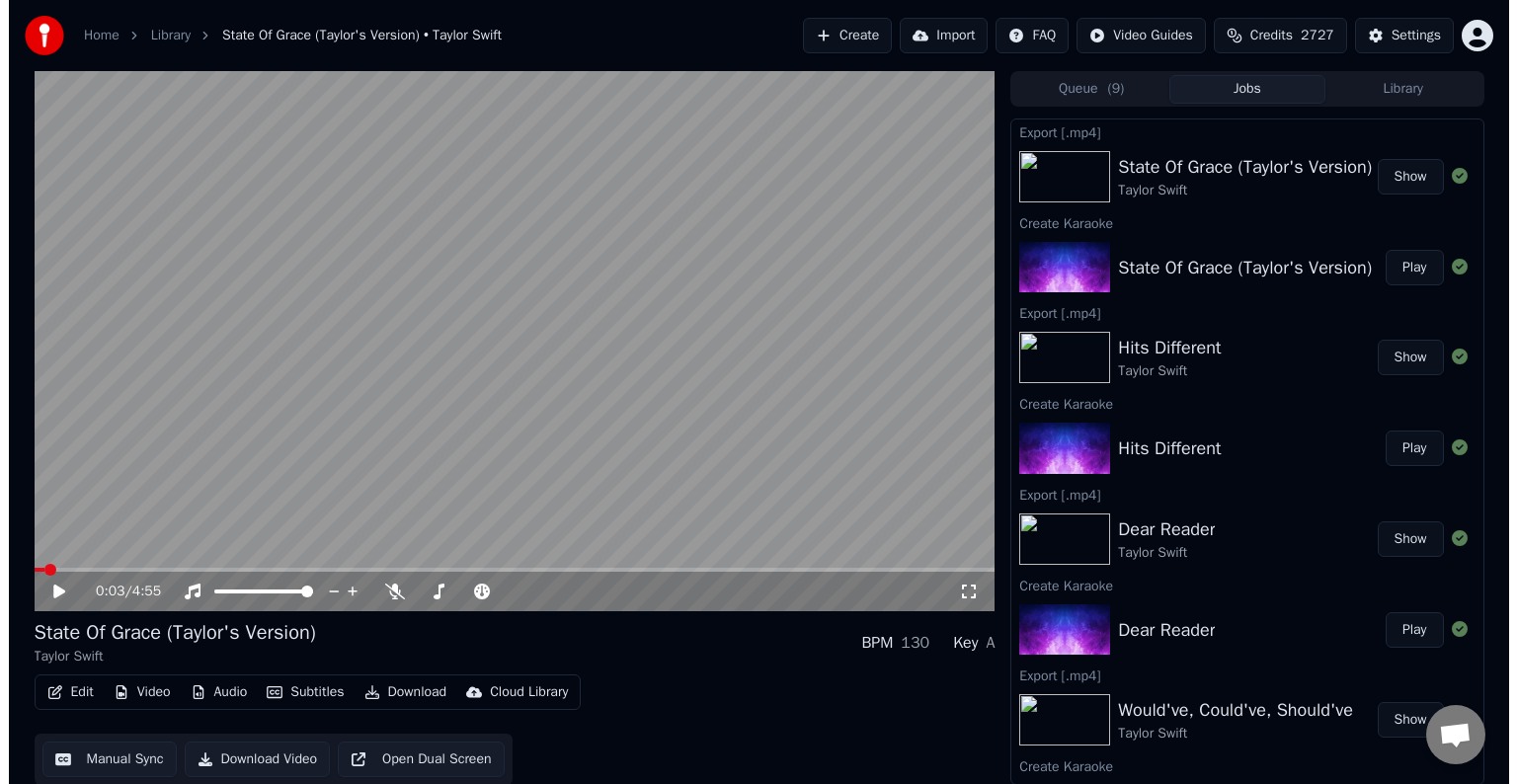 scroll, scrollTop: 0, scrollLeft: 0, axis: both 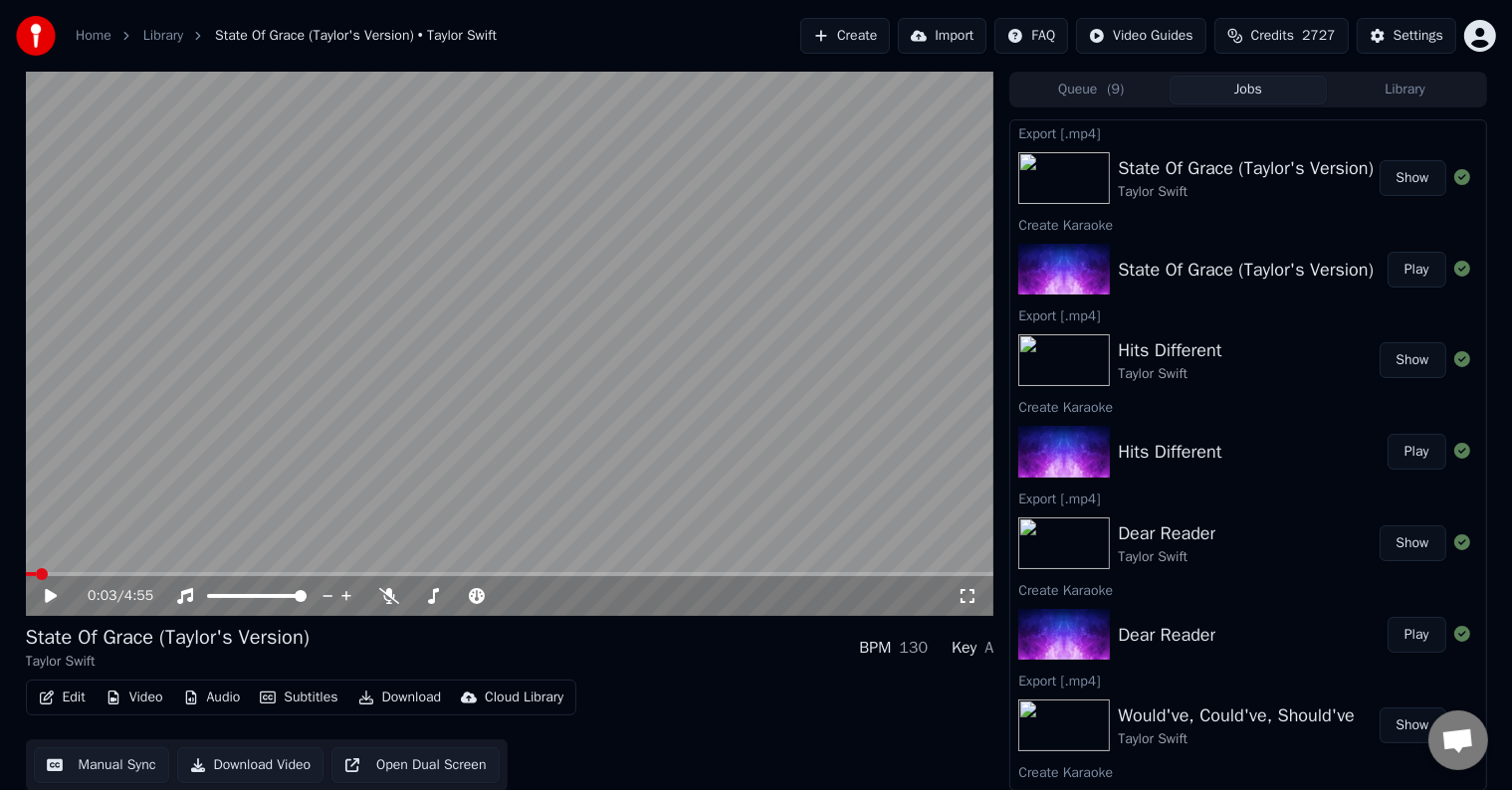 click on "Create" at bounding box center (845, 36) 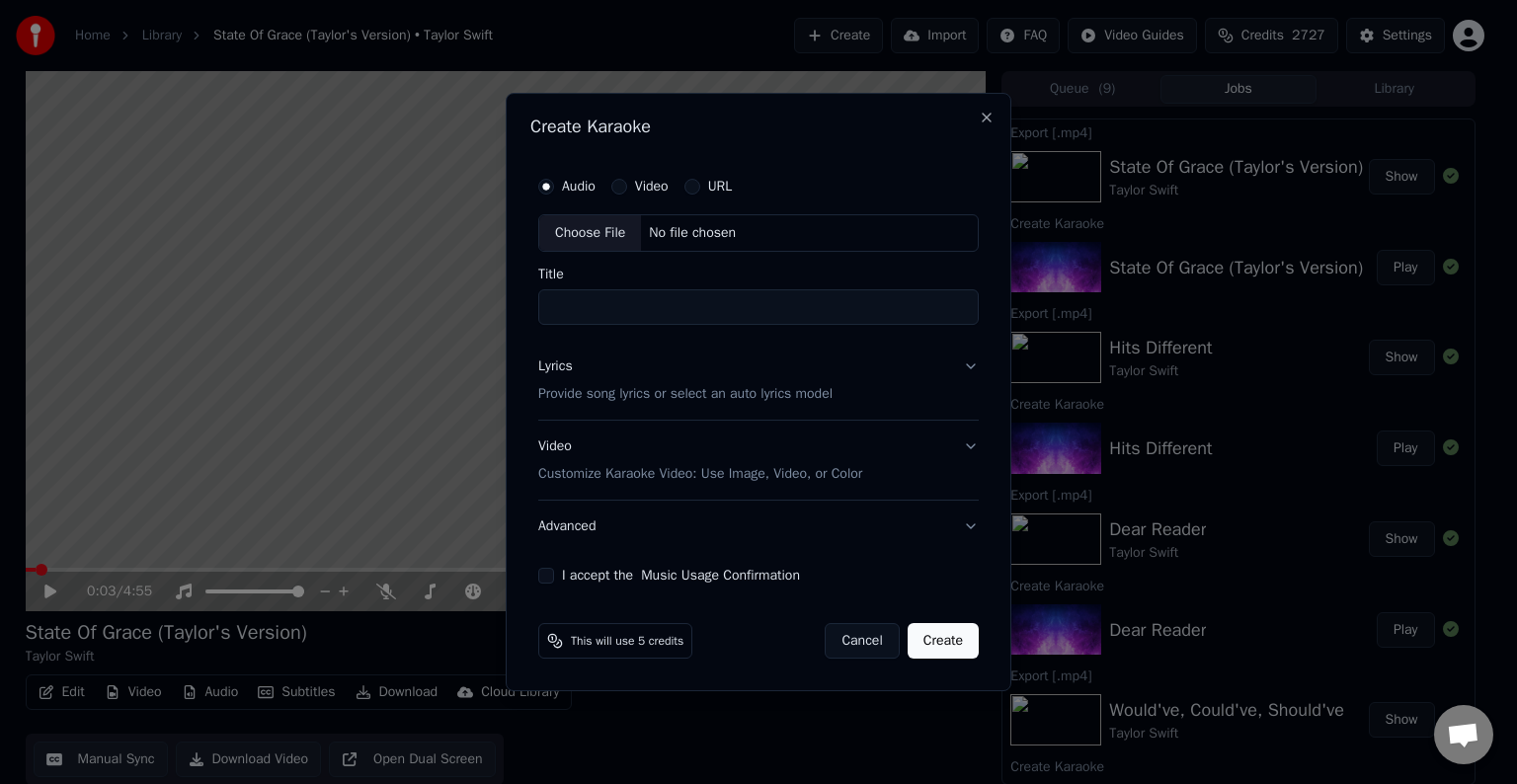 click on "Audio Video URL Choose File No file chosen" at bounding box center [758, 209] 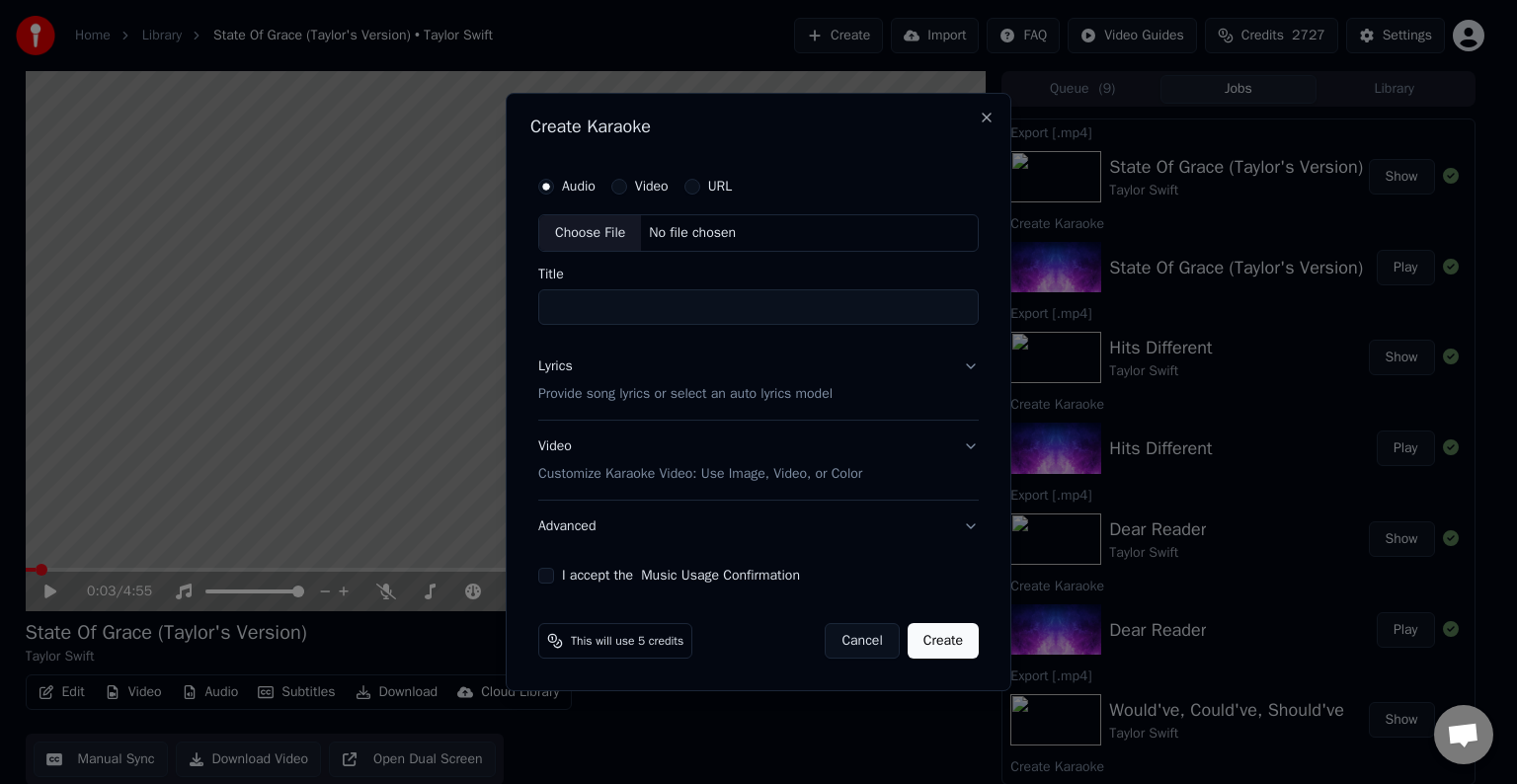 click on "Choose File" at bounding box center (590, 233) 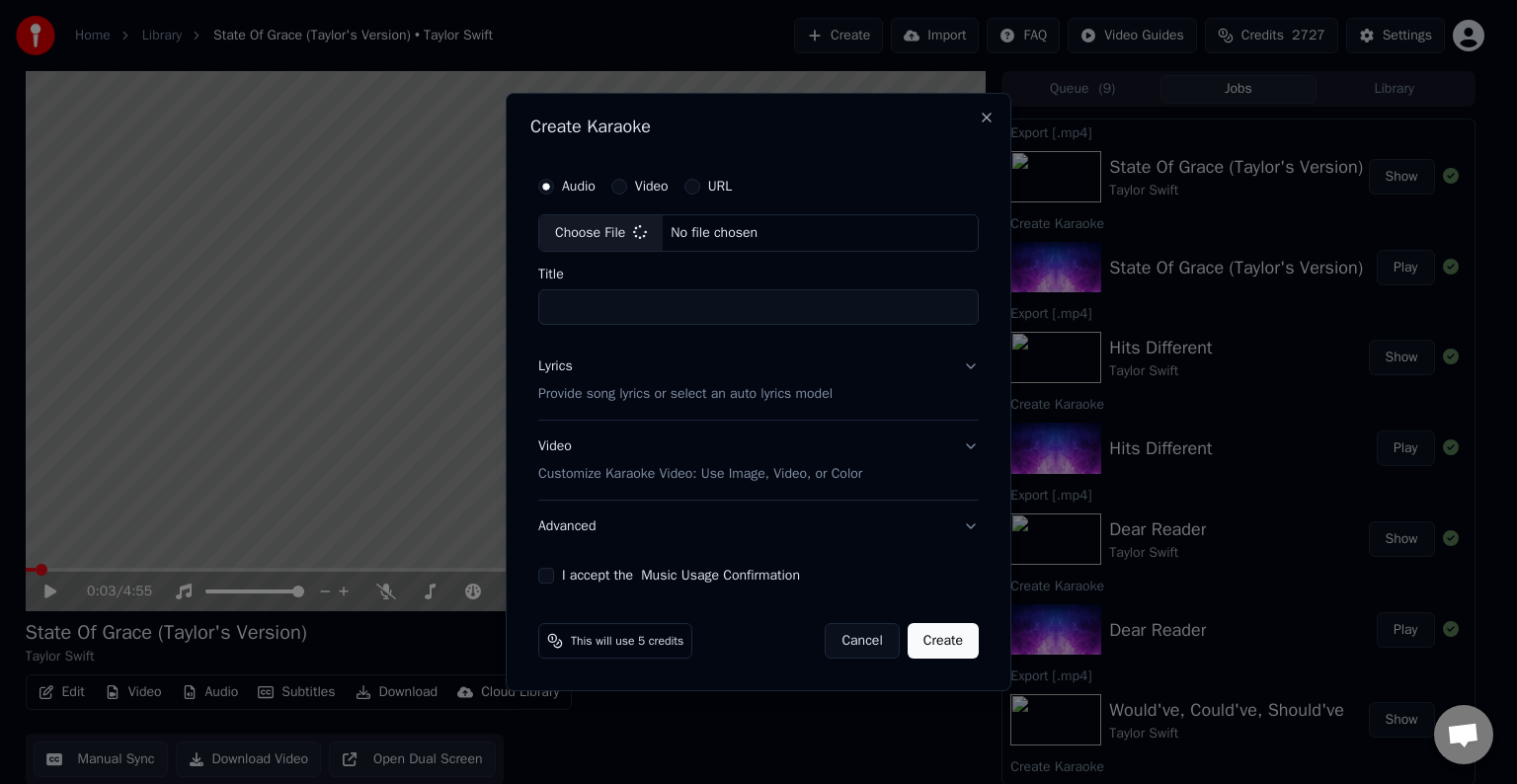 click on "Lyrics Provide song lyrics or select an auto lyrics model" at bounding box center (758, 380) 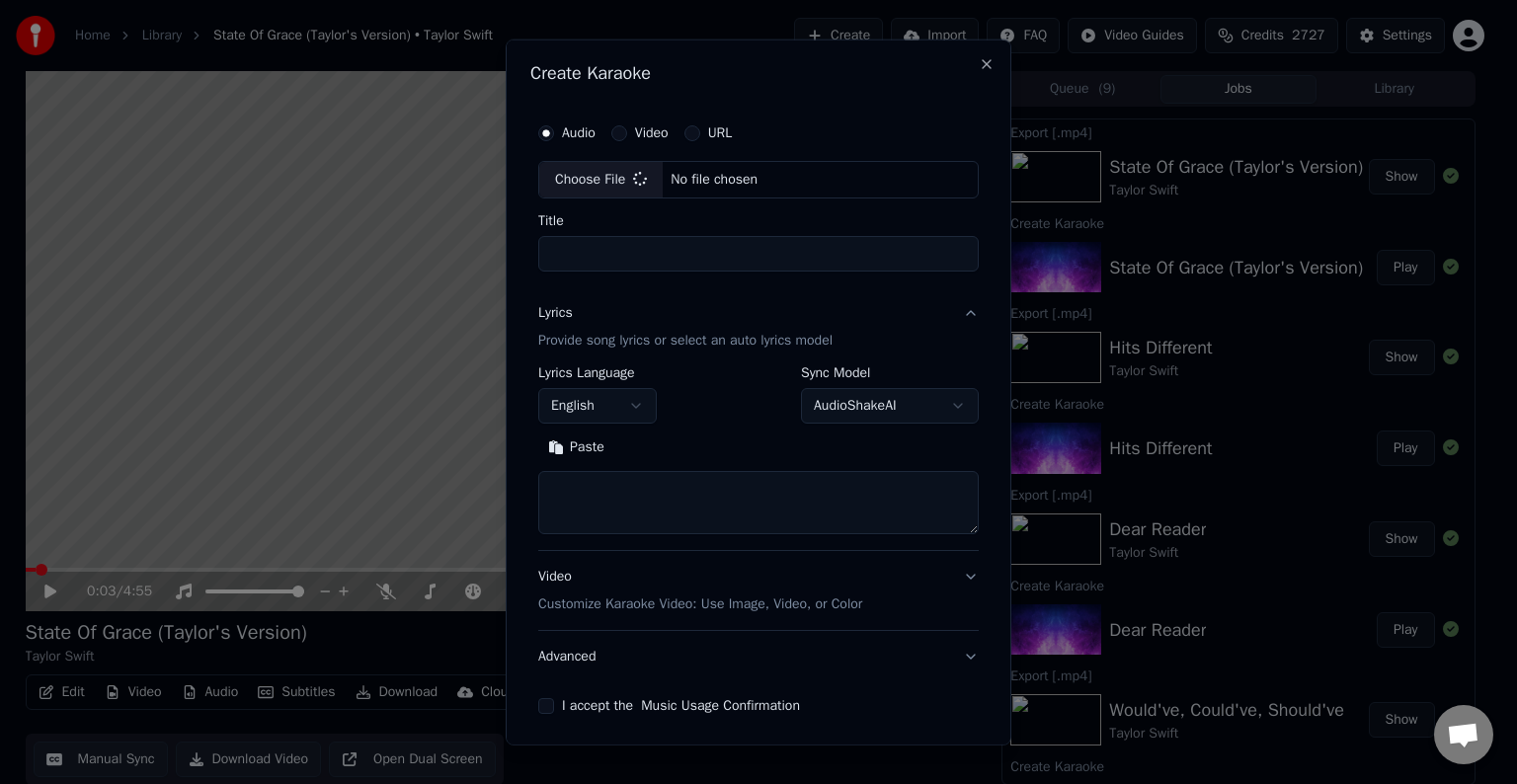 type on "**********" 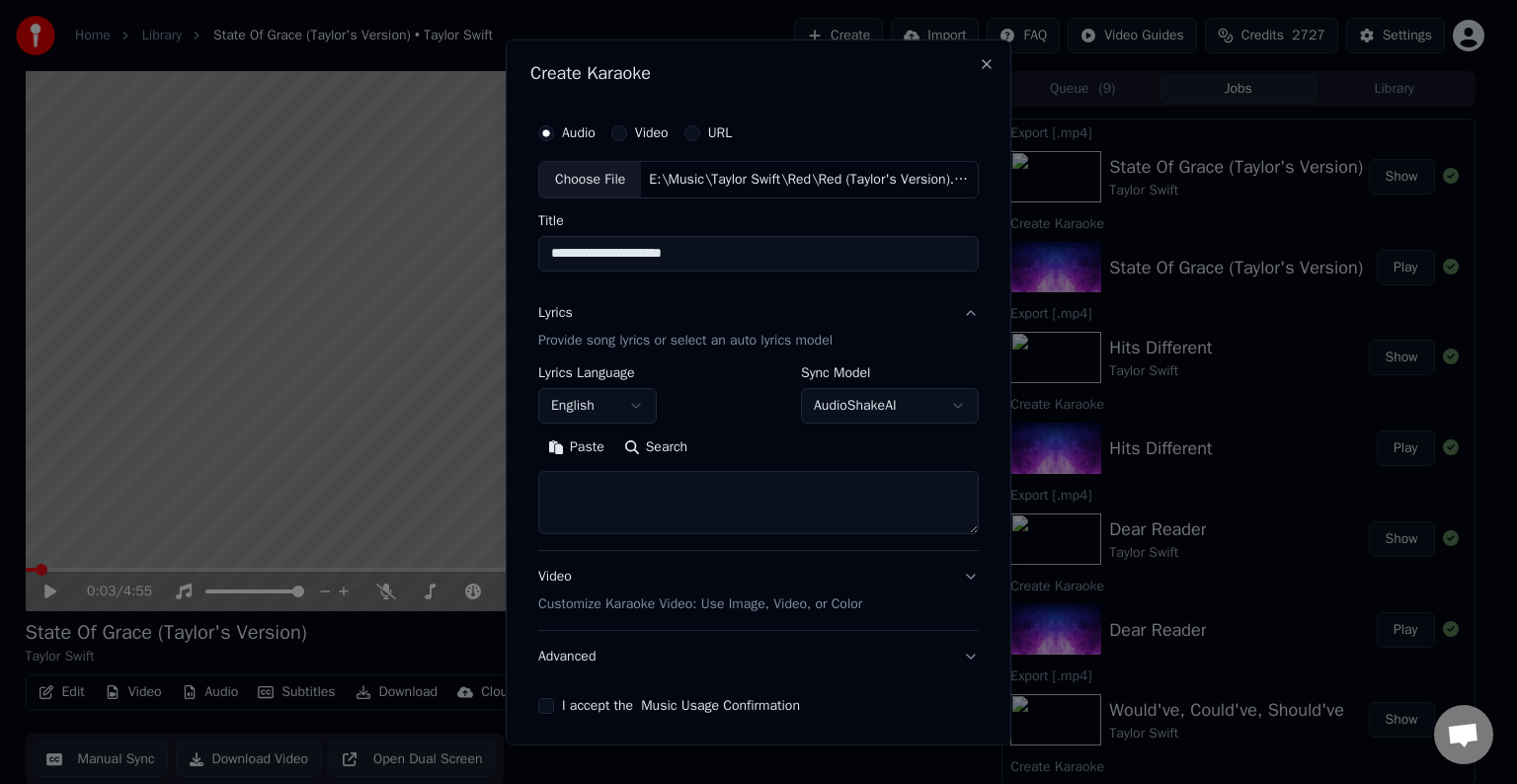 click at bounding box center (758, 503) 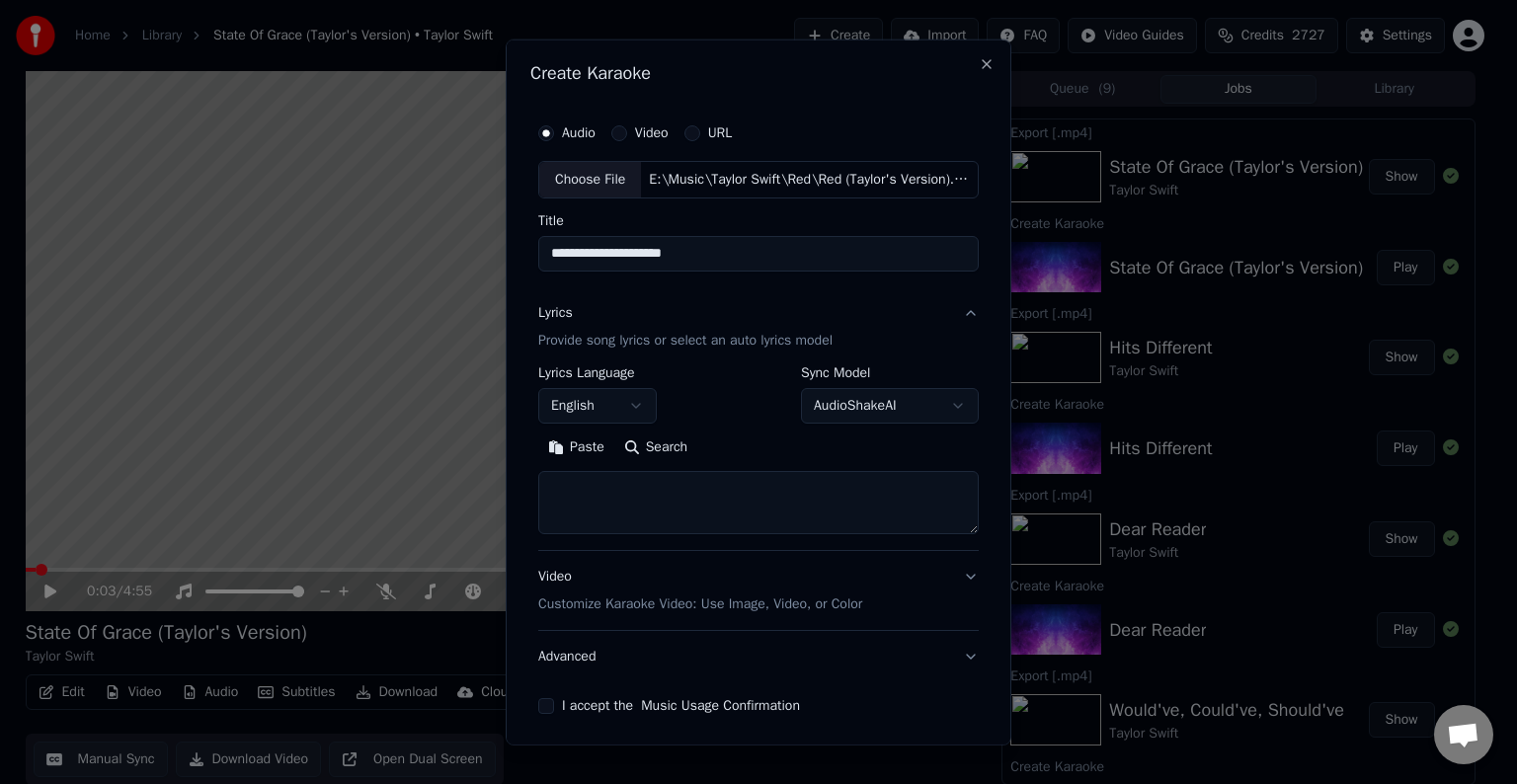 click at bounding box center [758, 503] 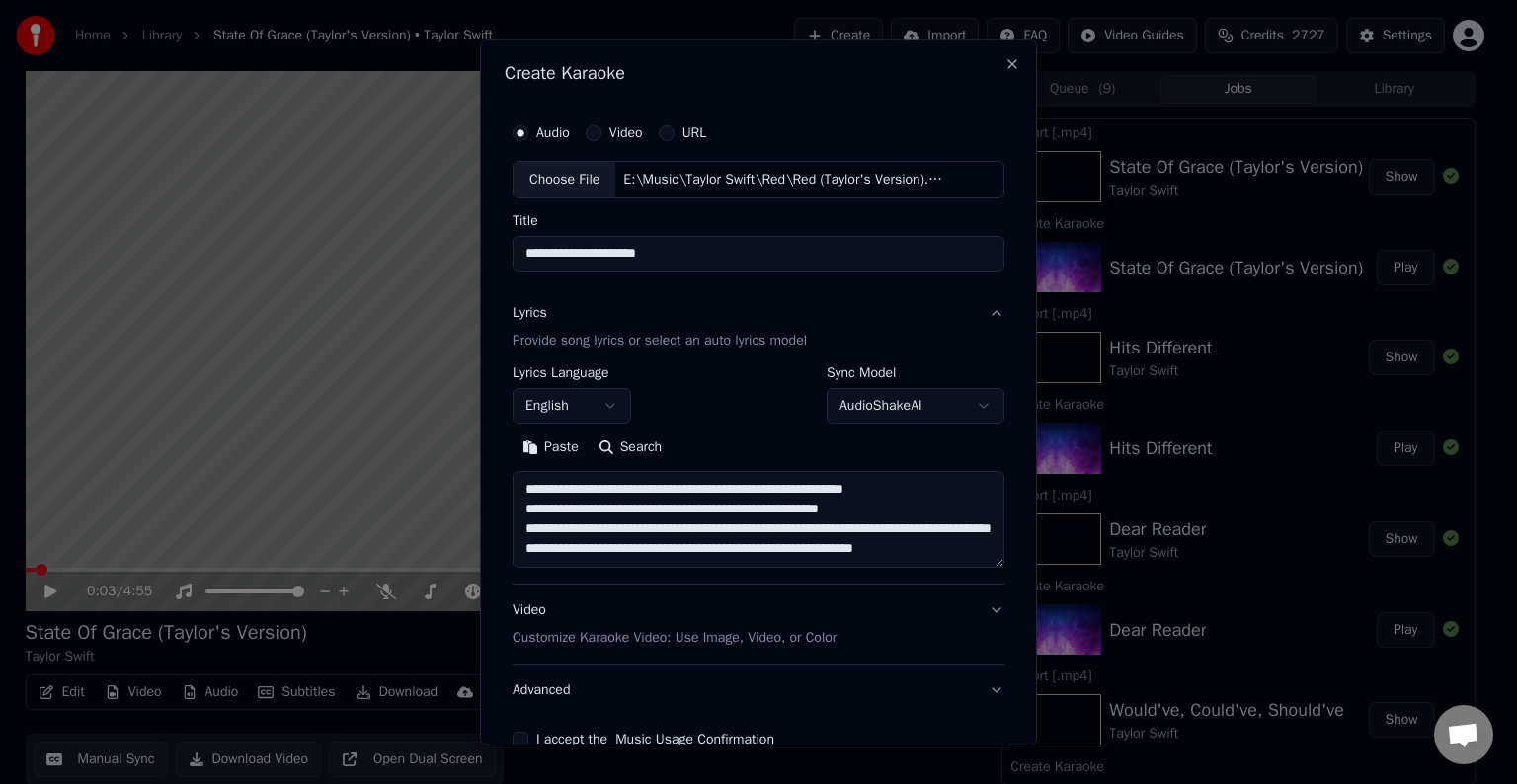 scroll, scrollTop: 83, scrollLeft: 0, axis: vertical 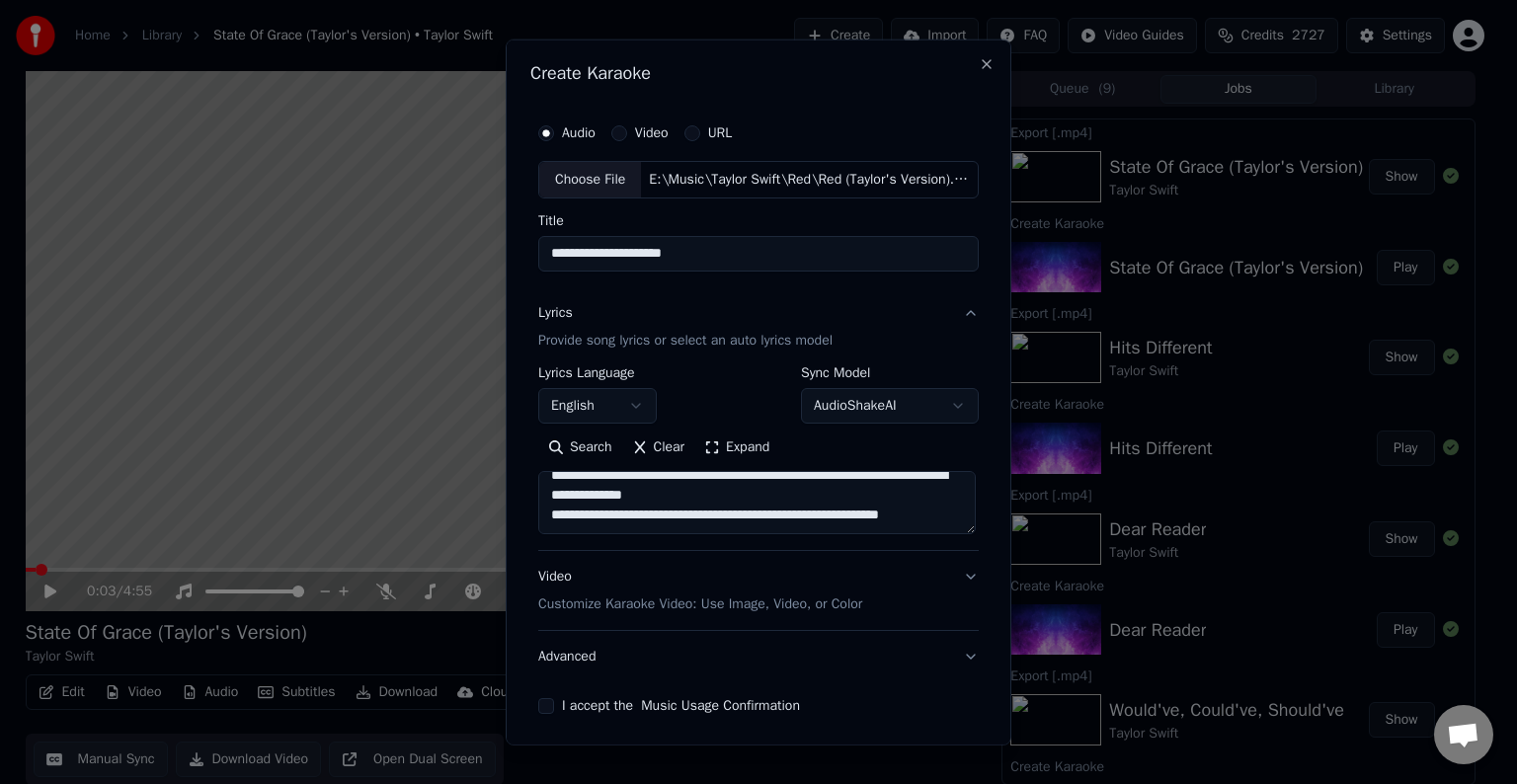 click on "**********" at bounding box center [757, 503] 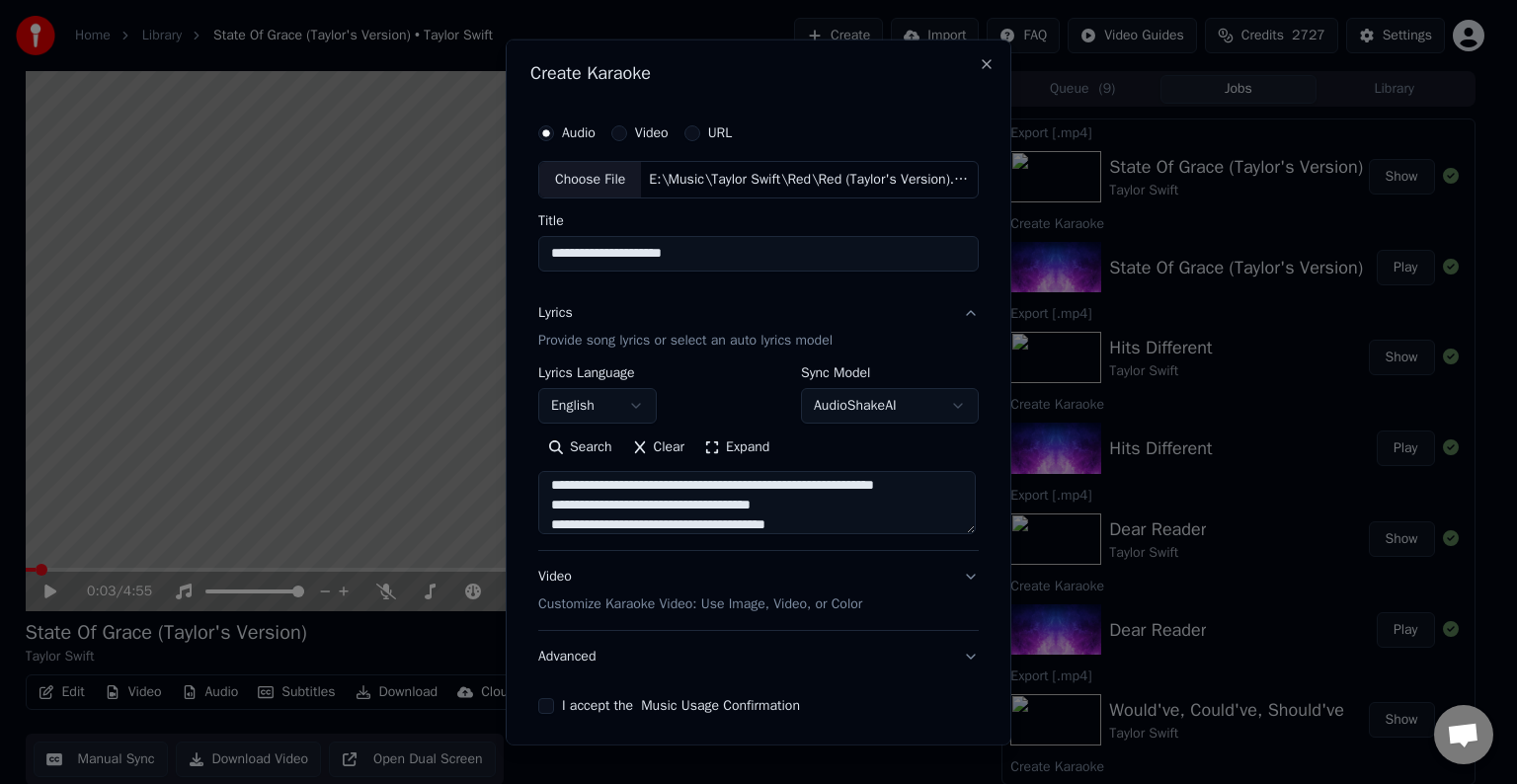 scroll, scrollTop: 221, scrollLeft: 0, axis: vertical 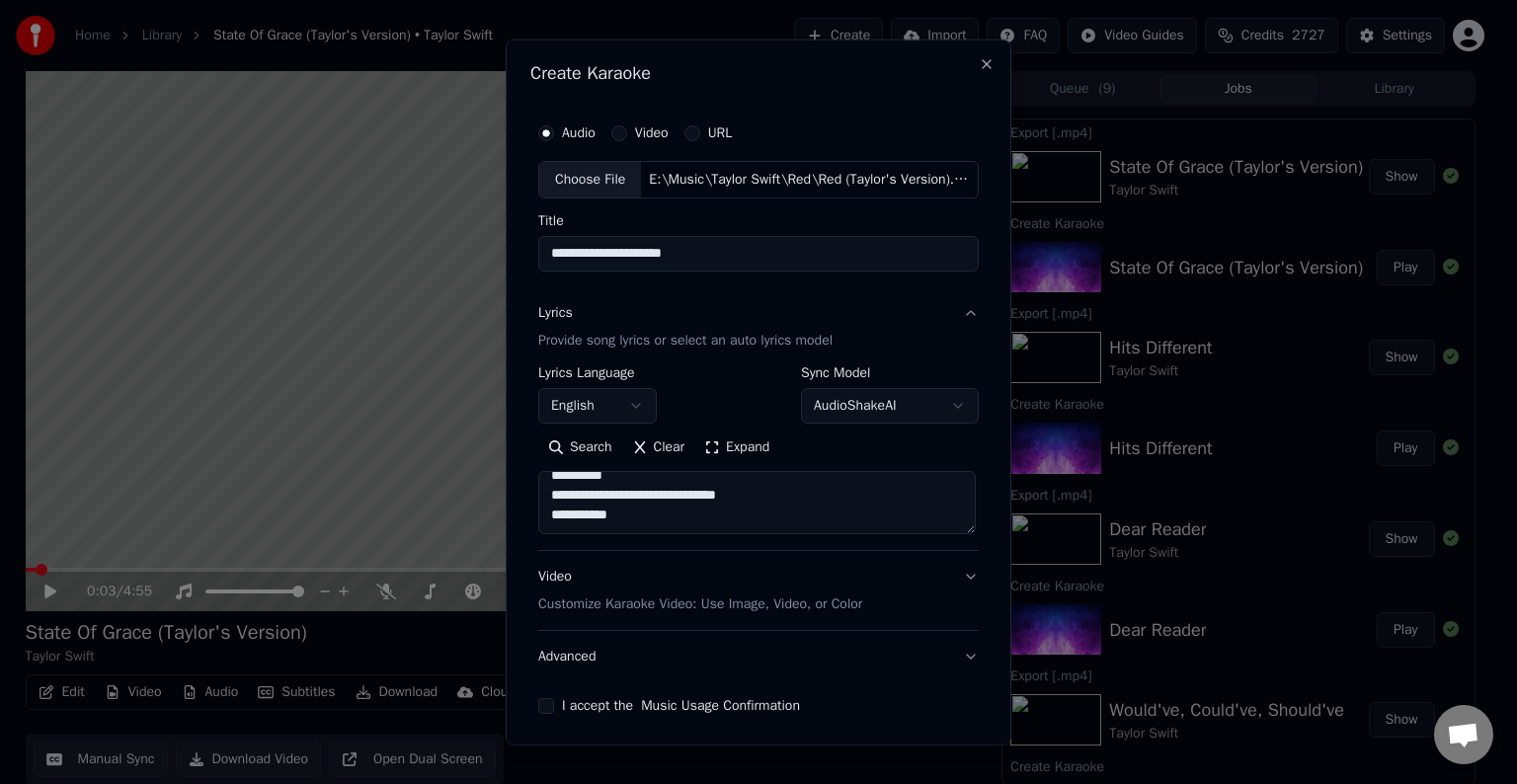 click on "**********" at bounding box center [757, 503] 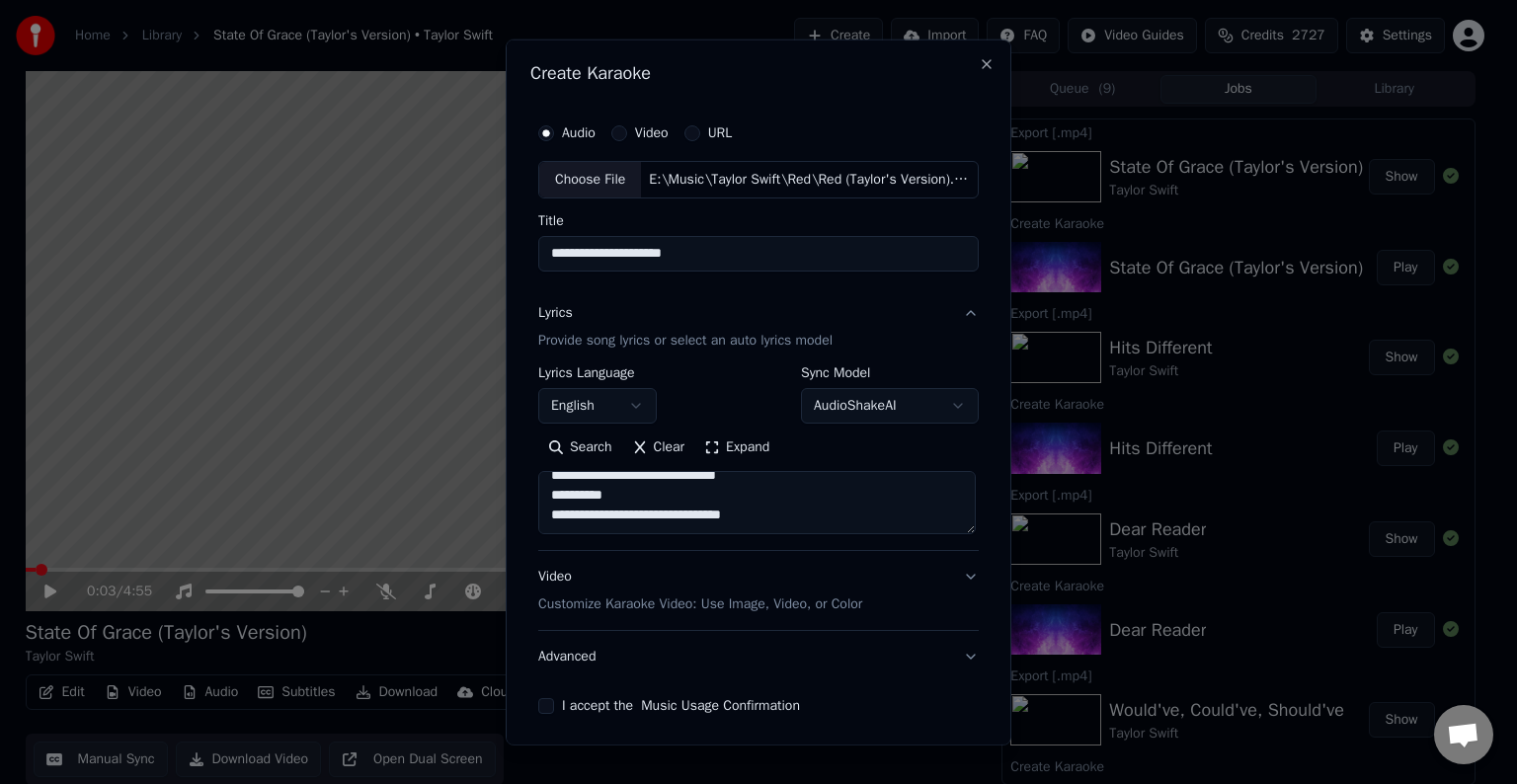 scroll, scrollTop: 210, scrollLeft: 0, axis: vertical 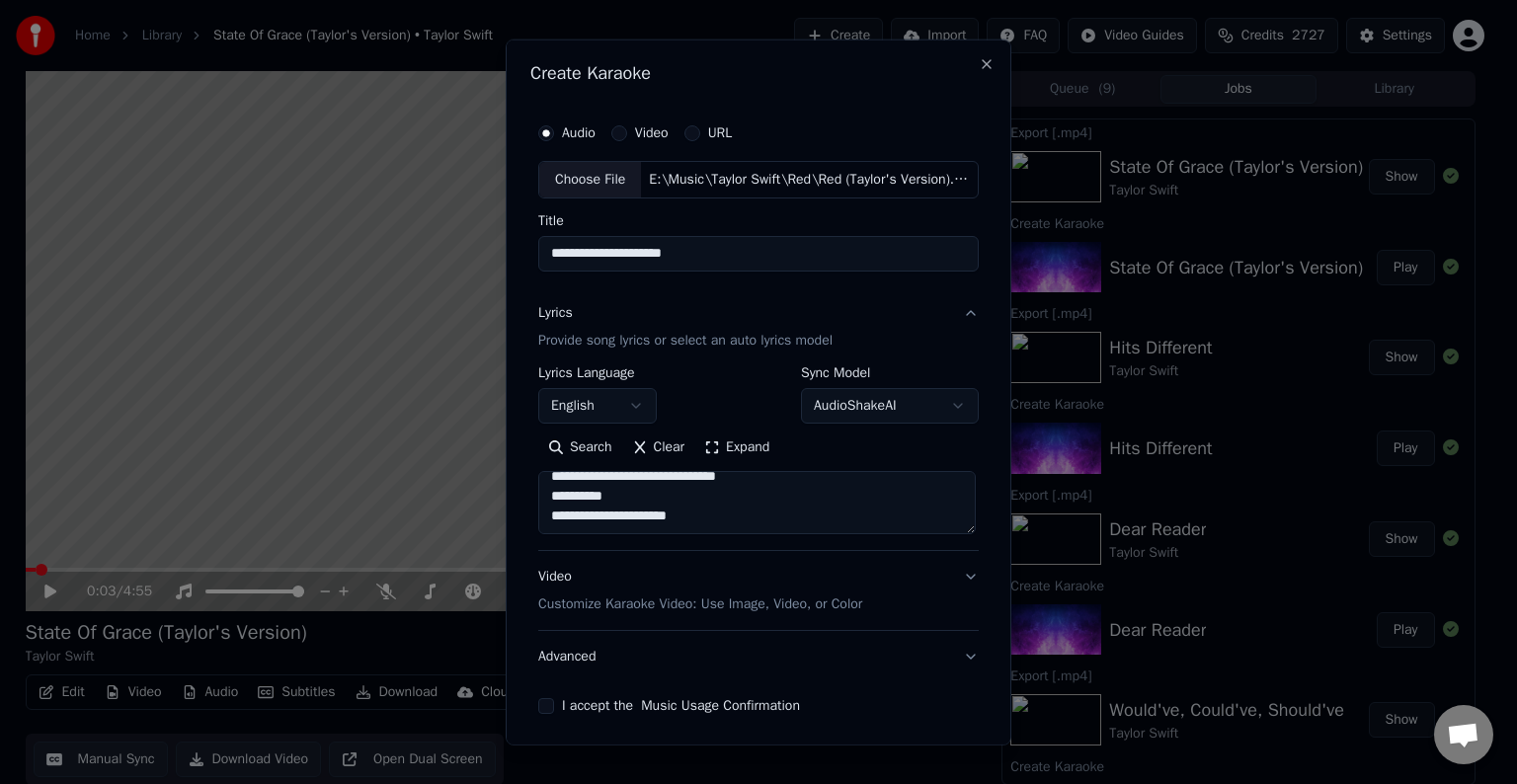 drag, startPoint x: 611, startPoint y: 514, endPoint x: 685, endPoint y: 500, distance: 75.31268 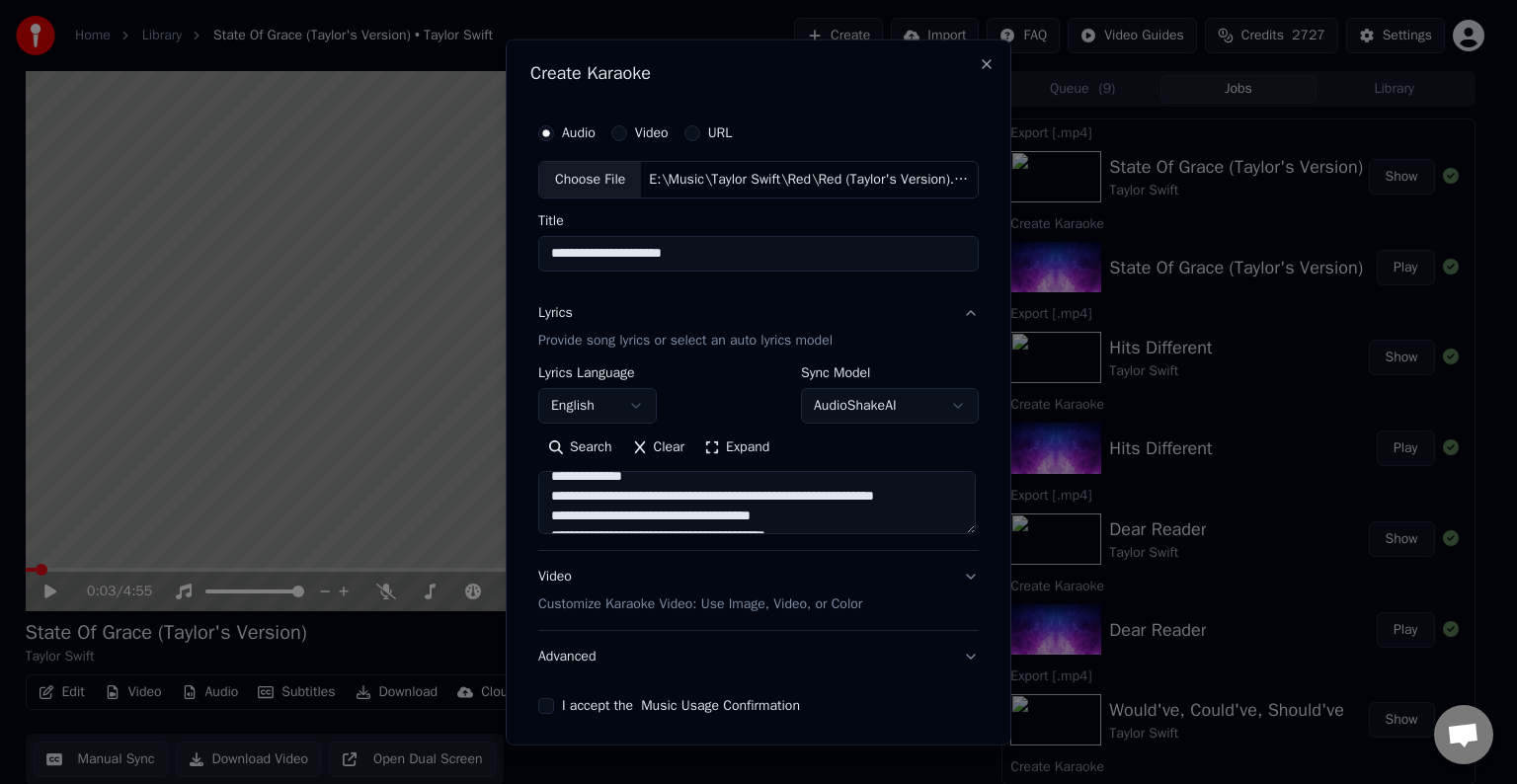 scroll, scrollTop: 171, scrollLeft: 0, axis: vertical 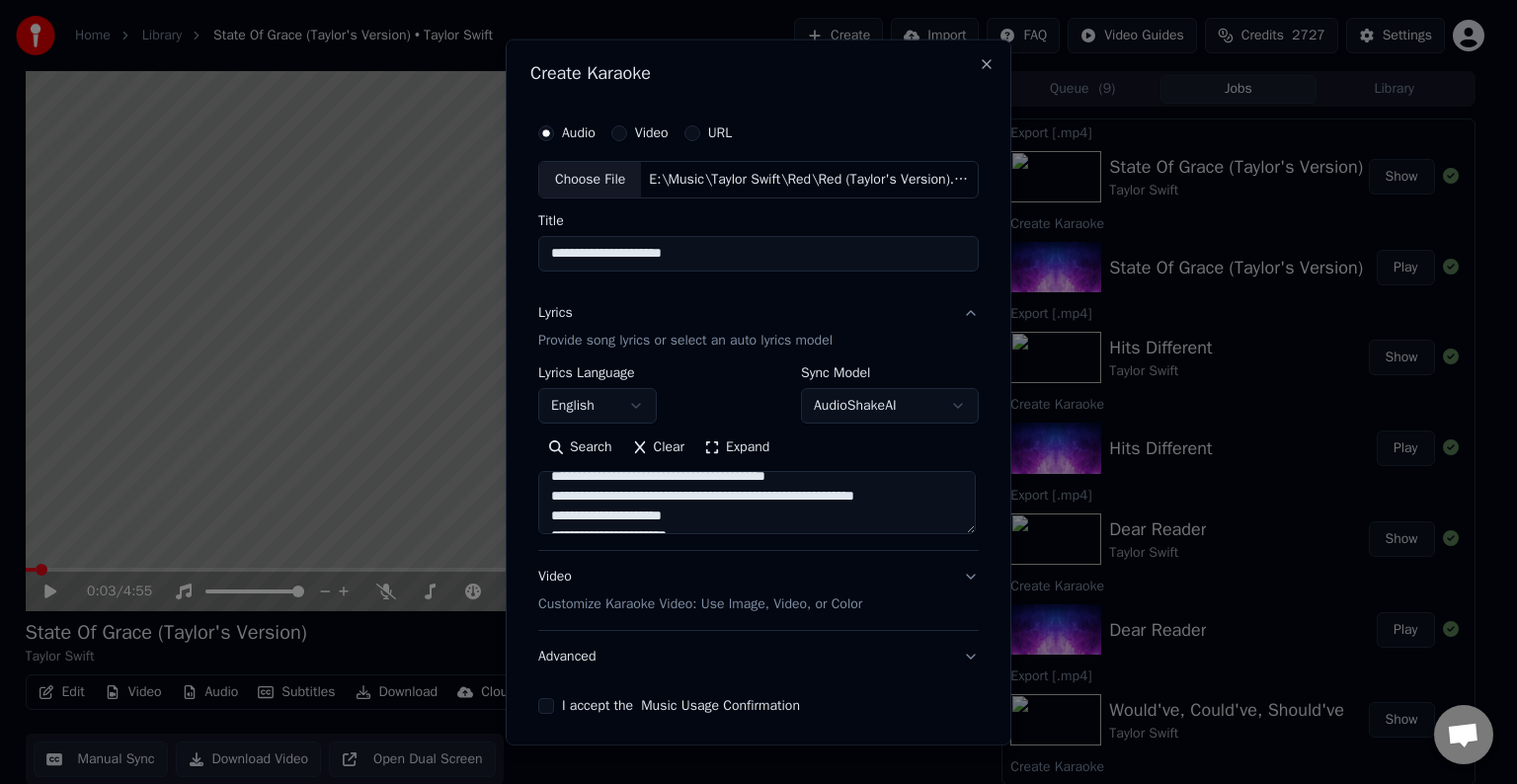 drag, startPoint x: 811, startPoint y: 492, endPoint x: 769, endPoint y: 498, distance: 42.426407 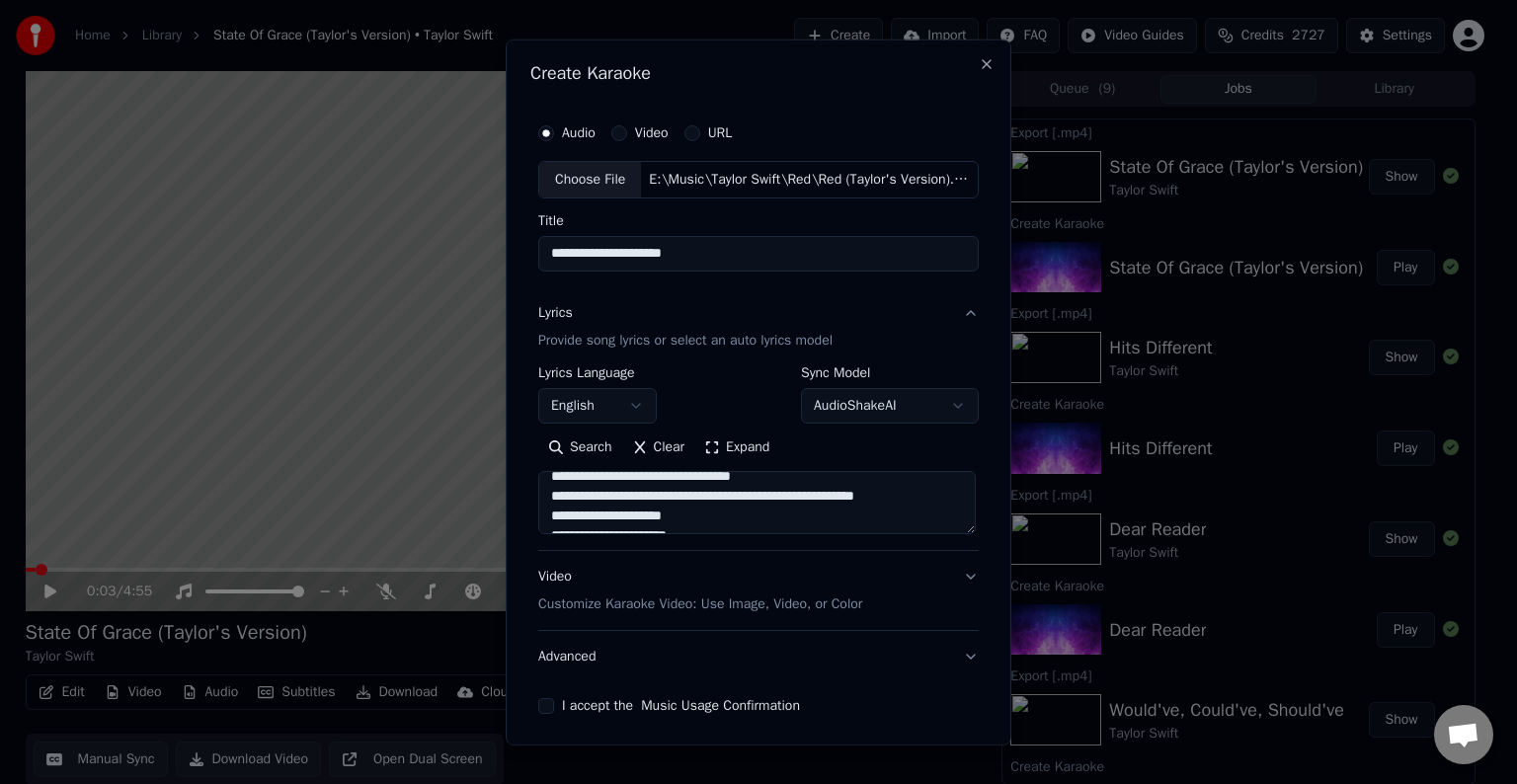 scroll, scrollTop: 75, scrollLeft: 0, axis: vertical 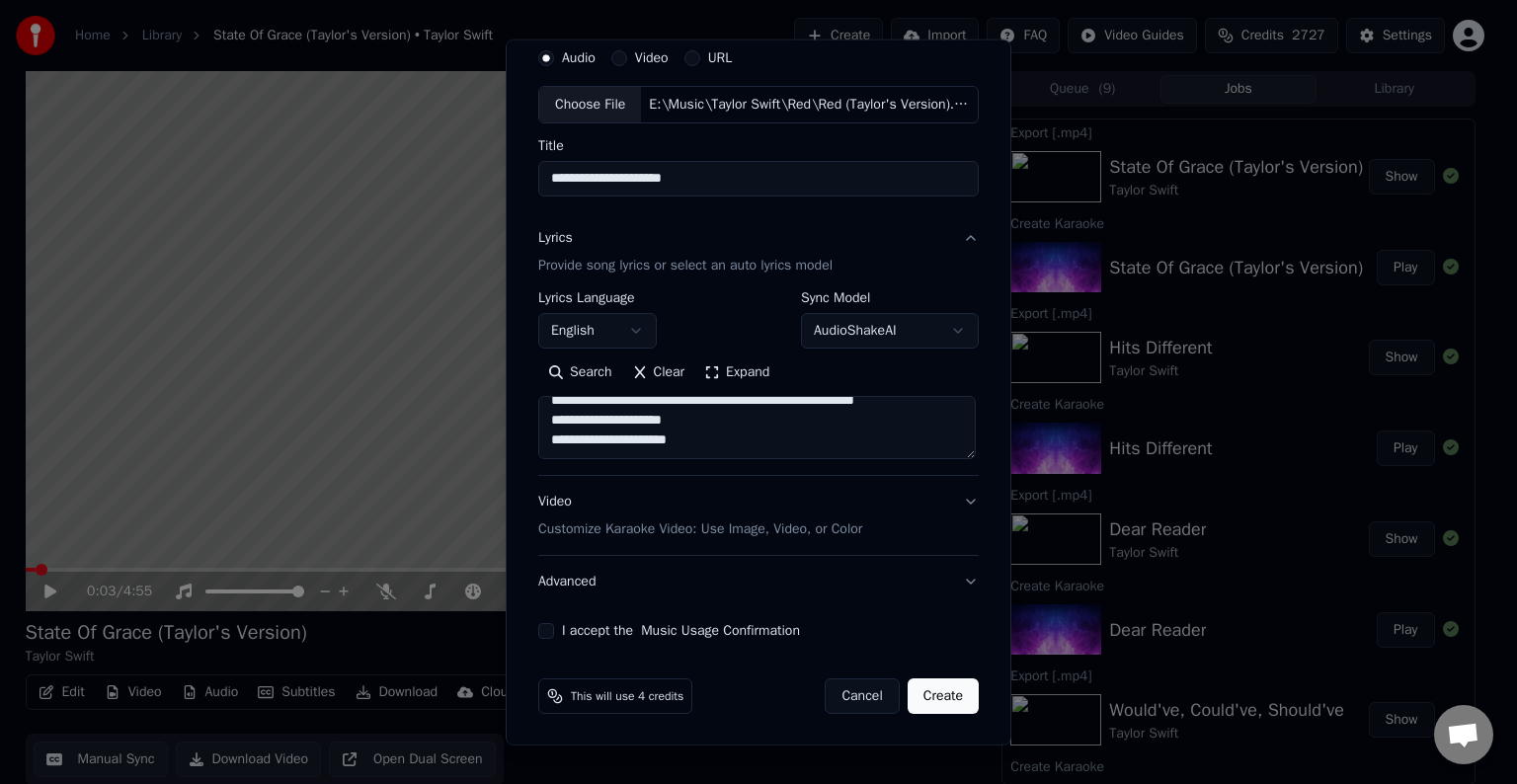 click on "**********" at bounding box center (757, 428) 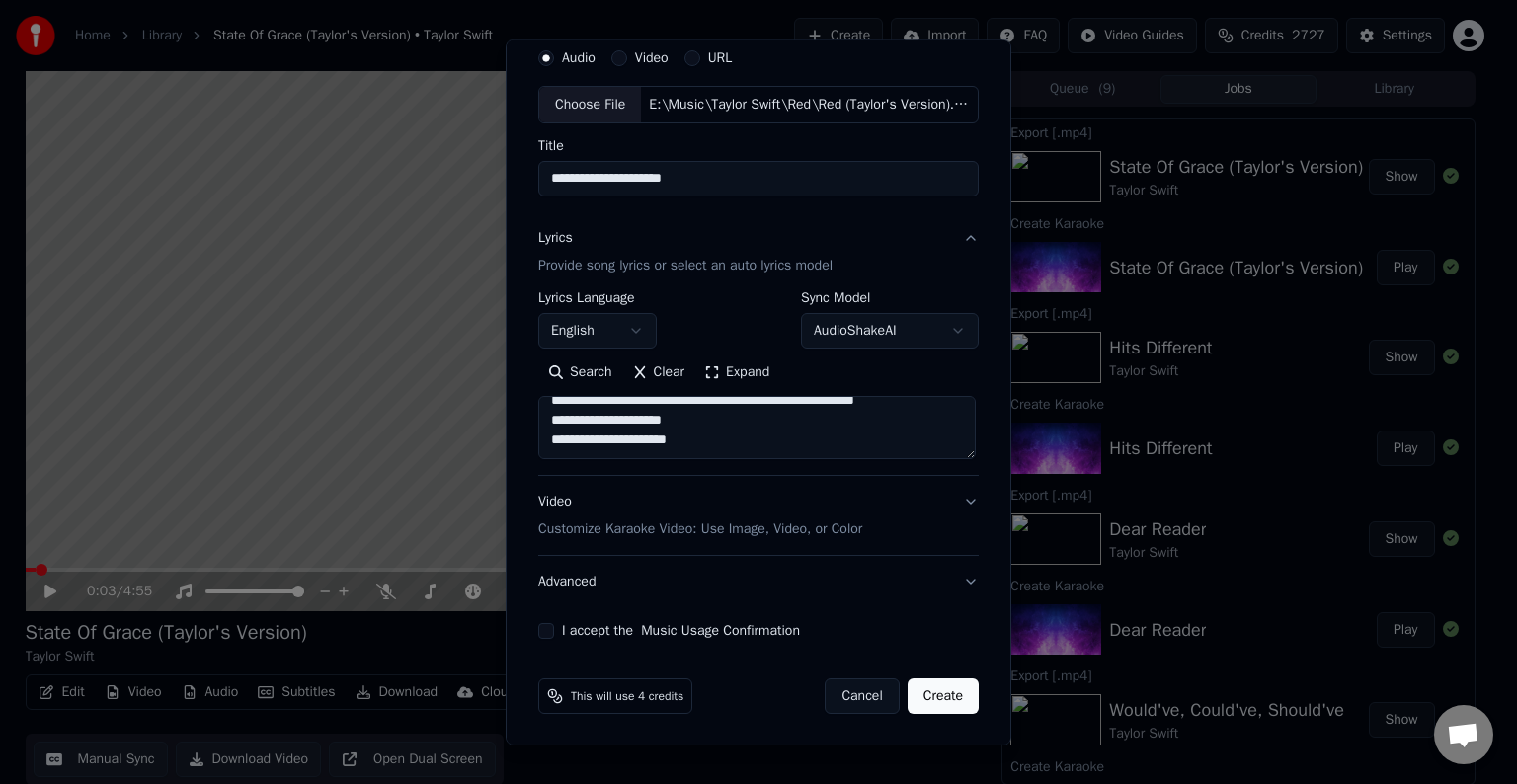 click on "**********" at bounding box center (757, 428) 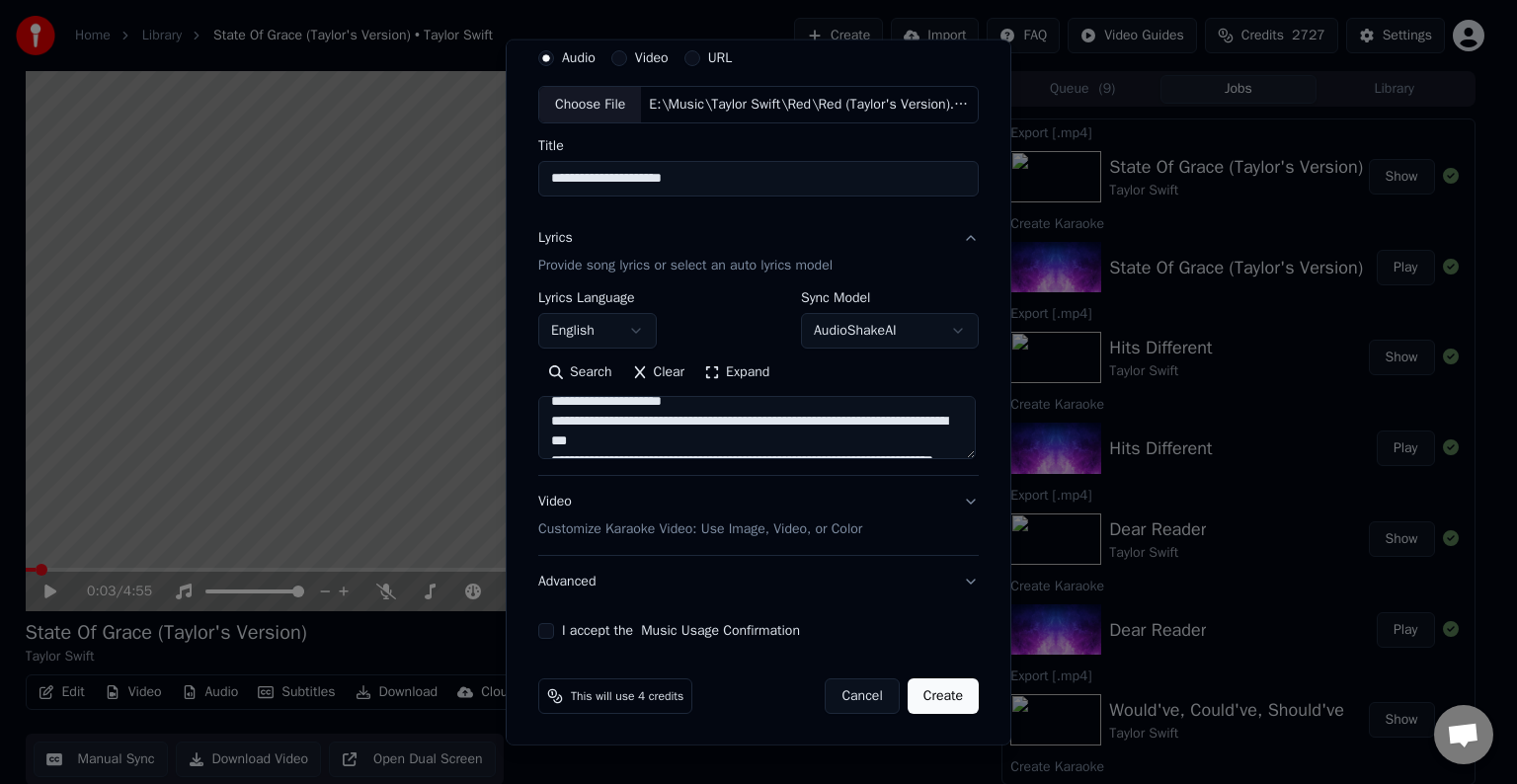 scroll, scrollTop: 340, scrollLeft: 0, axis: vertical 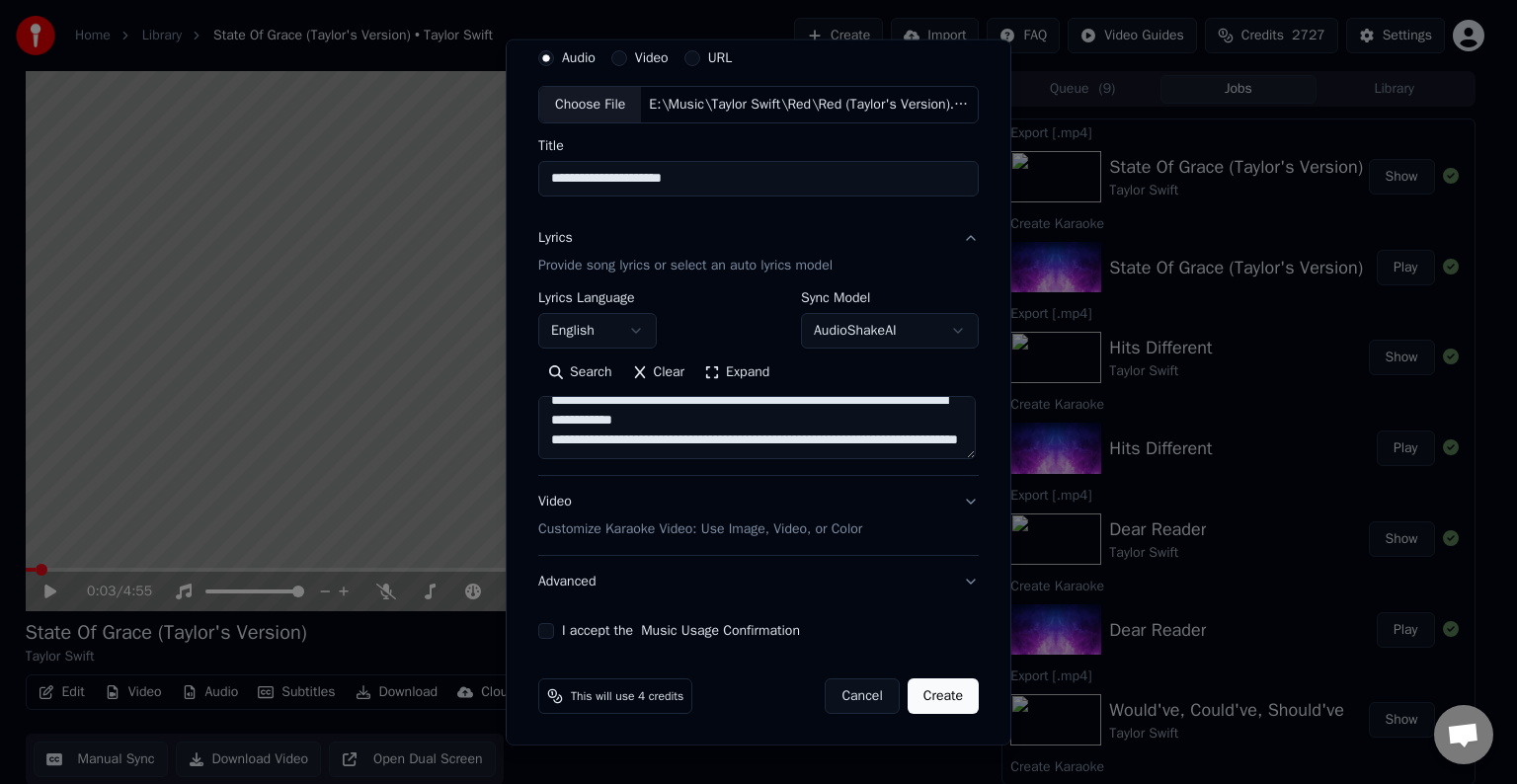 click on "**********" at bounding box center [757, 428] 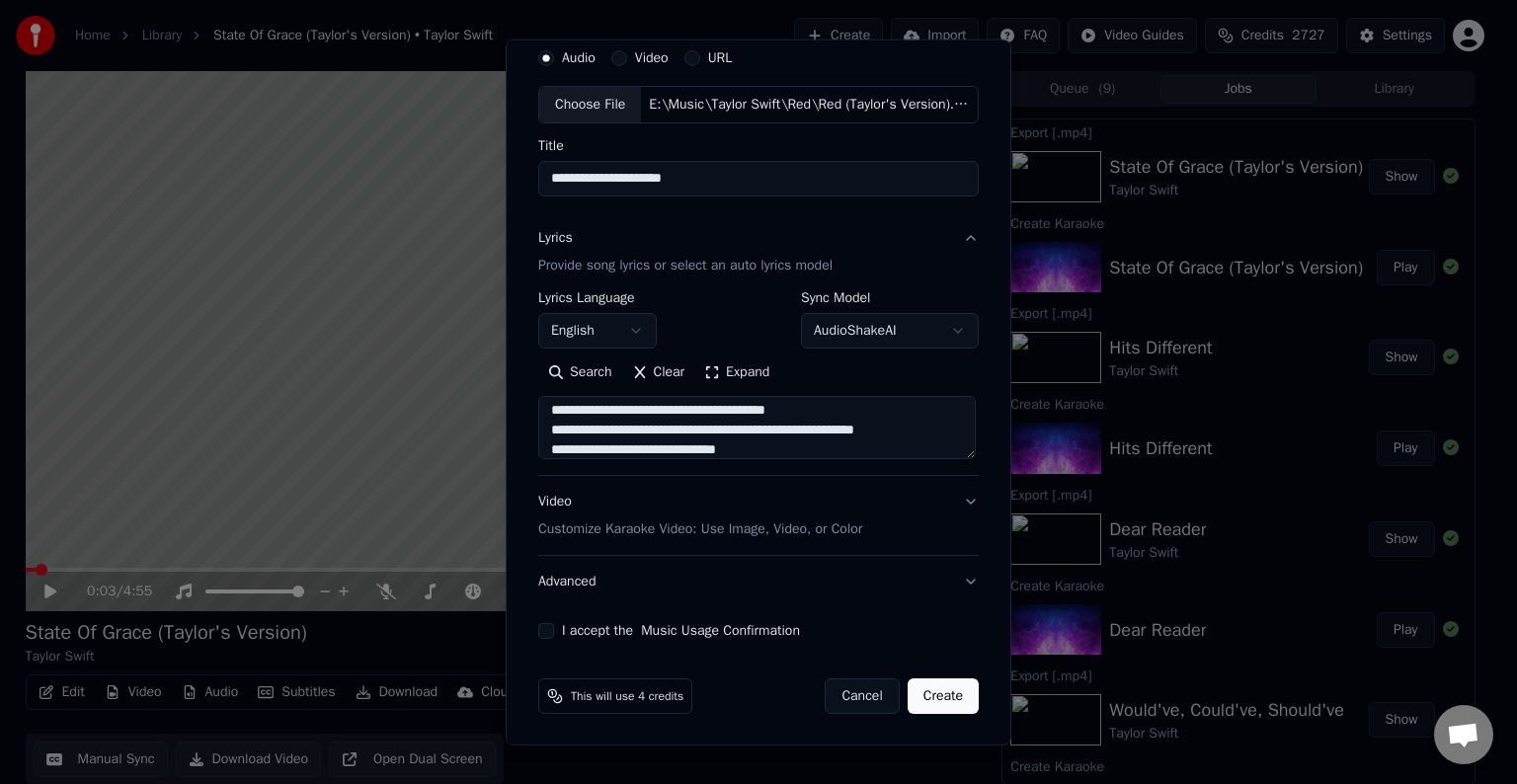 scroll, scrollTop: 458, scrollLeft: 0, axis: vertical 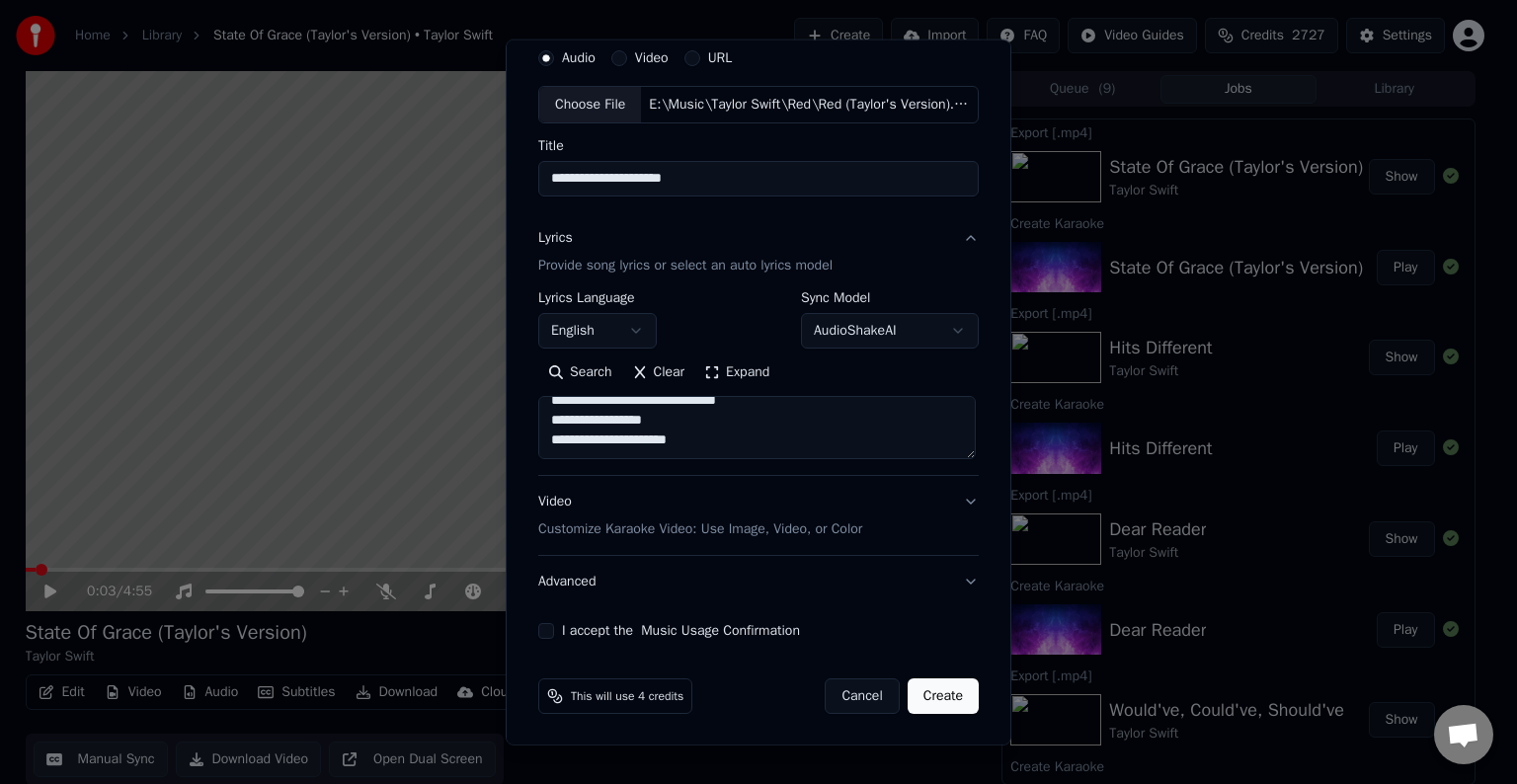 click at bounding box center (757, 428) 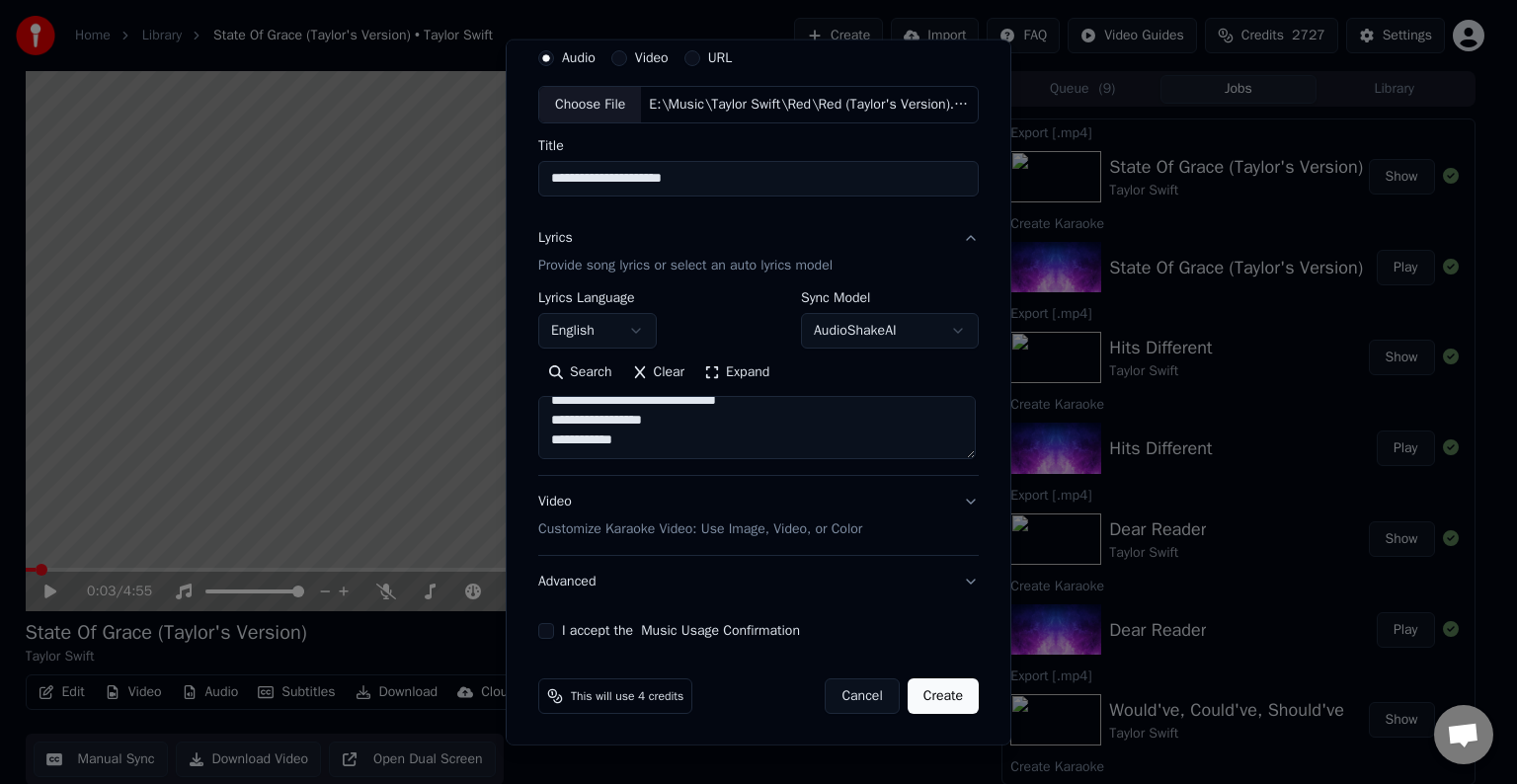 click on "**********" at bounding box center (757, 428) 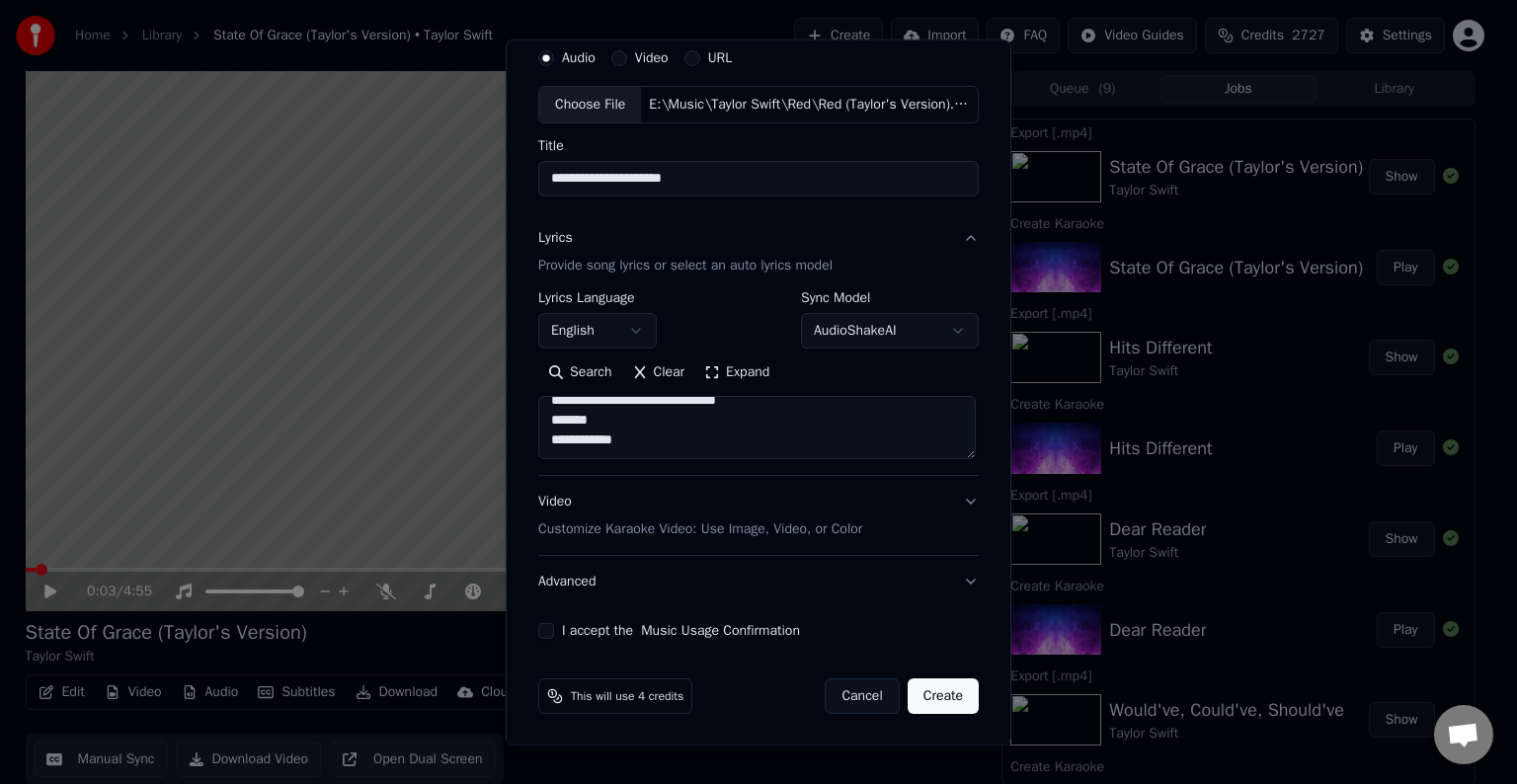 scroll, scrollTop: 411, scrollLeft: 0, axis: vertical 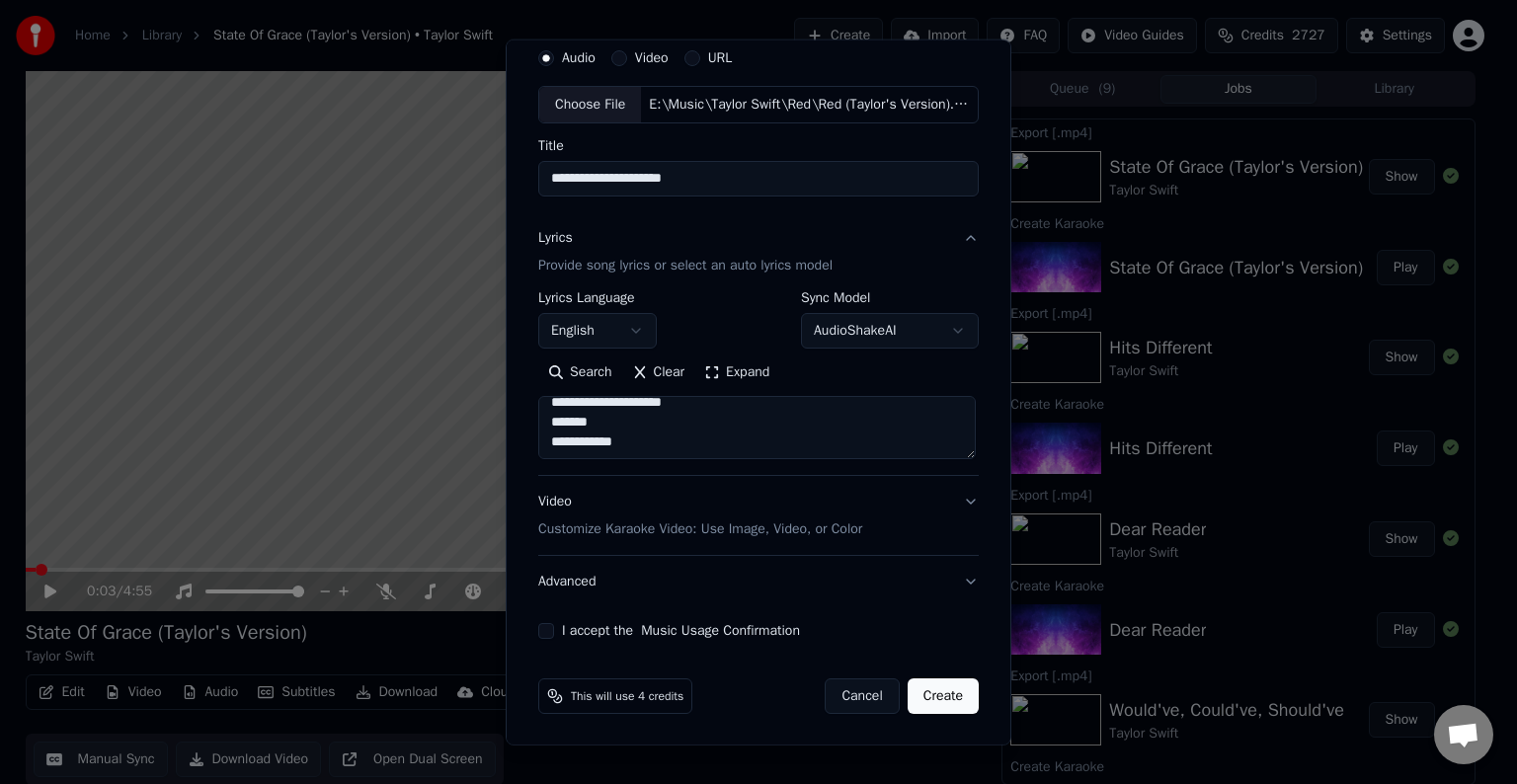 drag, startPoint x: 824, startPoint y: 420, endPoint x: 770, endPoint y: 429, distance: 54.74486 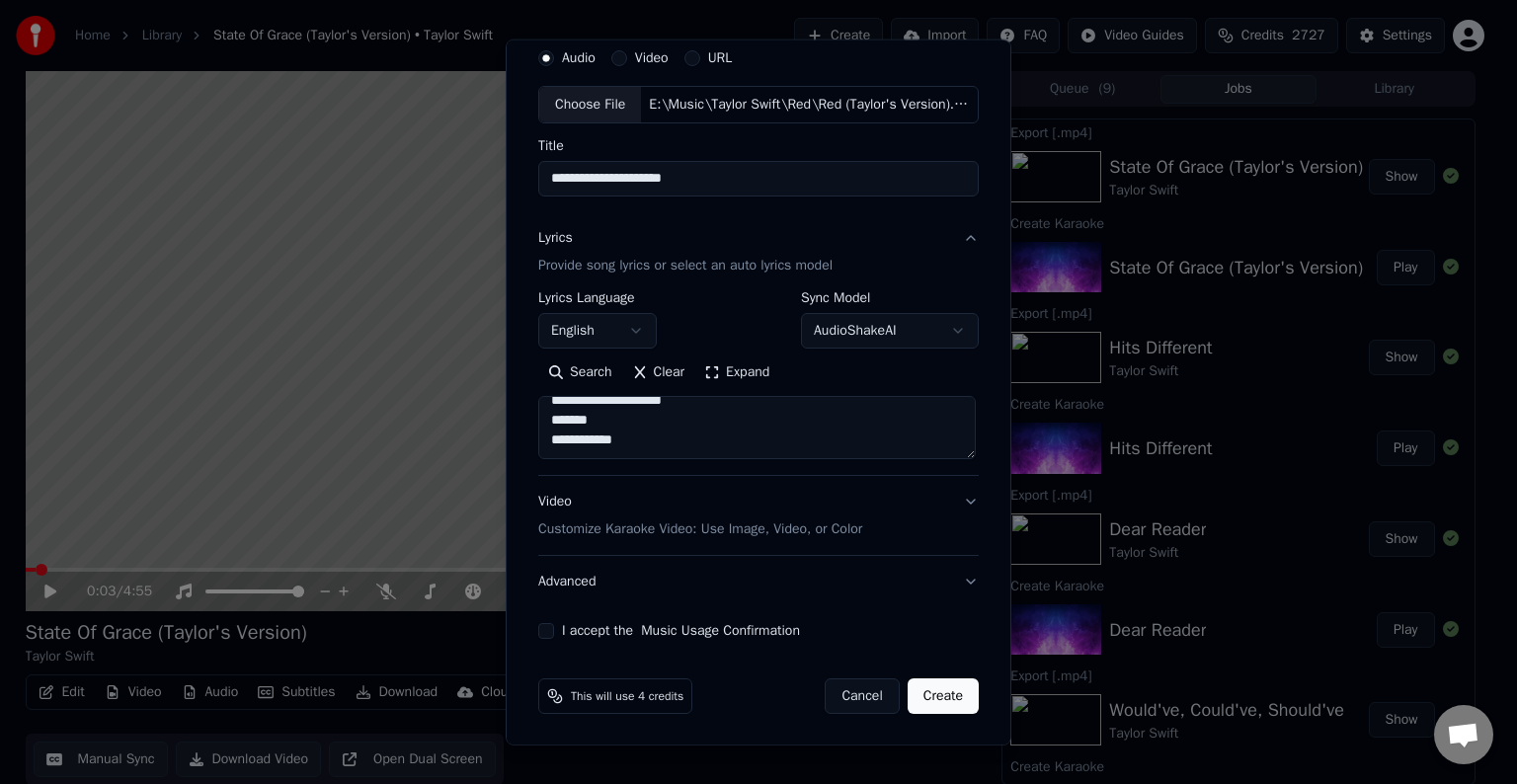 scroll, scrollTop: 467, scrollLeft: 0, axis: vertical 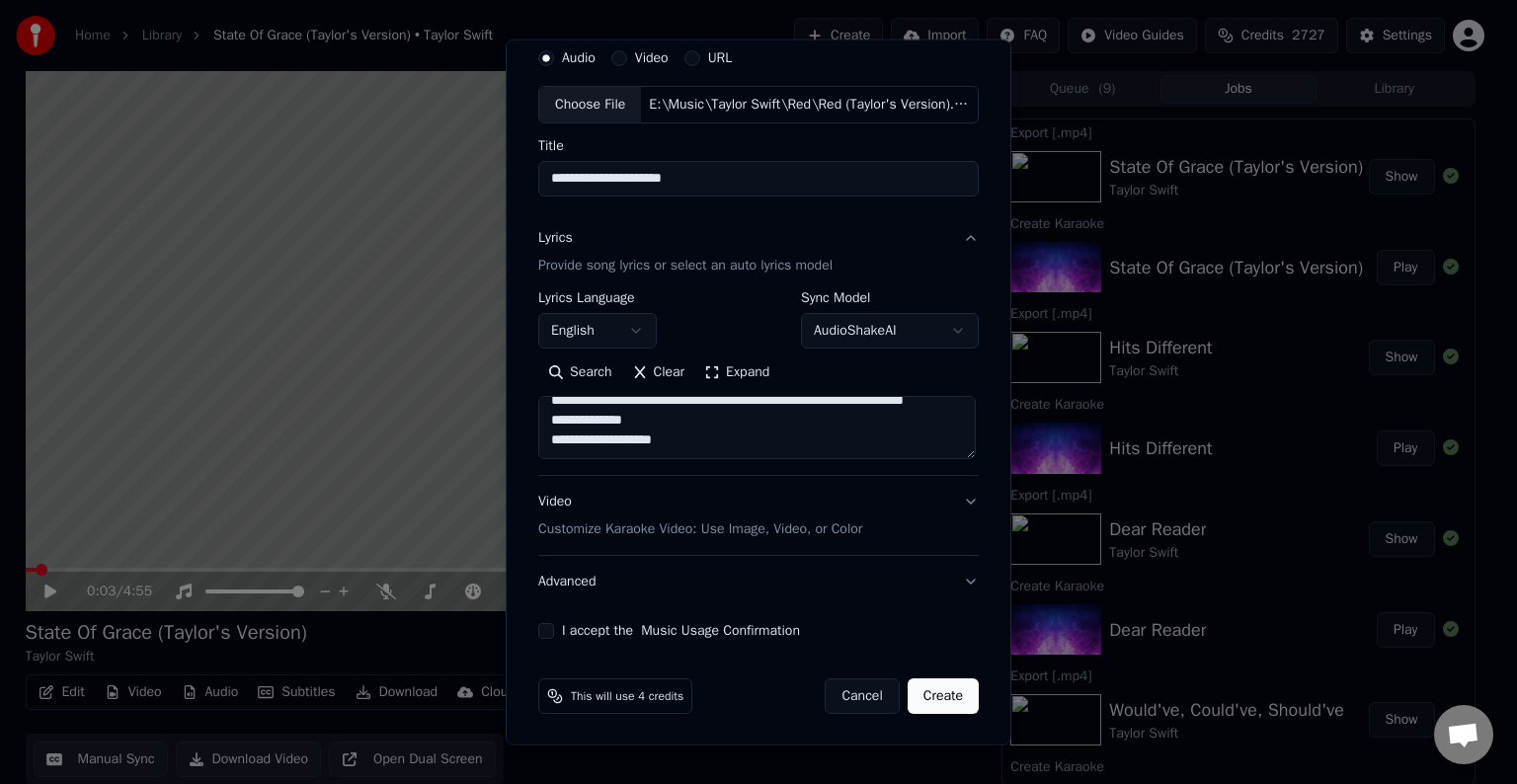 click at bounding box center (757, 428) 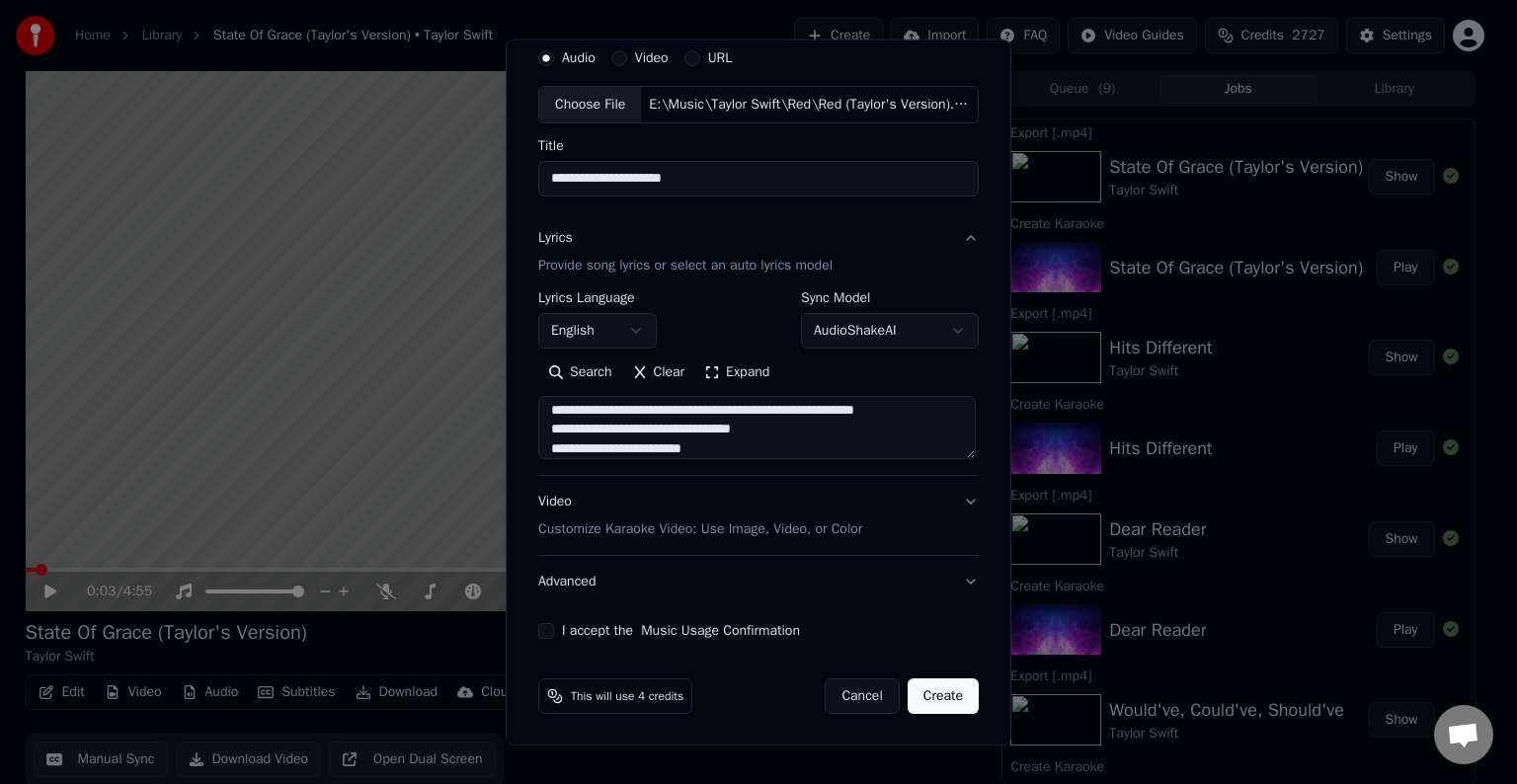 scroll, scrollTop: 715, scrollLeft: 0, axis: vertical 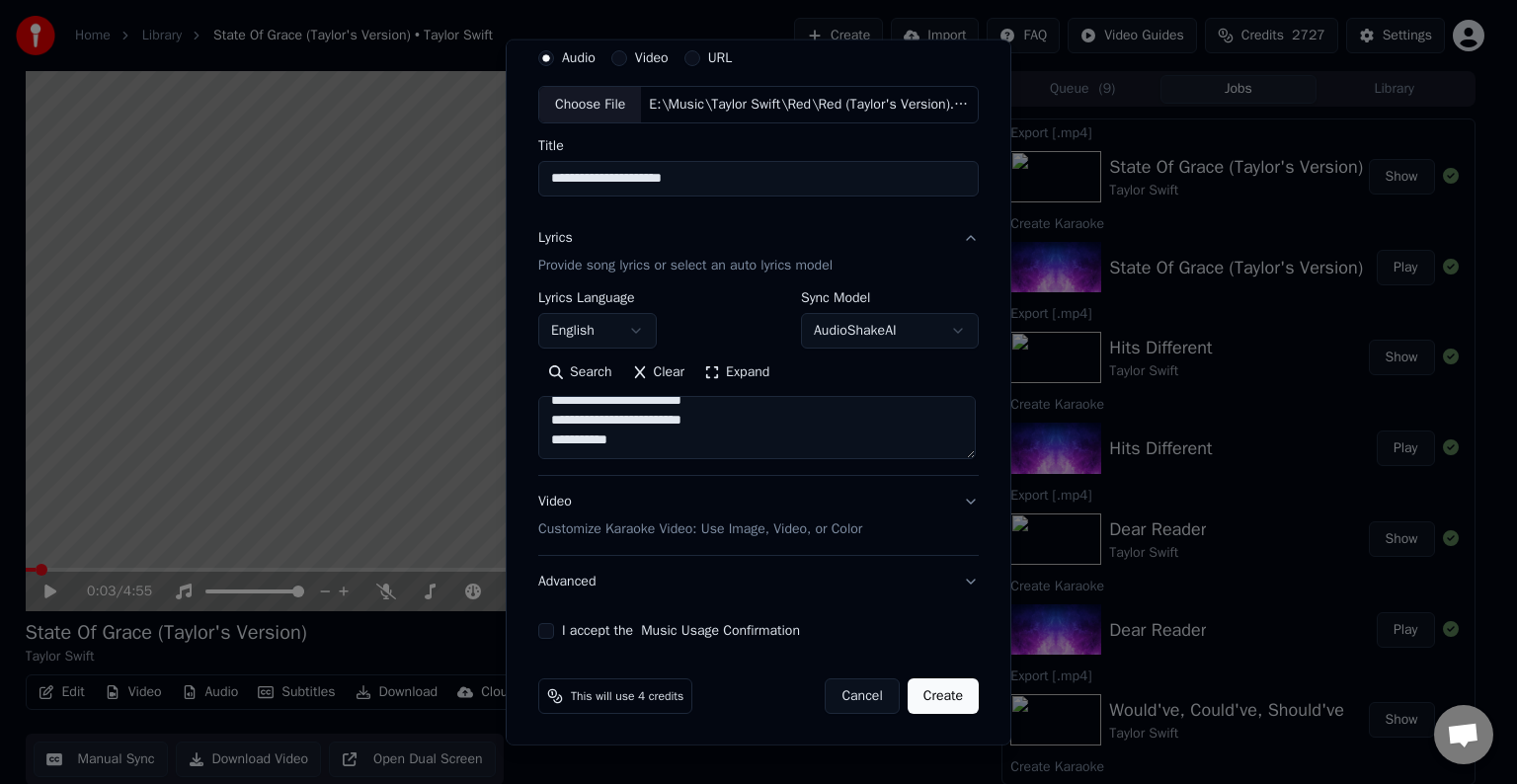 click at bounding box center (757, 428) 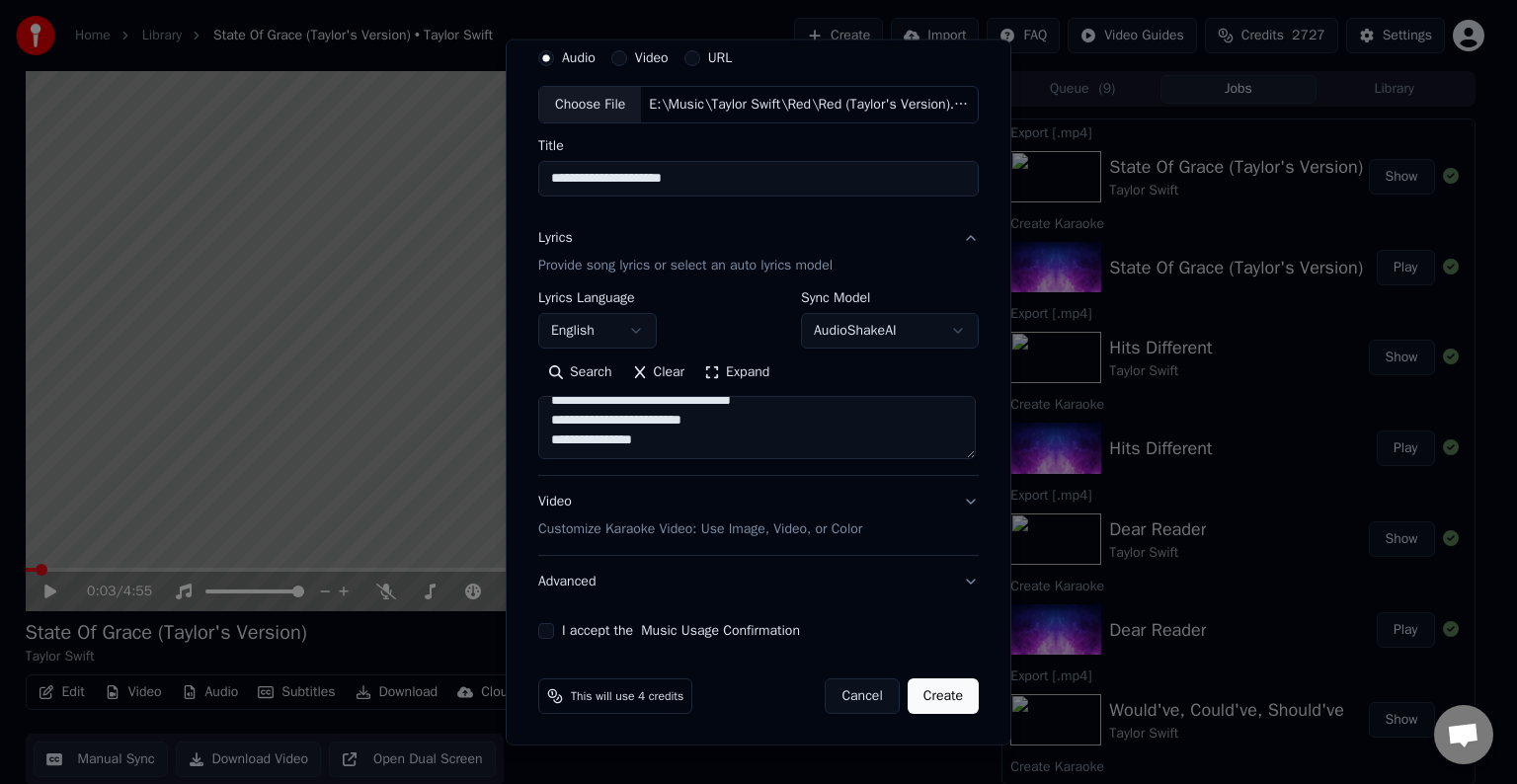 drag, startPoint x: 708, startPoint y: 423, endPoint x: 637, endPoint y: 429, distance: 71.25307 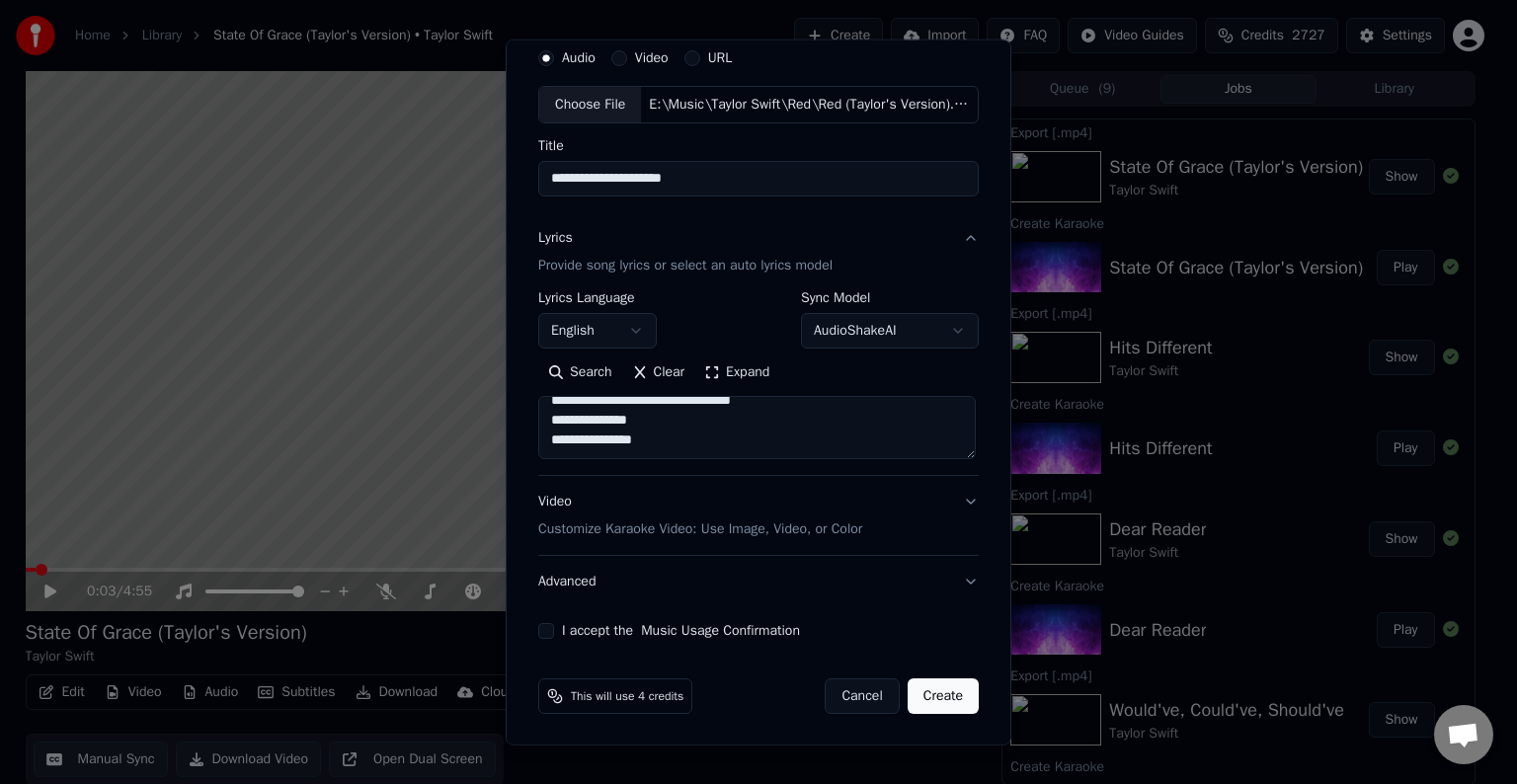 scroll, scrollTop: 703, scrollLeft: 0, axis: vertical 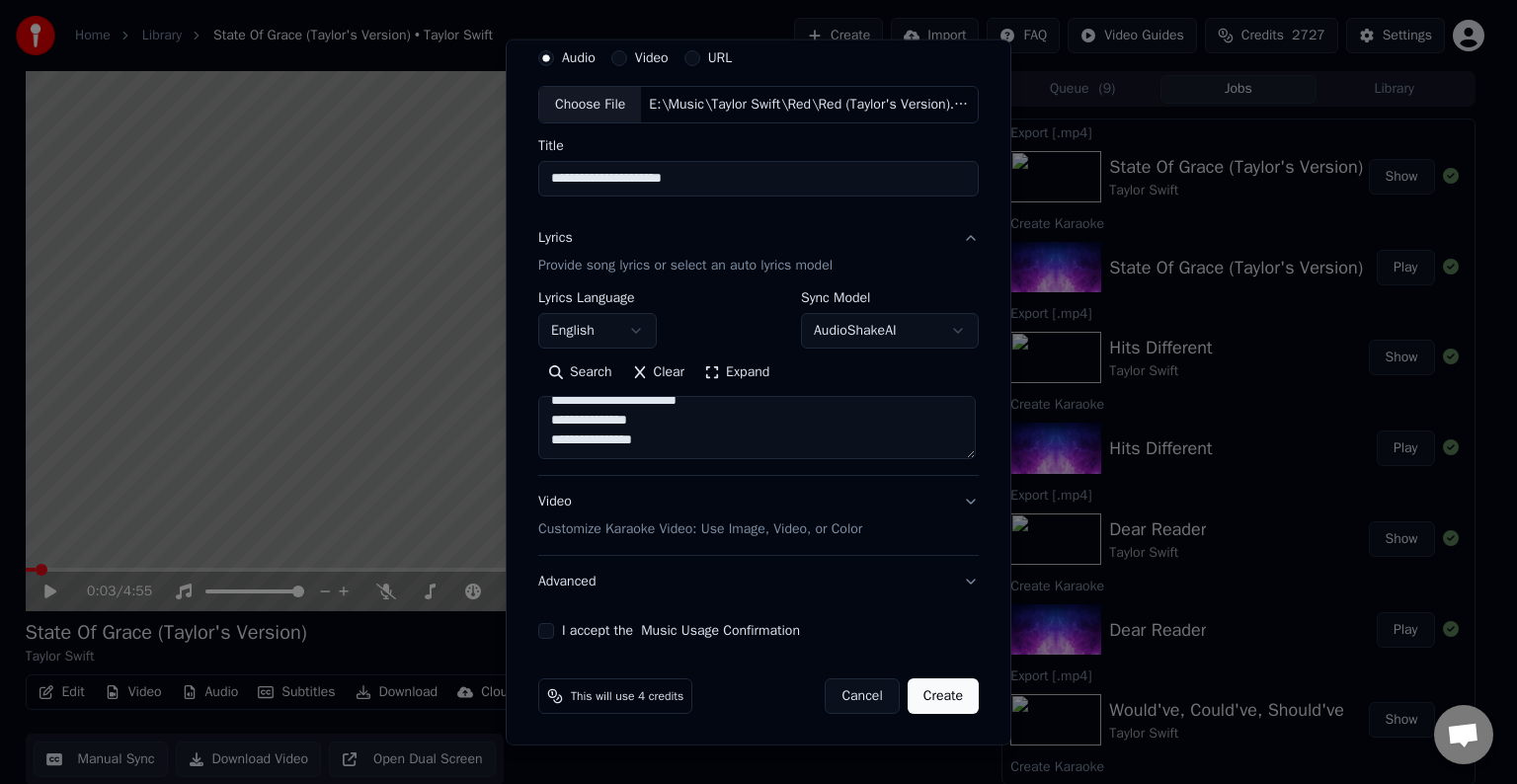 drag, startPoint x: 814, startPoint y: 420, endPoint x: 760, endPoint y: 427, distance: 54.451814 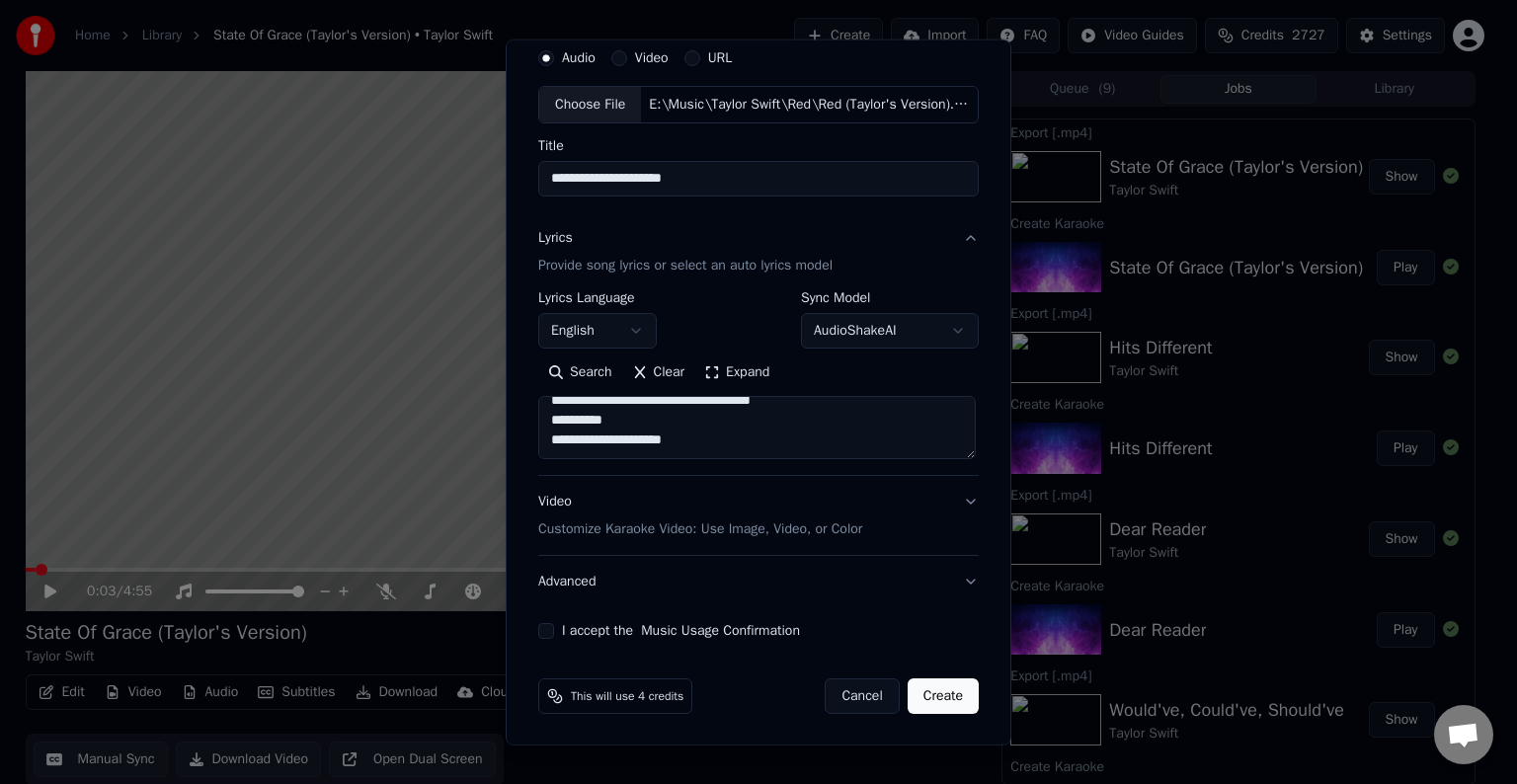 scroll, scrollTop: 774, scrollLeft: 0, axis: vertical 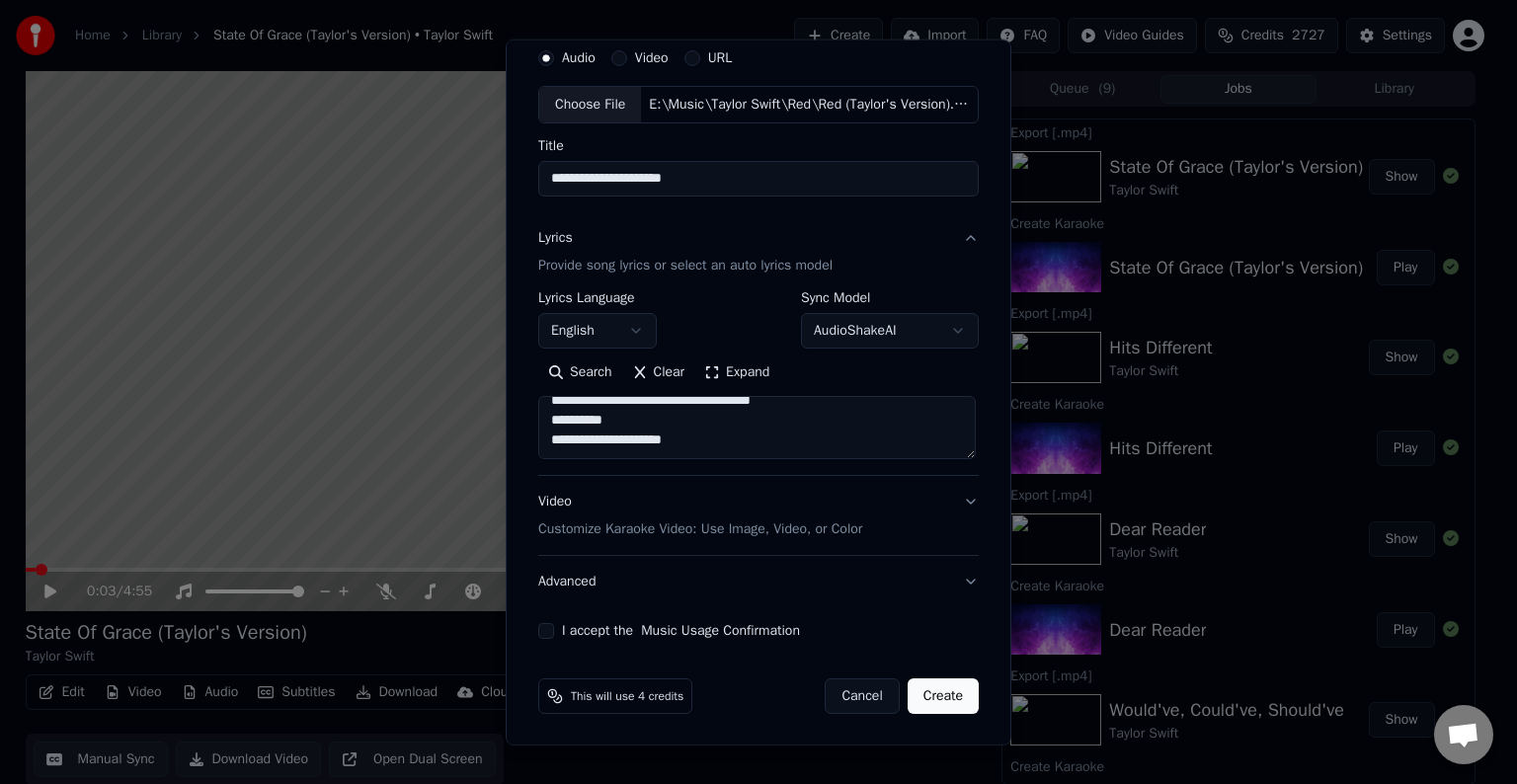 click at bounding box center (757, 428) 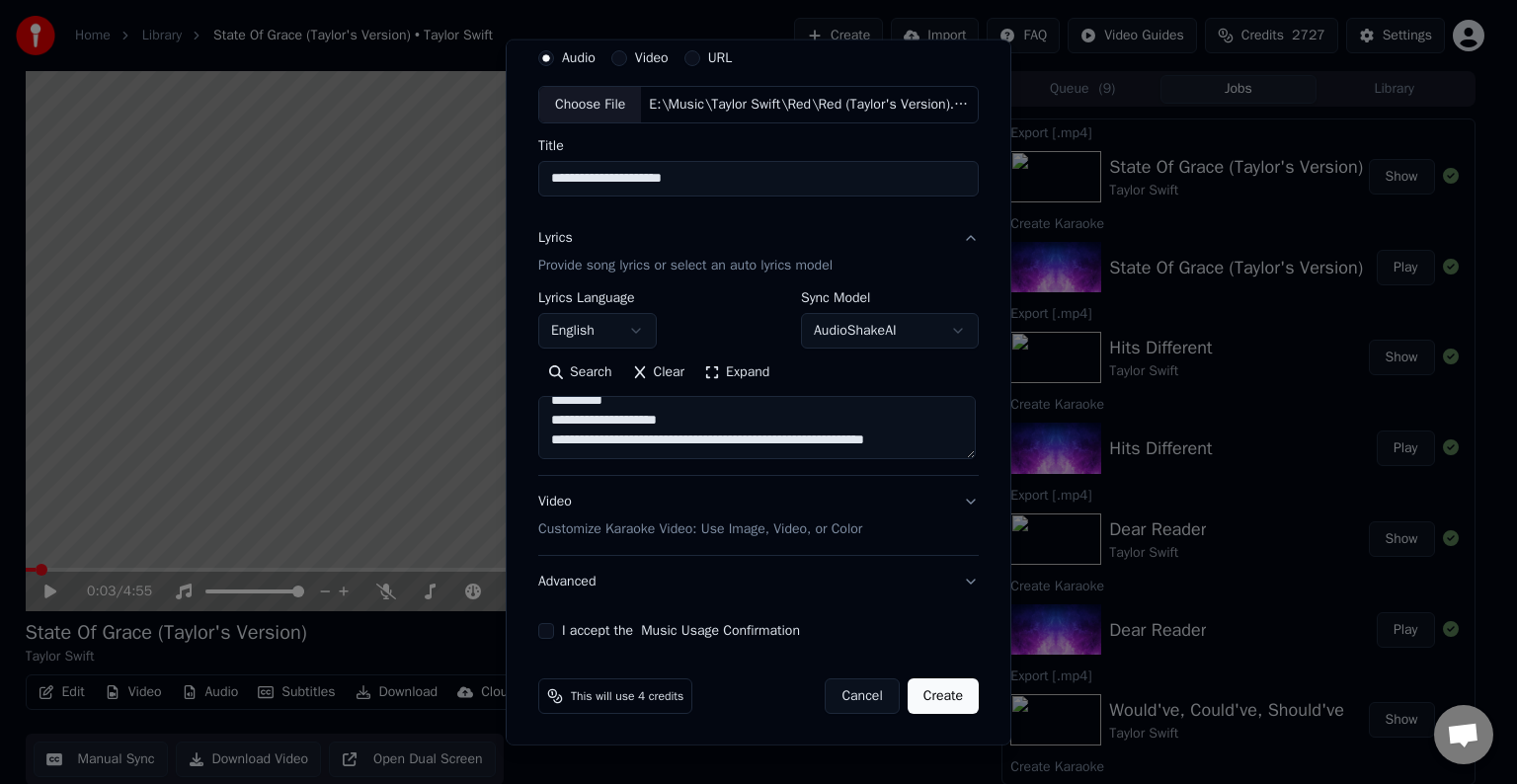 click at bounding box center (757, 428) 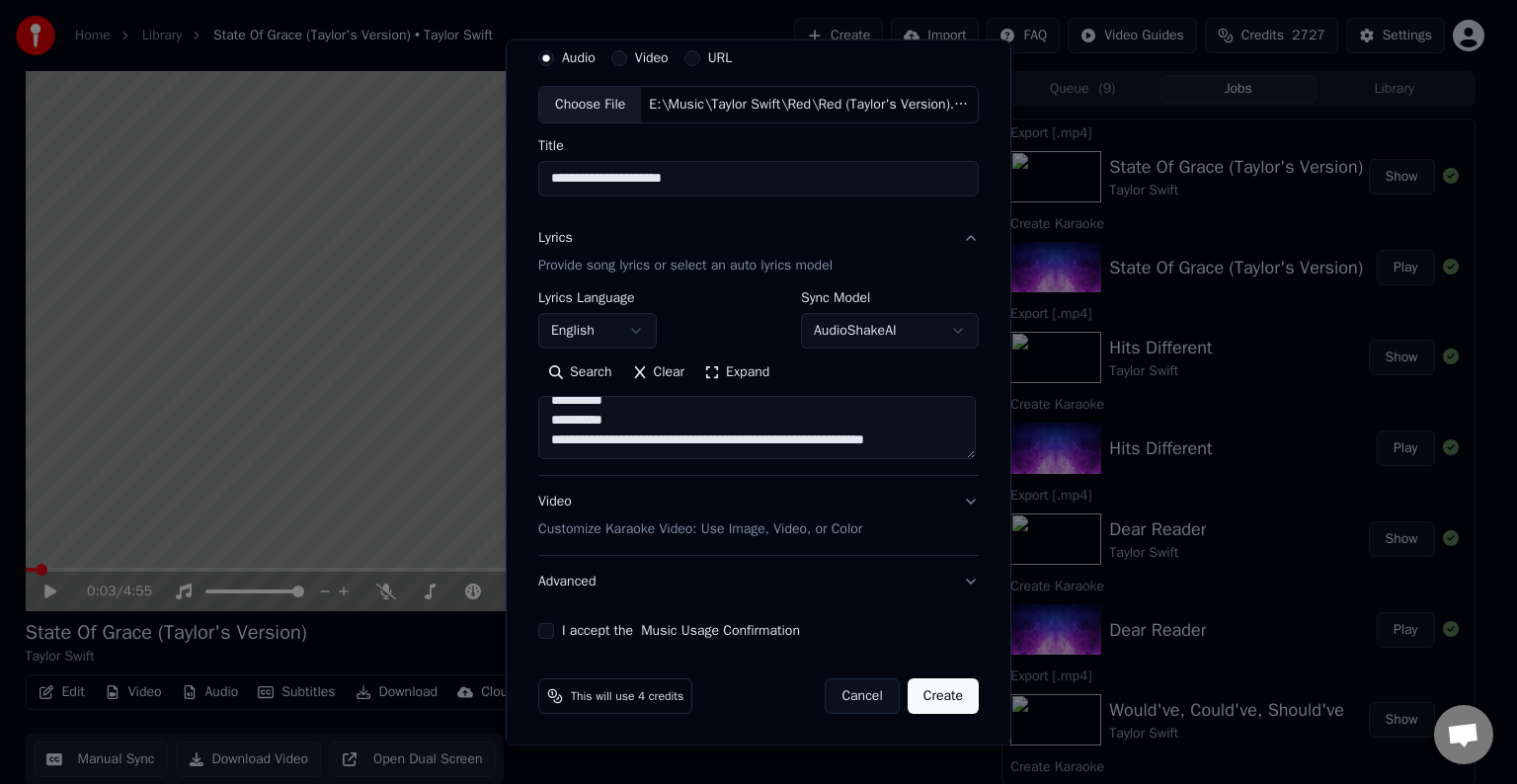 scroll, scrollTop: 742, scrollLeft: 0, axis: vertical 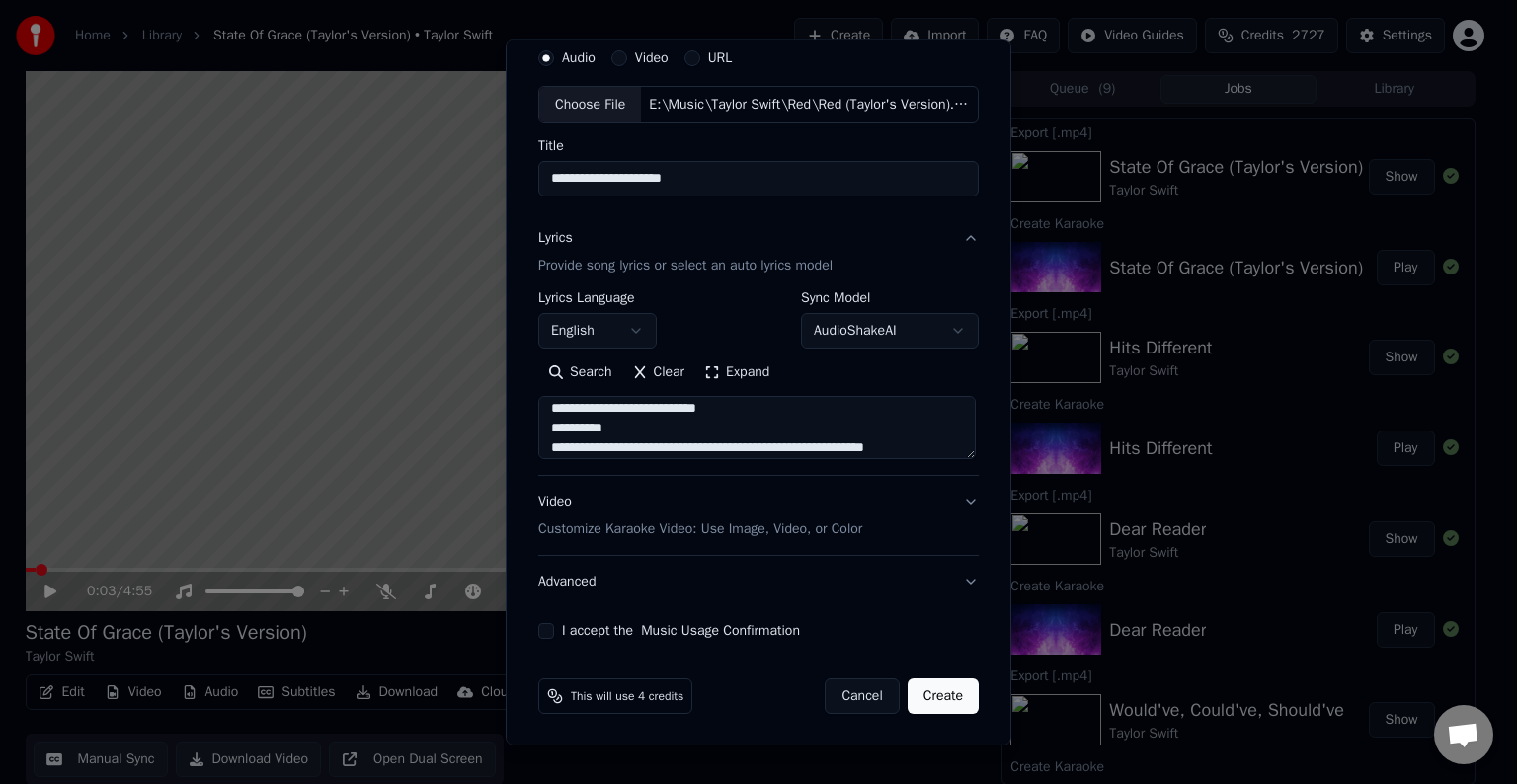 drag, startPoint x: 837, startPoint y: 400, endPoint x: 889, endPoint y: 447, distance: 70.0928 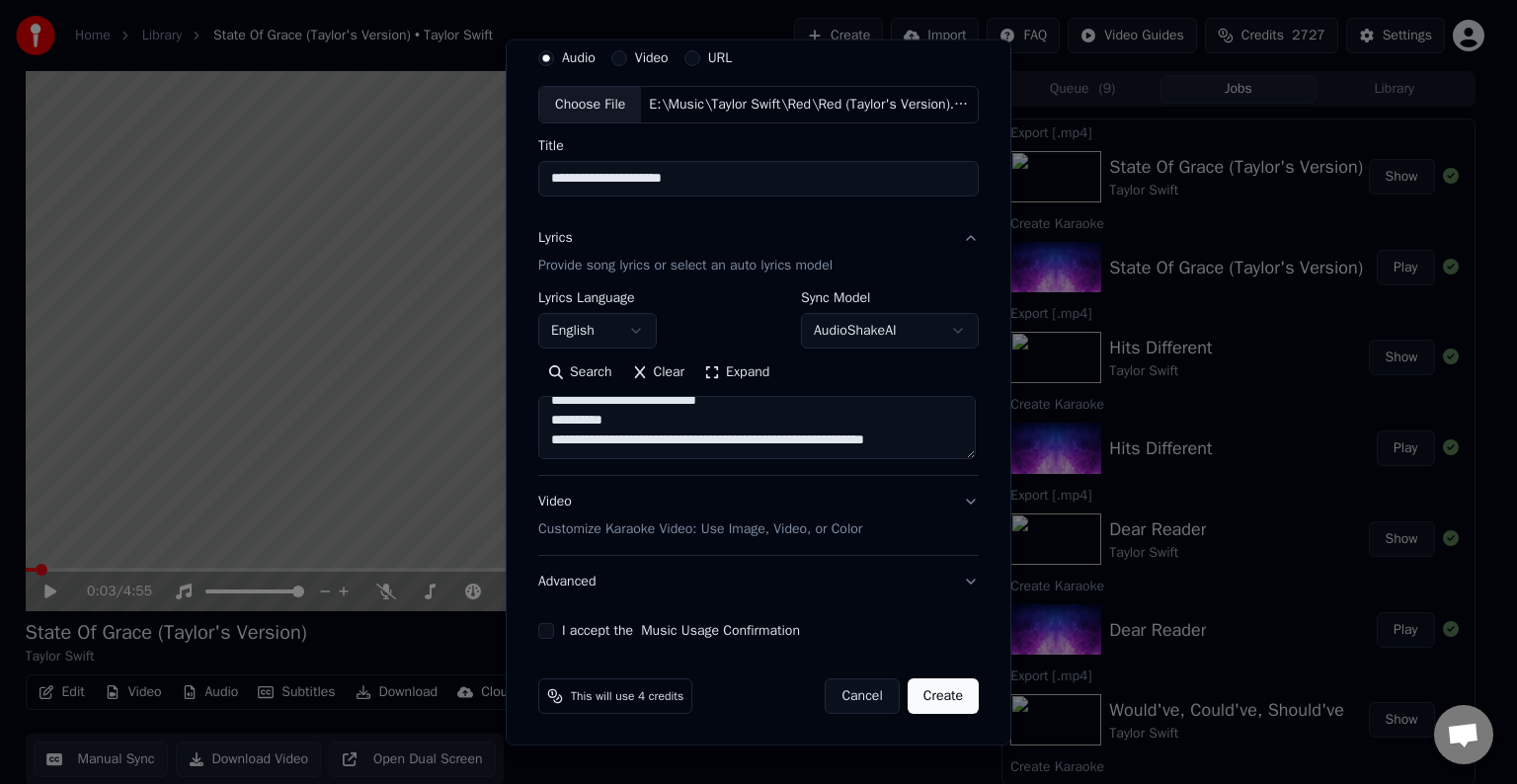 click at bounding box center (757, 428) 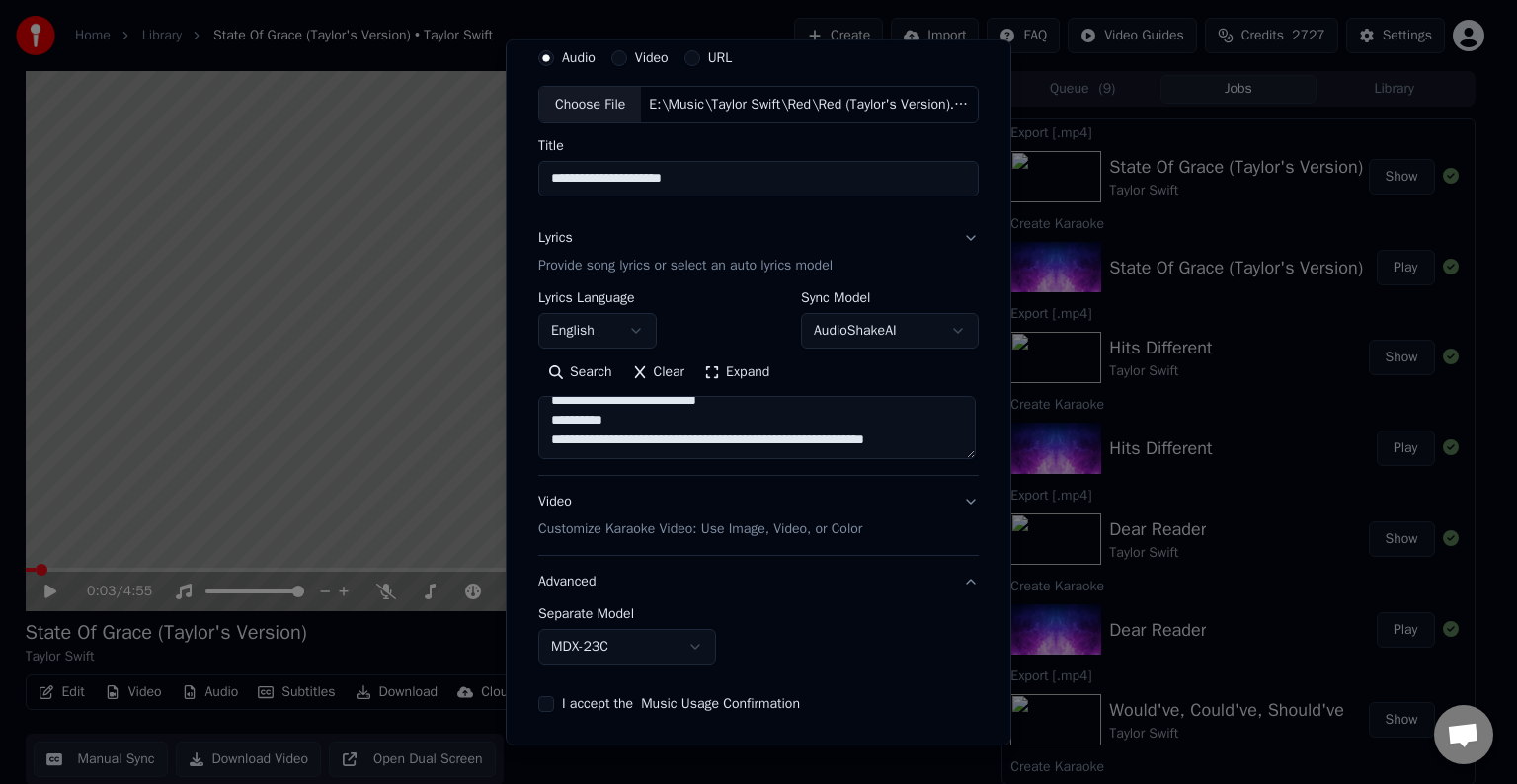 scroll, scrollTop: 0, scrollLeft: 0, axis: both 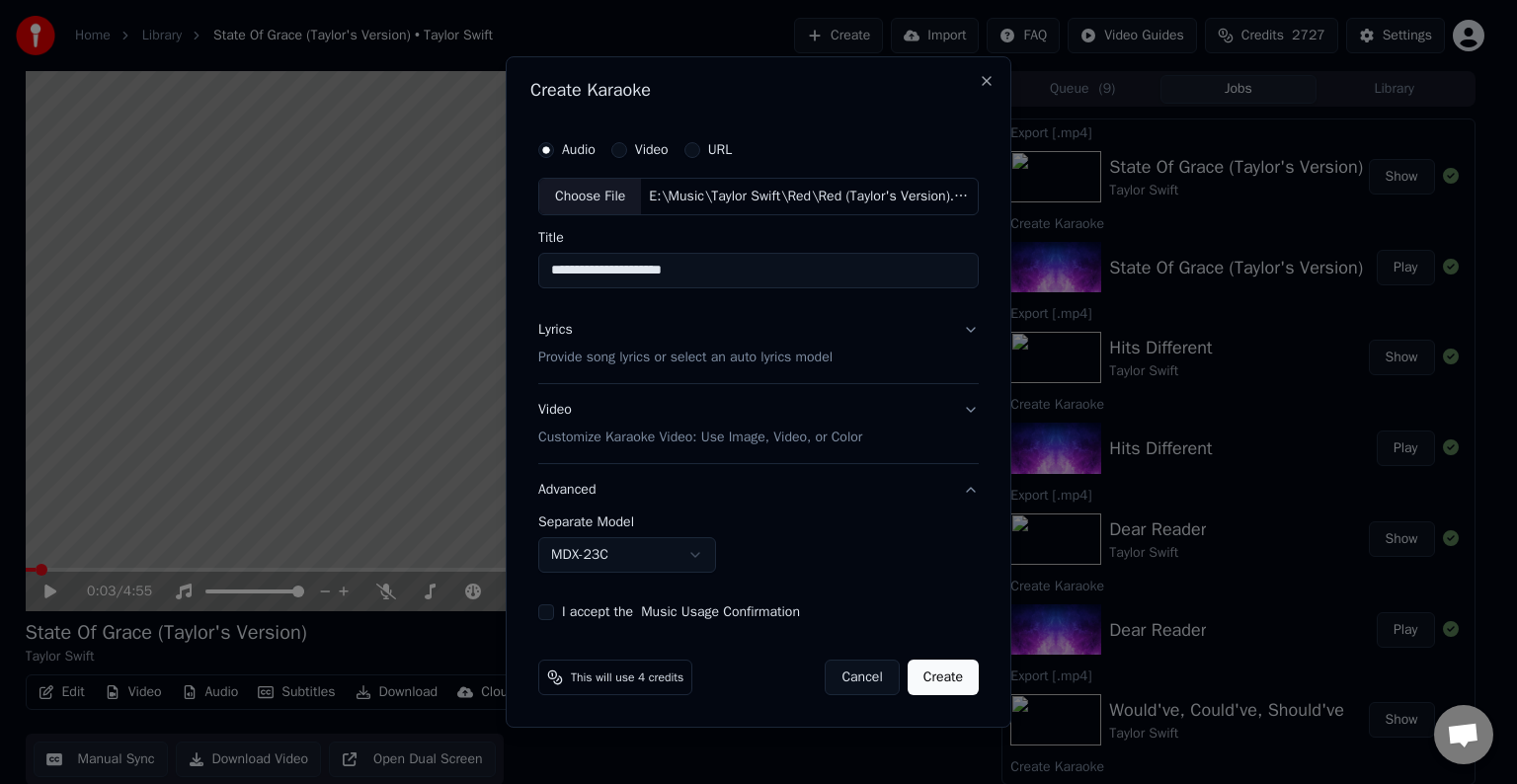 click on "Home Library State Of Grace (Taylor's Version) • Taylor Swift Create Import FAQ Video Guides Credits 2727 Settings 0:03  /  4:55 State Of Grace (Taylor's Version) Taylor Swift BPM 130 Key A Edit Video Audio Subtitles Download Cloud Library Manual Sync Download Video Open Dual Screen Queue ( 9 ) Jobs Library Export [.mp4] State Of Grace (Taylor's Version) Taylor Swift Show Create Karaoke State Of Grace (Taylor's Version) Play Export [.mp4] Hits Different Taylor Swift Show Create Karaoke Hits Different Play Export [.mp4] Dear Reader Taylor Swift Show Create Karaoke Dear Reader Play Export [.mp4] Would've, Could've, Should've Taylor Swift Show Create Karaoke Would've, Could've, Should've Play Export [.mp4] Glitch Taylor Swift Show Create Karaoke Glitch Play Export [.mp4] High Infidelity Taylor Swift Show Create Karaoke High Infidelity Play Export [.mp4] Paris Taylor Swift Show Create Karaoke Paris Play Export [.mp4] Bigger Than The Whole Sky Taylor Swift Show Create Karaoke Bigger Than The Whole Sky Play Show" at bounding box center [750, 392] 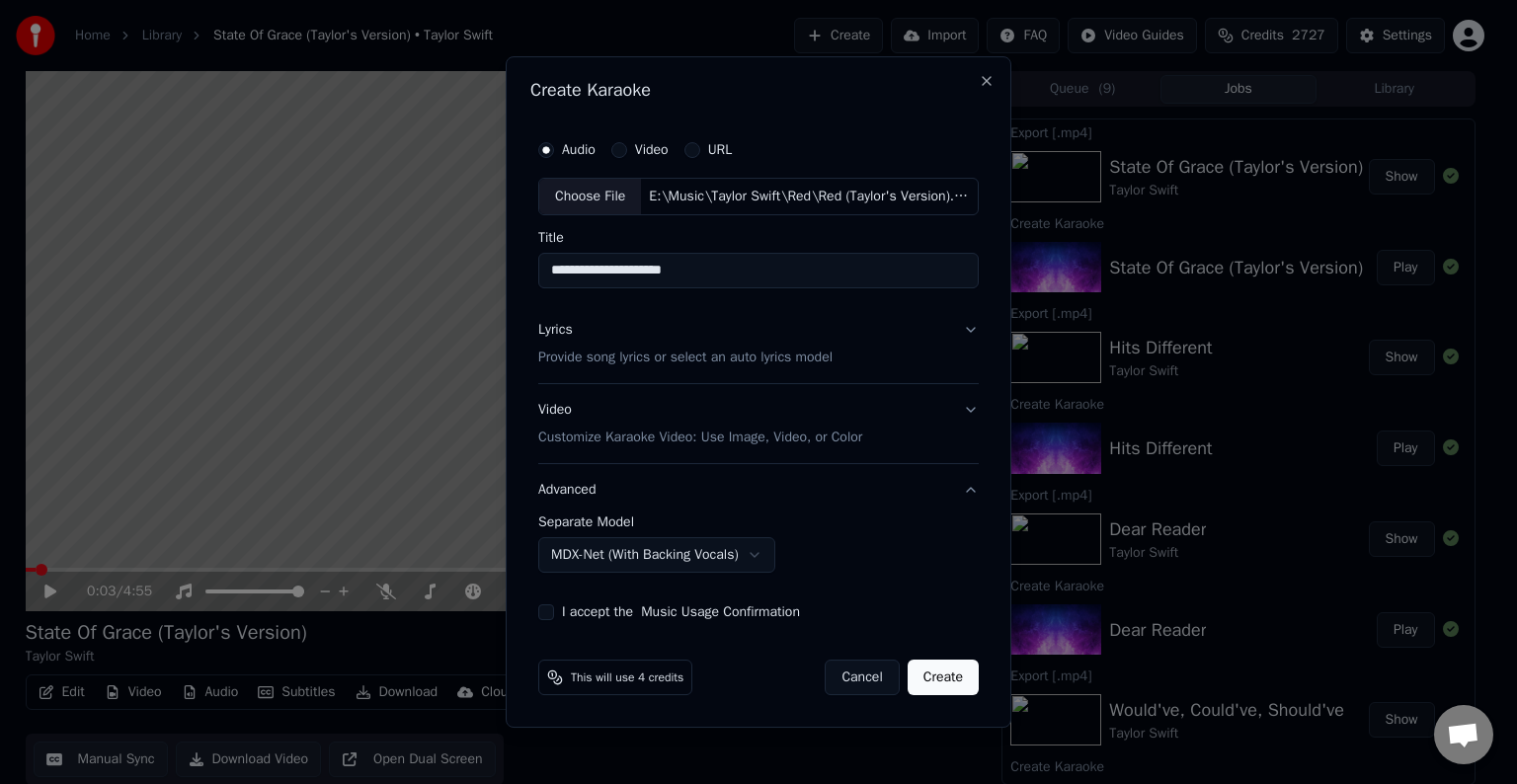 click on "I accept the   Music Usage Confirmation" at bounding box center (758, 612) 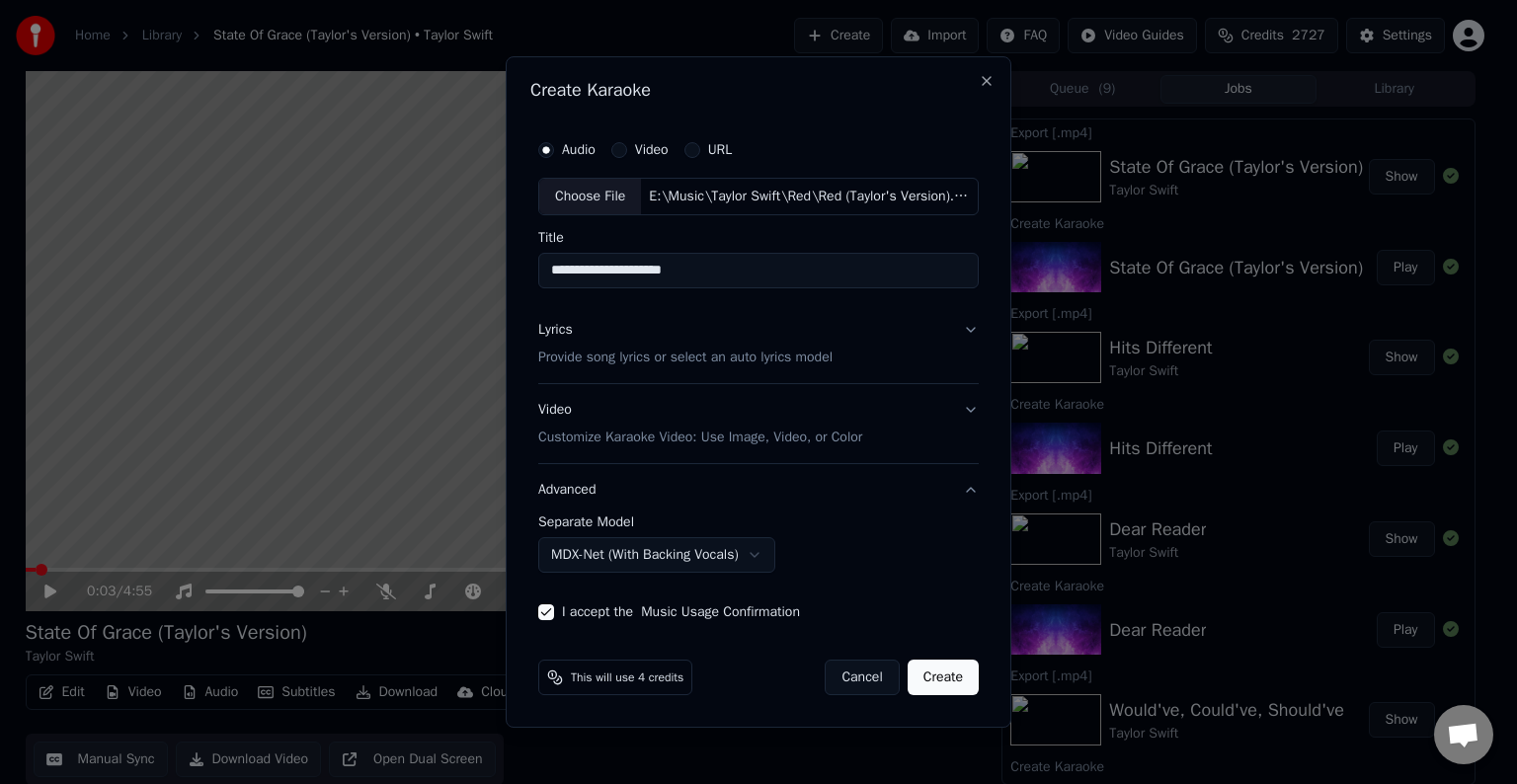 click on "Create" at bounding box center (943, 677) 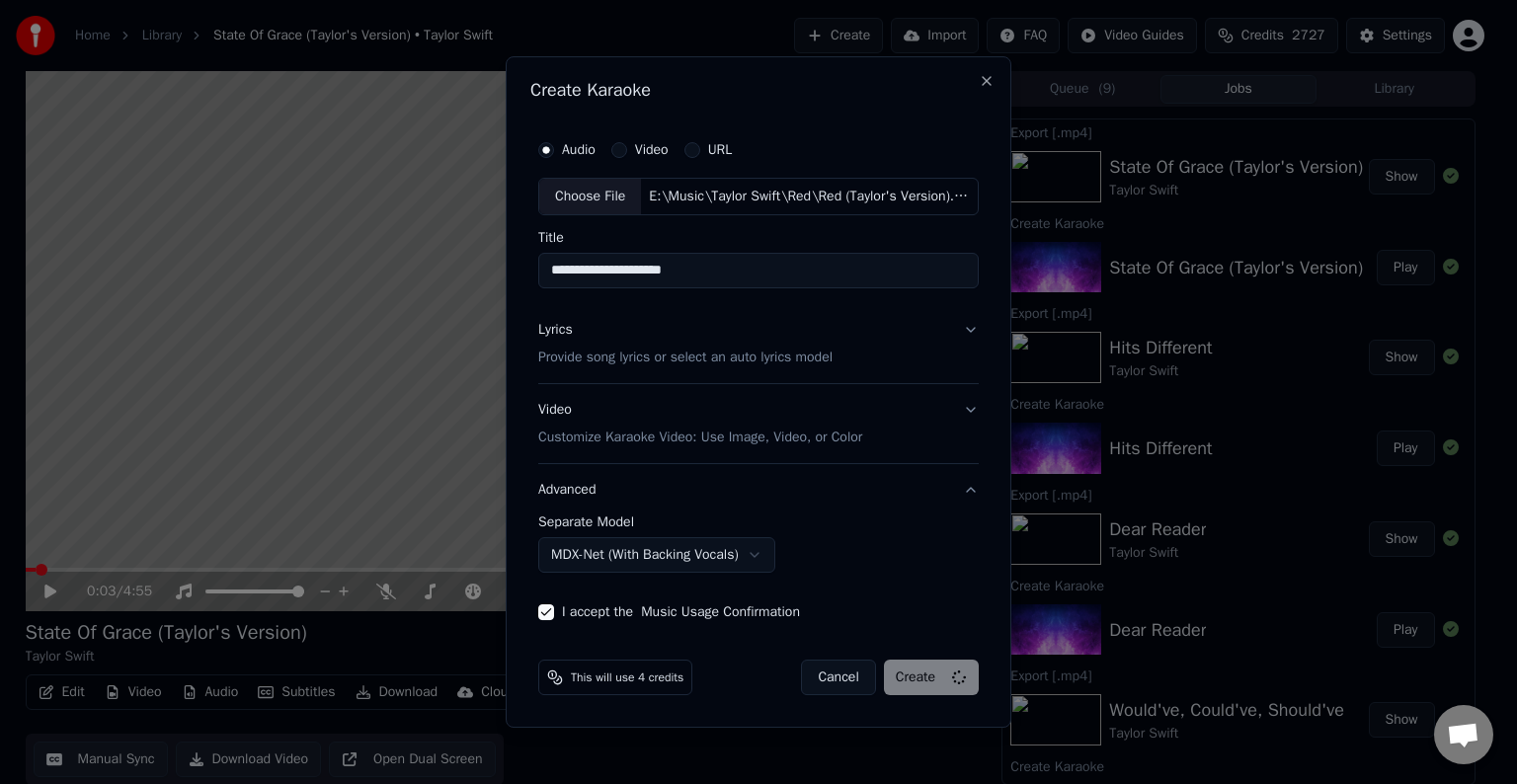 select on "******" 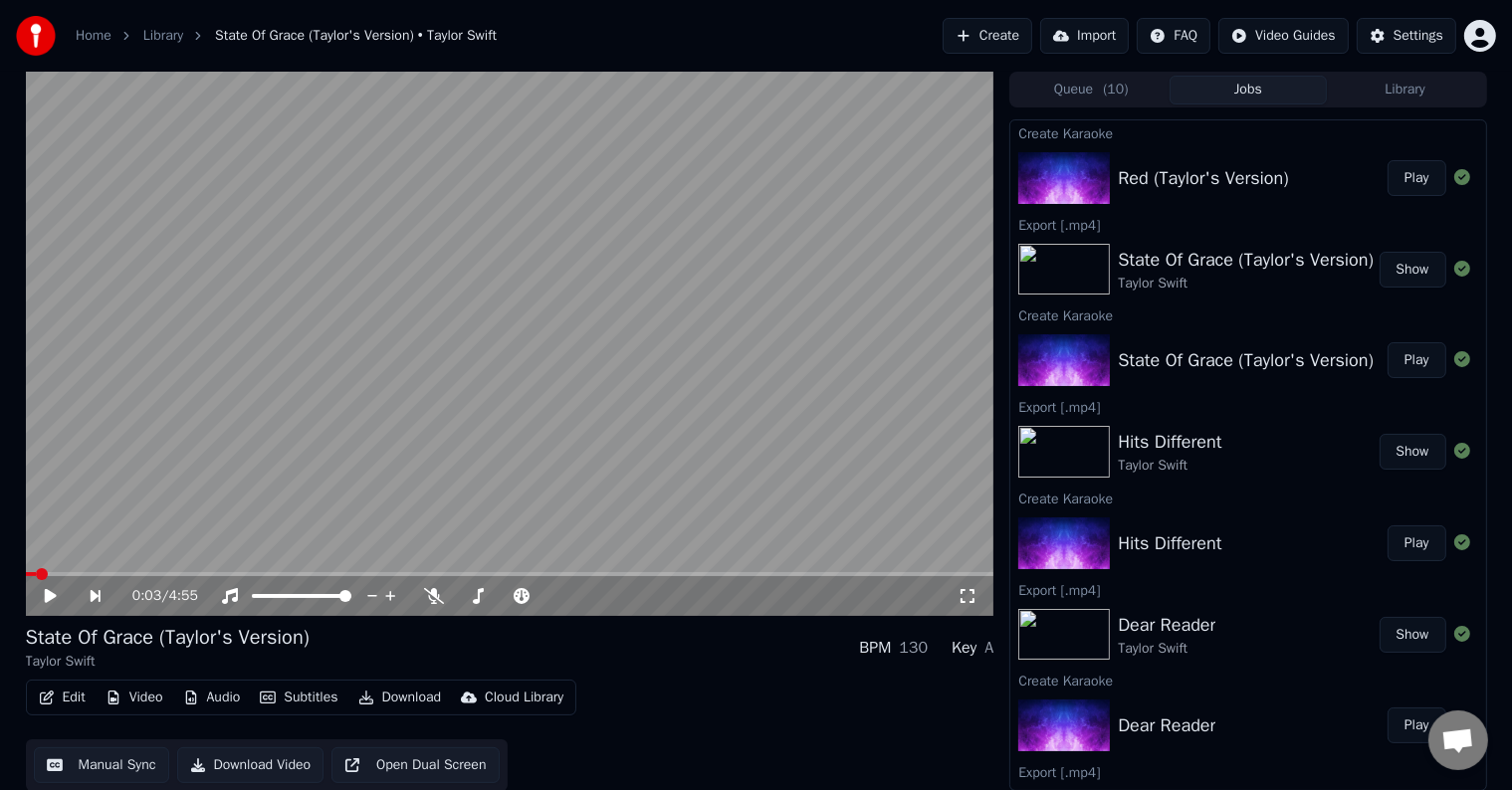 click on "Play" at bounding box center (1416, 178) 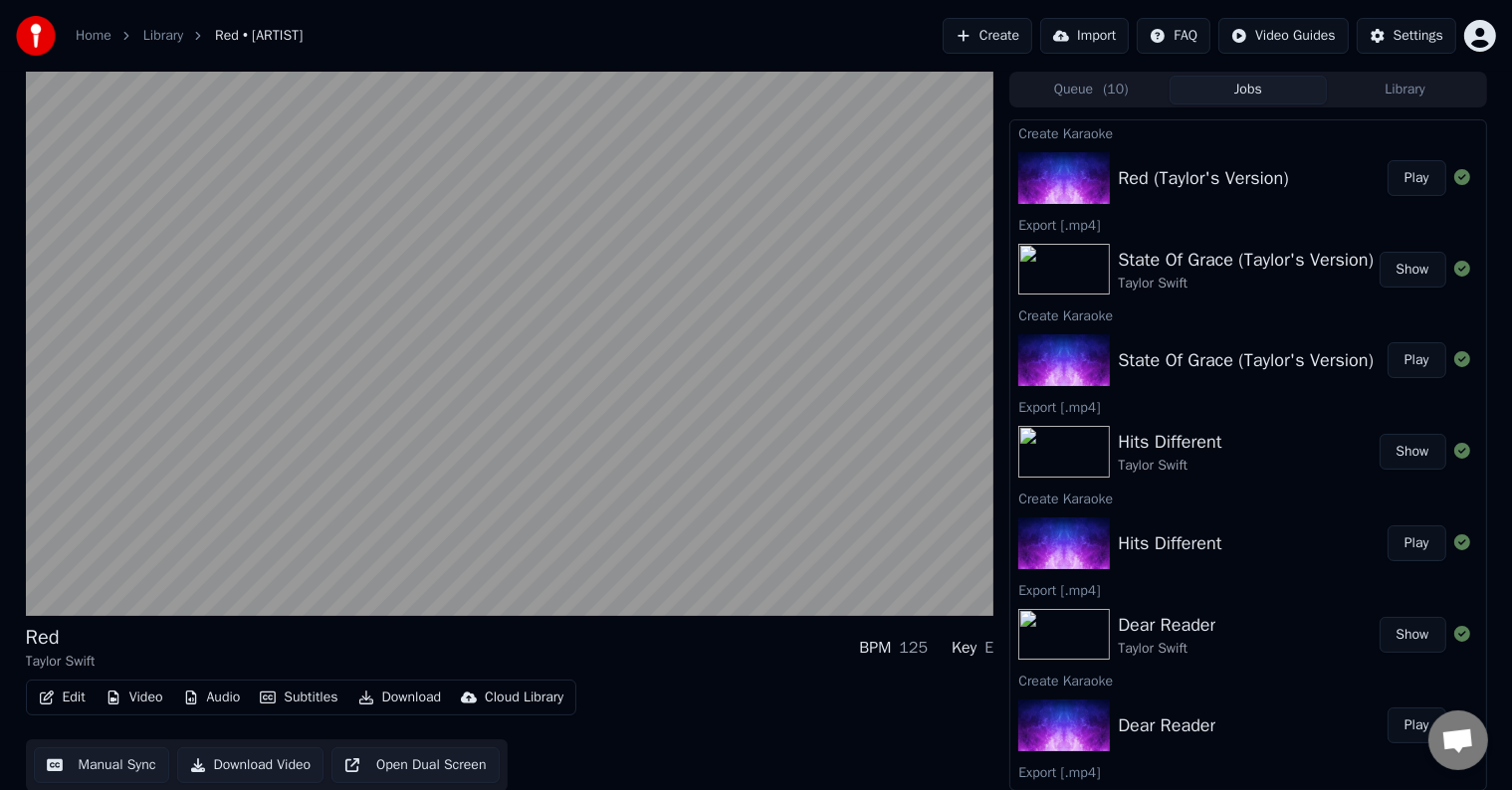 click on "Edit" at bounding box center (62, 697) 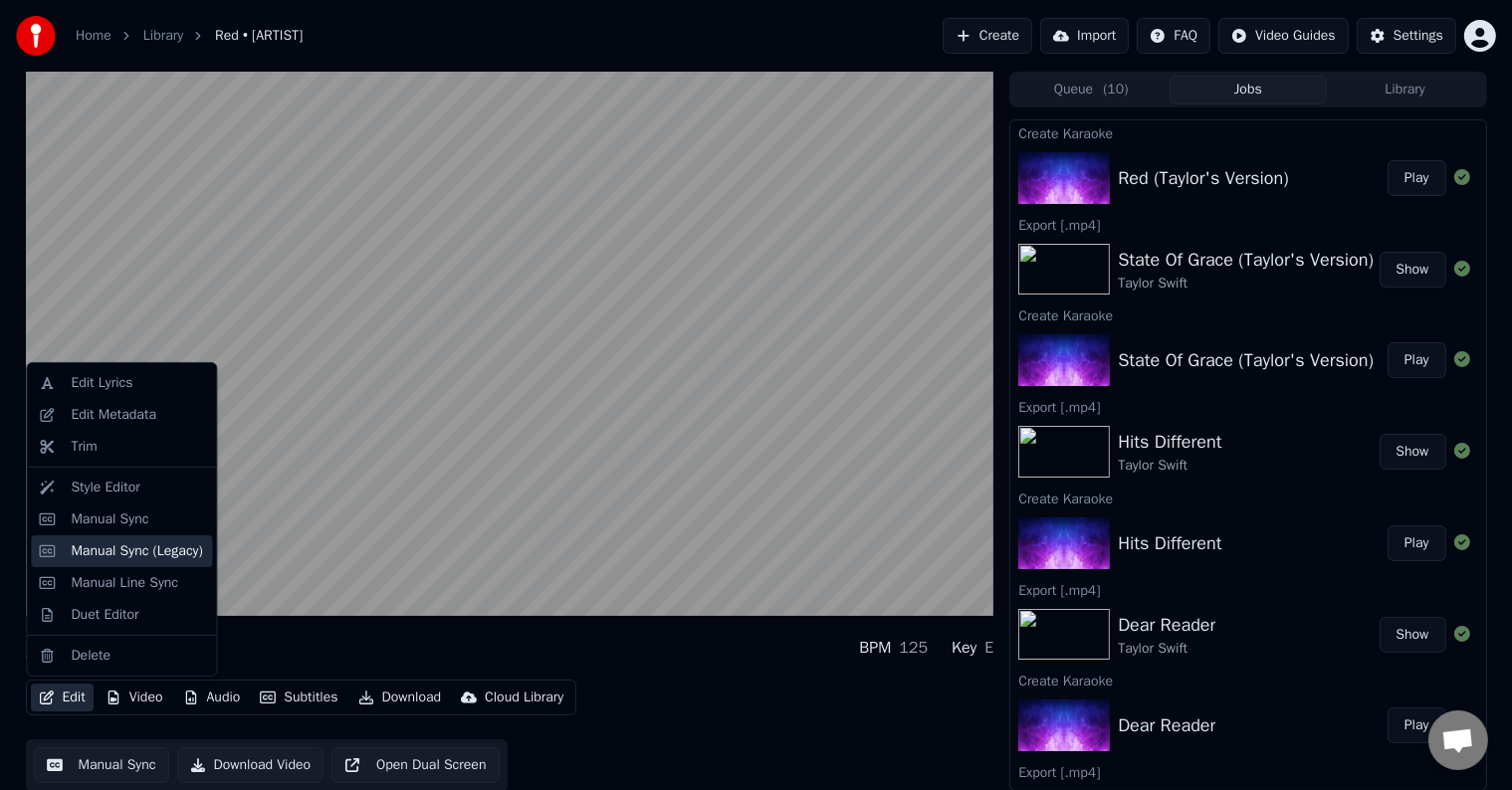 click on "Manual Sync (Legacy)" at bounding box center [136, 551] 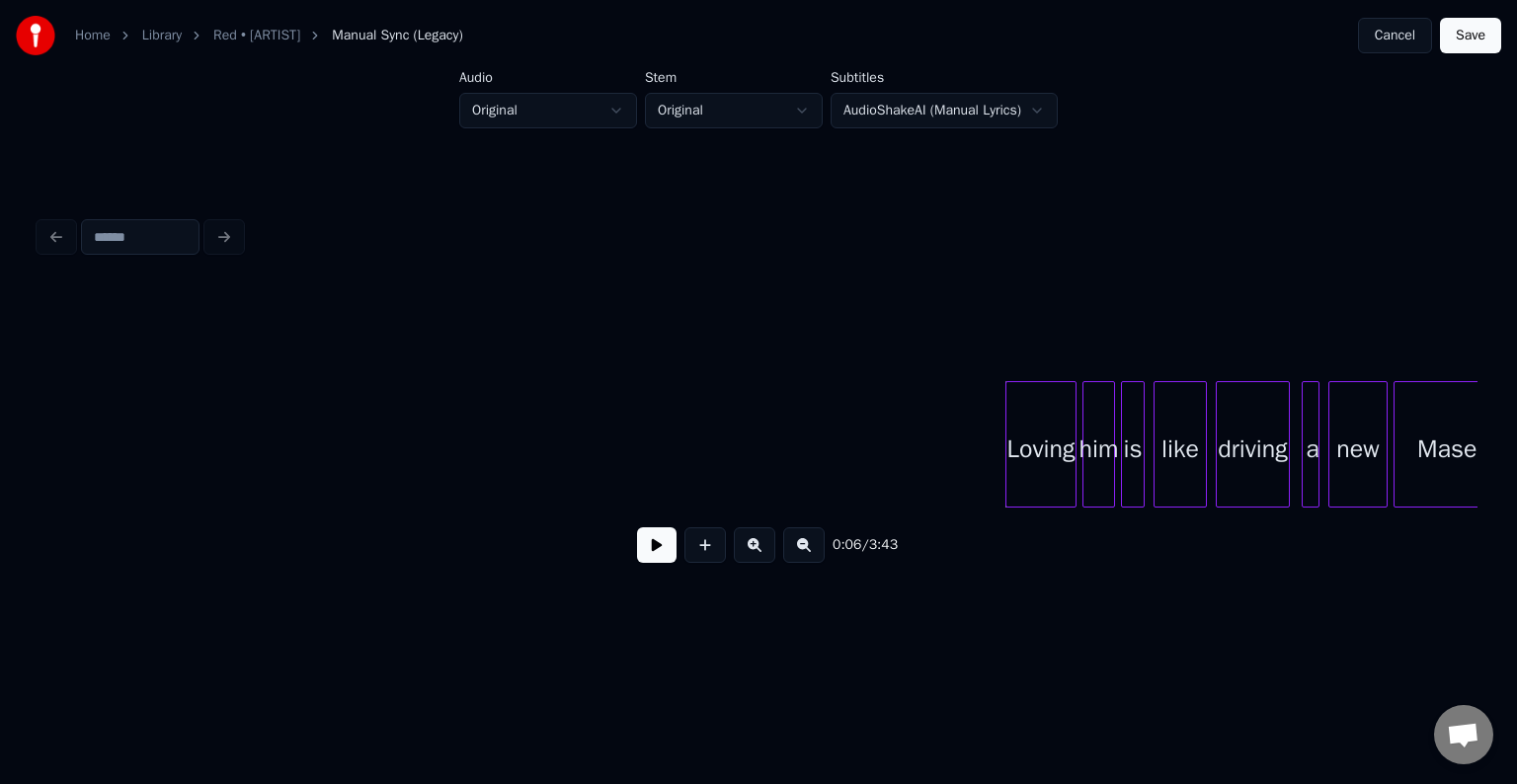 click on "Loving him is like driving a new [VEHICLE]" at bounding box center [16568, 444] 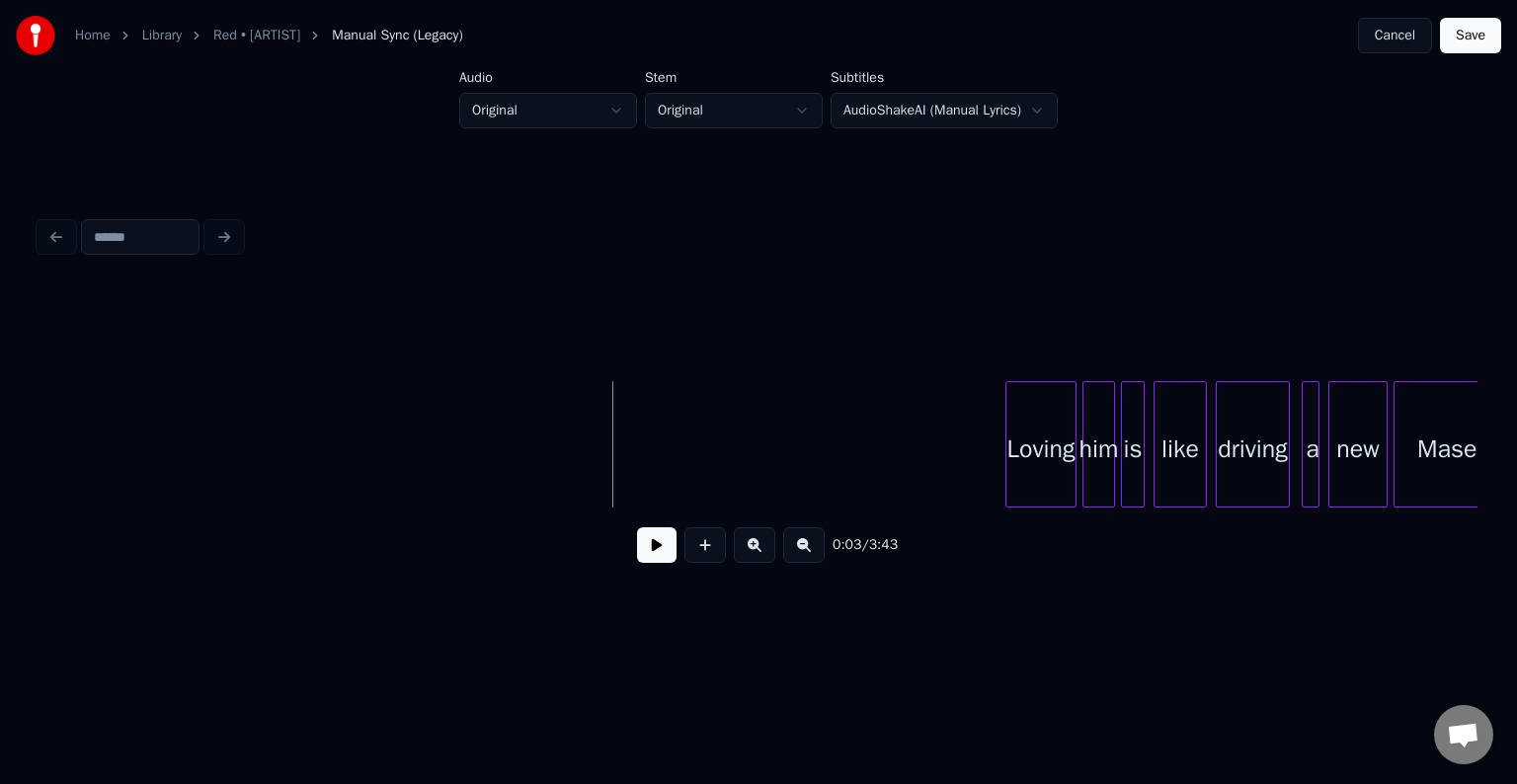 click at bounding box center [657, 545] 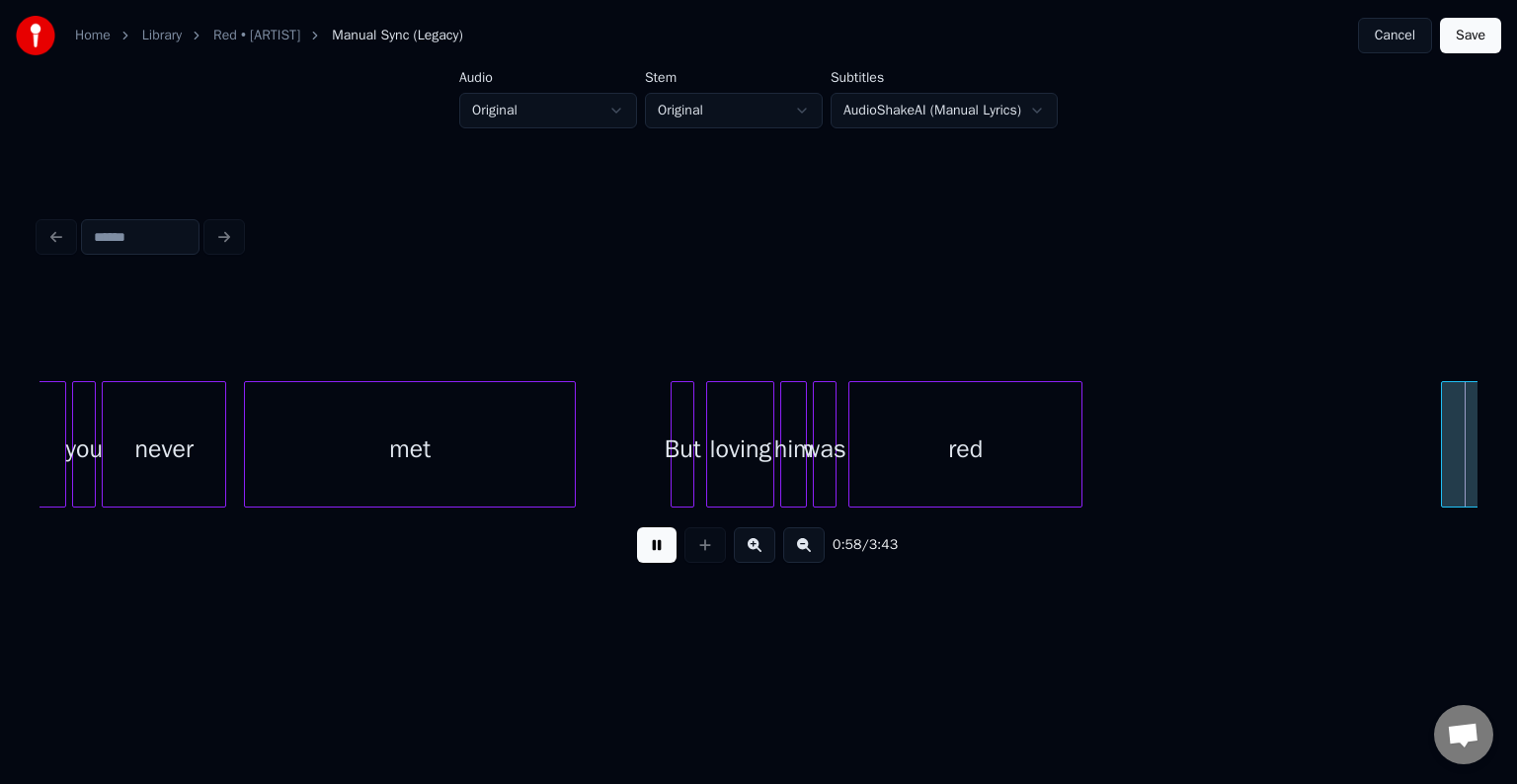 scroll, scrollTop: 0, scrollLeft: 8636, axis: horizontal 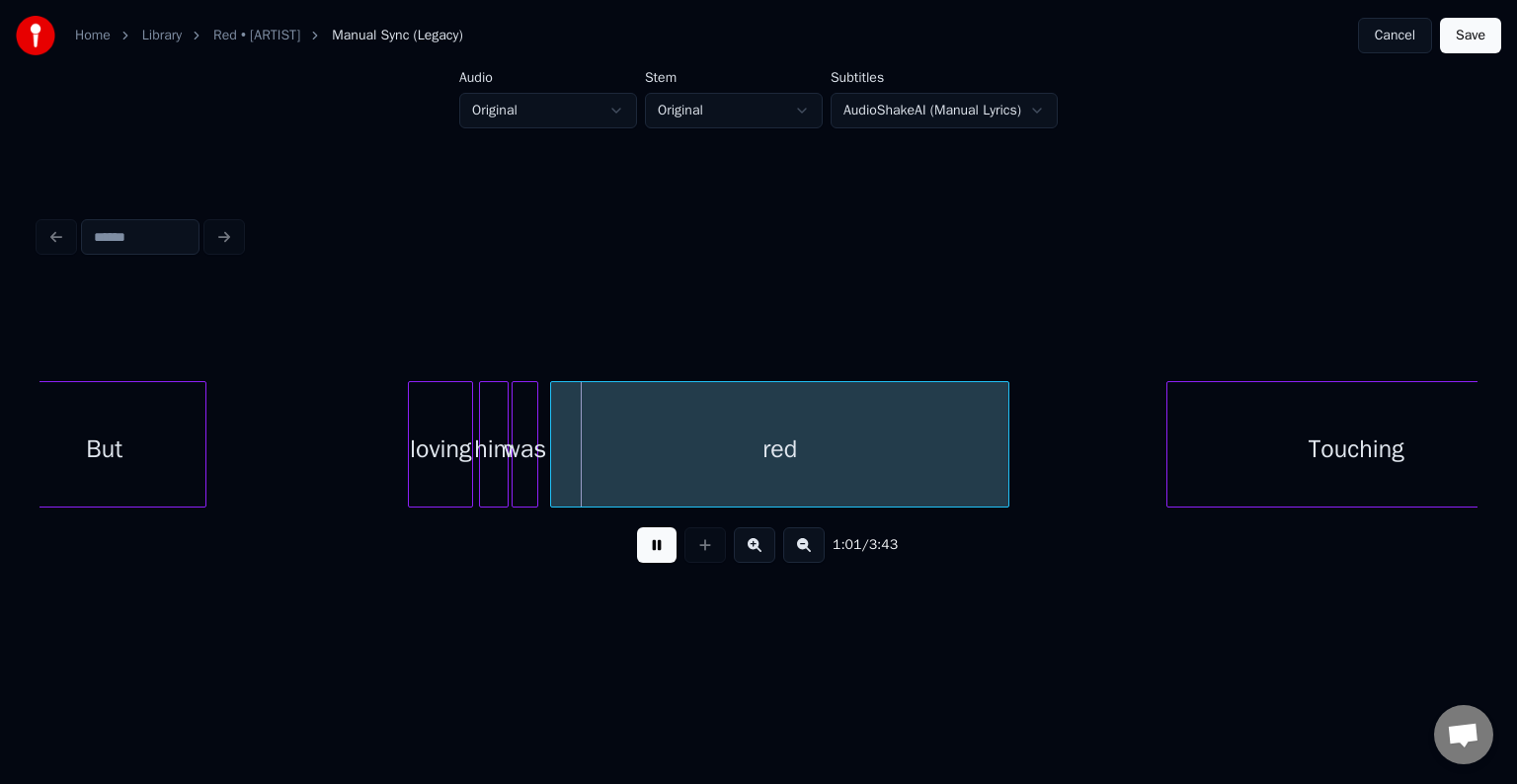 click at bounding box center (657, 545) 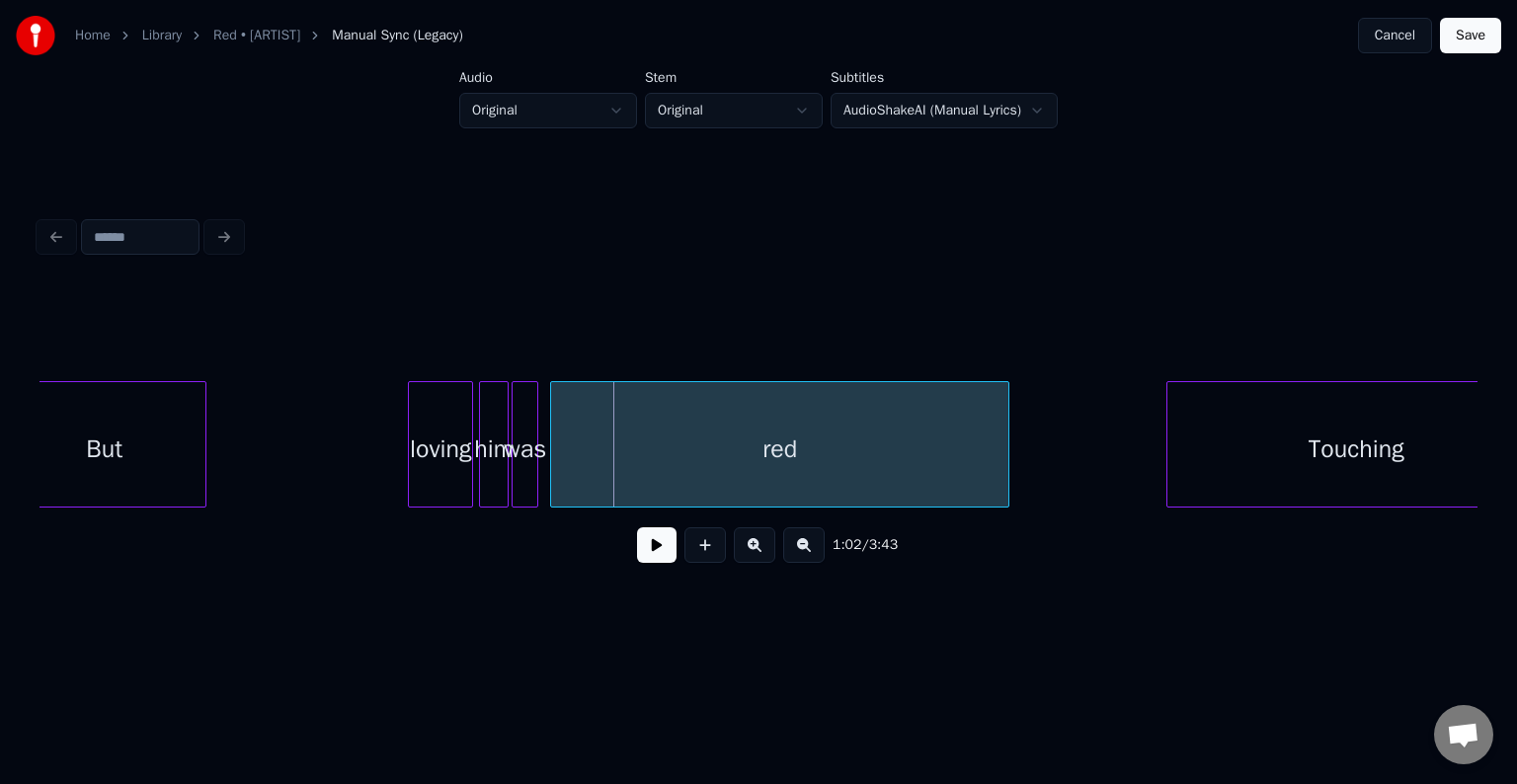 scroll, scrollTop: 0, scrollLeft: 8602, axis: horizontal 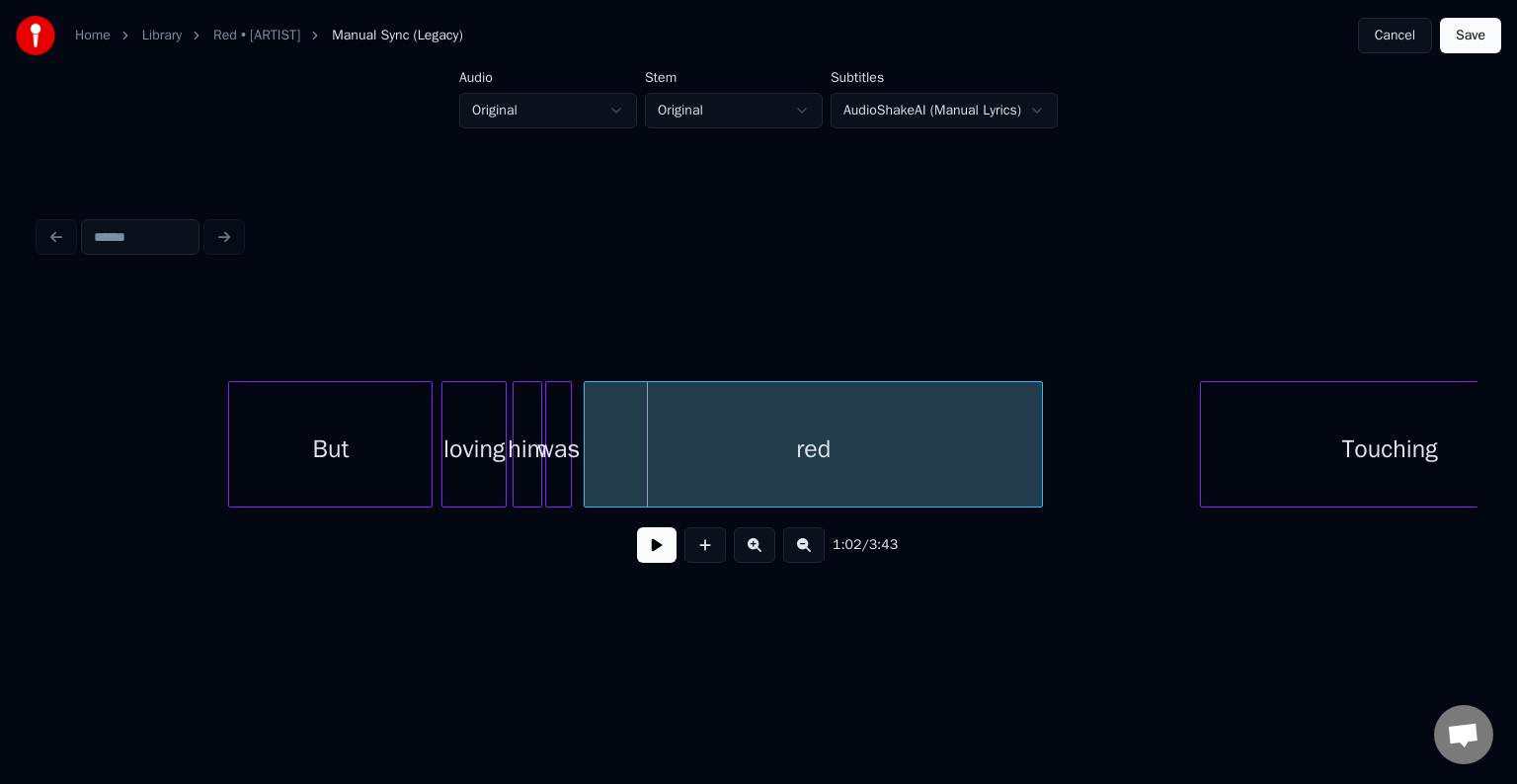 click on "But" at bounding box center (330, 449) 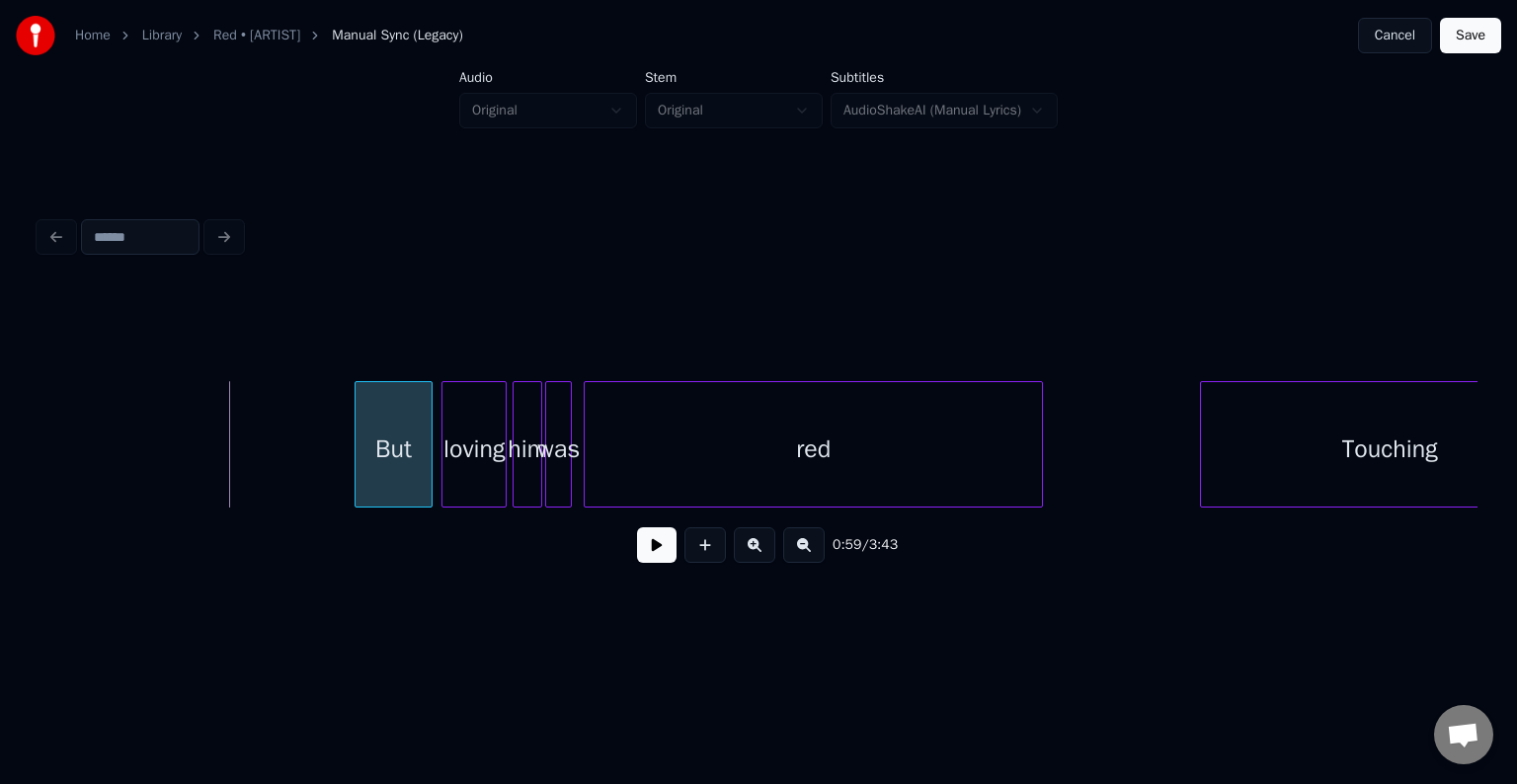 click at bounding box center (359, 444) 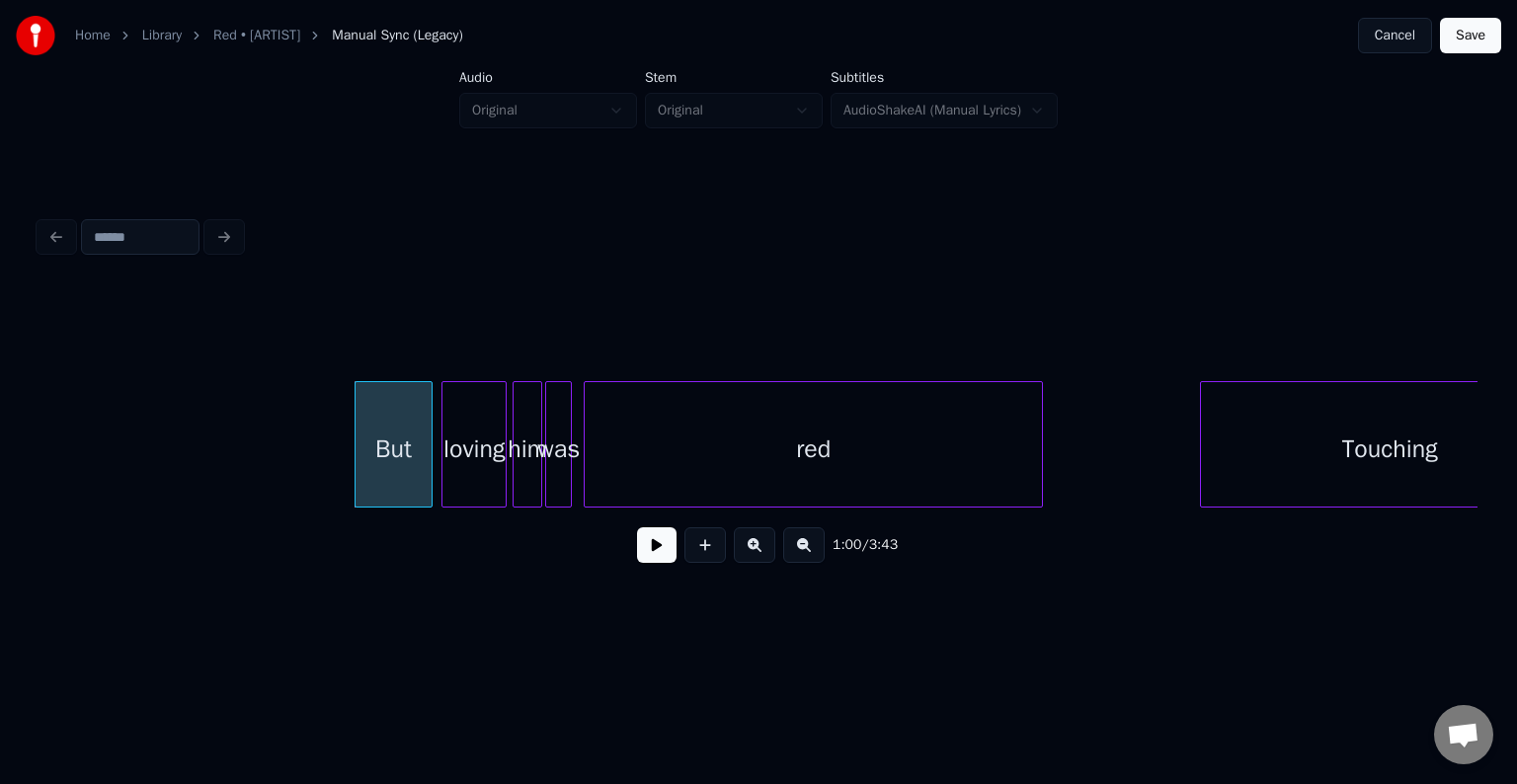 click at bounding box center (657, 545) 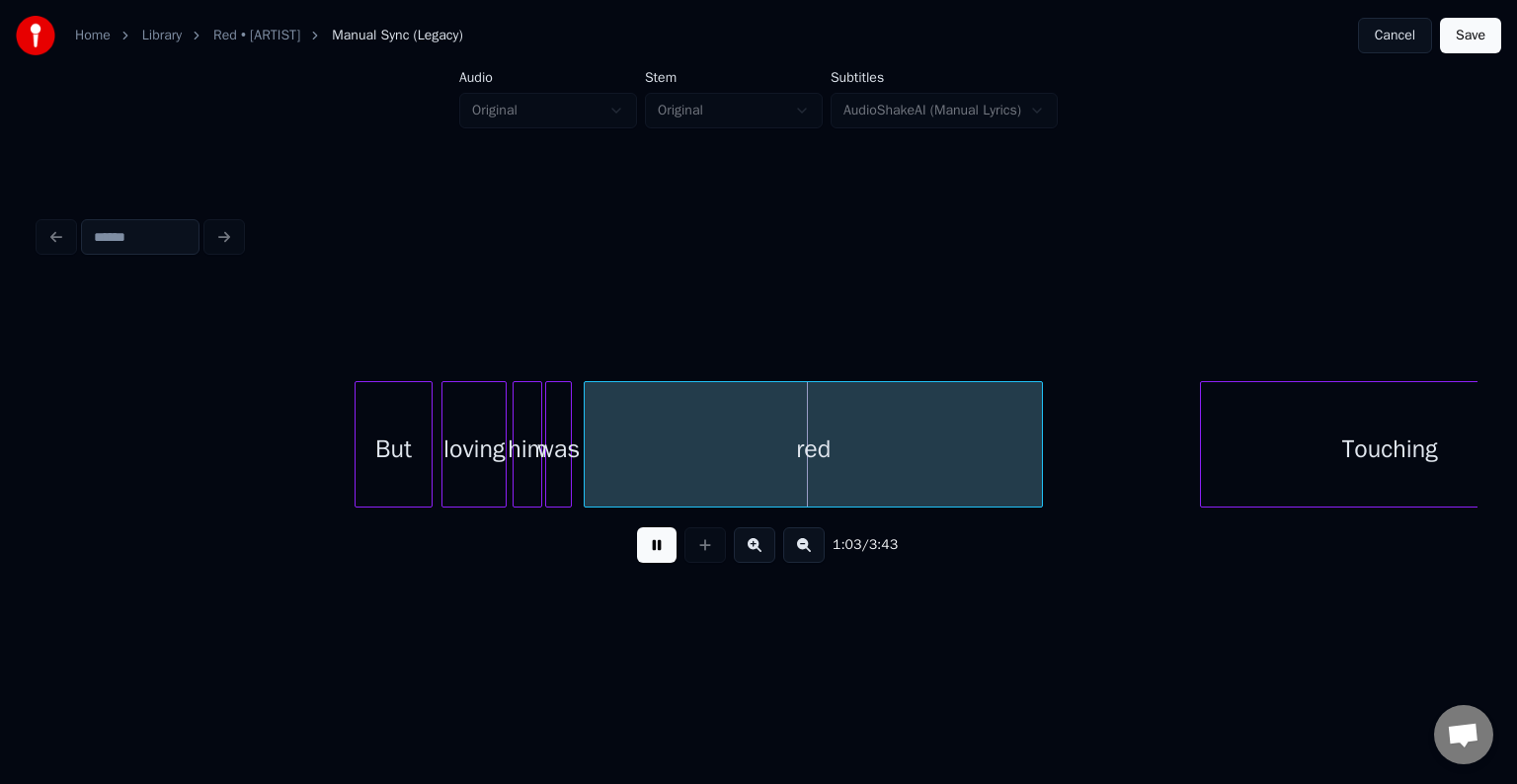 click on "But loving him was red Touching" at bounding box center [7966, 444] 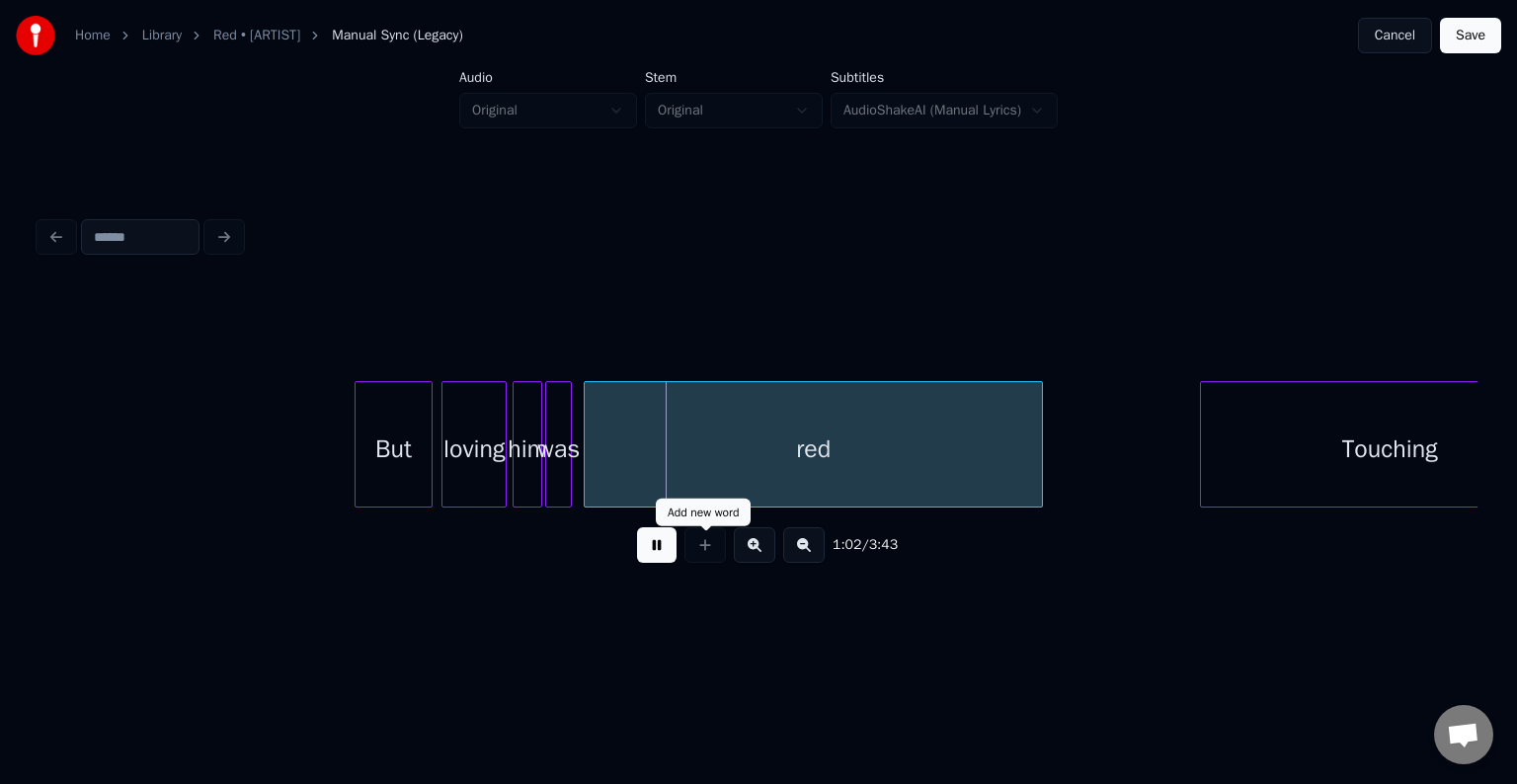 drag, startPoint x: 669, startPoint y: 559, endPoint x: 490, endPoint y: 537, distance: 180.3469 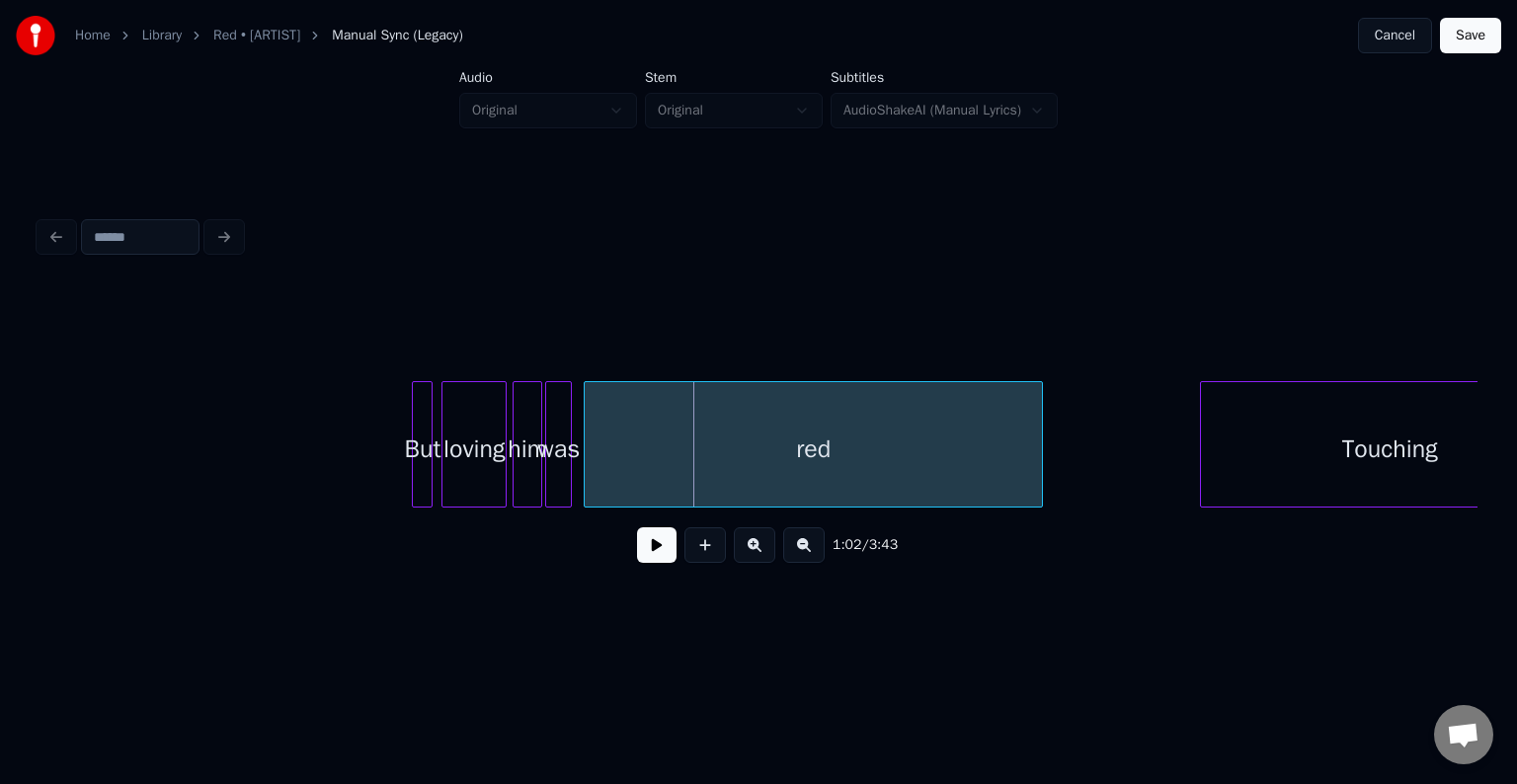 click at bounding box center (416, 444) 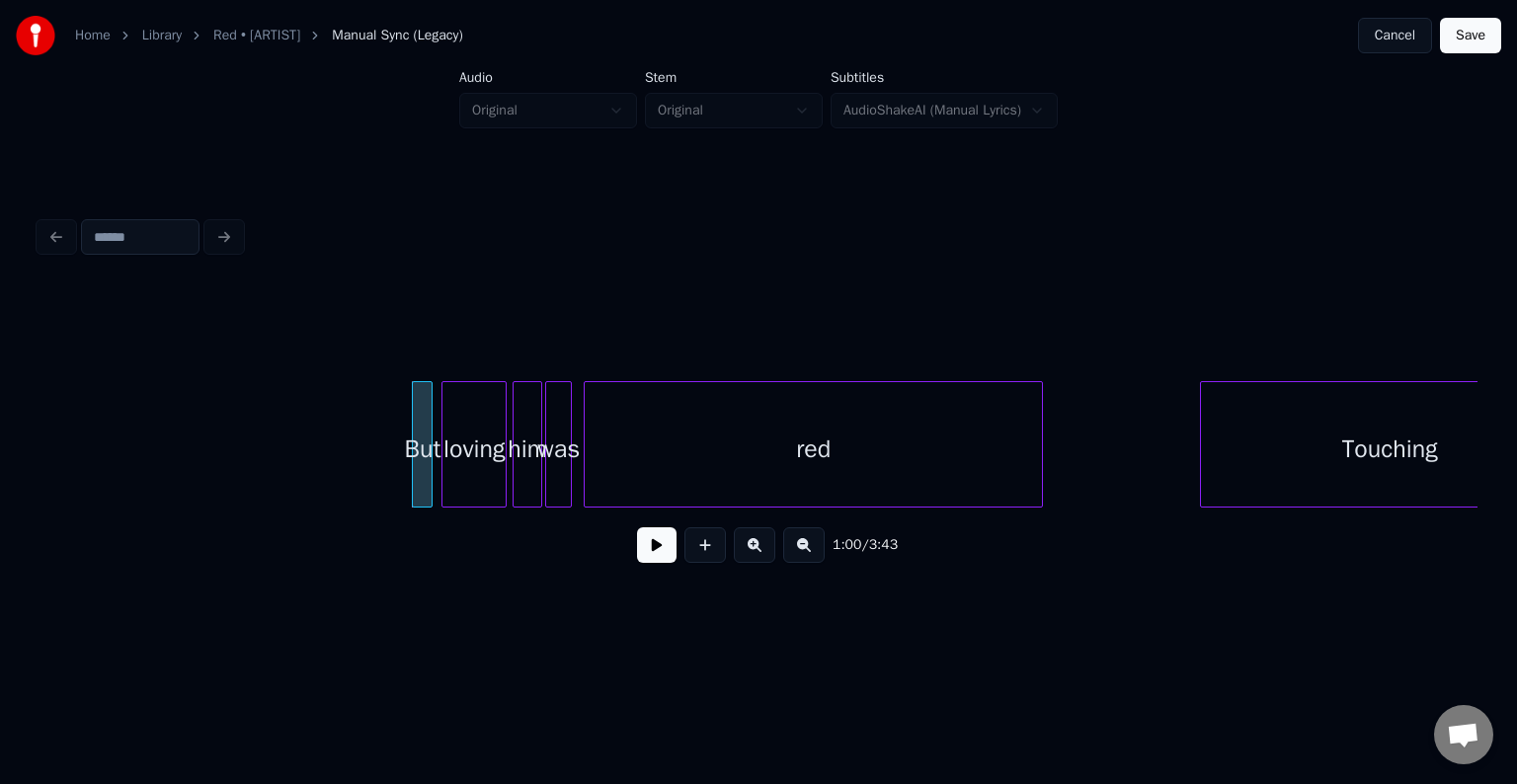 click at bounding box center [657, 545] 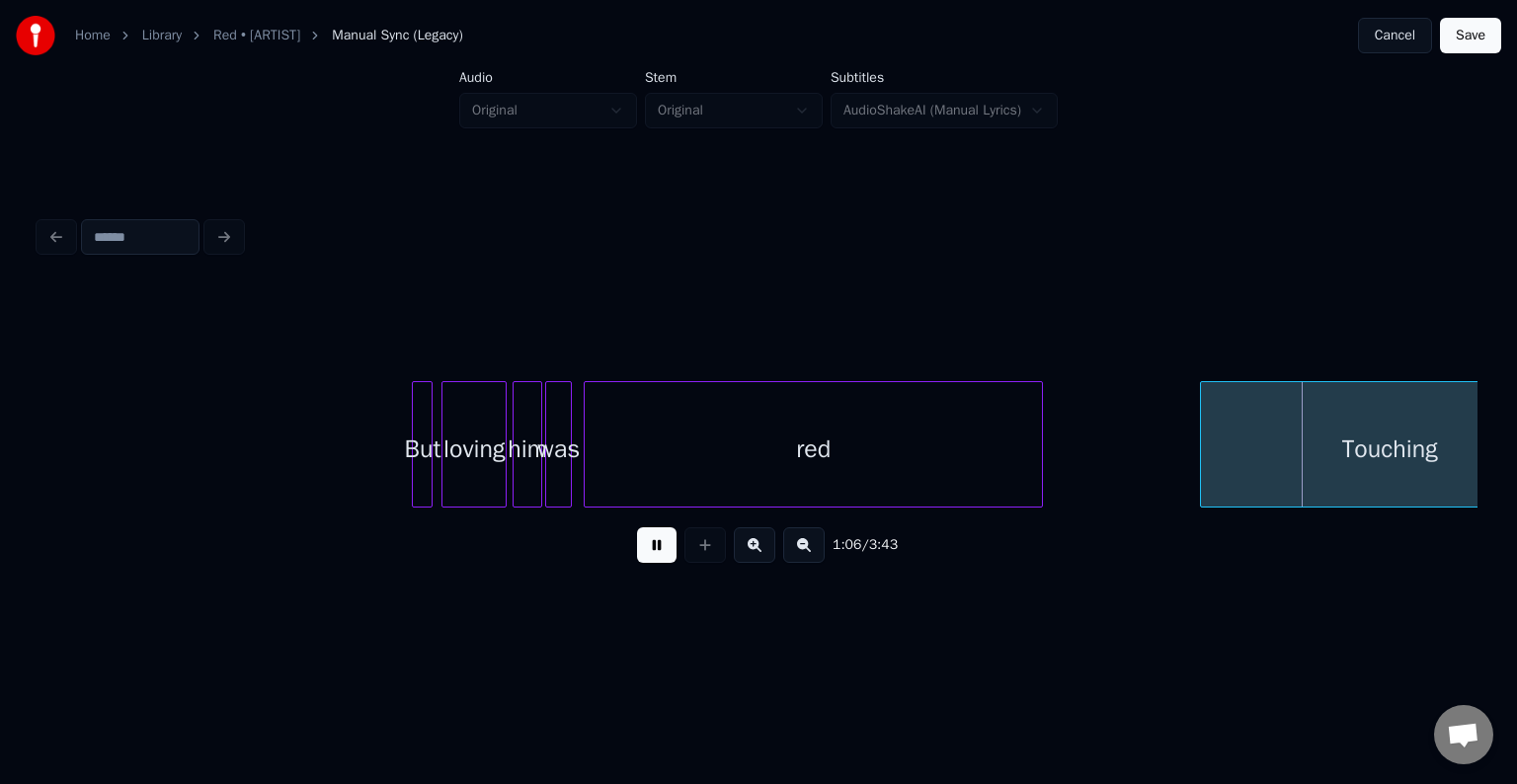 click at bounding box center (657, 545) 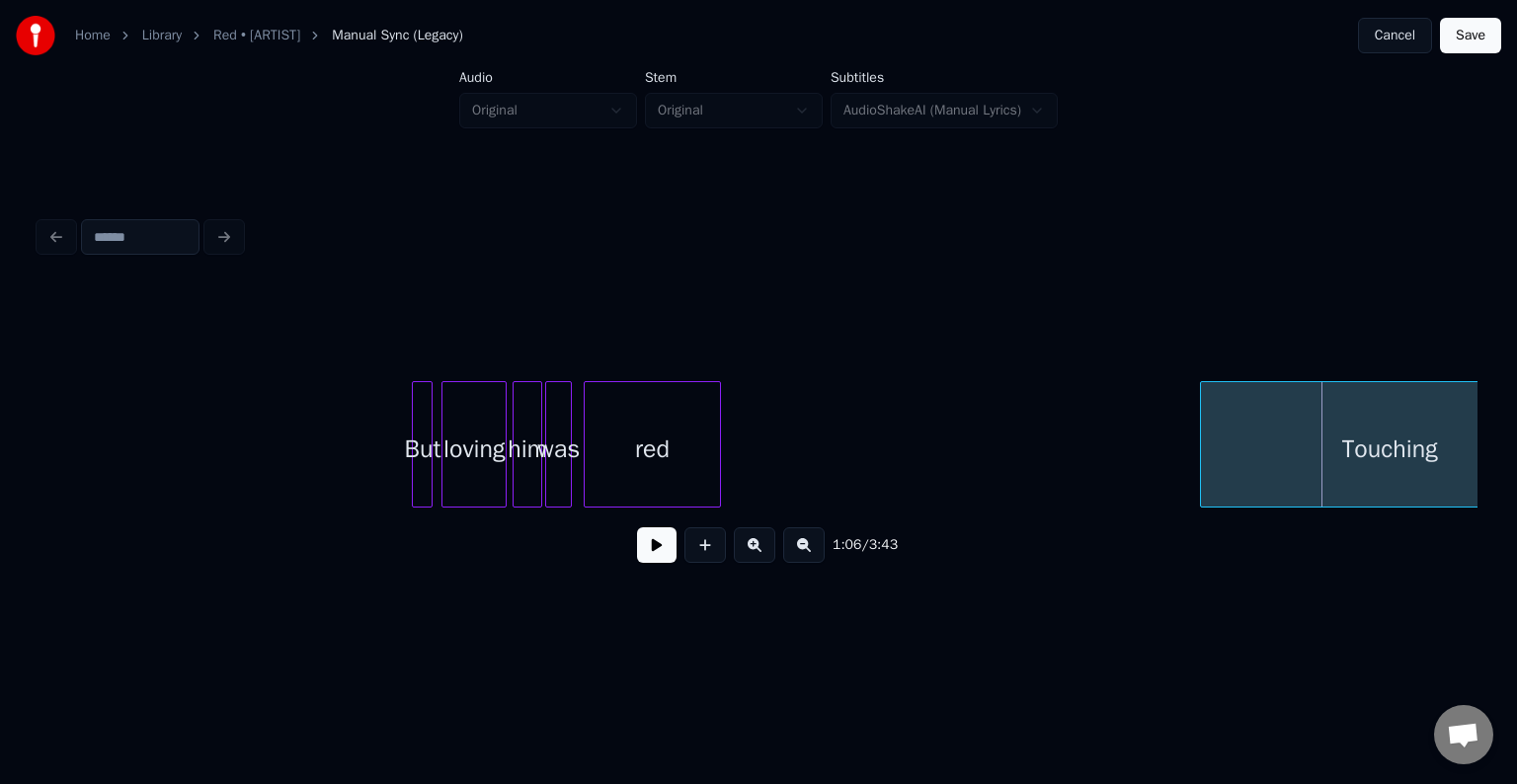 click on "red" at bounding box center (652, 444) 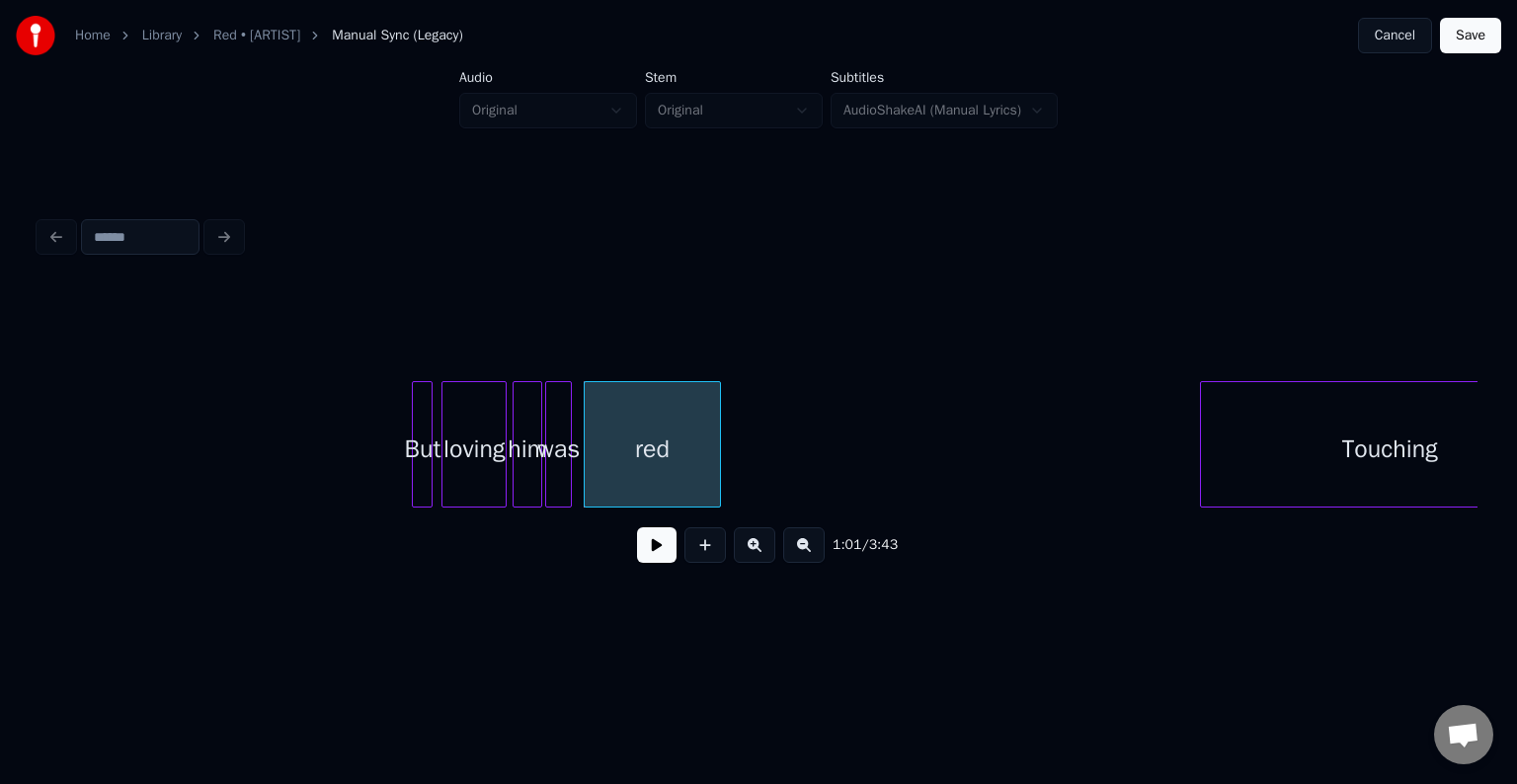 click on "1:01  /  3:43" at bounding box center (758, 545) 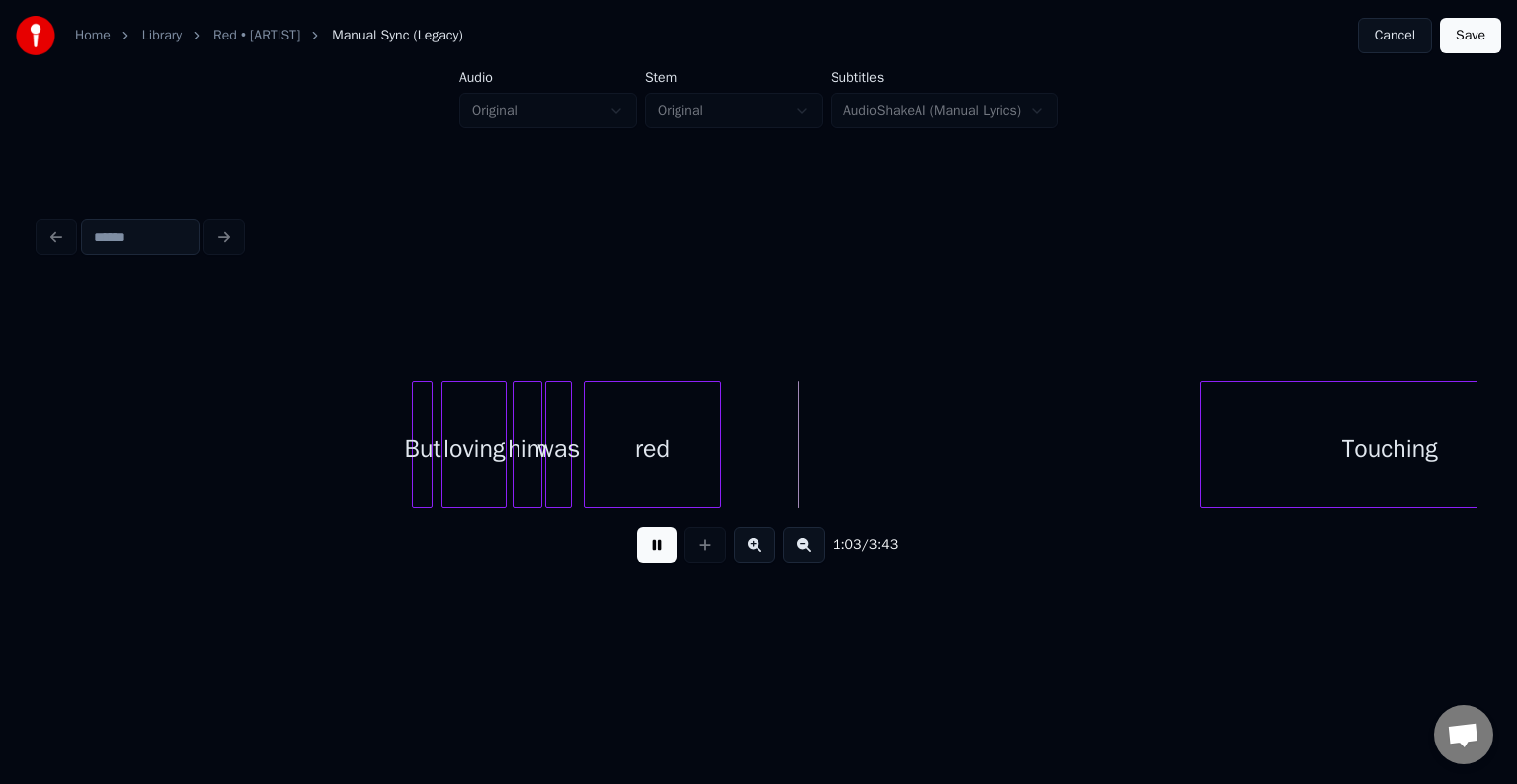 click at bounding box center (657, 545) 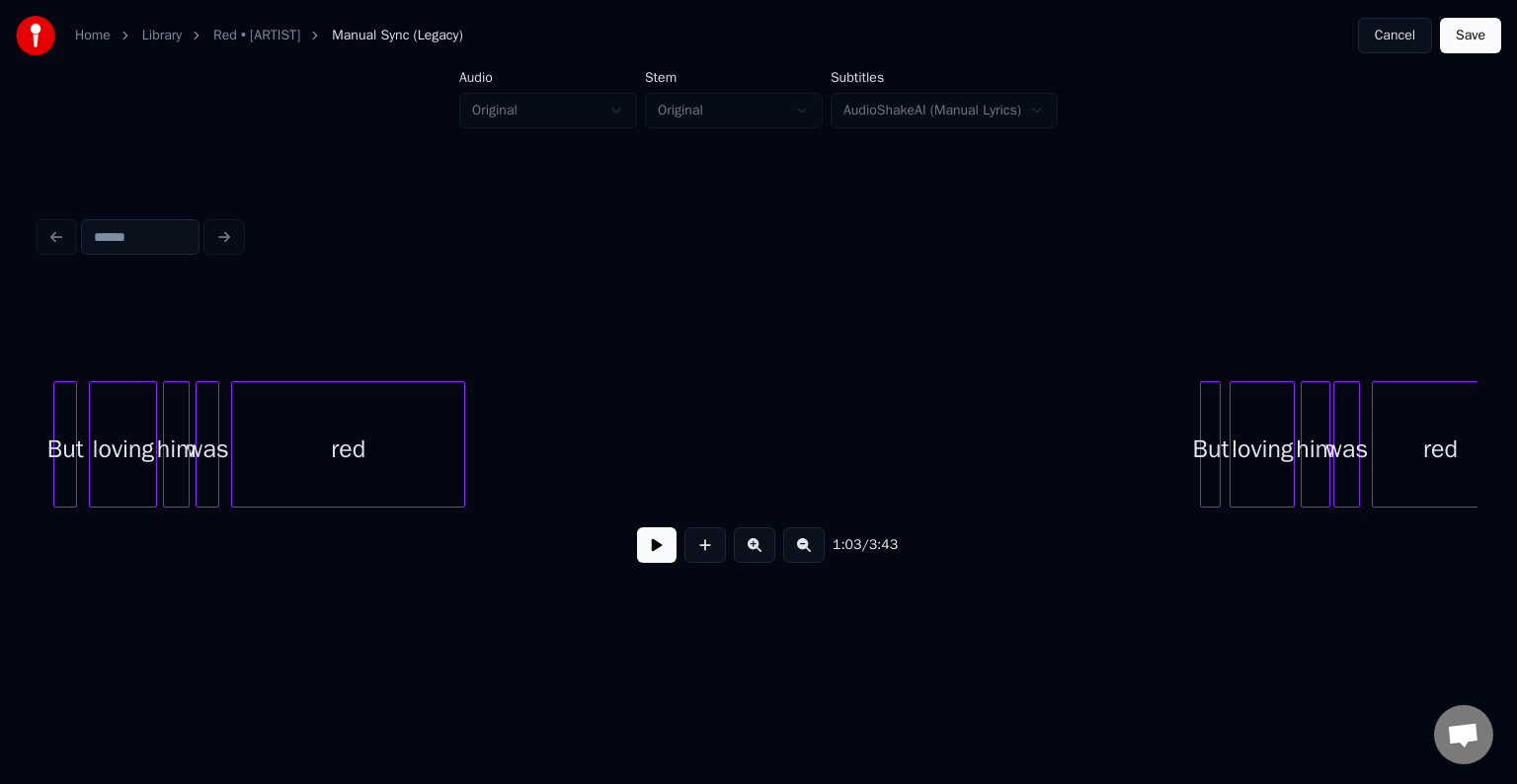 scroll, scrollTop: 0, scrollLeft: 7694, axis: horizontal 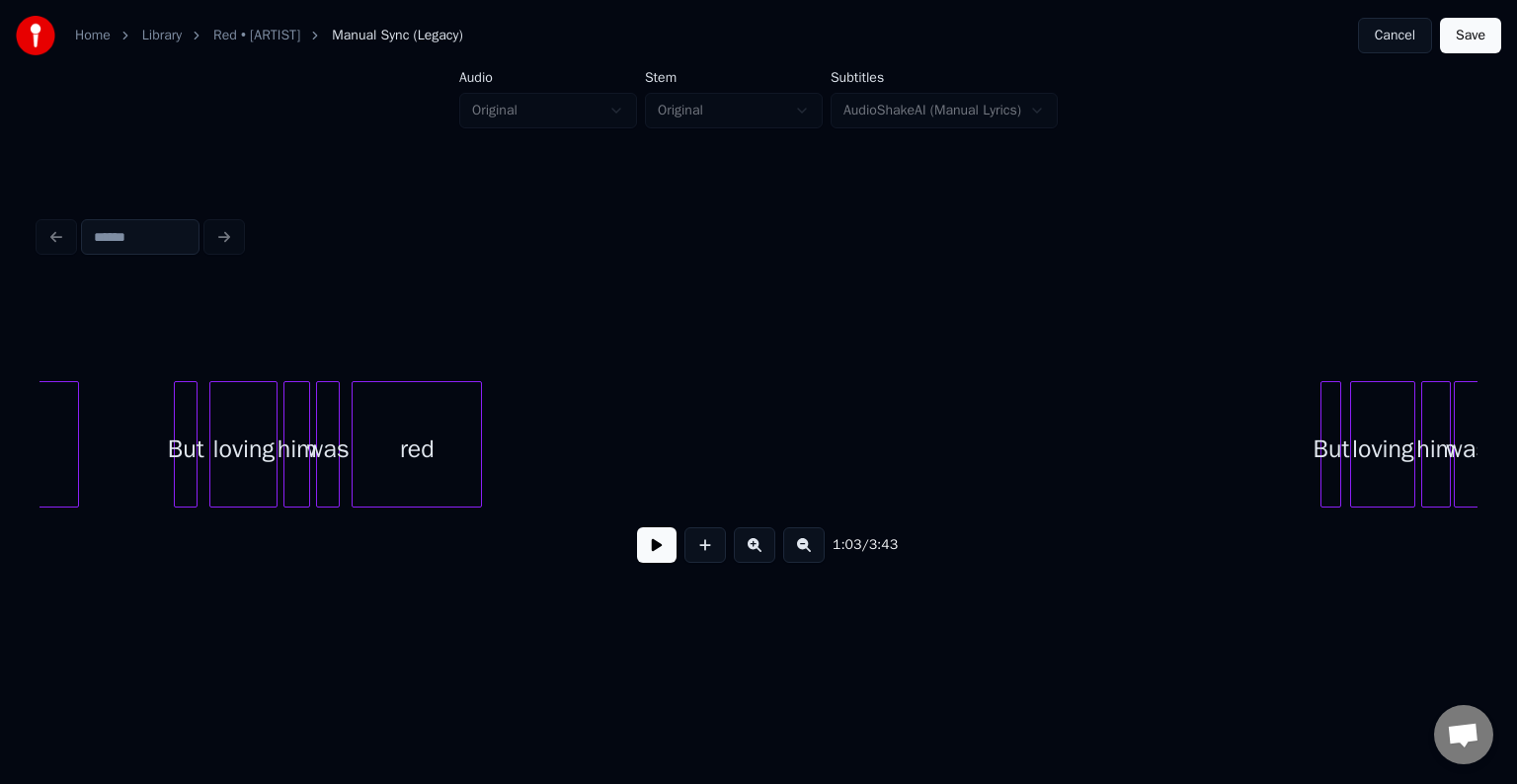 click at bounding box center (478, 444) 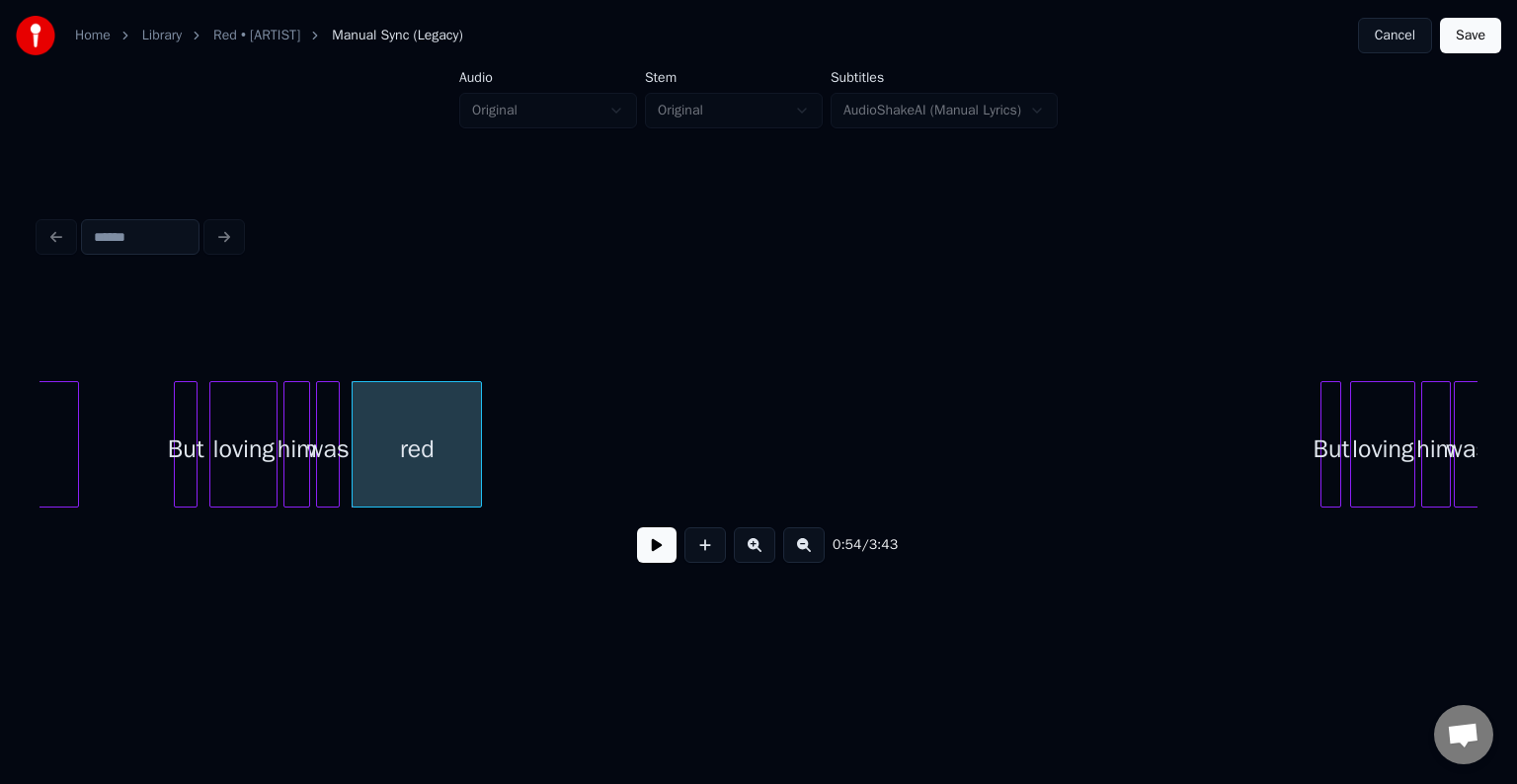 click on "0:54  /  3:43" at bounding box center [758, 545] 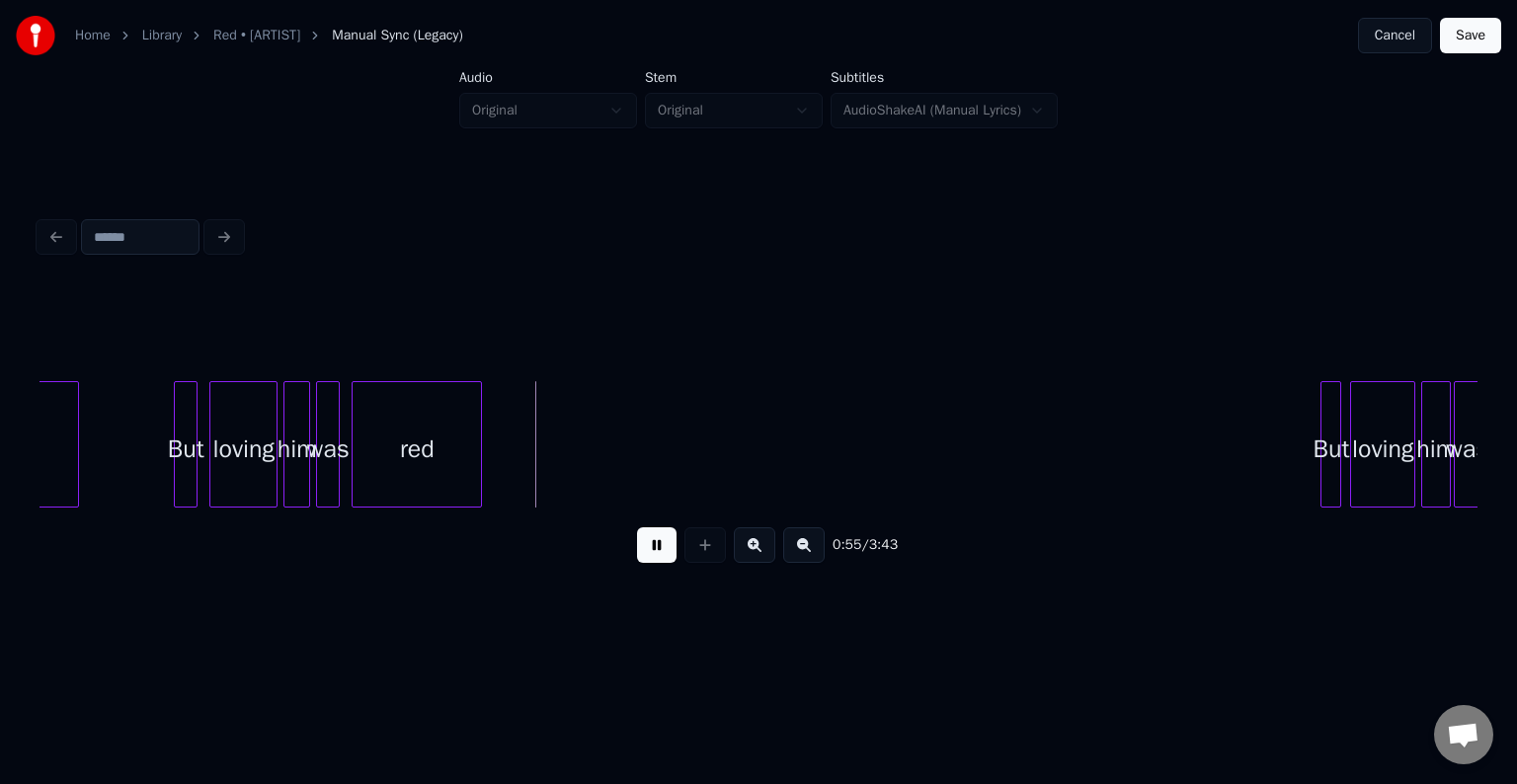 click at bounding box center (657, 545) 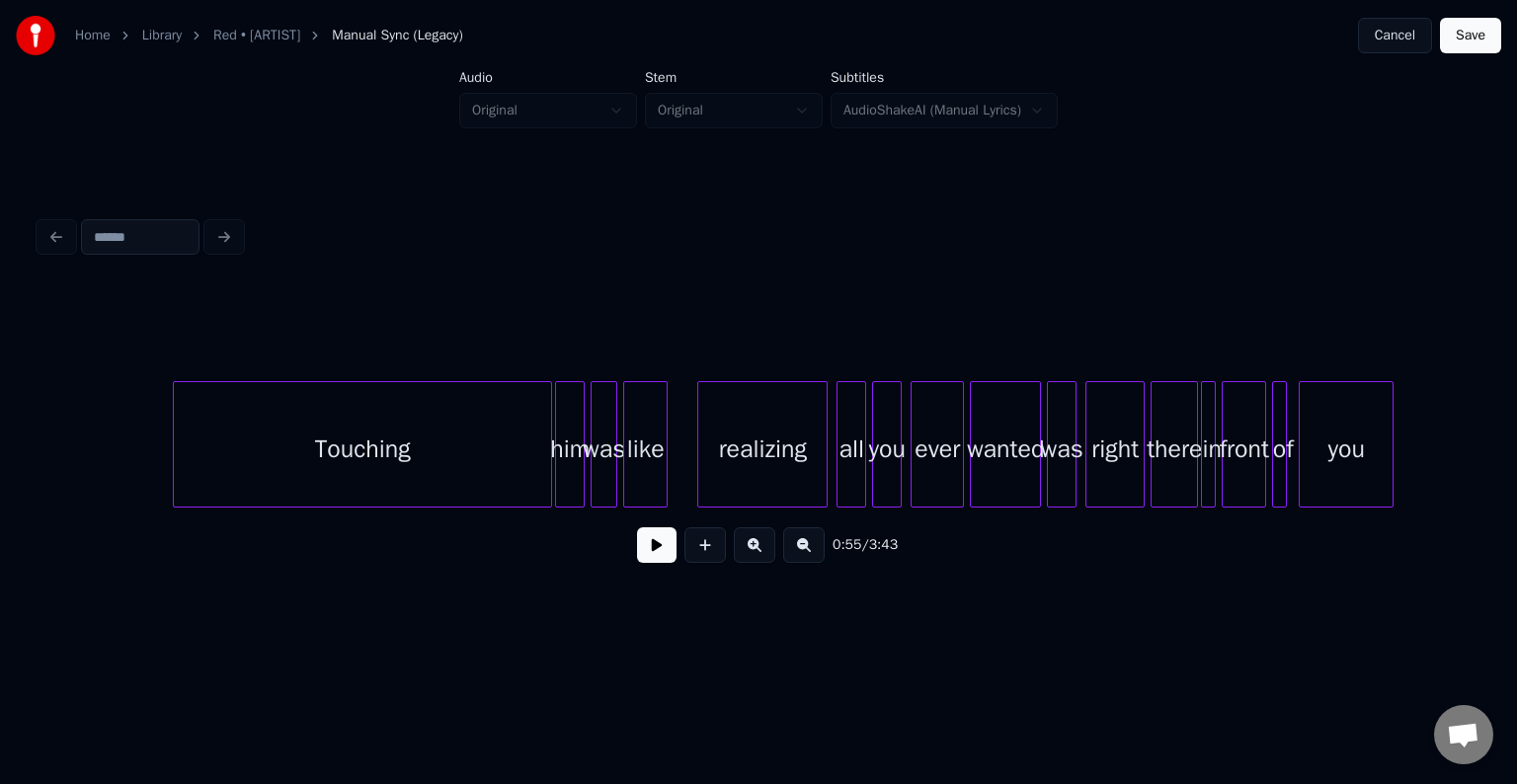 scroll, scrollTop: 0, scrollLeft: 9573, axis: horizontal 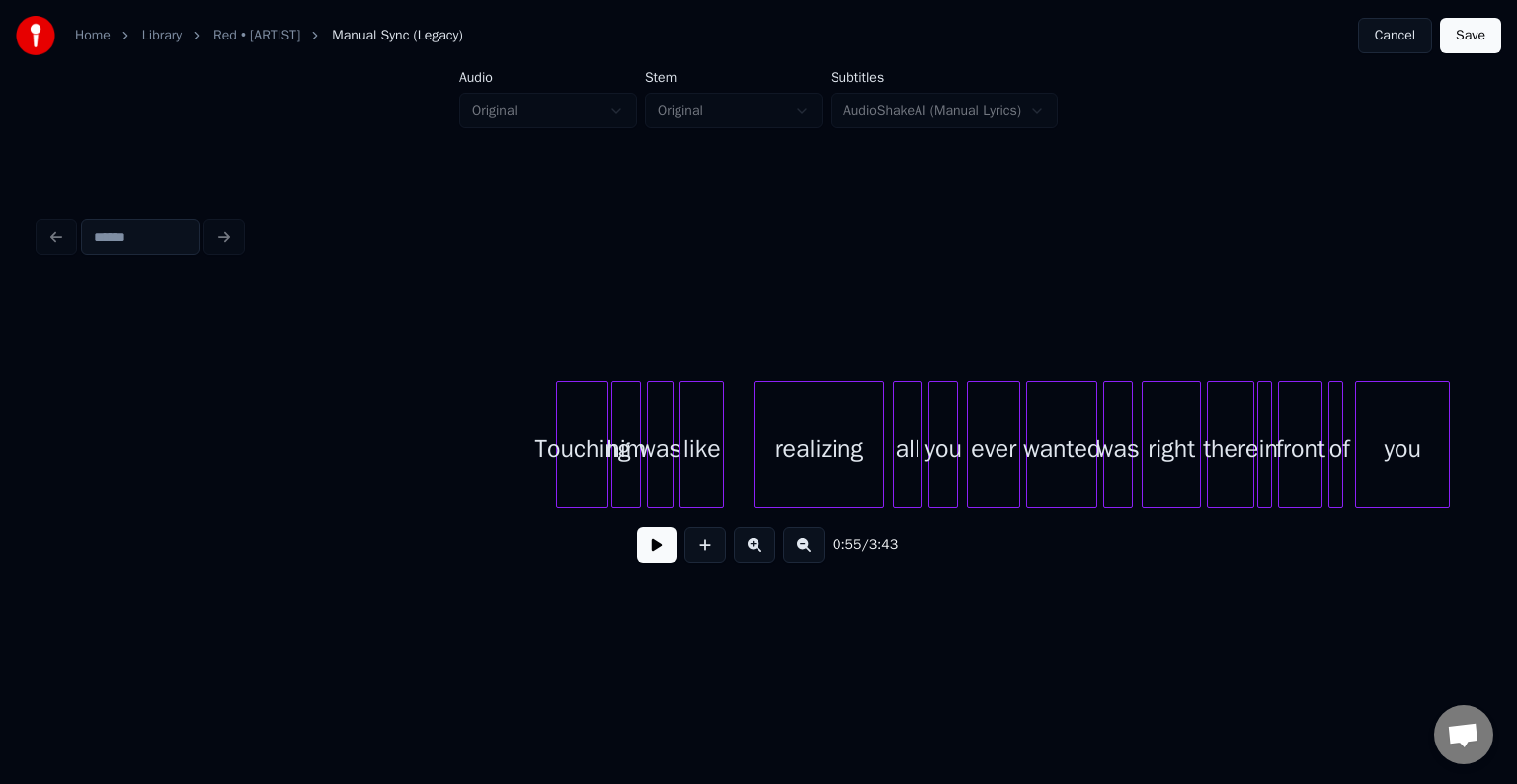 click at bounding box center (560, 444) 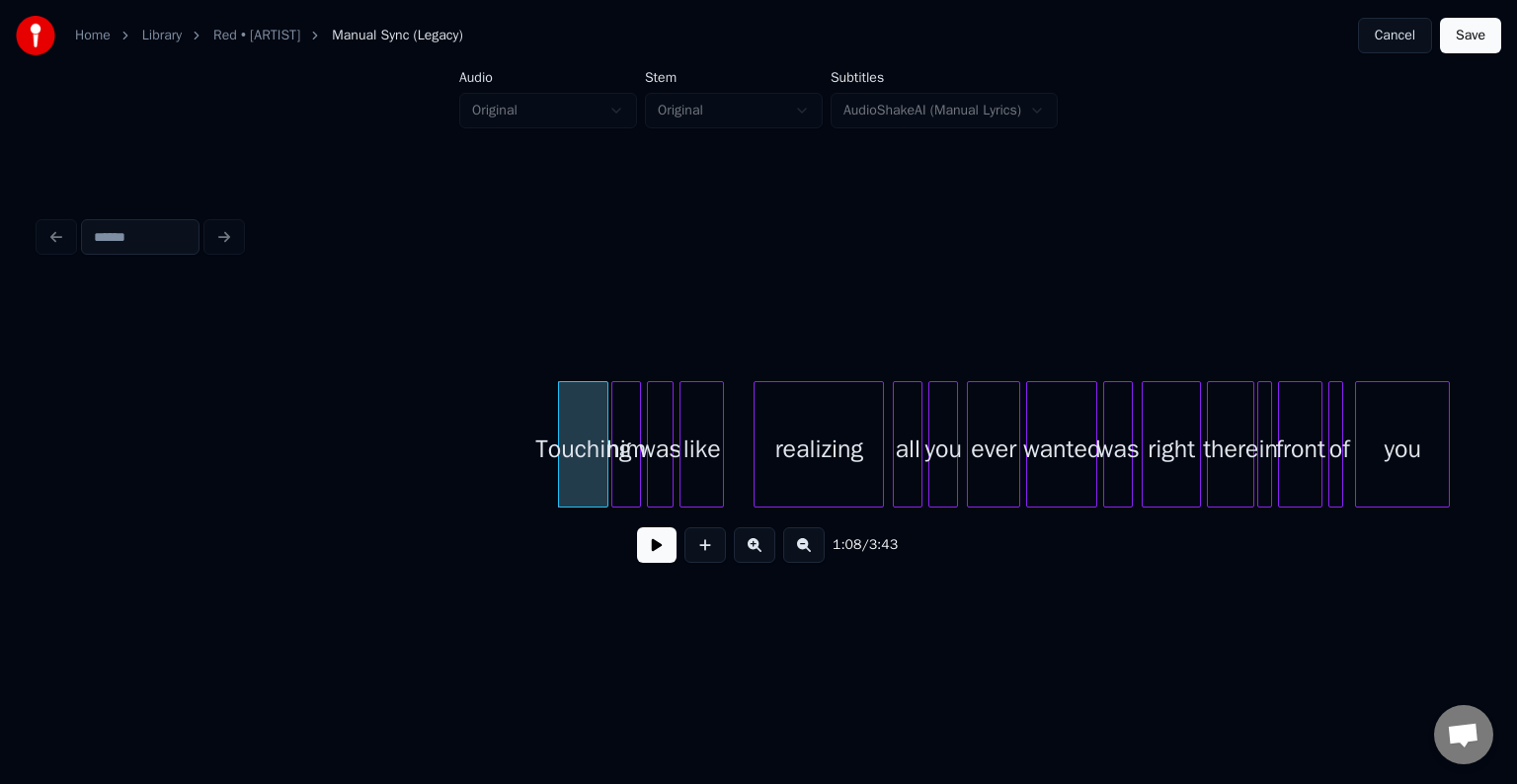 click at bounding box center (657, 545) 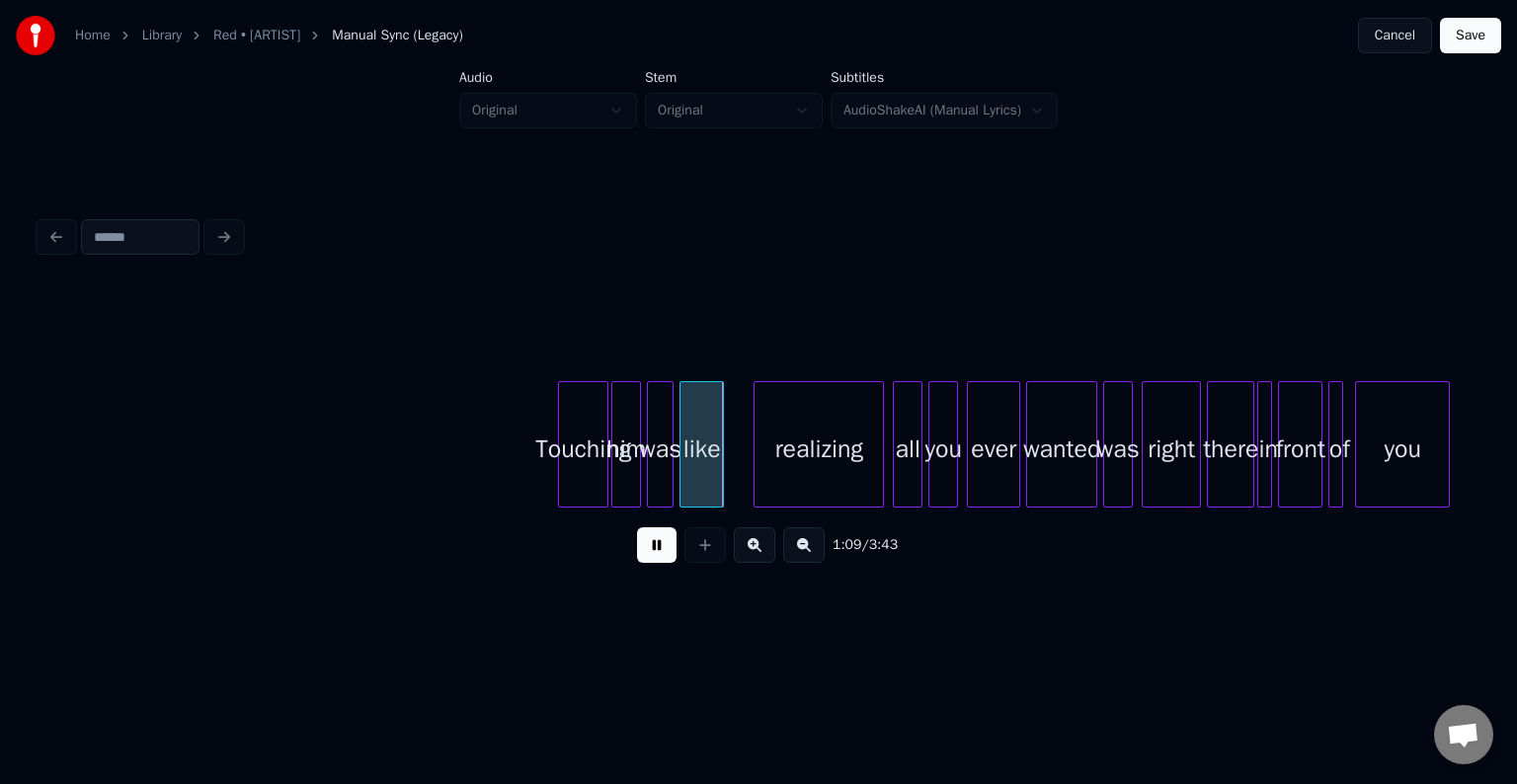 click at bounding box center [657, 545] 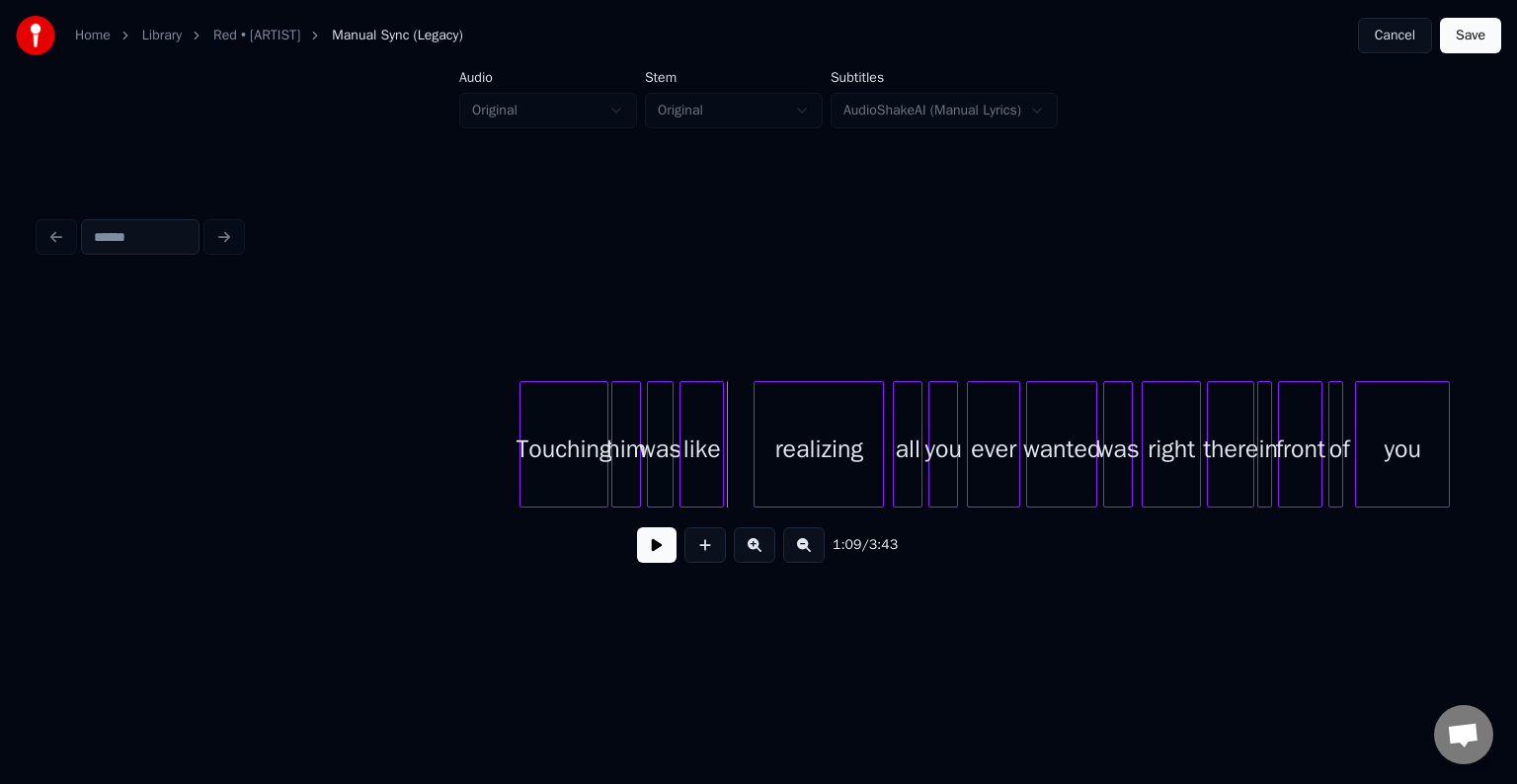 click at bounding box center [523, 444] 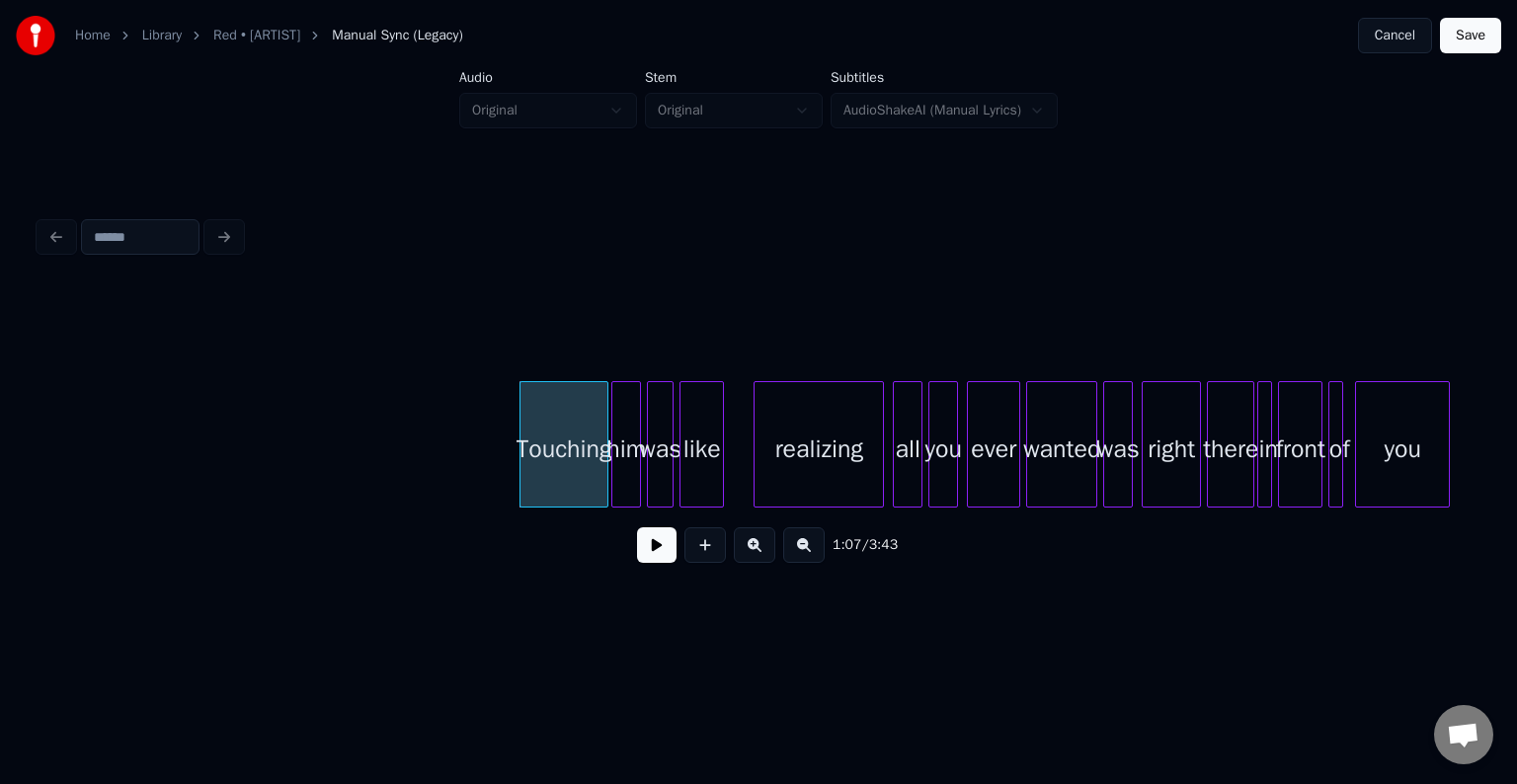 click at bounding box center (657, 545) 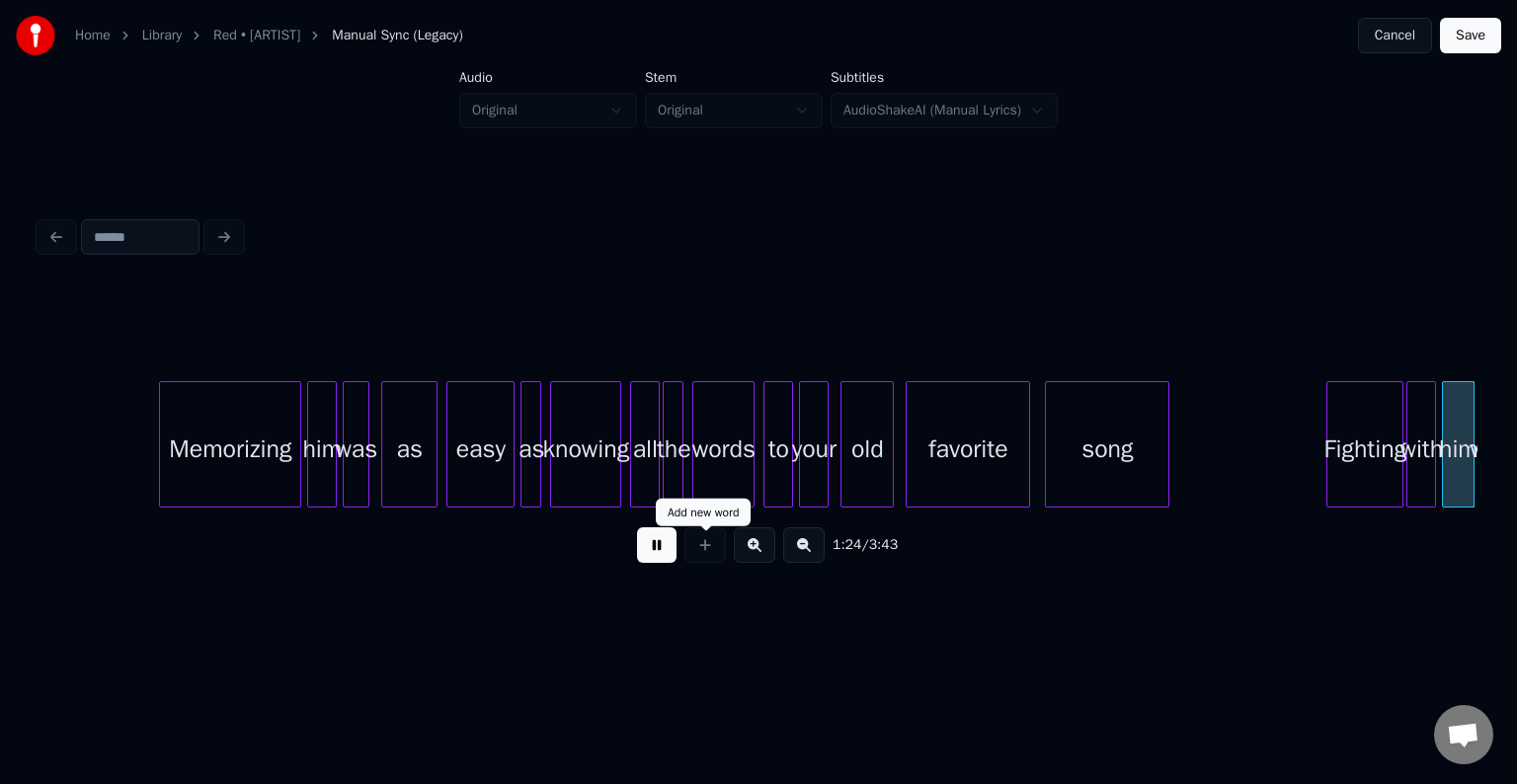 scroll, scrollTop: 0, scrollLeft: 12453, axis: horizontal 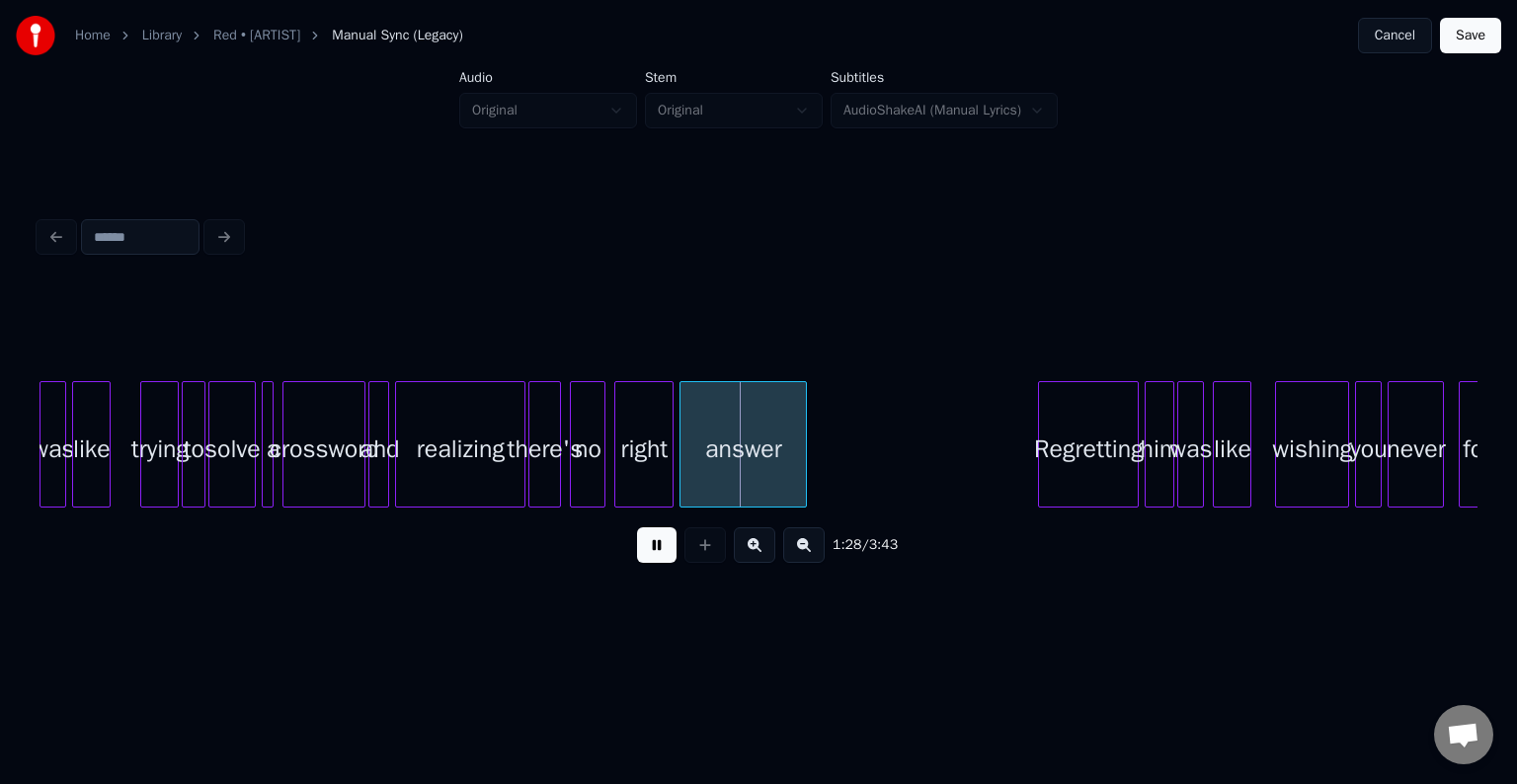 click at bounding box center [657, 545] 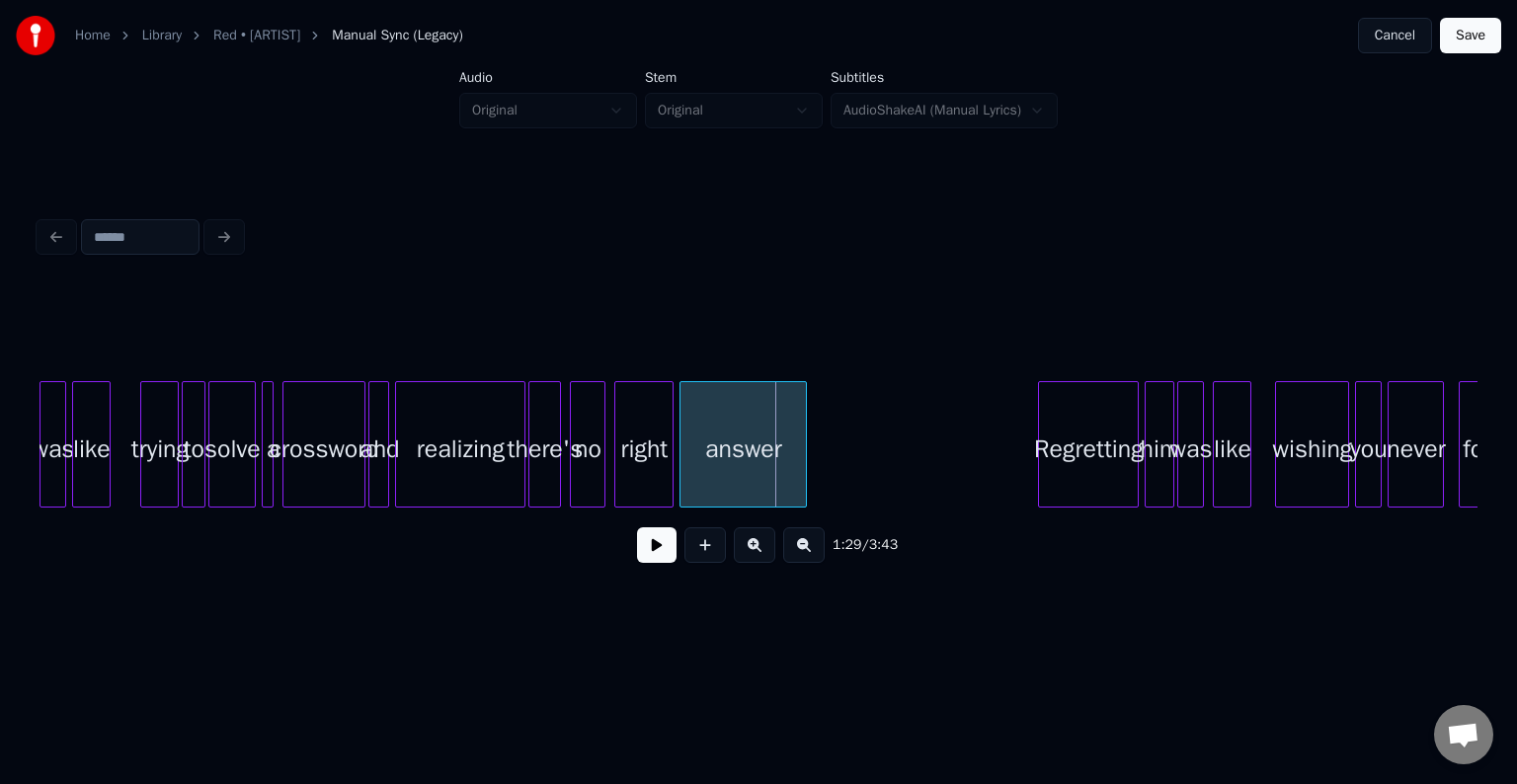 click at bounding box center (270, 444) 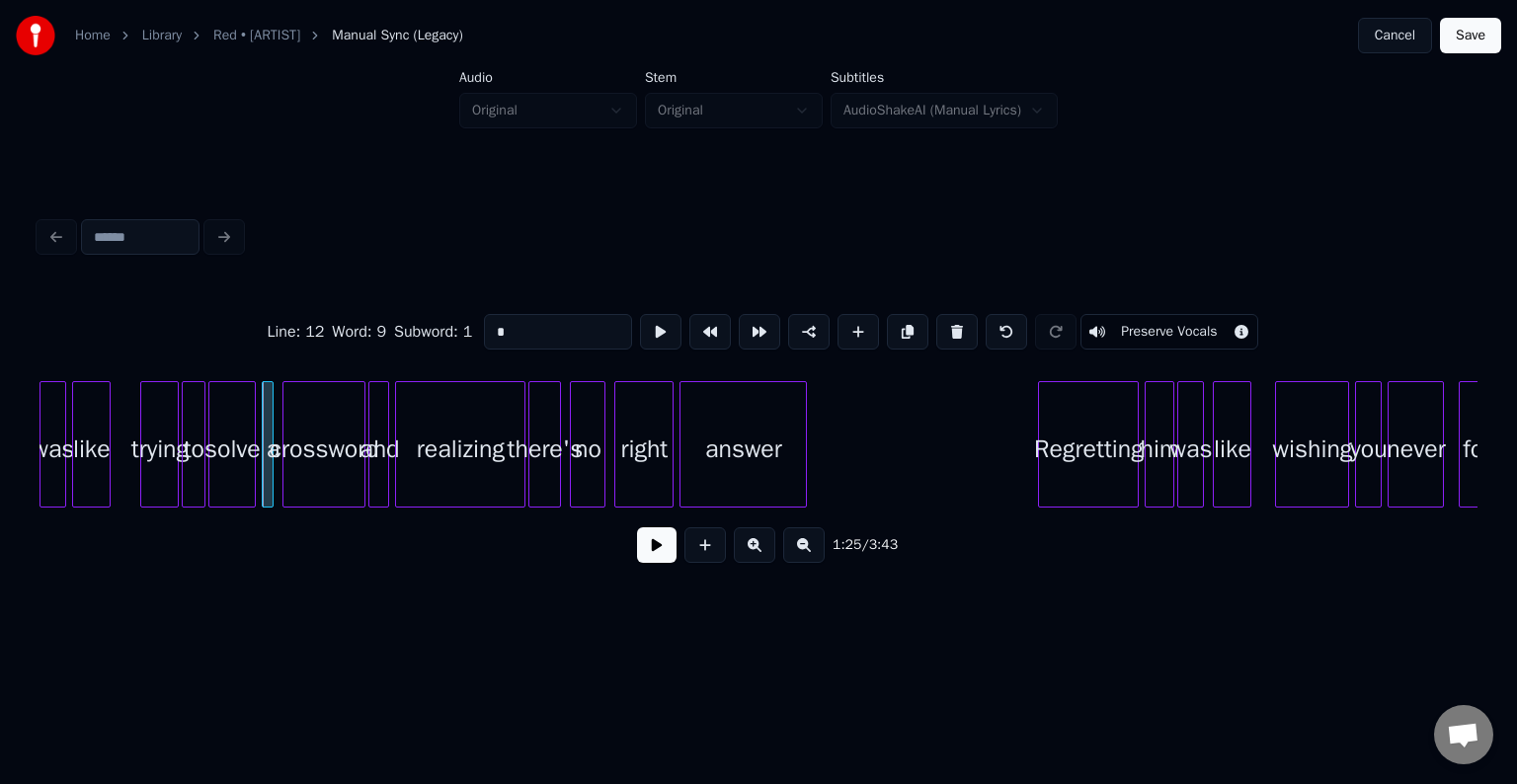 click at bounding box center (657, 545) 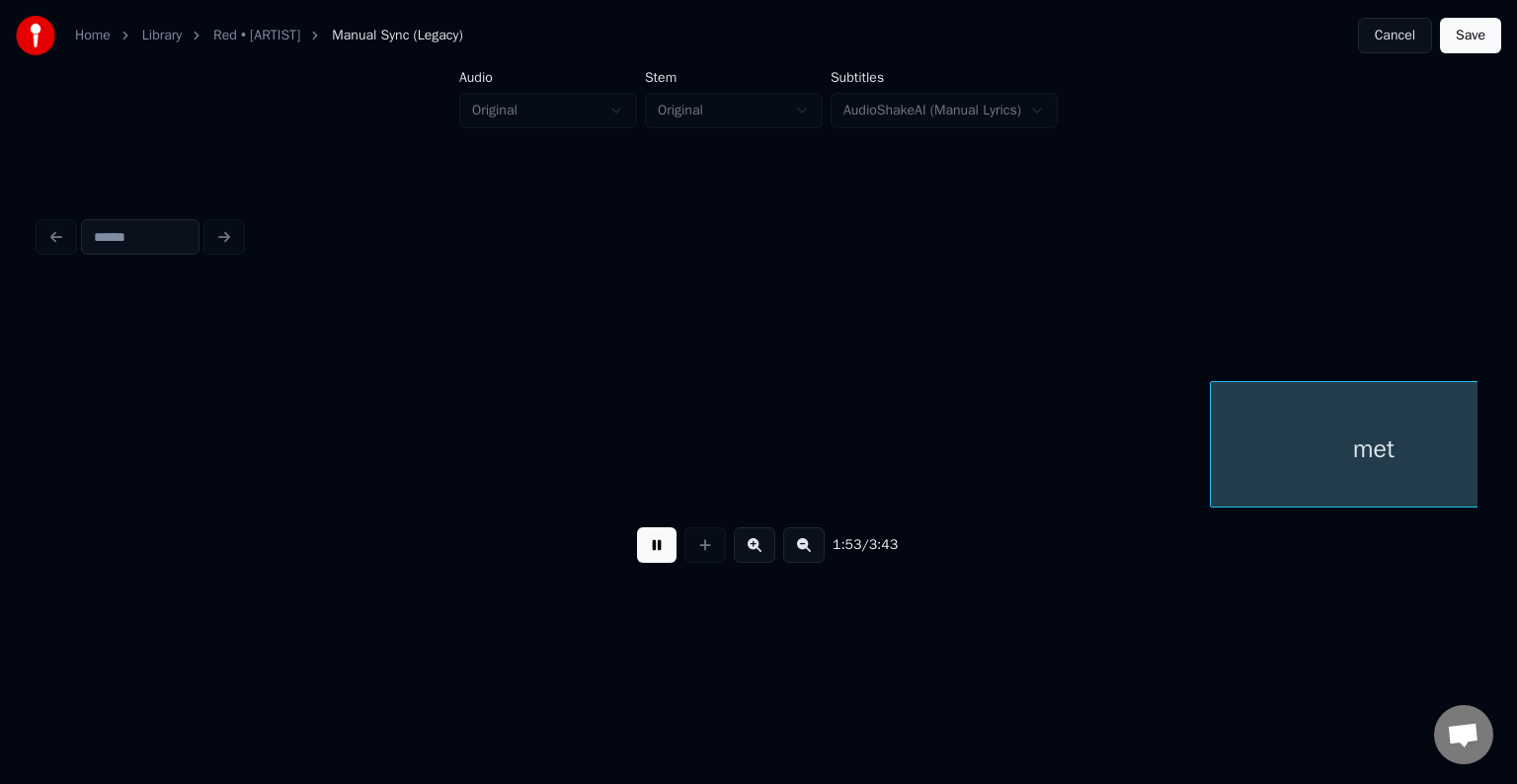 scroll, scrollTop: 0, scrollLeft: 16770, axis: horizontal 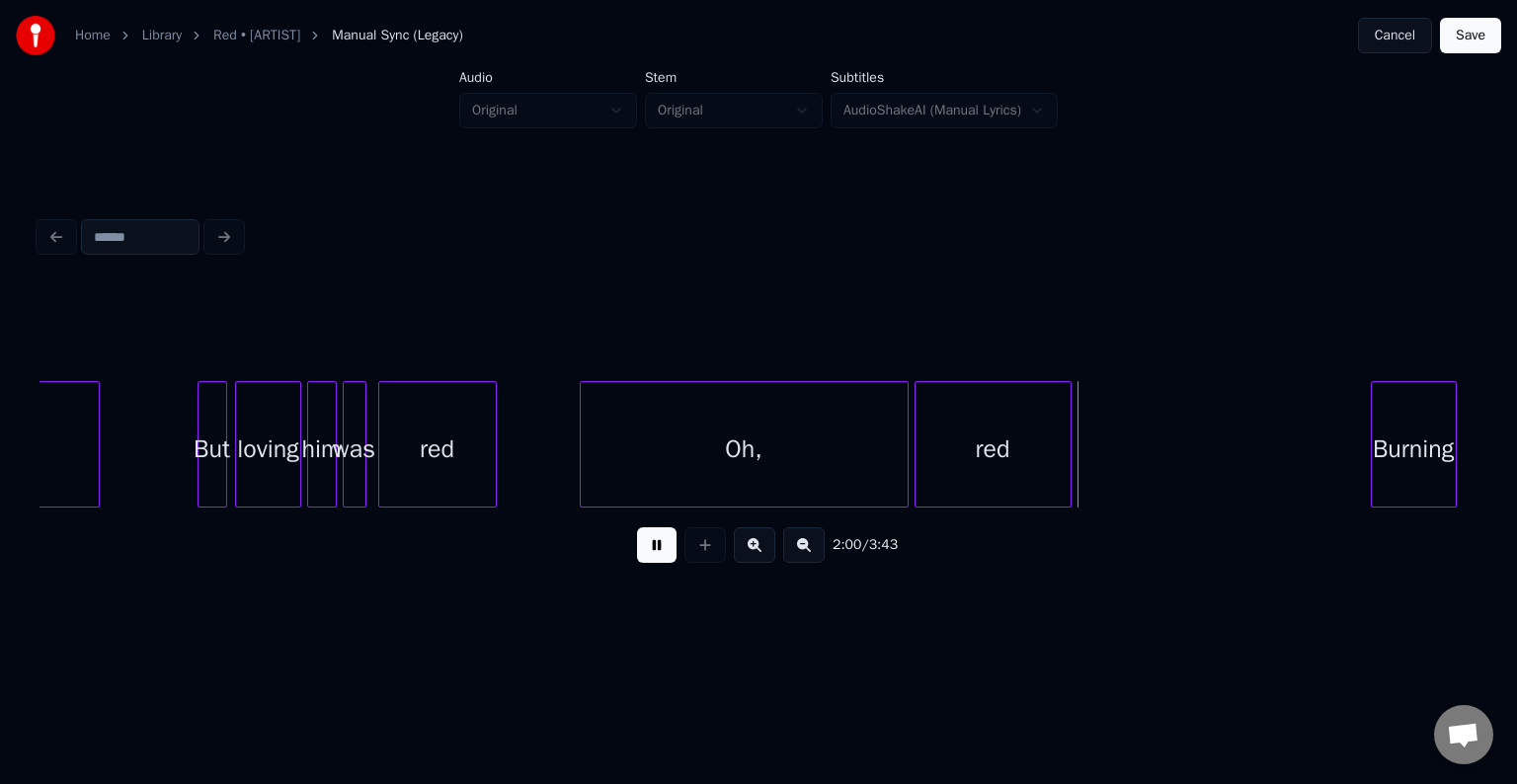 click at bounding box center (657, 545) 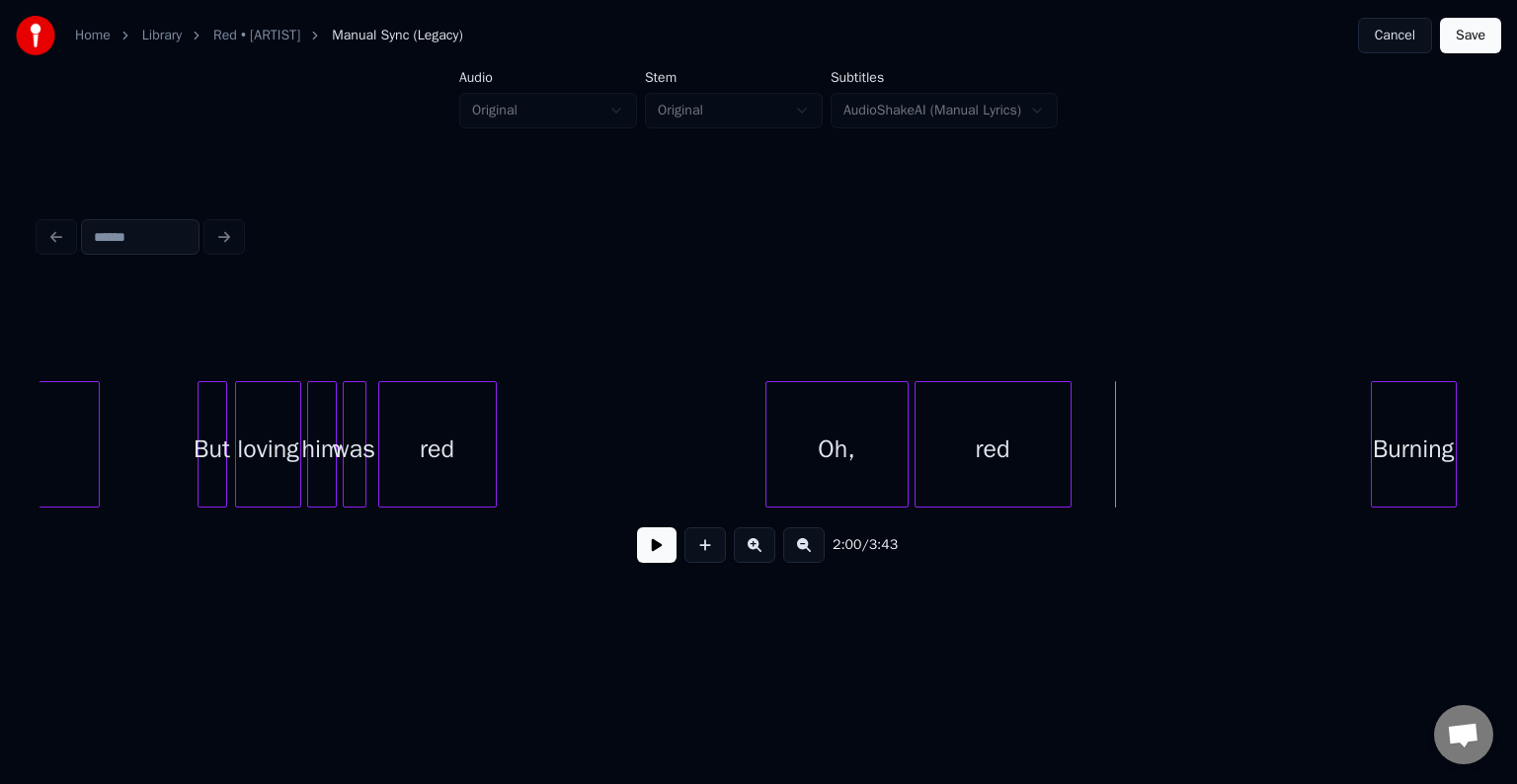 click at bounding box center [769, 444] 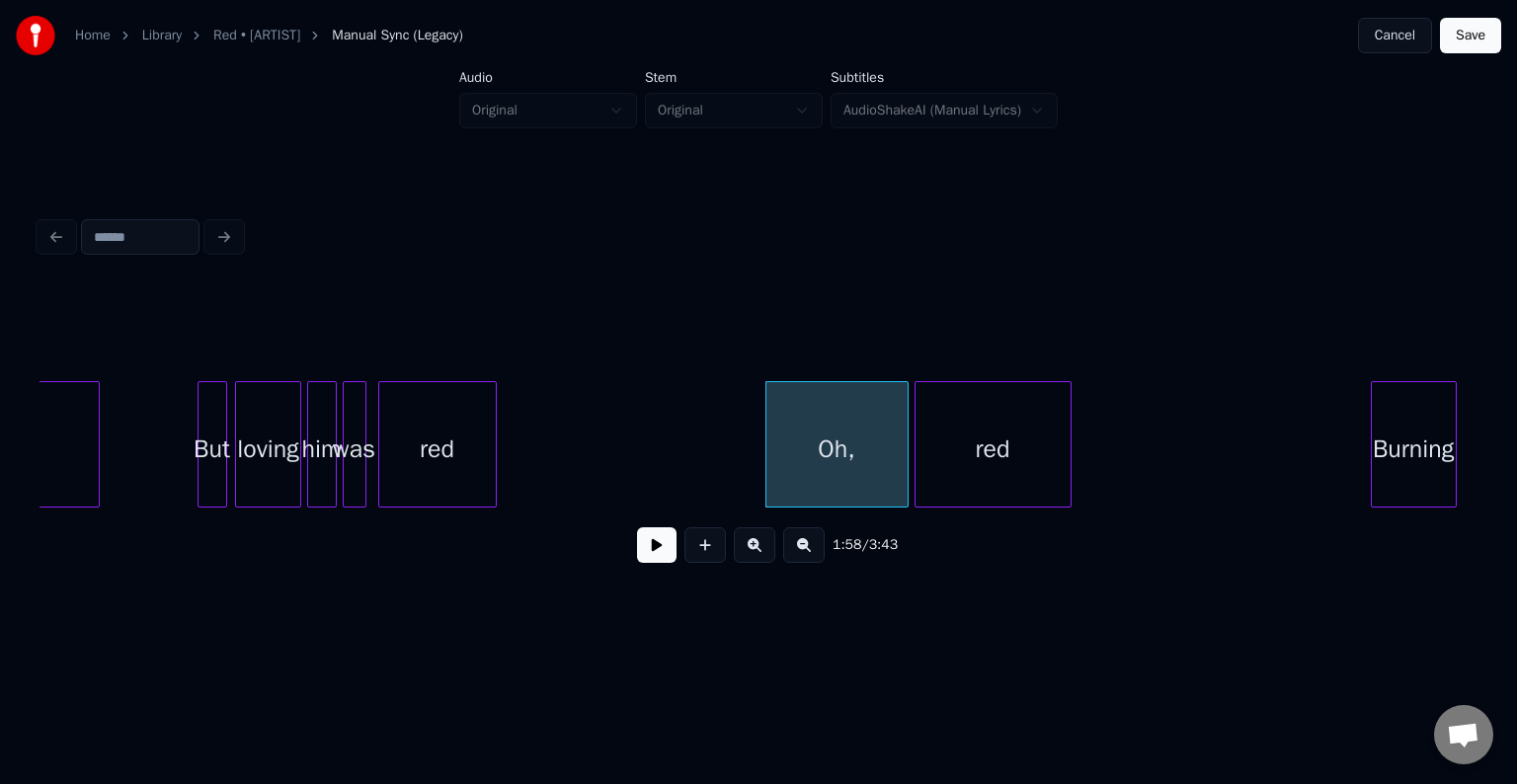 click at bounding box center (657, 545) 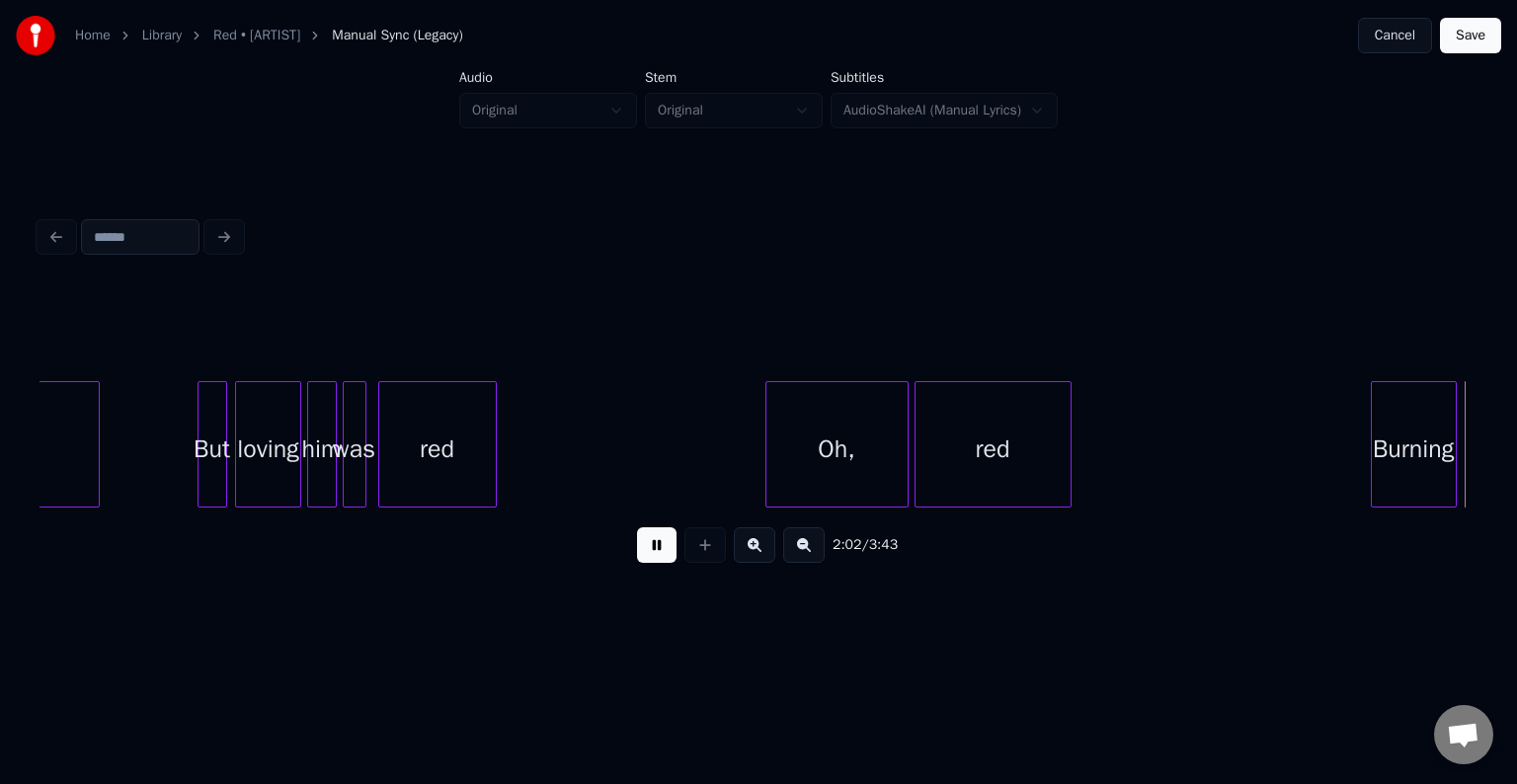 scroll, scrollTop: 0, scrollLeft: 18211, axis: horizontal 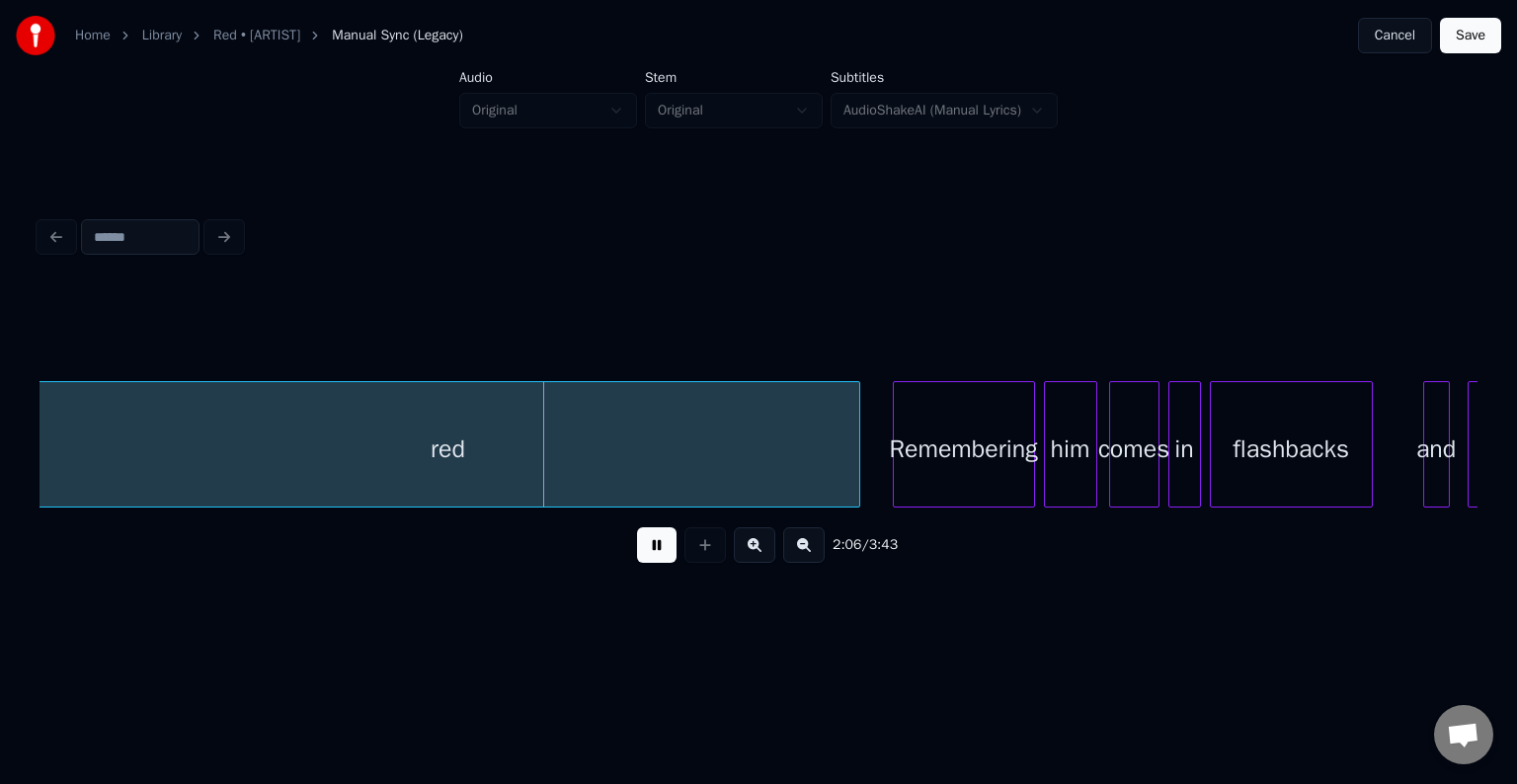 click at bounding box center [657, 545] 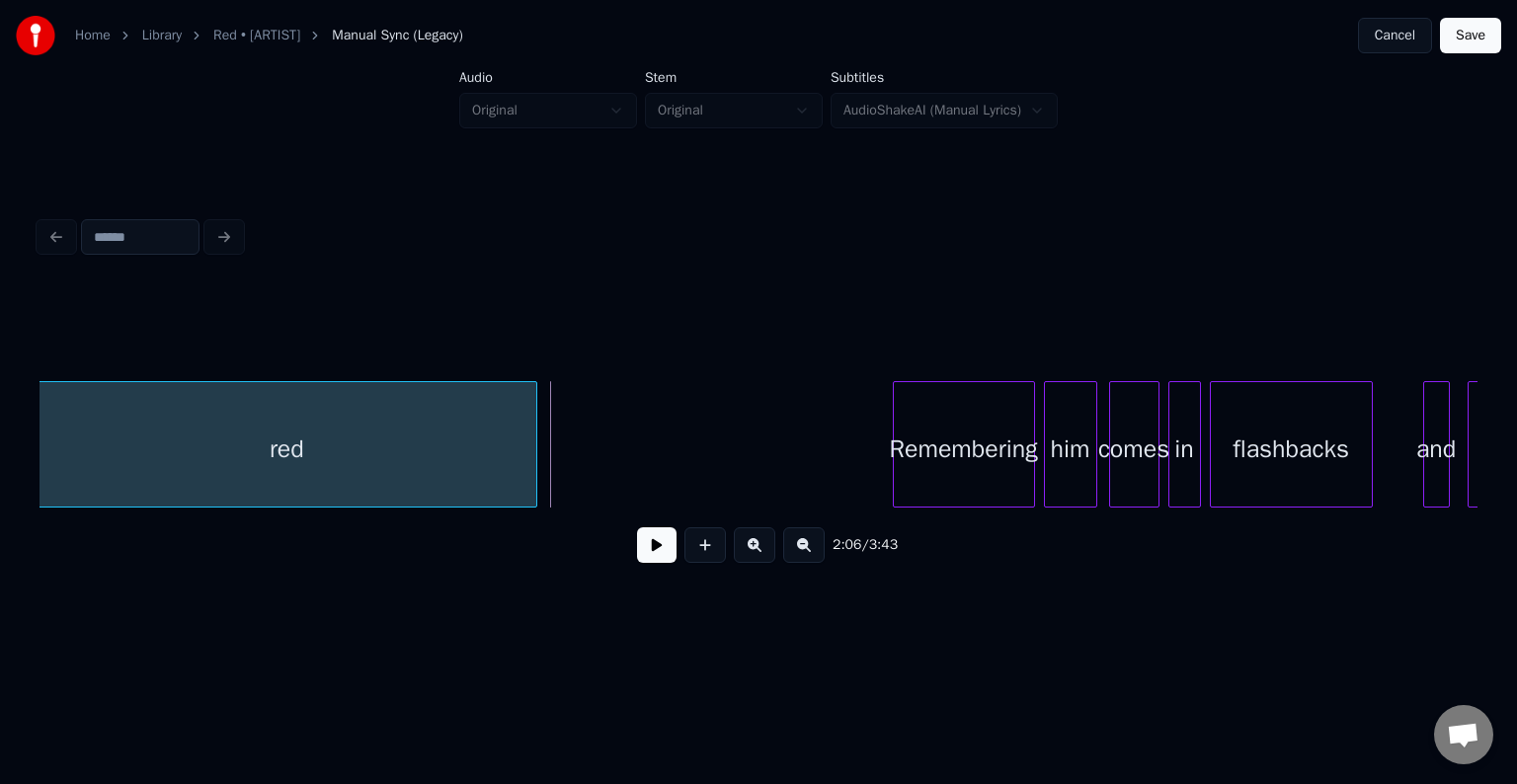 click at bounding box center (533, 444) 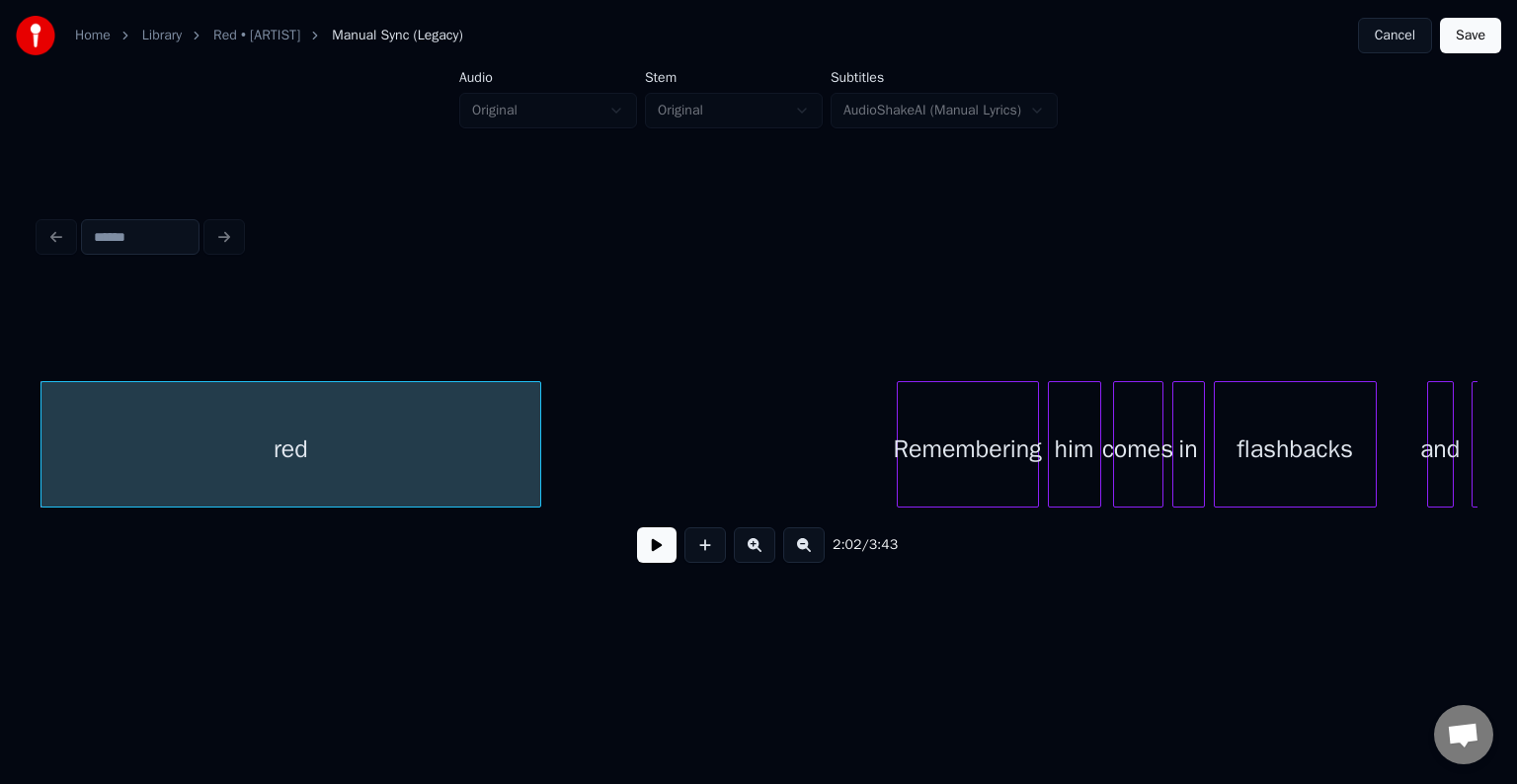 click at bounding box center (657, 545) 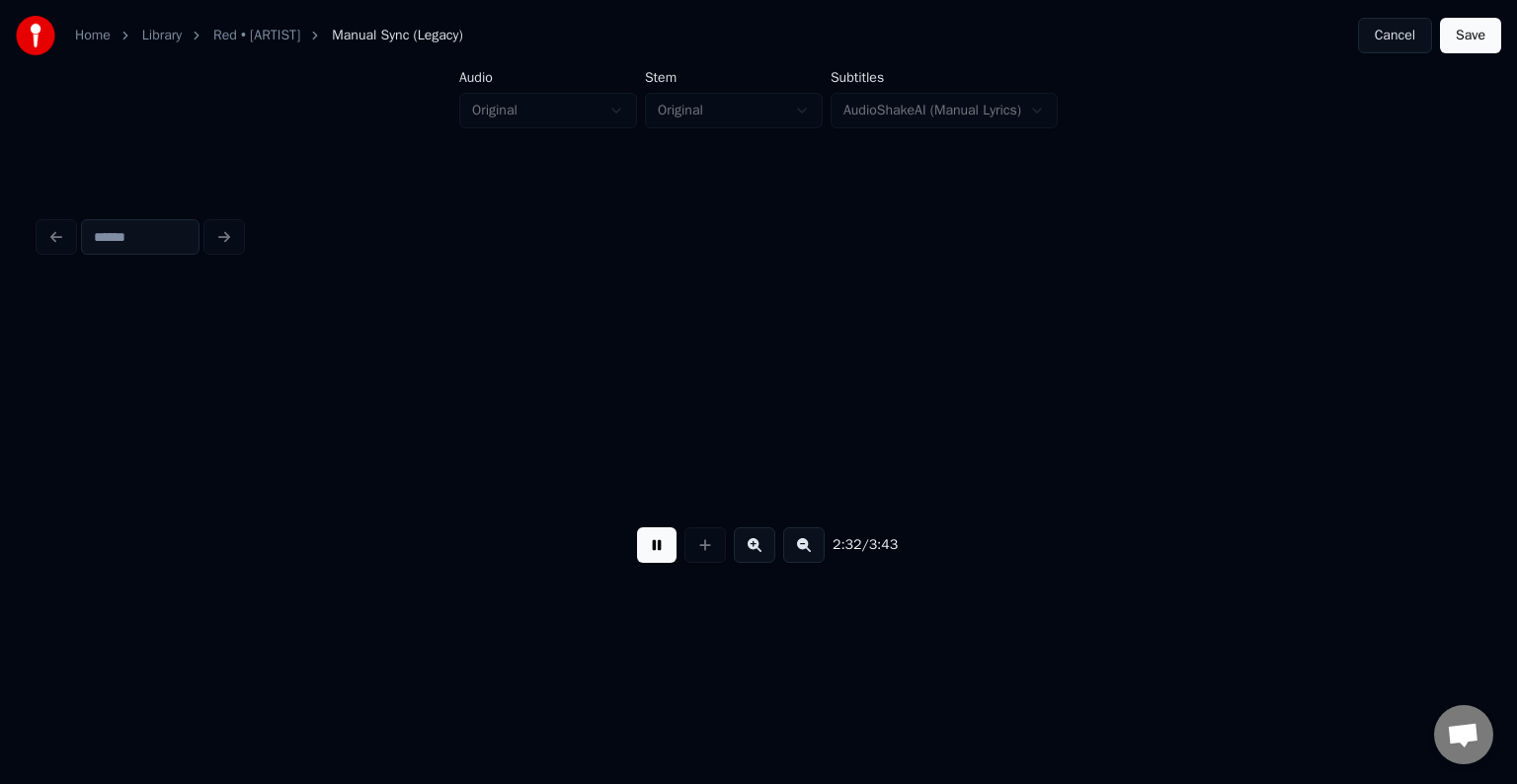 scroll, scrollTop: 0, scrollLeft: 22524, axis: horizontal 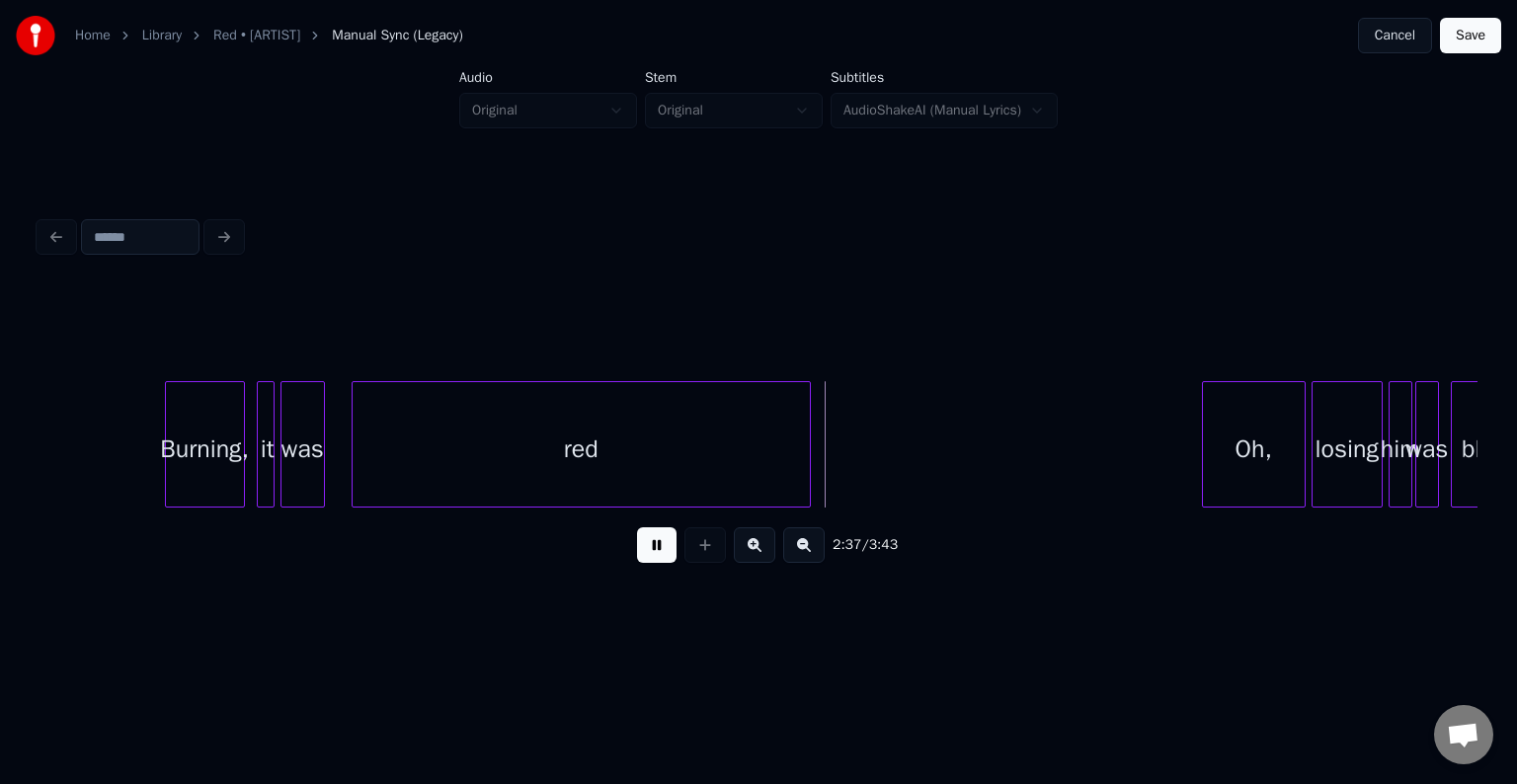 click at bounding box center [657, 545] 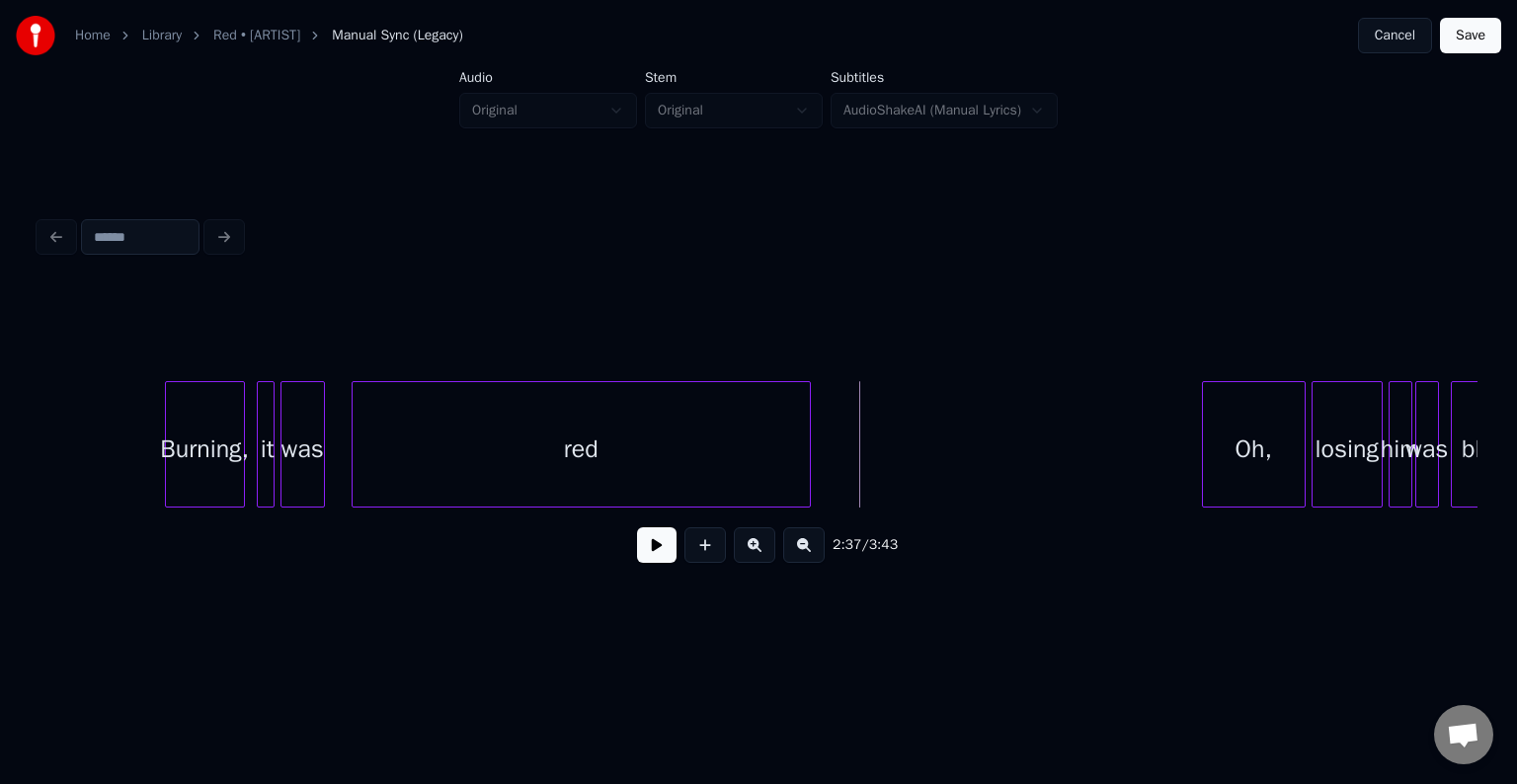 click on "Burning," at bounding box center [204, 449] 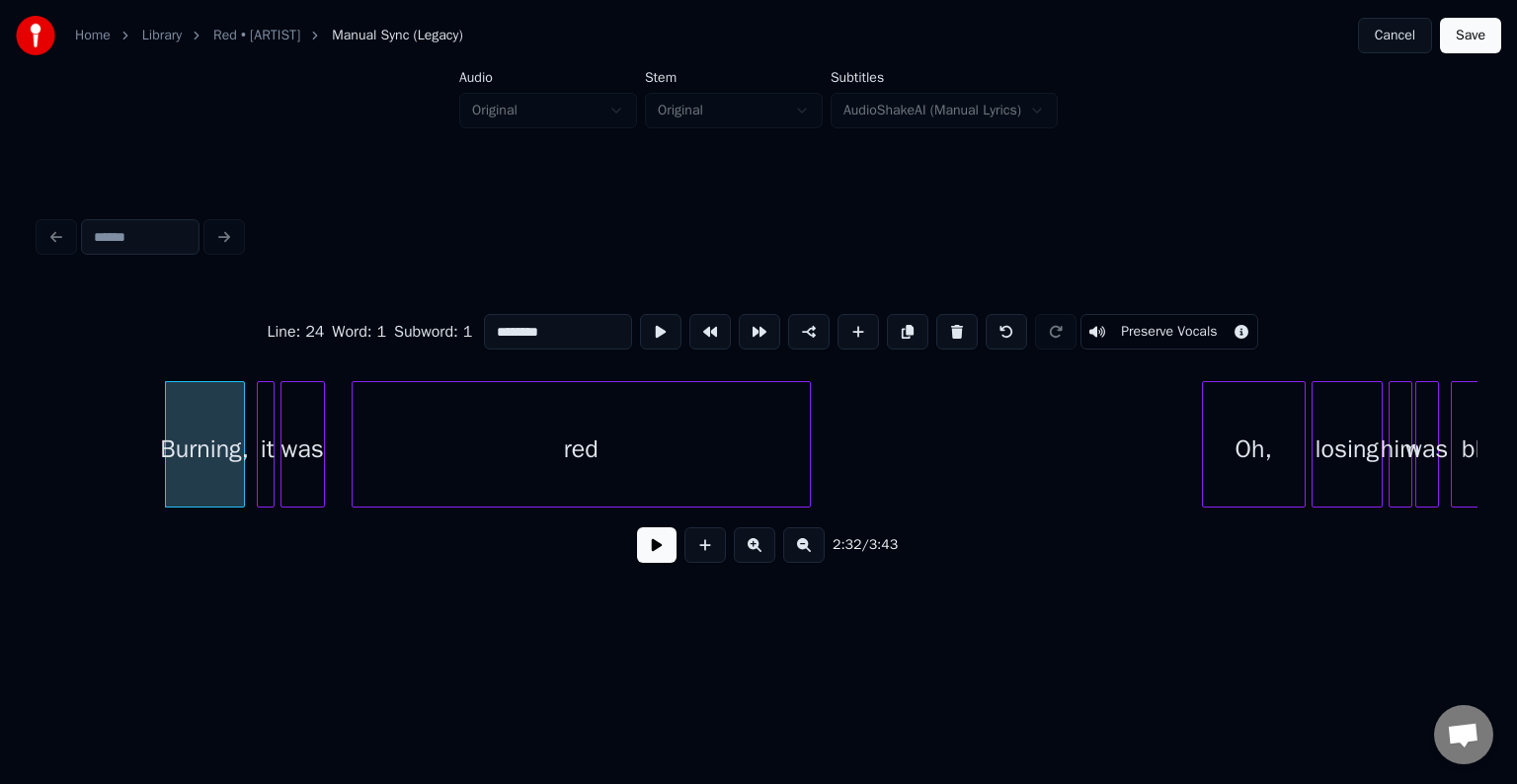 drag, startPoint x: 566, startPoint y: 325, endPoint x: 450, endPoint y: 335, distance: 116.430237 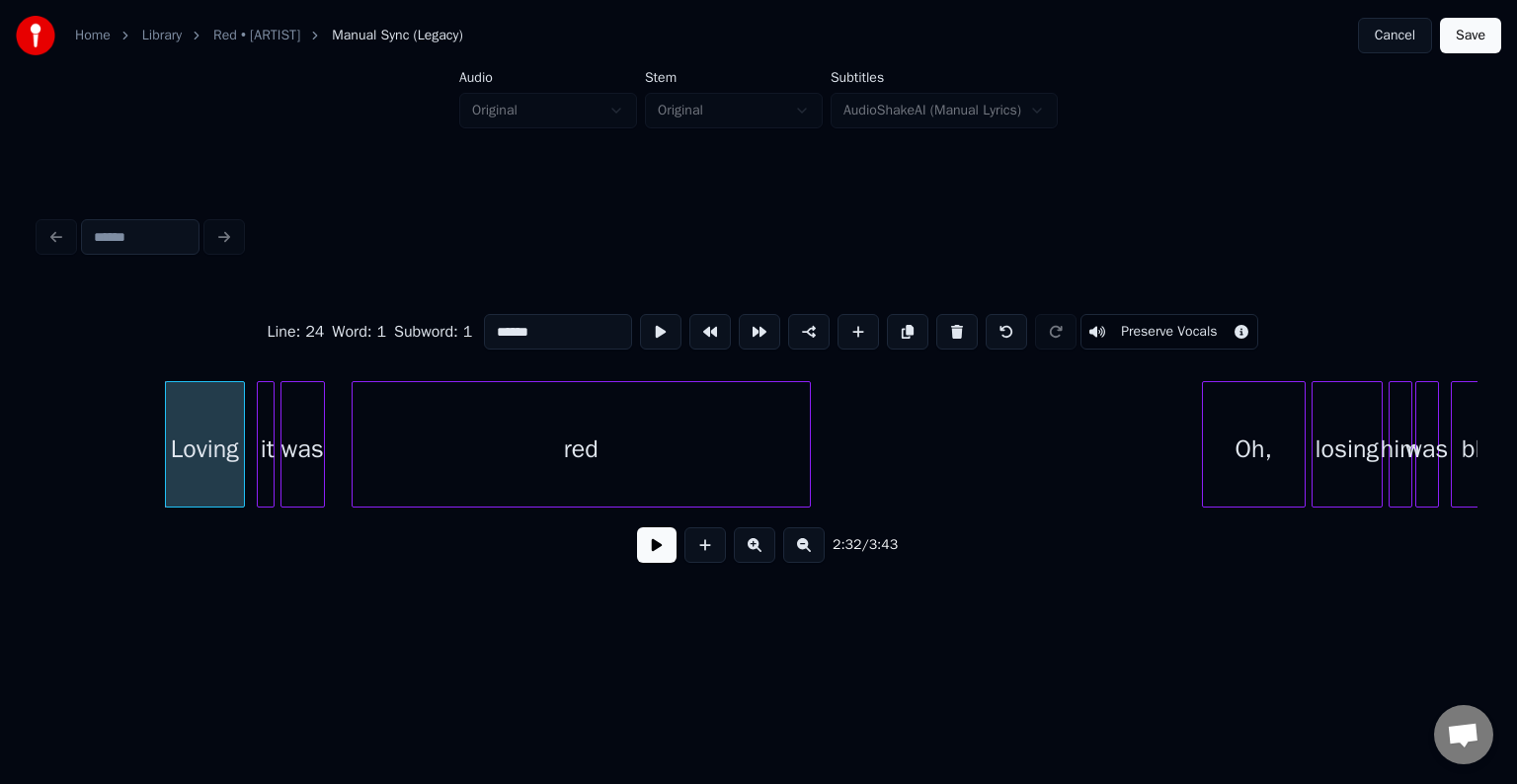 click at bounding box center (261, 444) 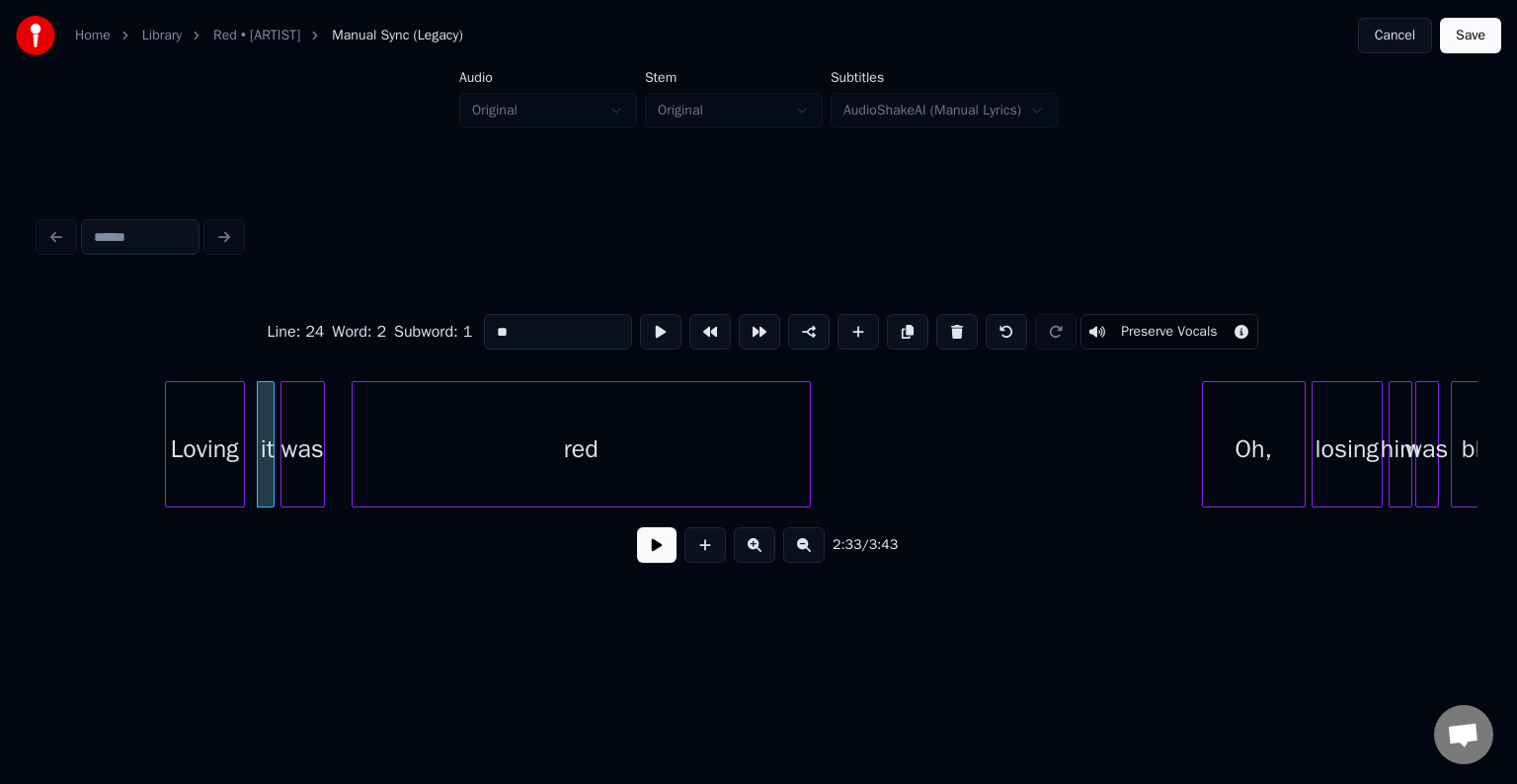 drag, startPoint x: 565, startPoint y: 330, endPoint x: 411, endPoint y: 374, distance: 160.1624 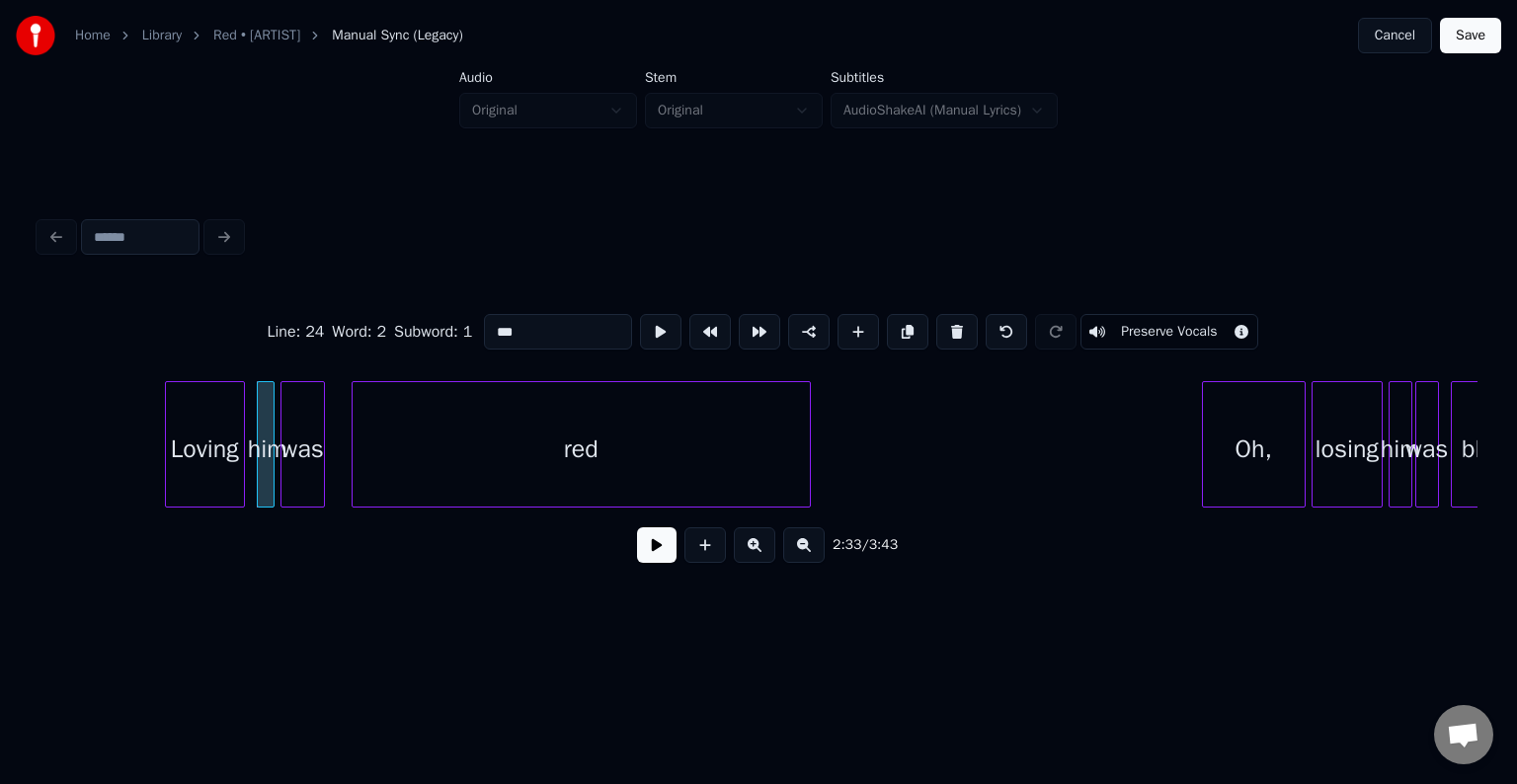 type on "***" 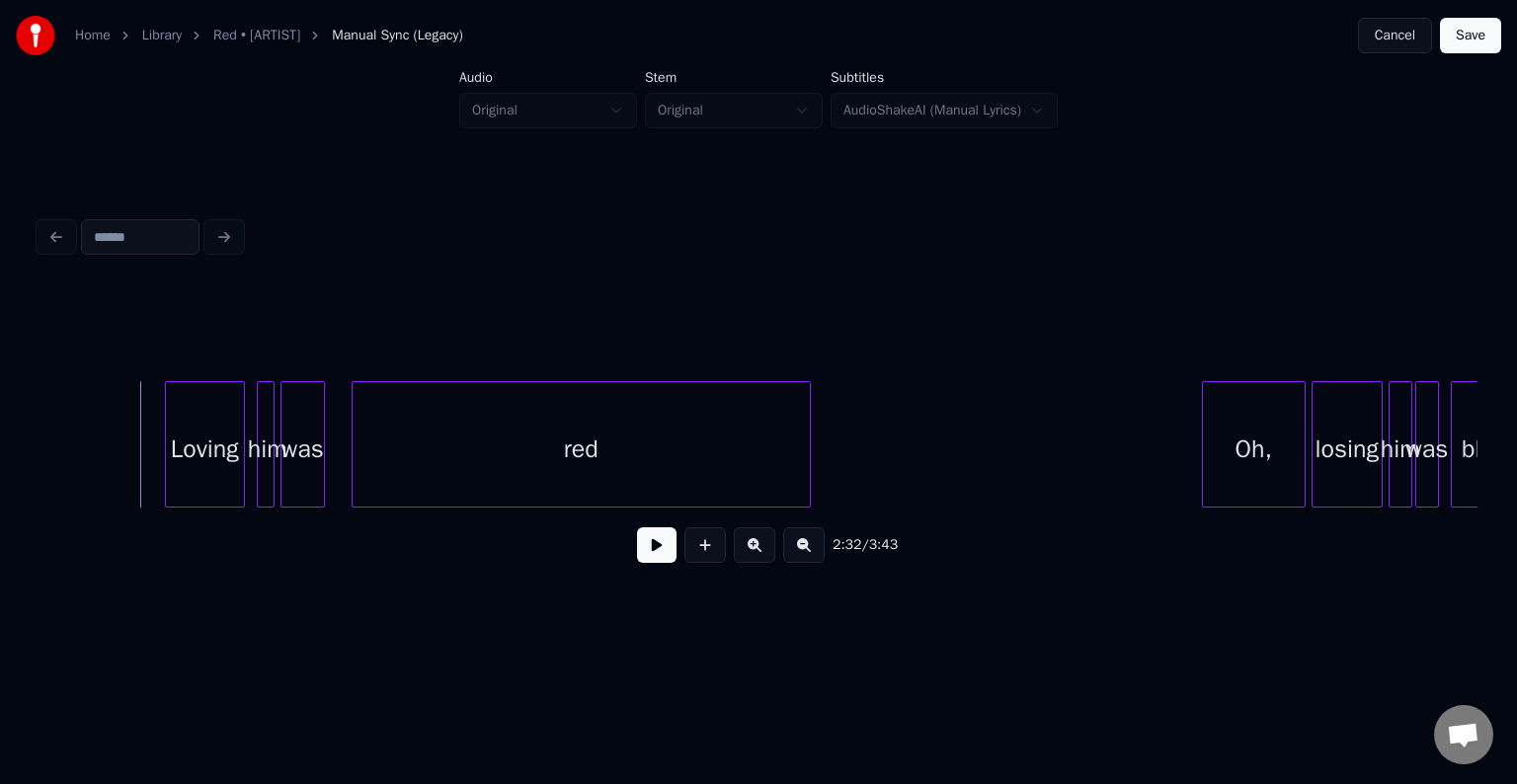click at bounding box center [657, 545] 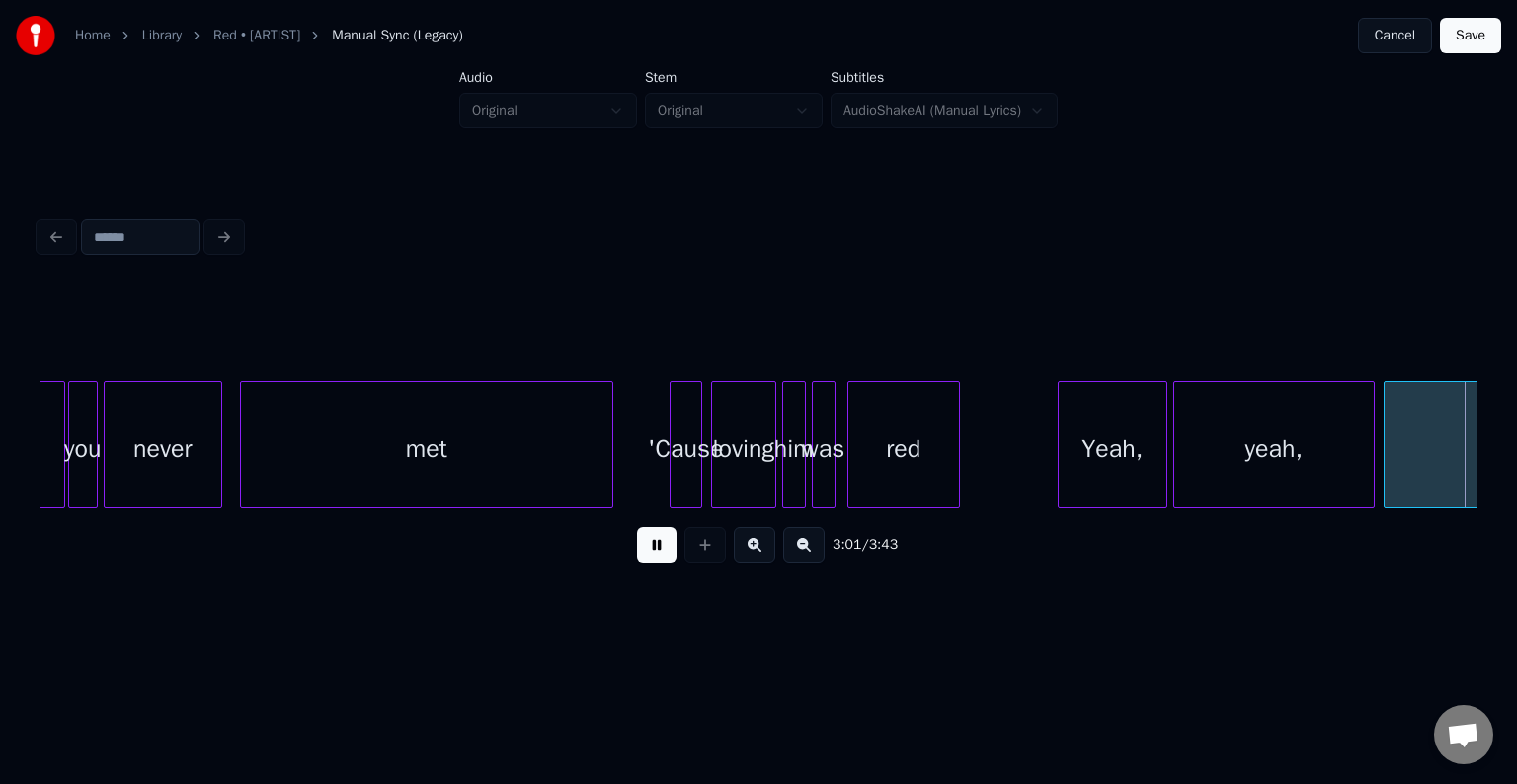 scroll, scrollTop: 0, scrollLeft: 26842, axis: horizontal 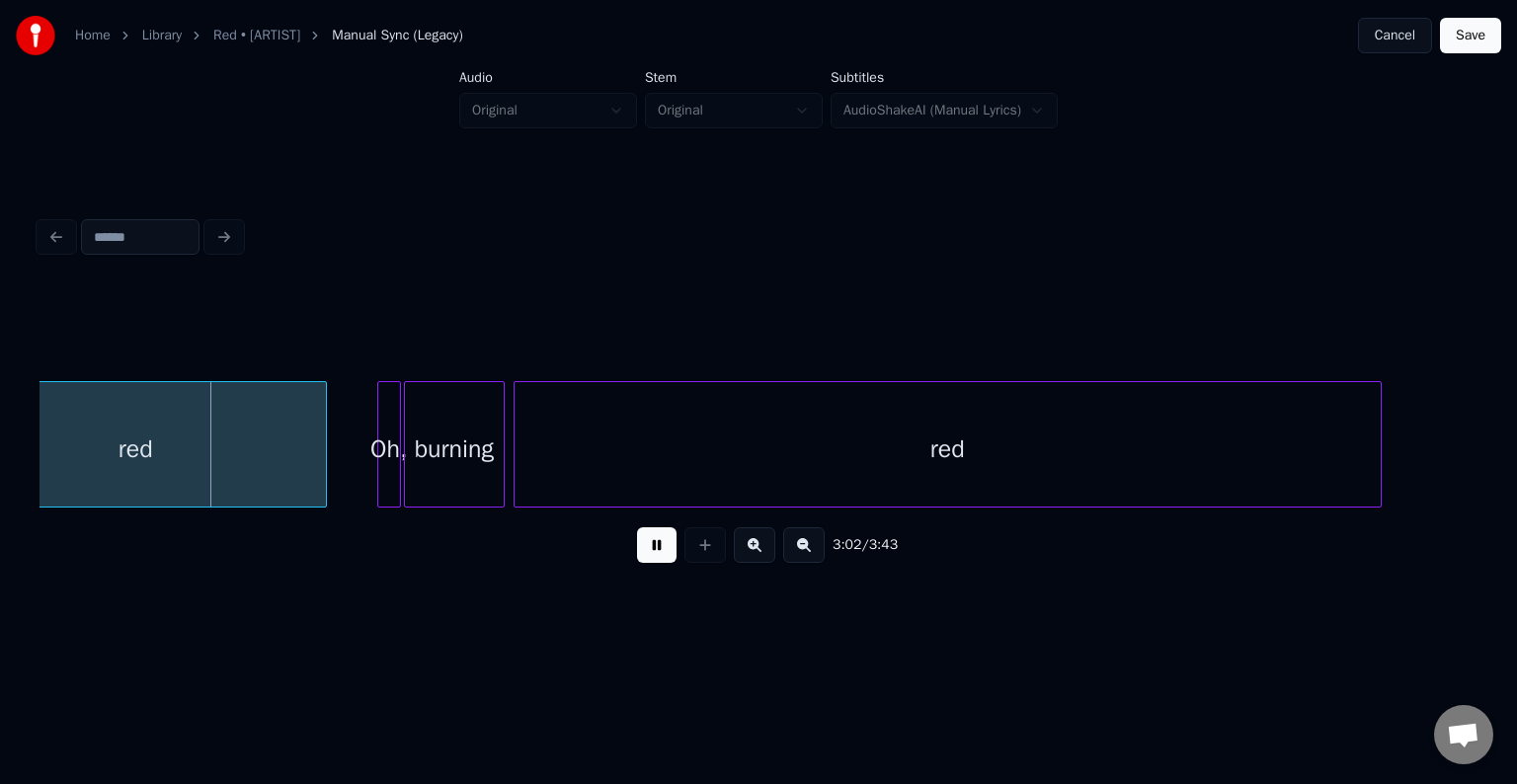 click on "3:02  /  3:43" at bounding box center (758, 545) 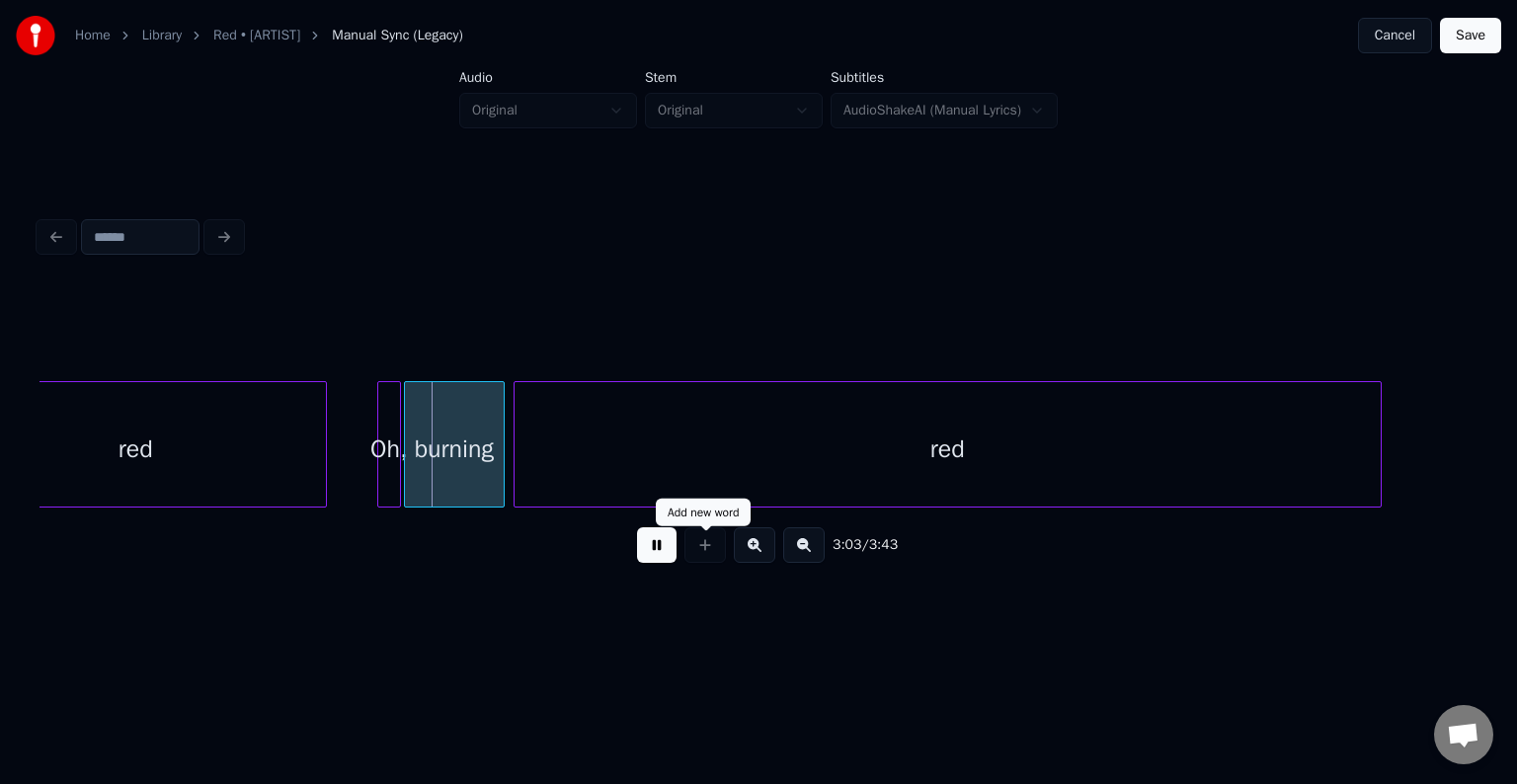 click at bounding box center [657, 545] 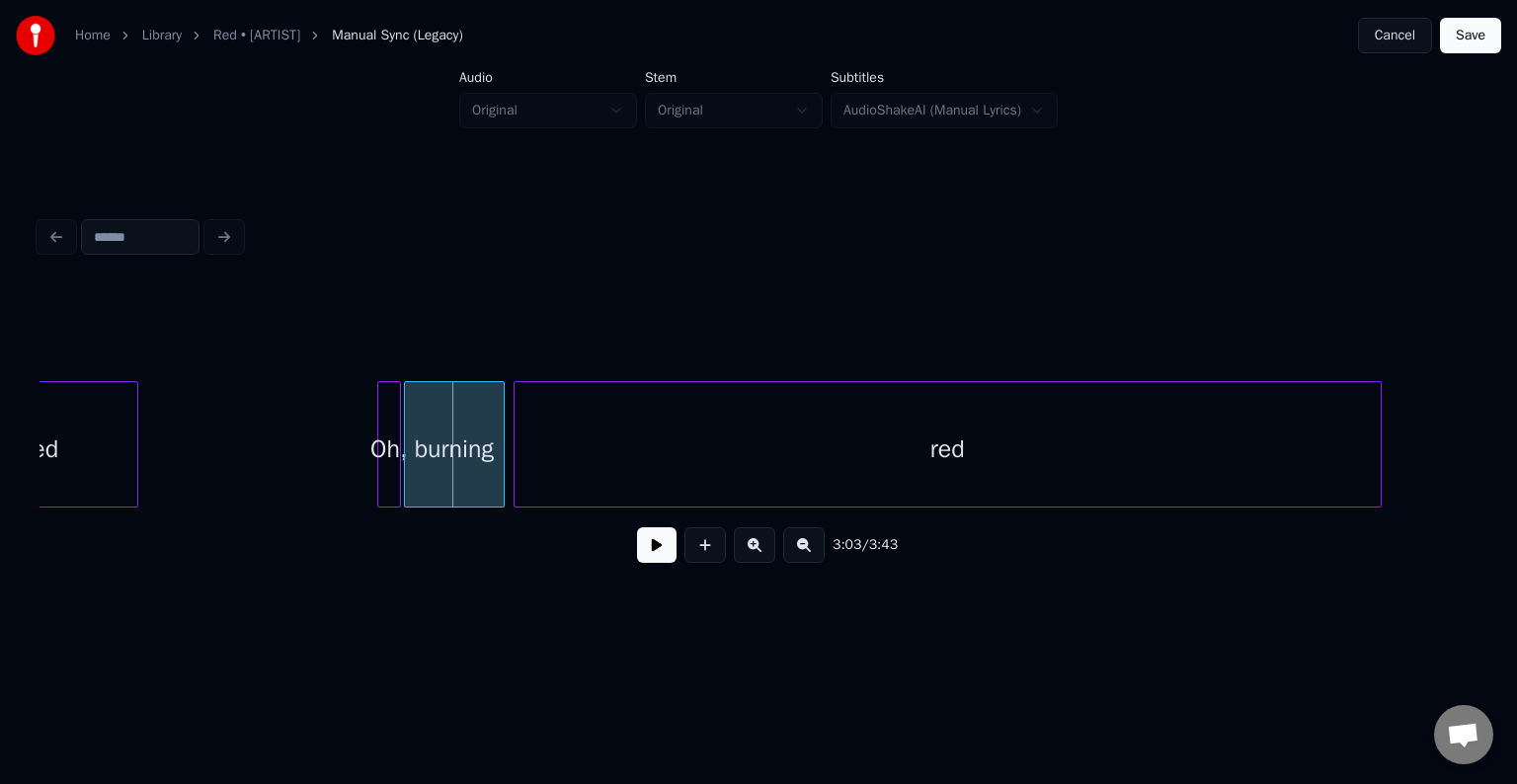 click at bounding box center (134, 444) 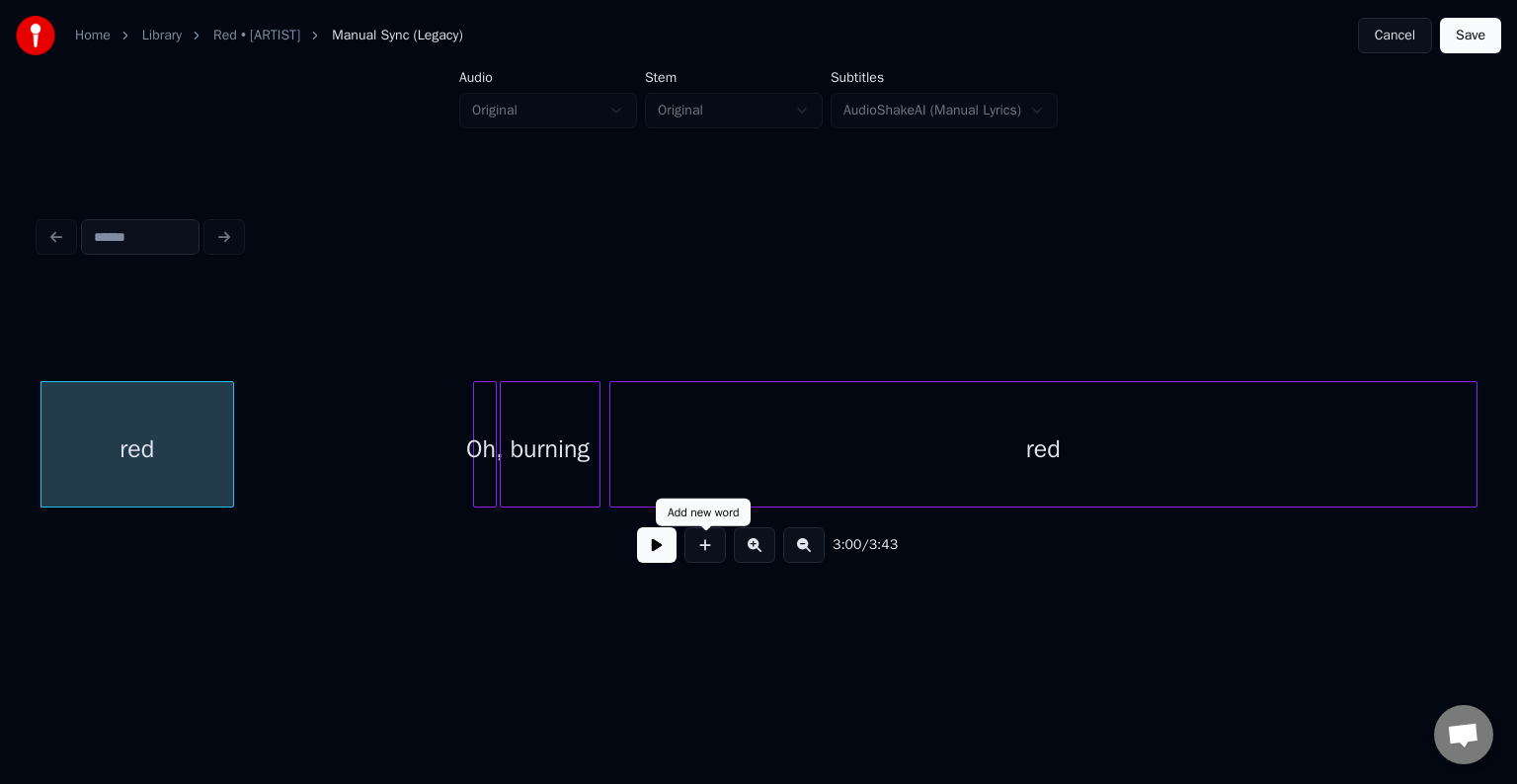 click at bounding box center (657, 545) 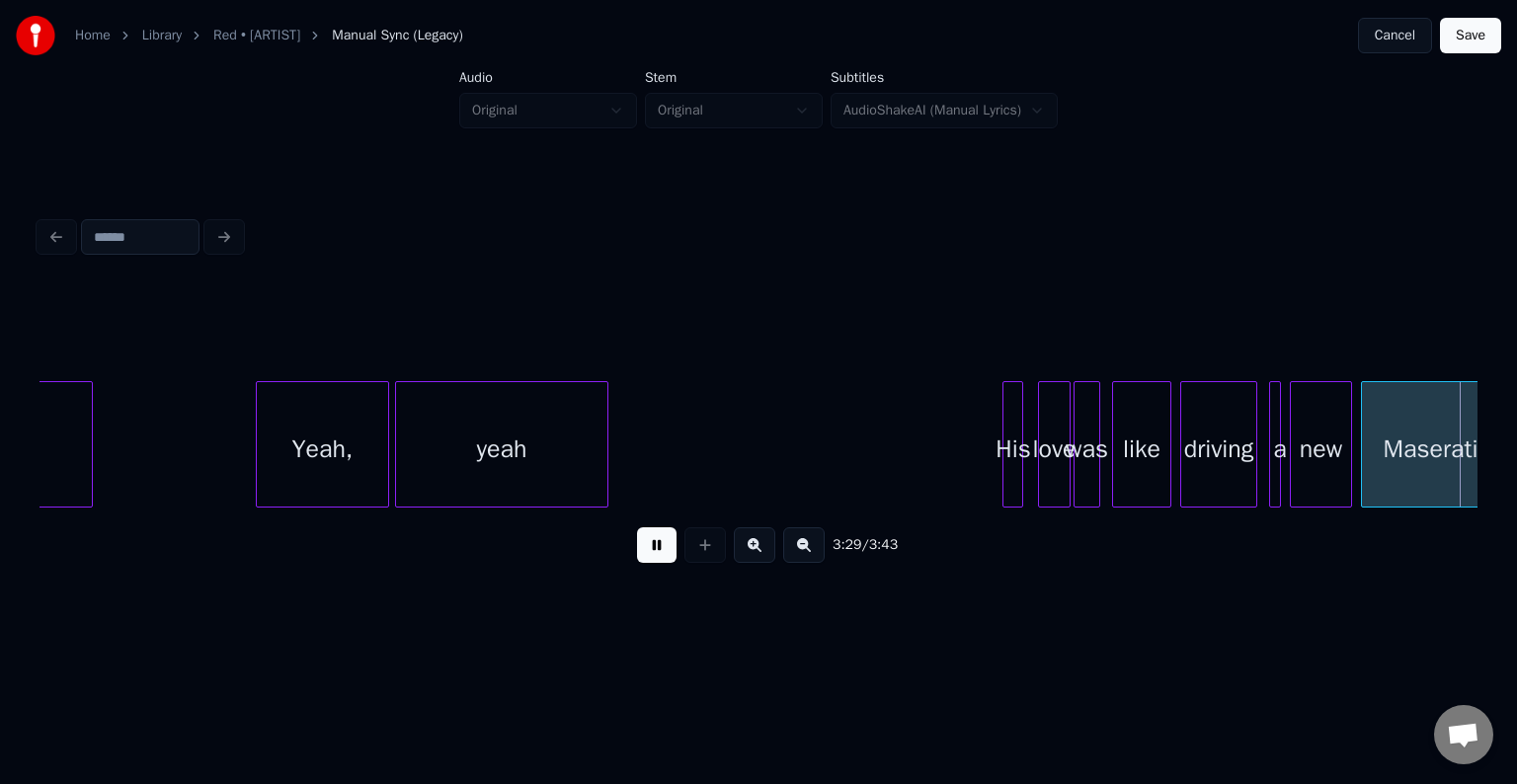 scroll, scrollTop: 0, scrollLeft: 31063, axis: horizontal 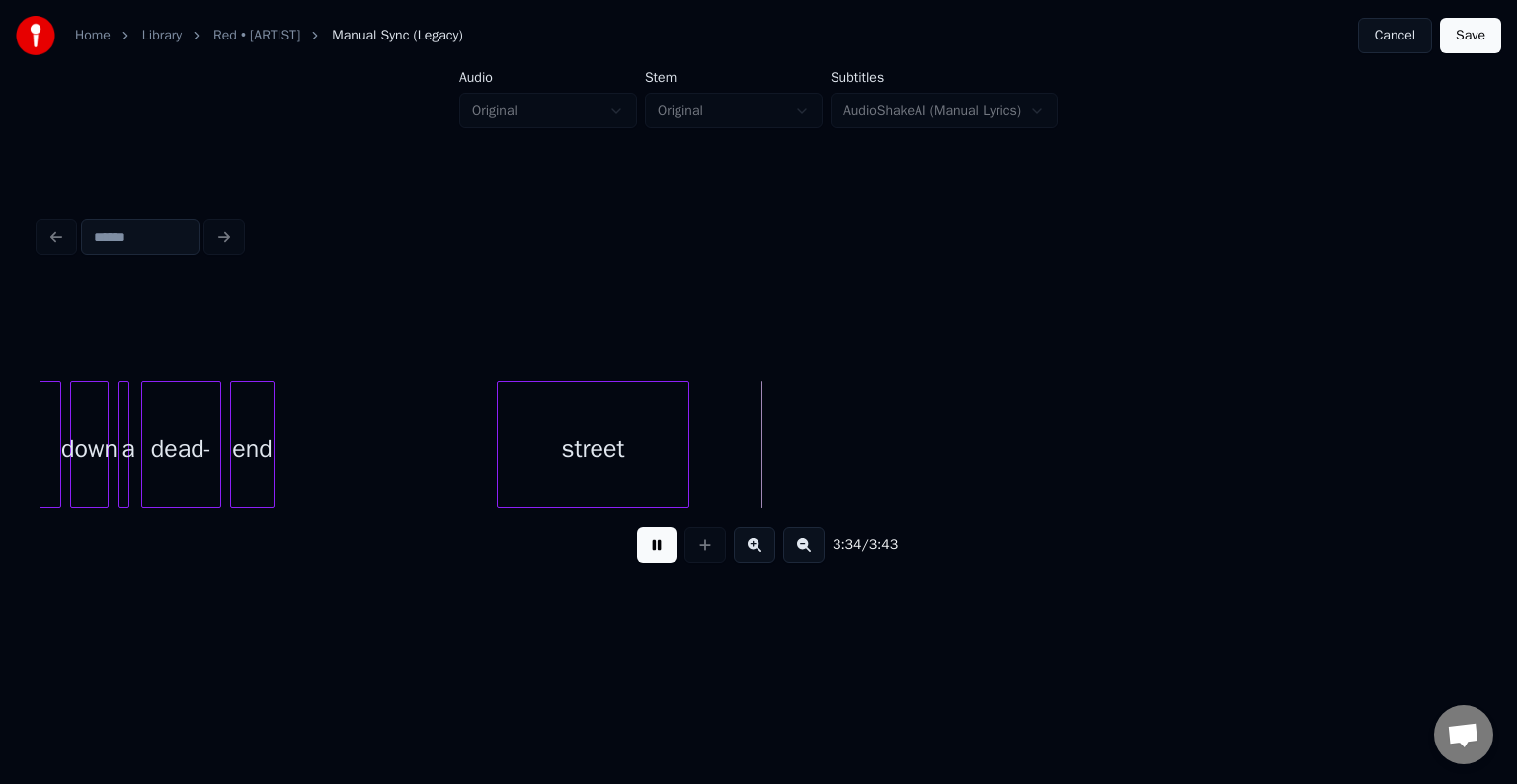 click on "Save" at bounding box center [1471, 36] 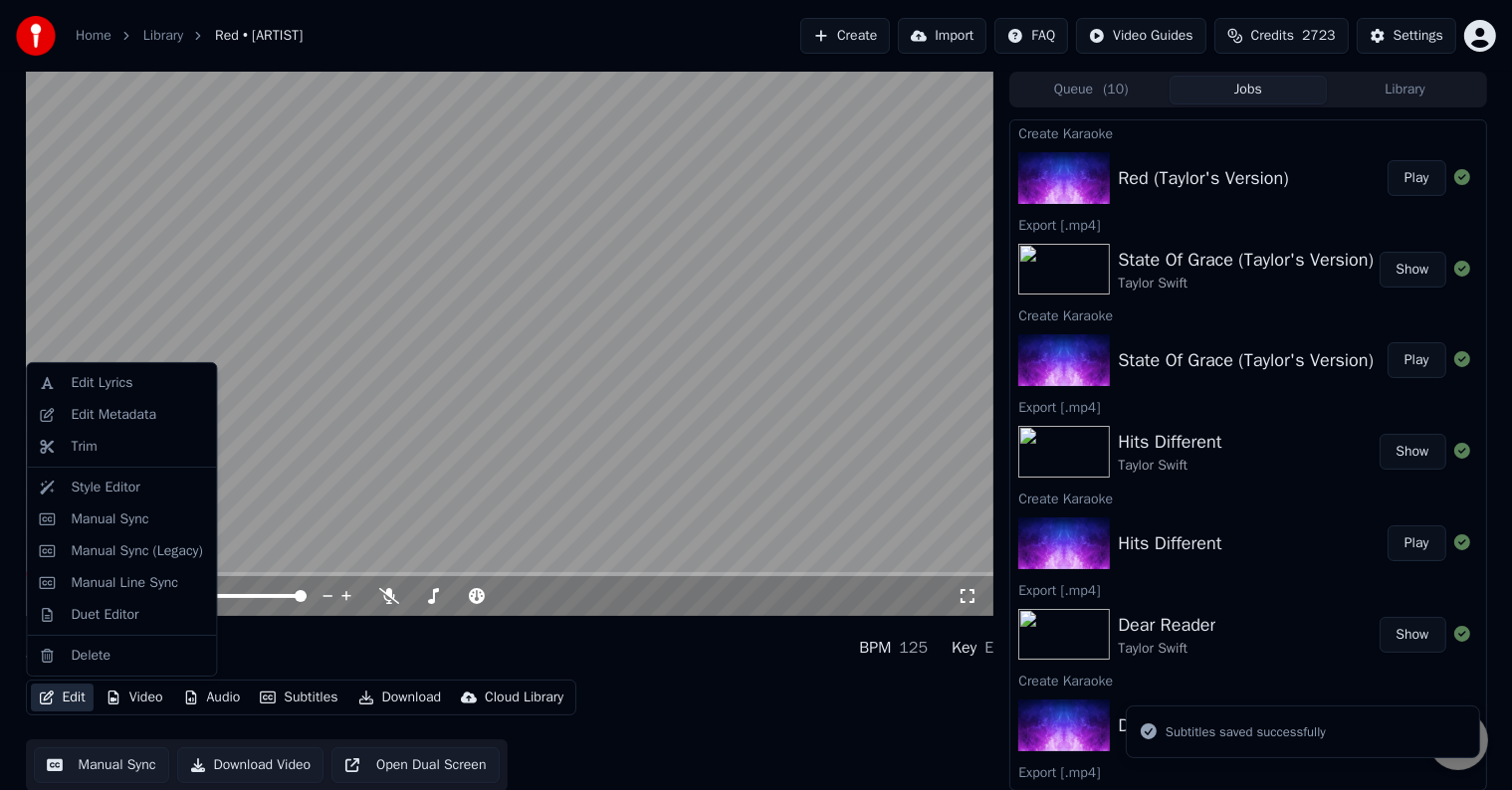 click on "Edit" at bounding box center (62, 697) 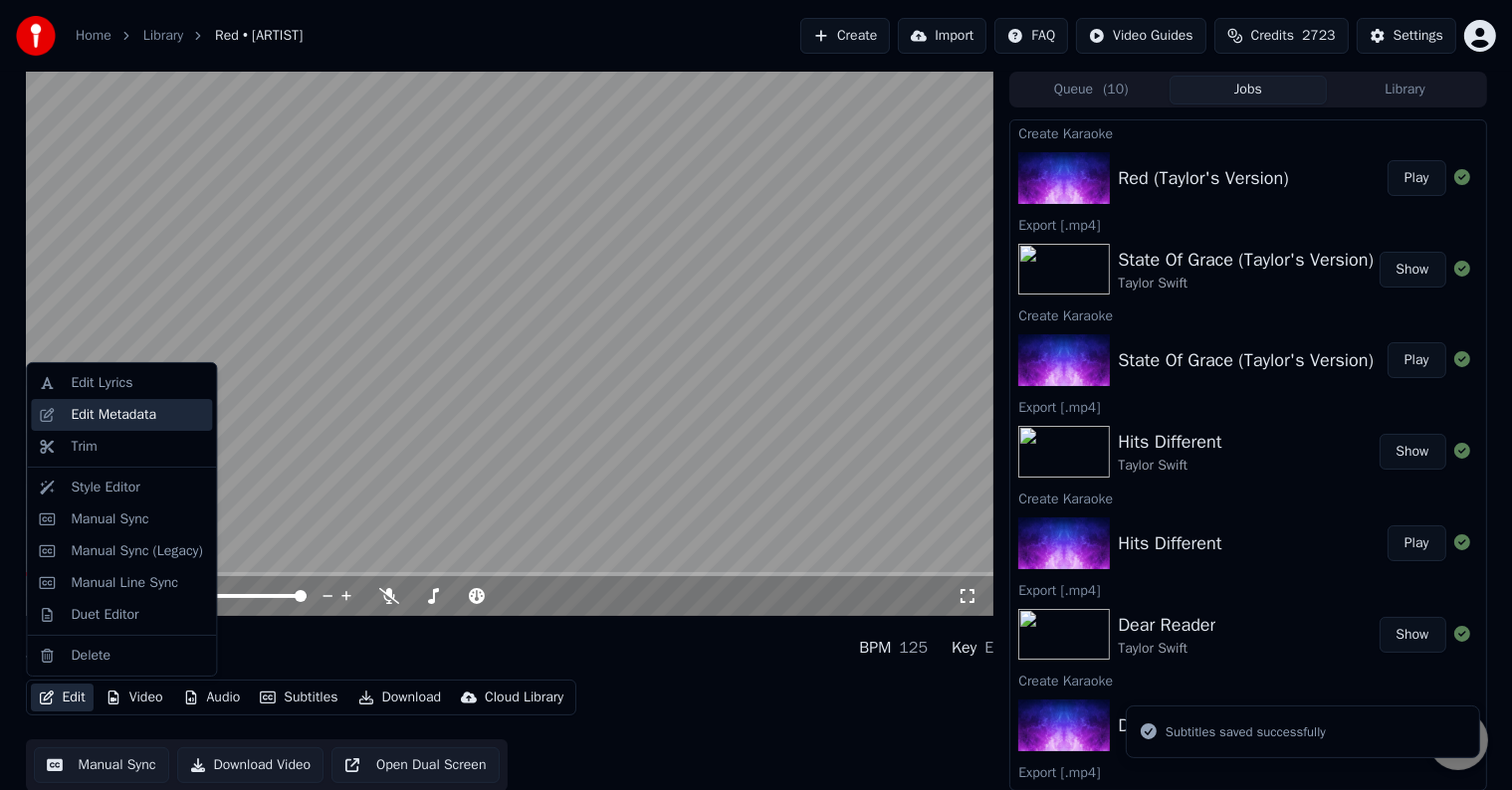 click on "Edit Metadata" at bounding box center (113, 415) 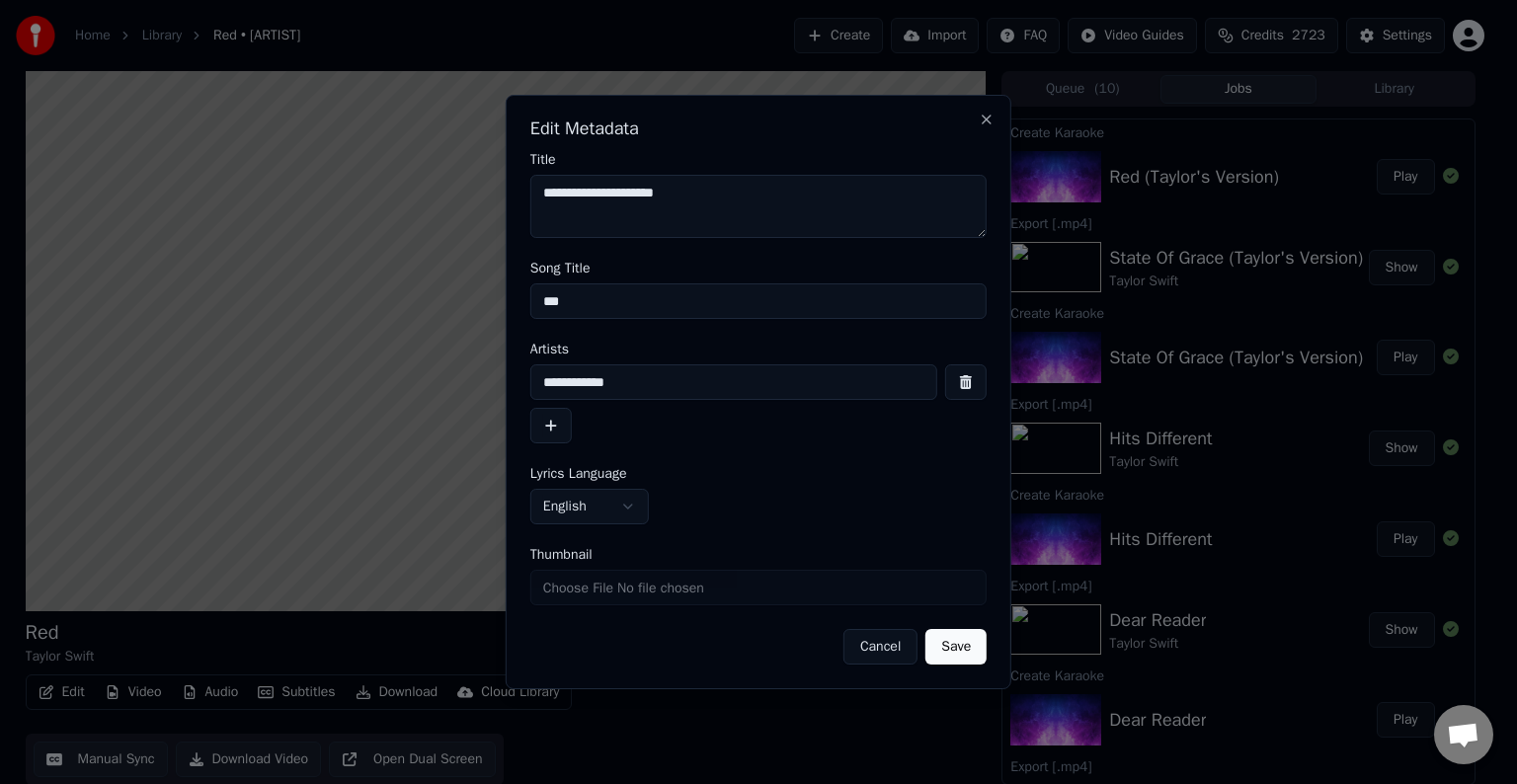 click on "***" at bounding box center [758, 301] 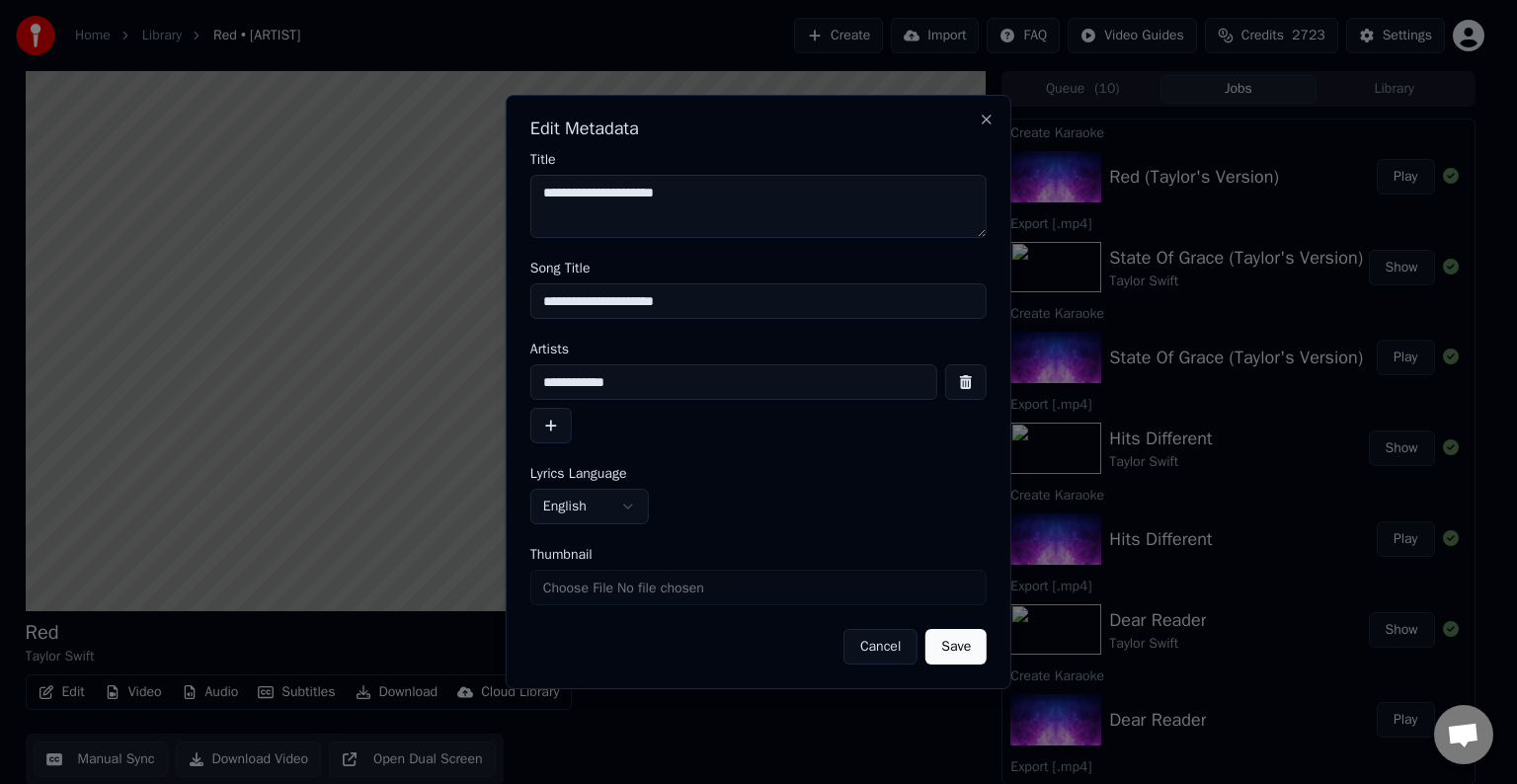 type on "**********" 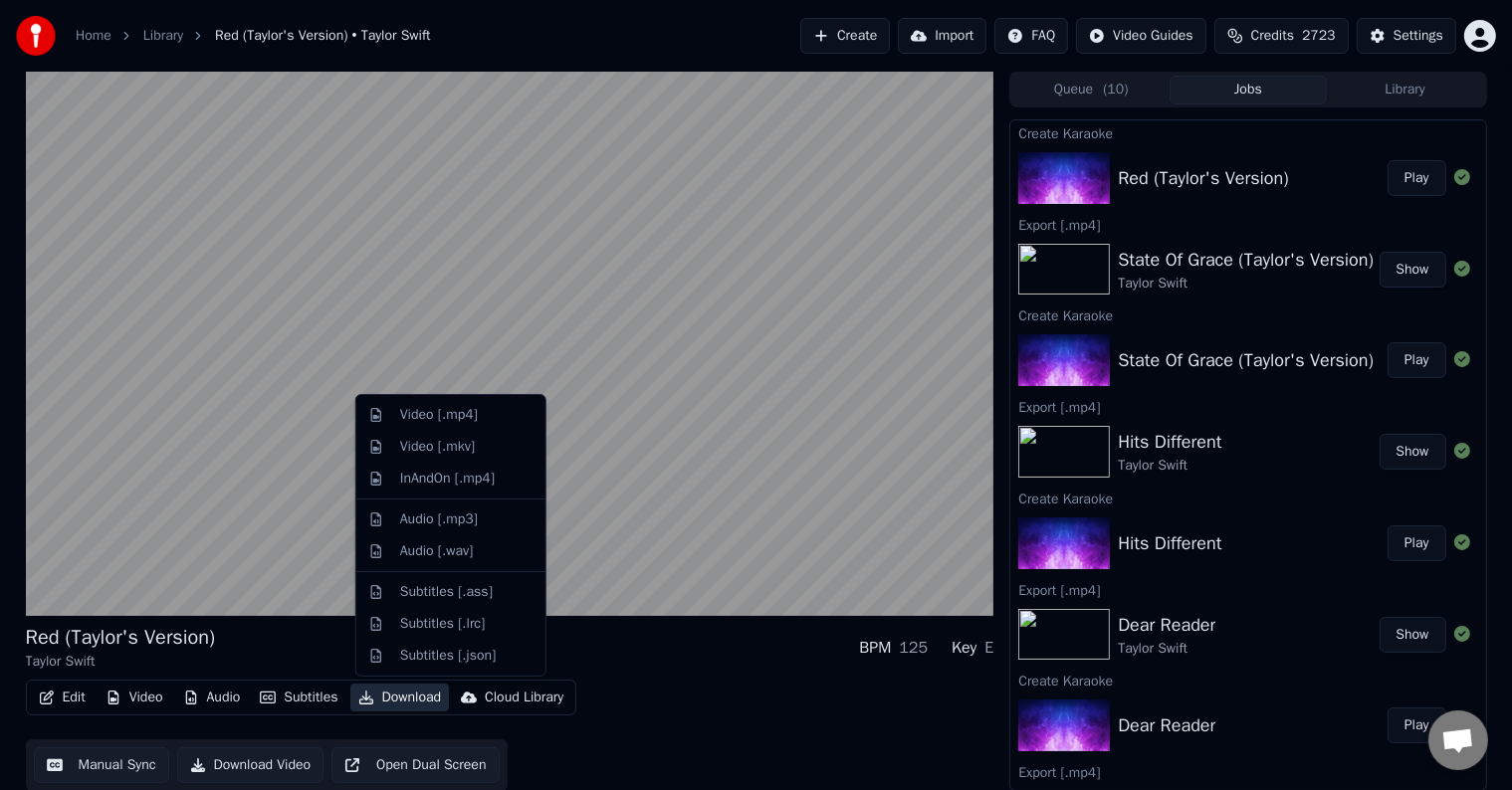 click on "Download" at bounding box center (400, 697) 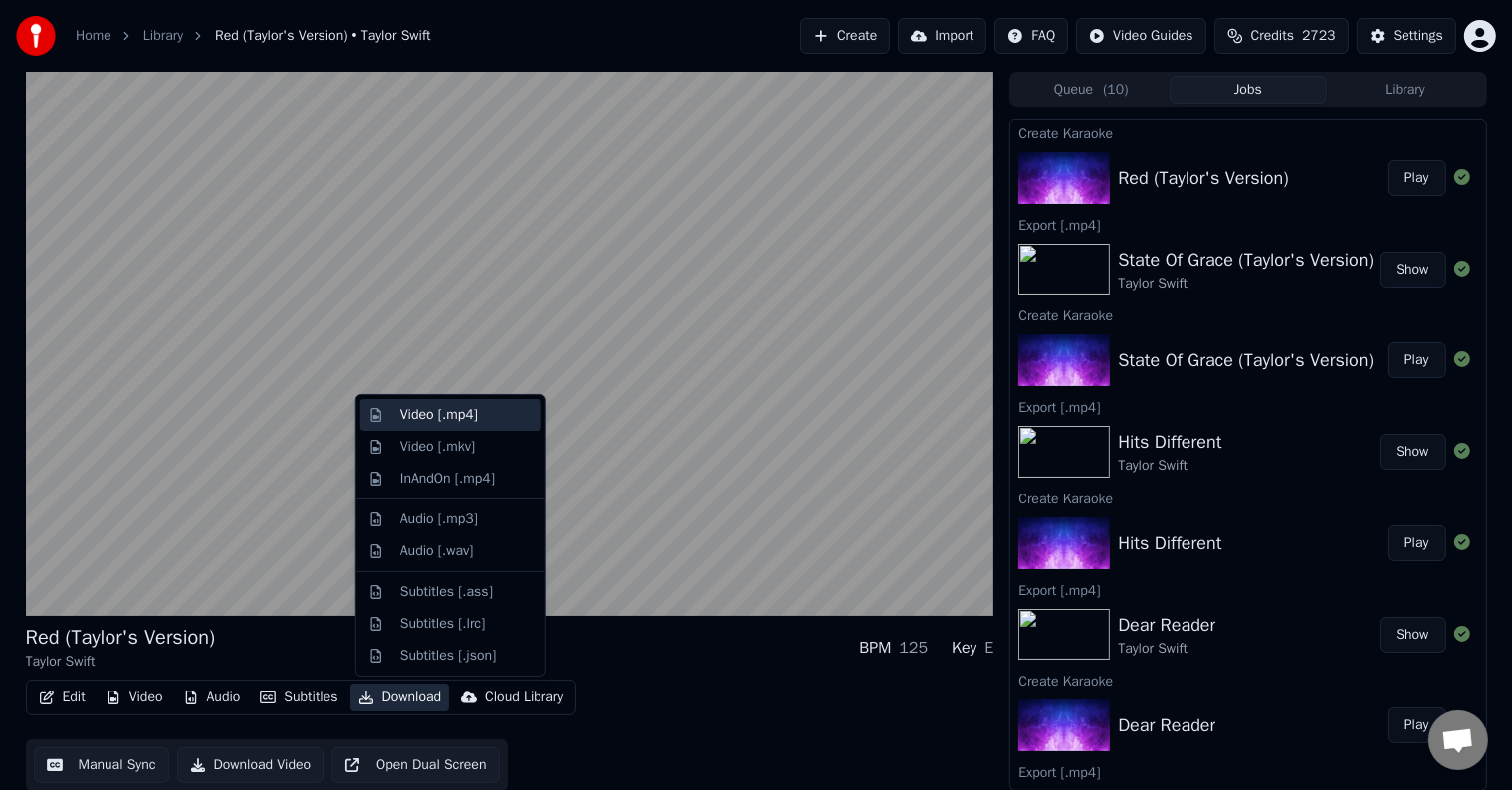 click on "Video [.mp4]" at bounding box center [439, 415] 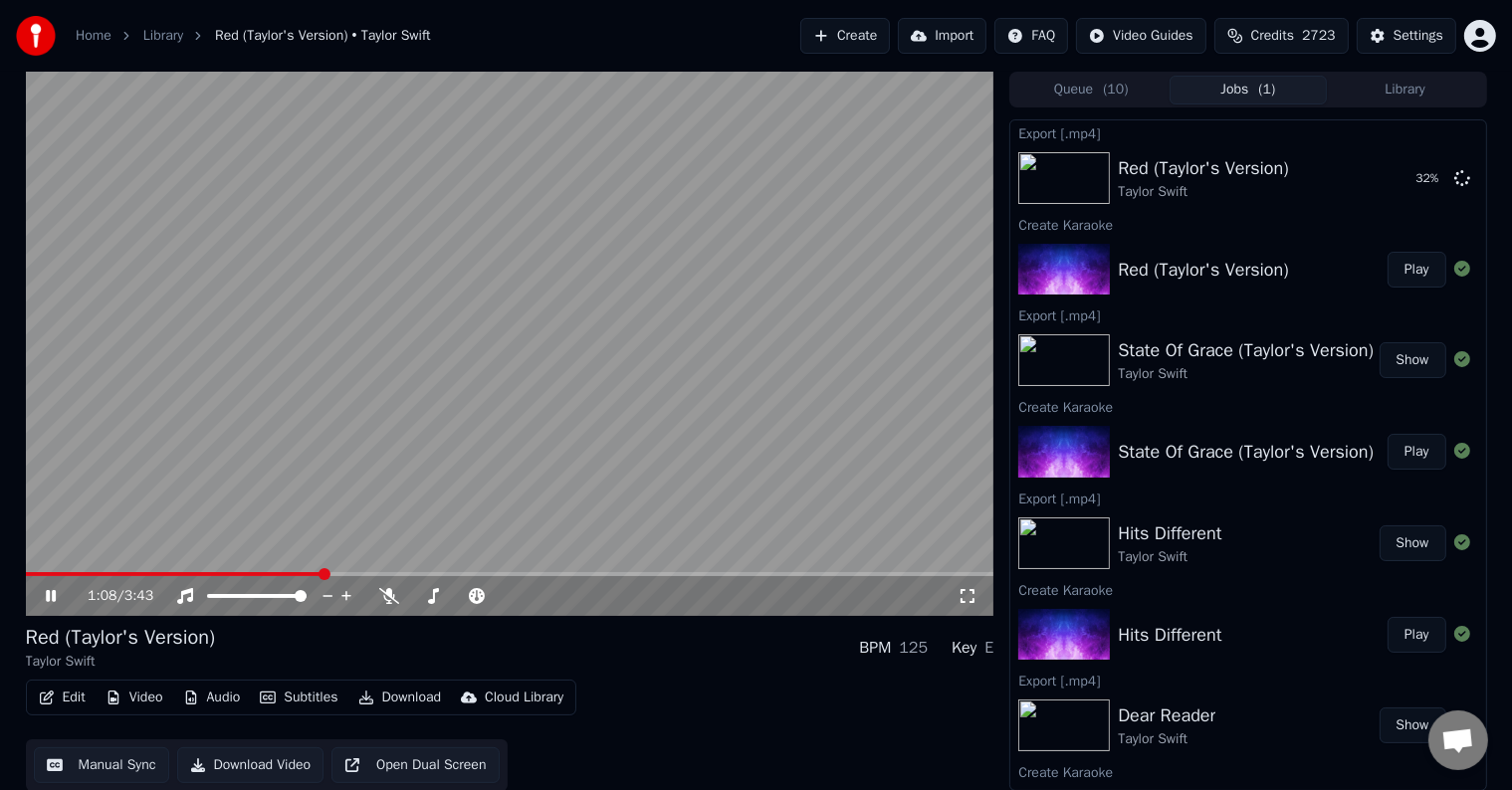 click 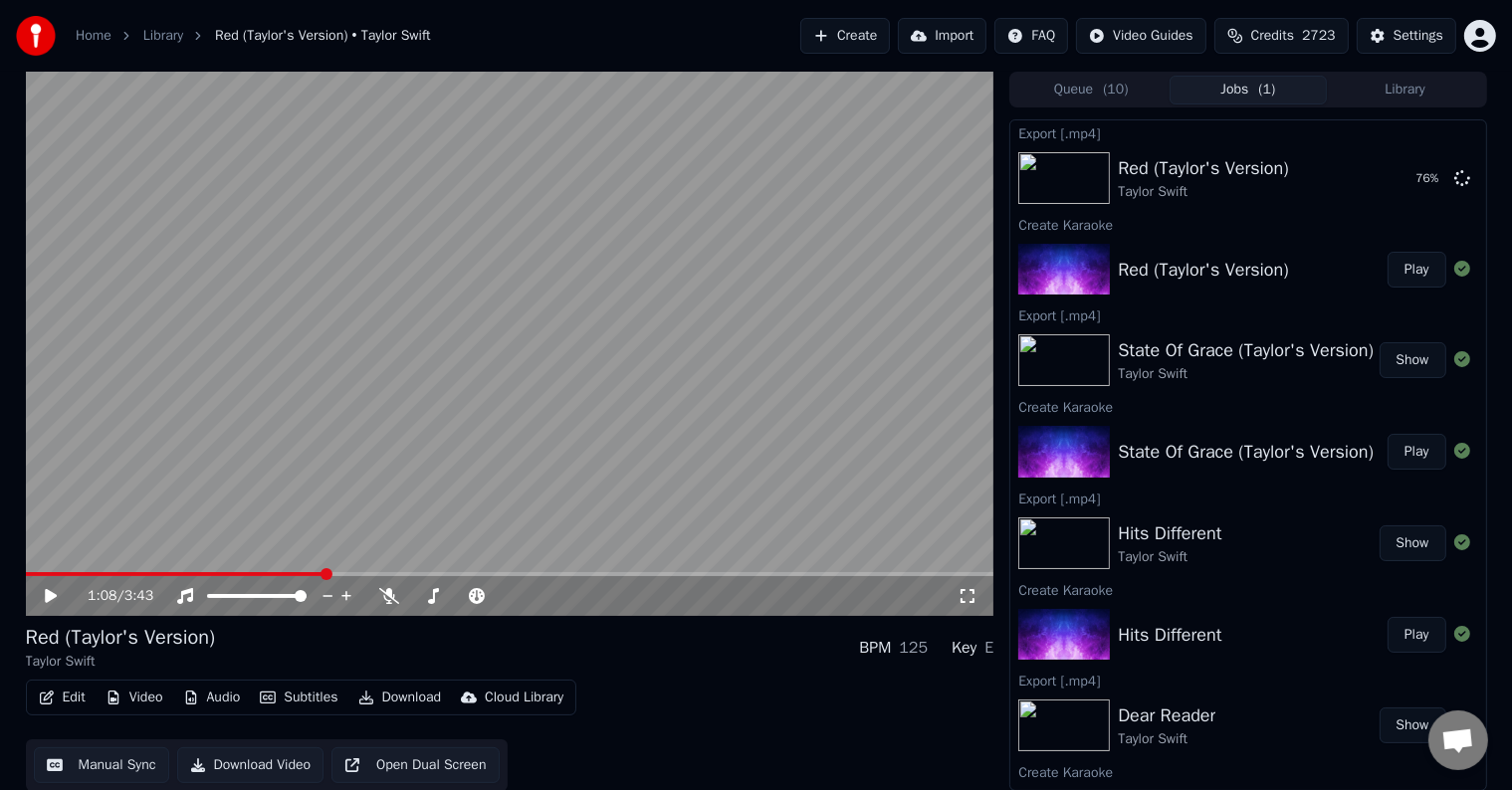 click on "Create" at bounding box center [845, 36] 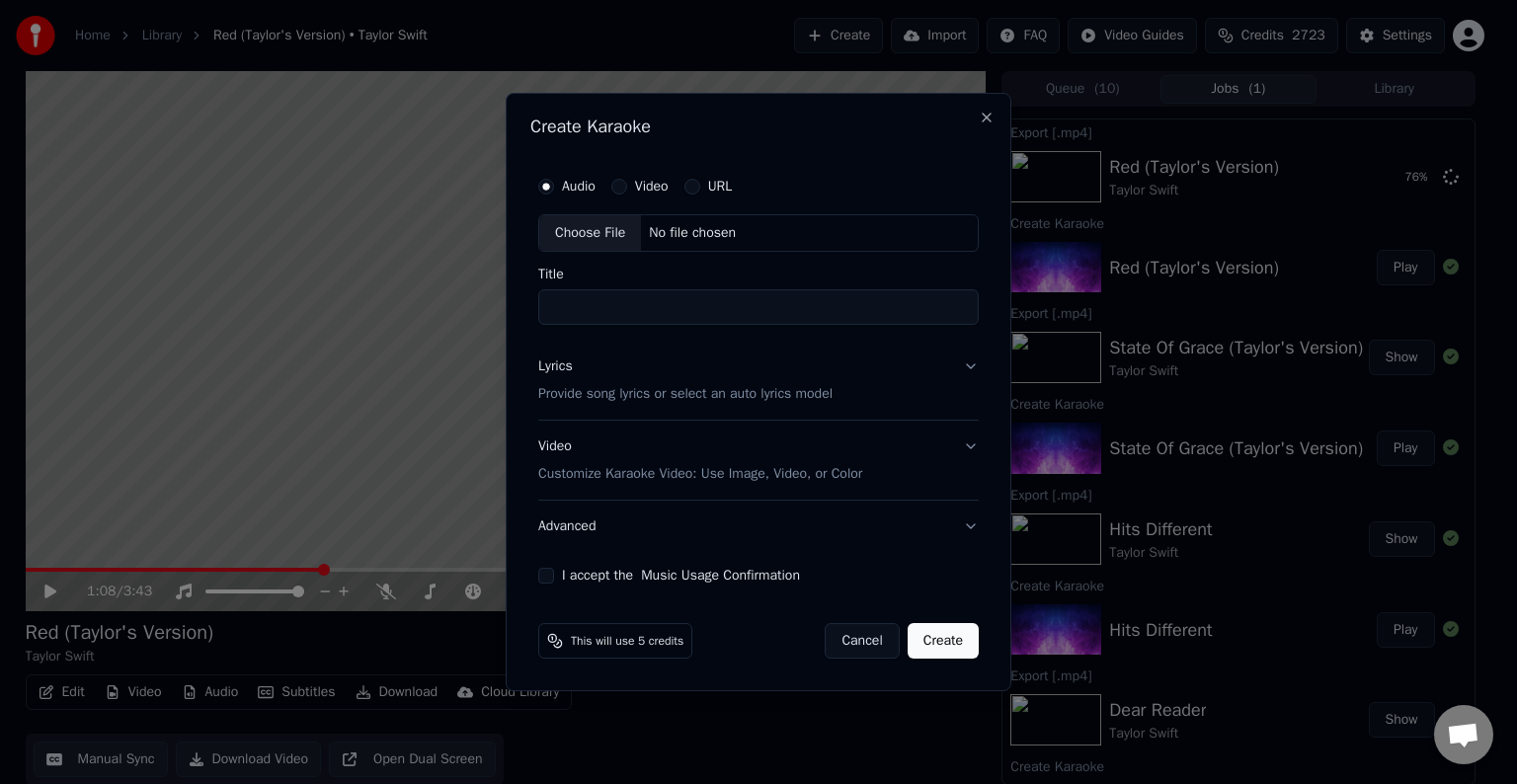 click on "Choose File" at bounding box center (590, 233) 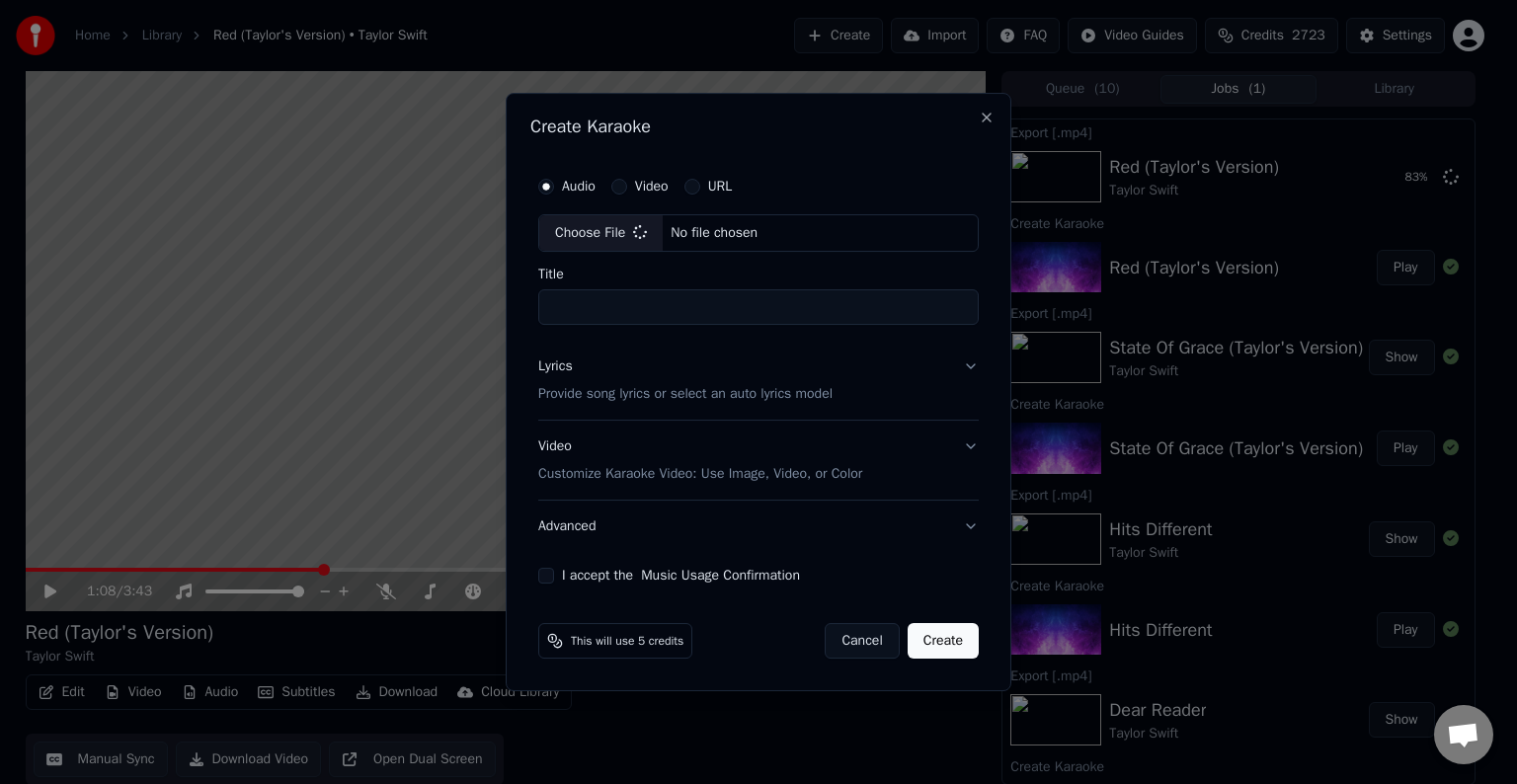 type on "**********" 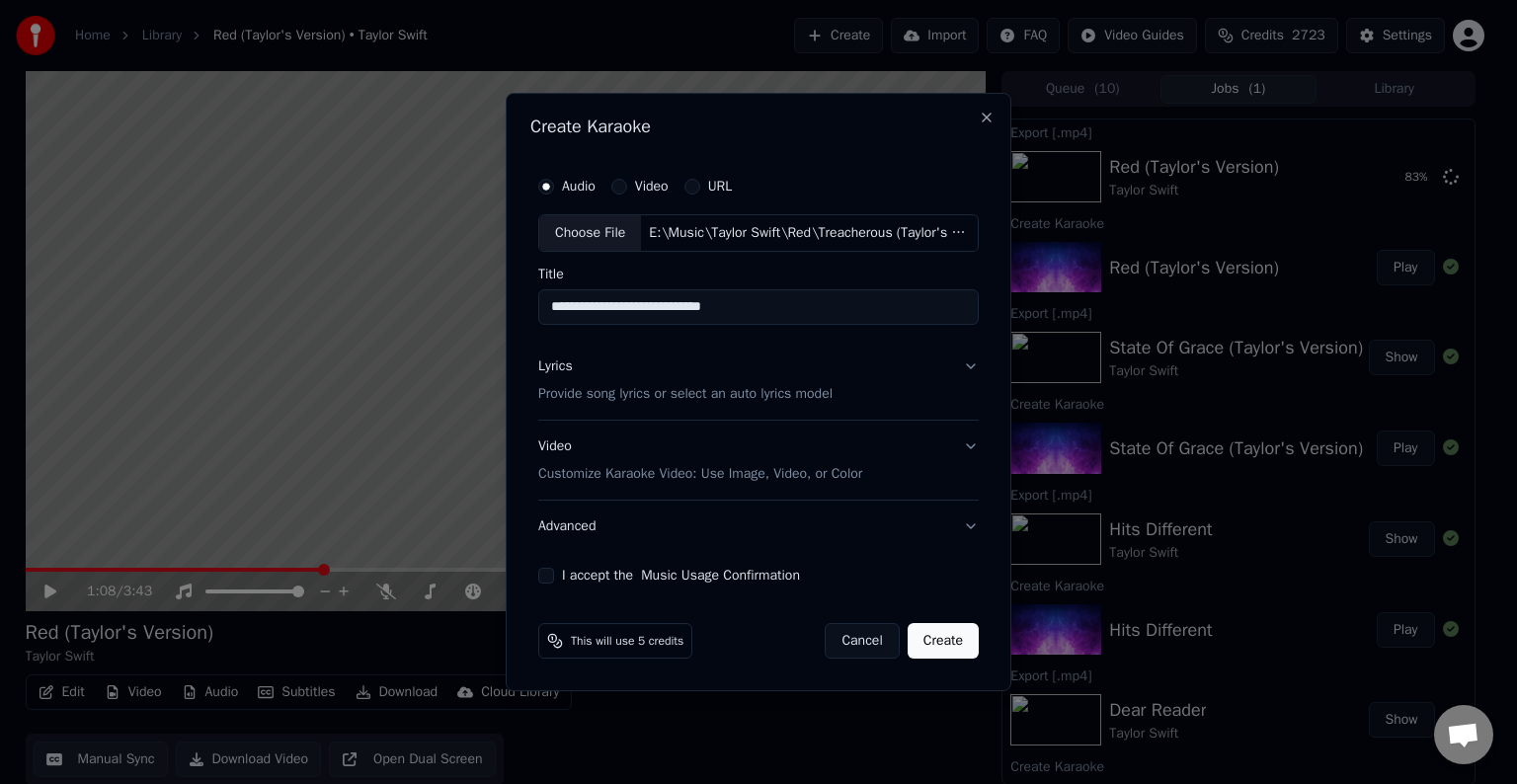 click on "Lyrics Provide song lyrics or select an auto lyrics model" at bounding box center (758, 380) 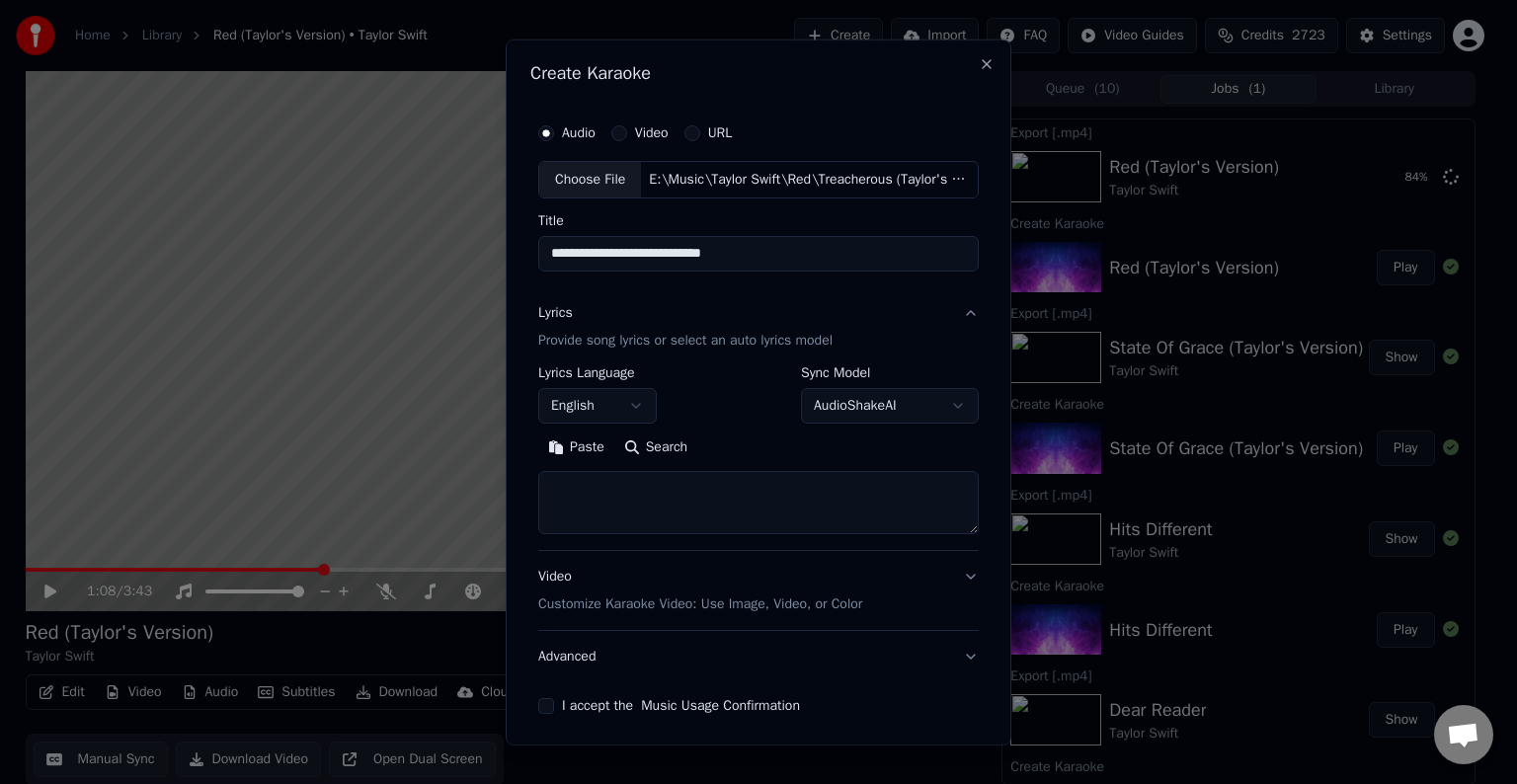 click at bounding box center (758, 503) 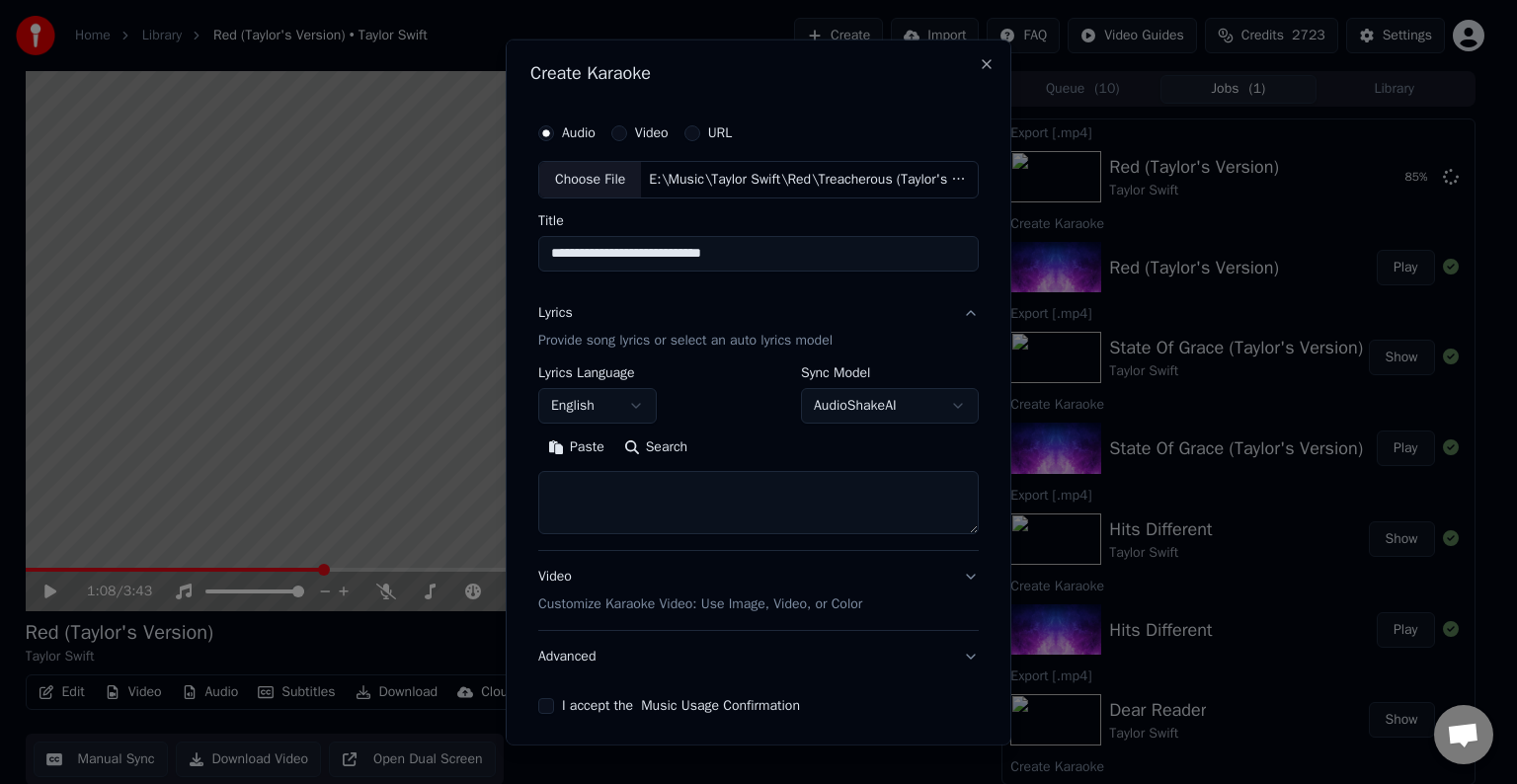 paste on "**********" 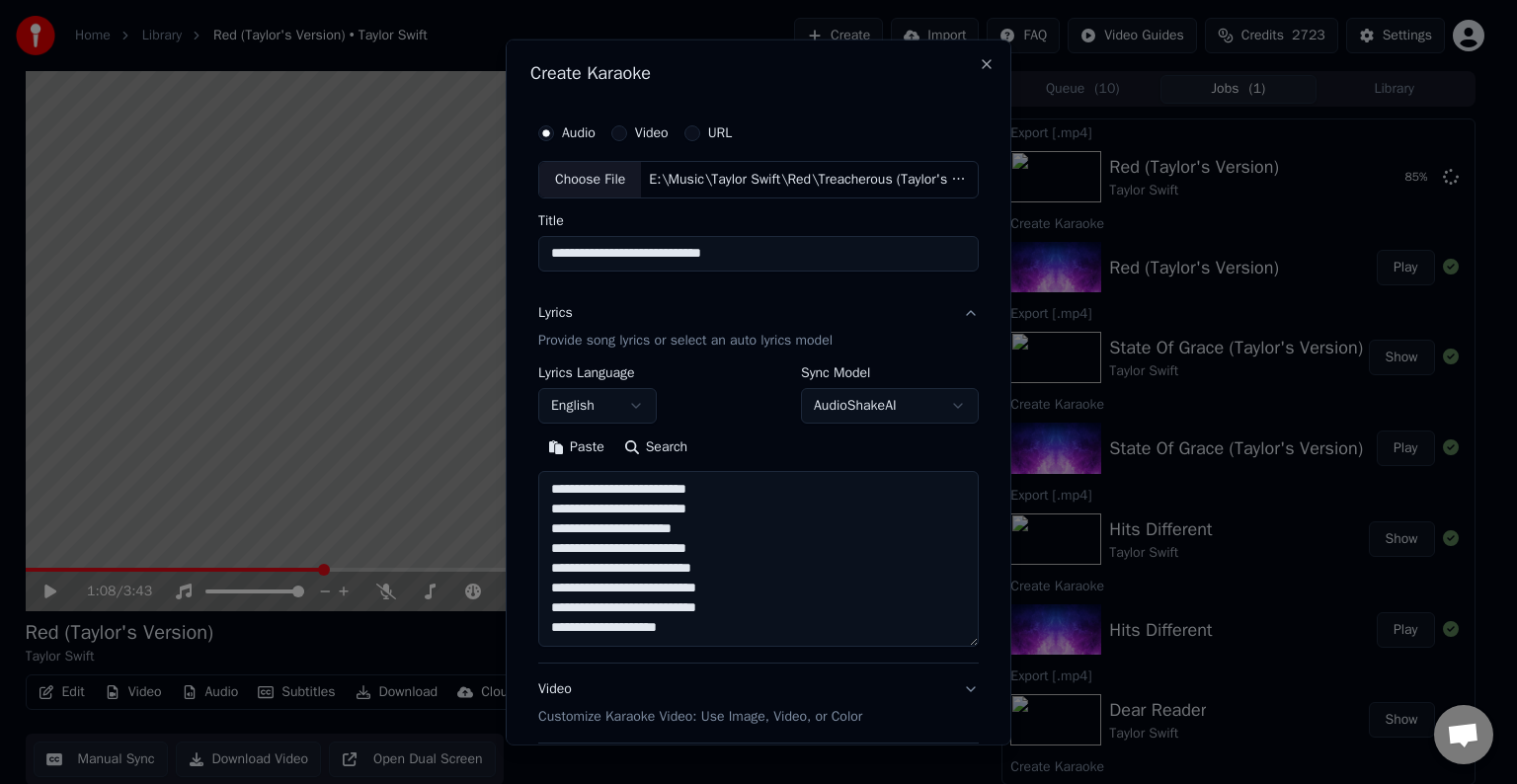 scroll, scrollTop: 122, scrollLeft: 0, axis: vertical 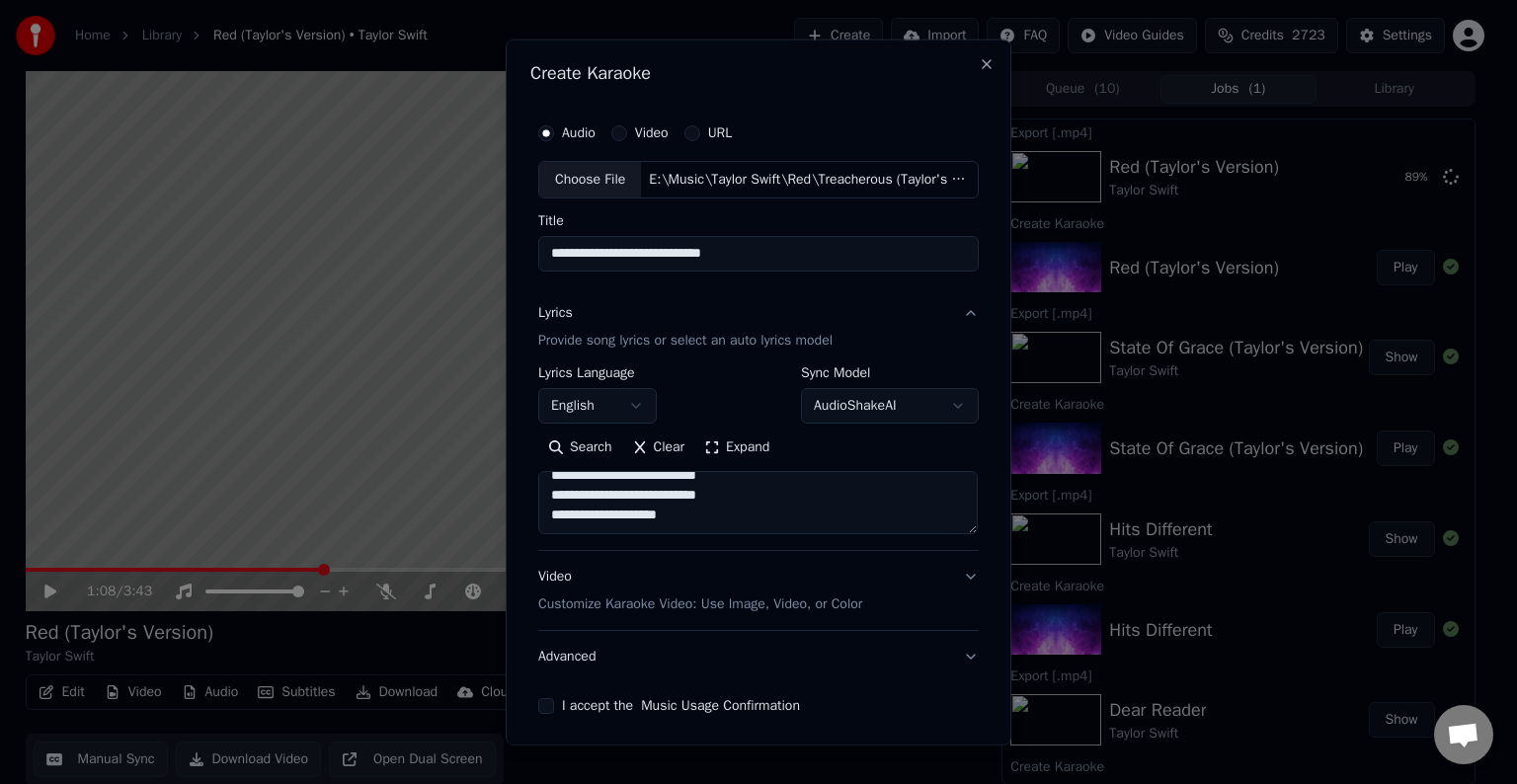 click on "**********" at bounding box center [758, 503] 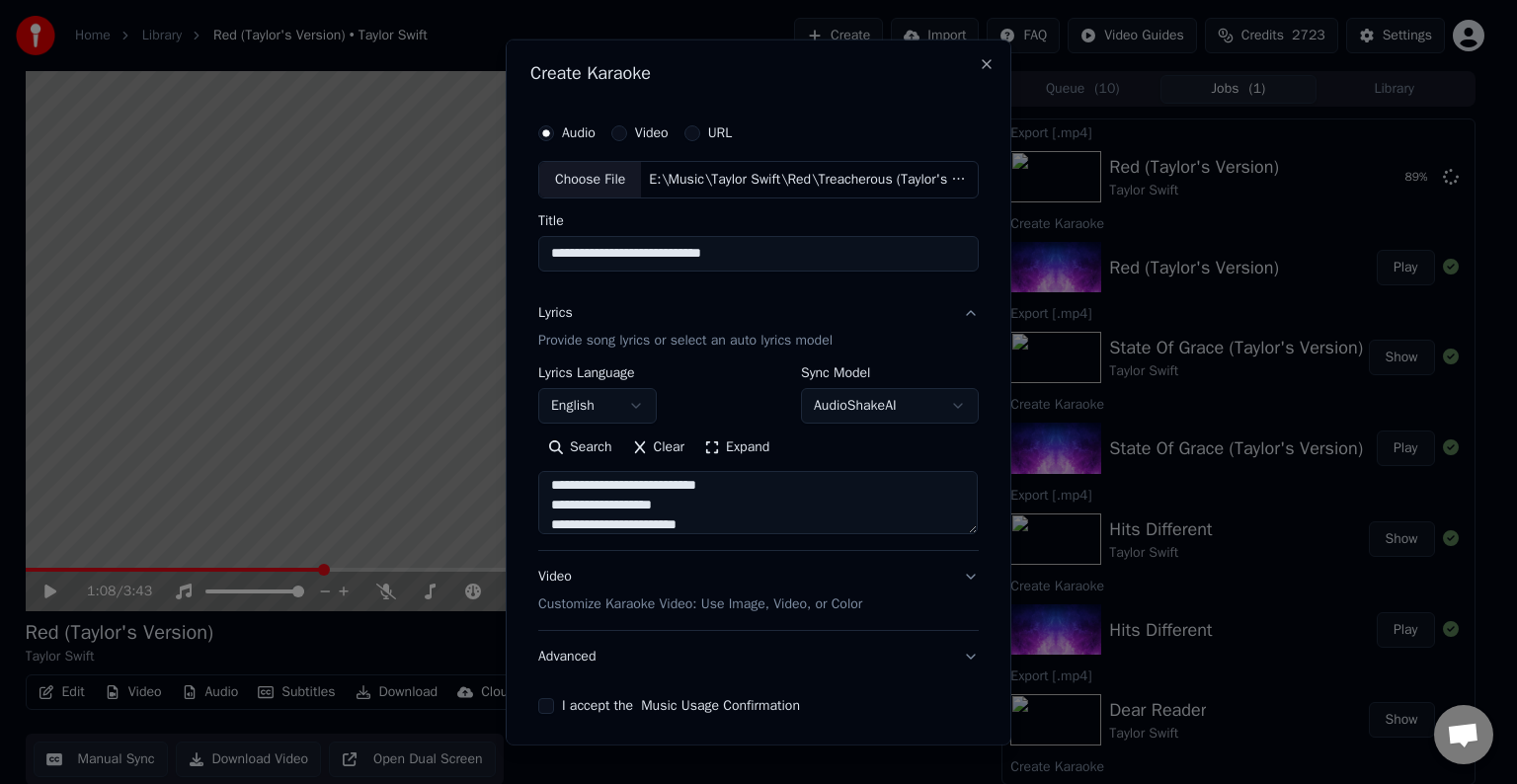 scroll, scrollTop: 201, scrollLeft: 0, axis: vertical 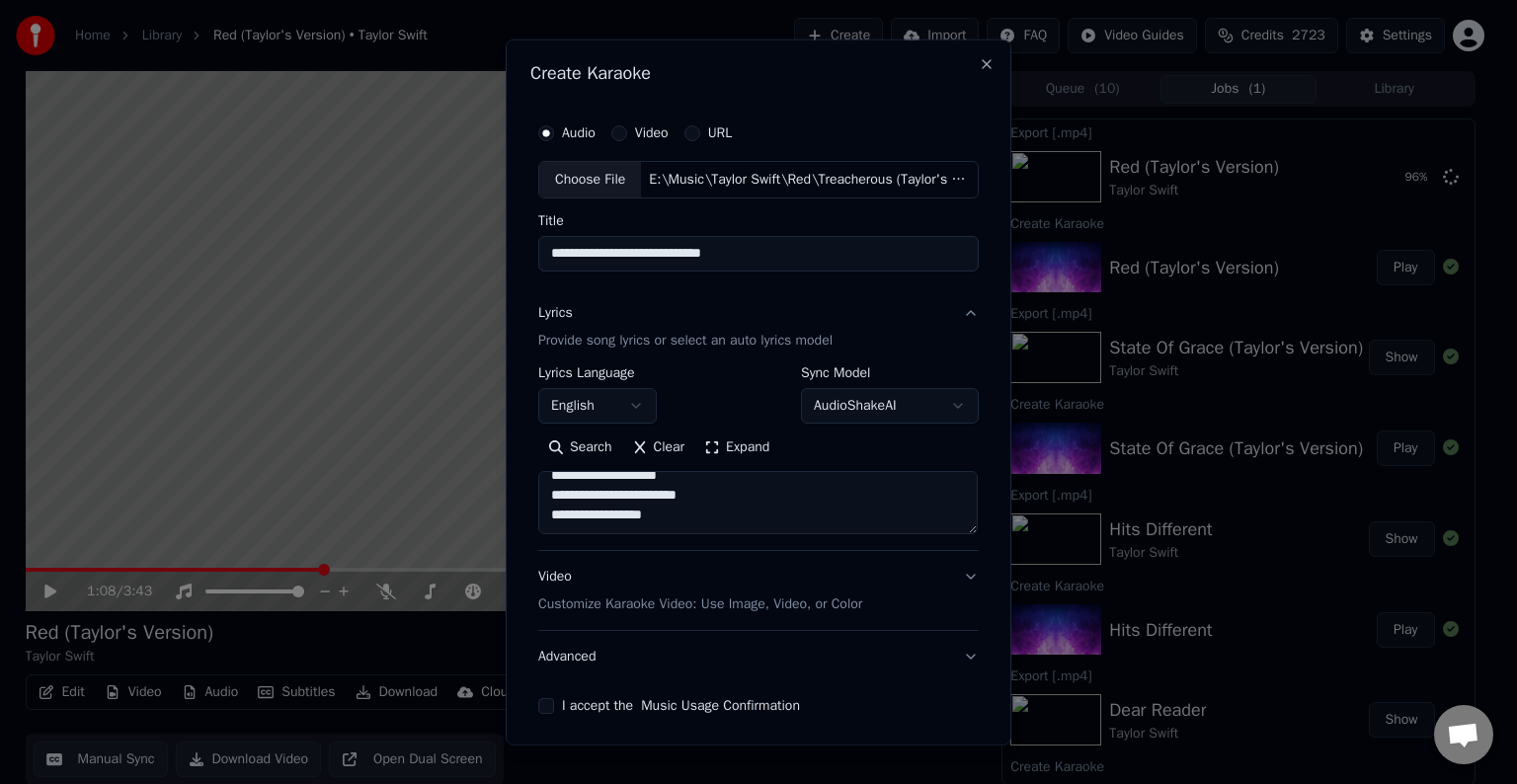 click on "**********" at bounding box center [758, 503] 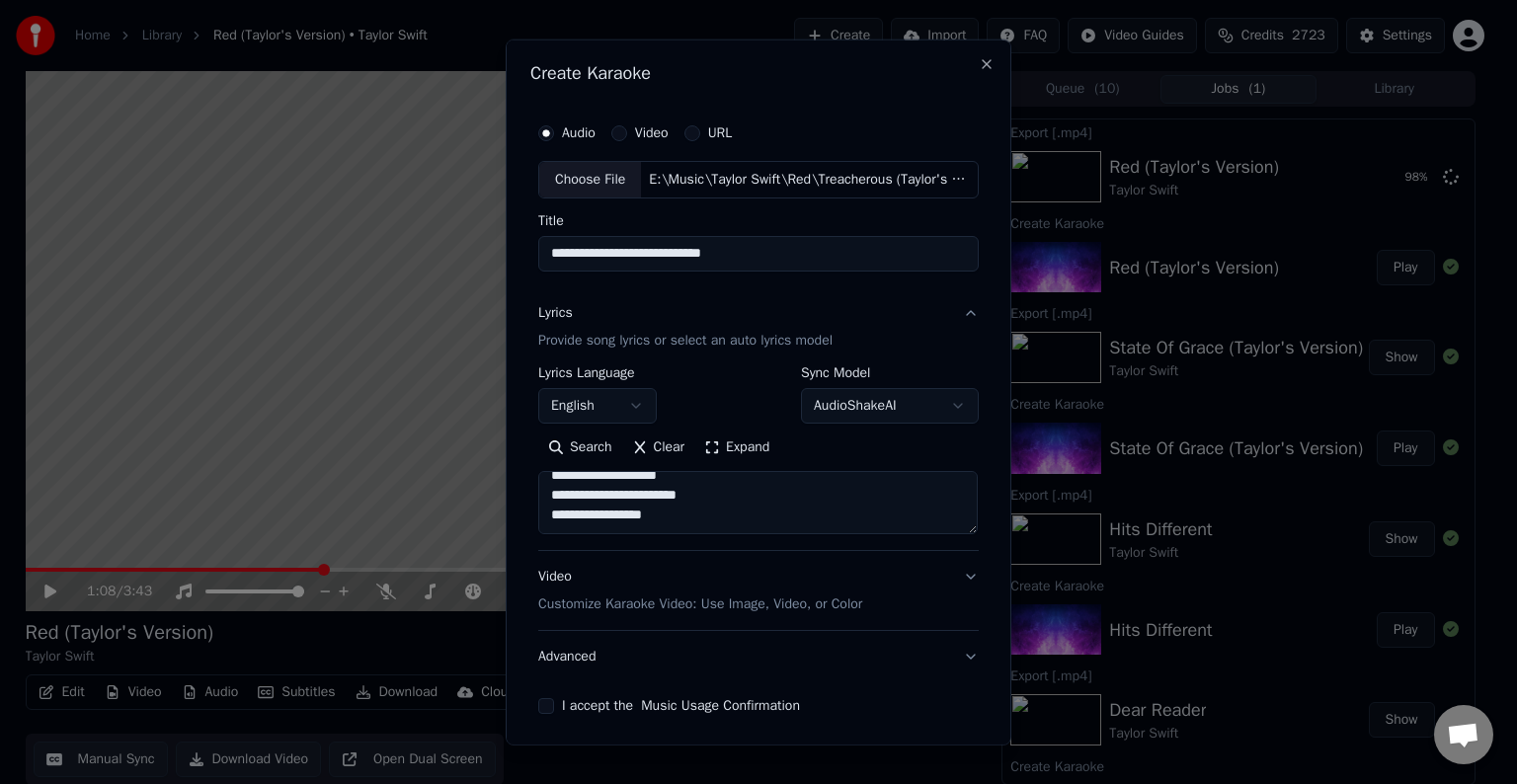 paste on "**********" 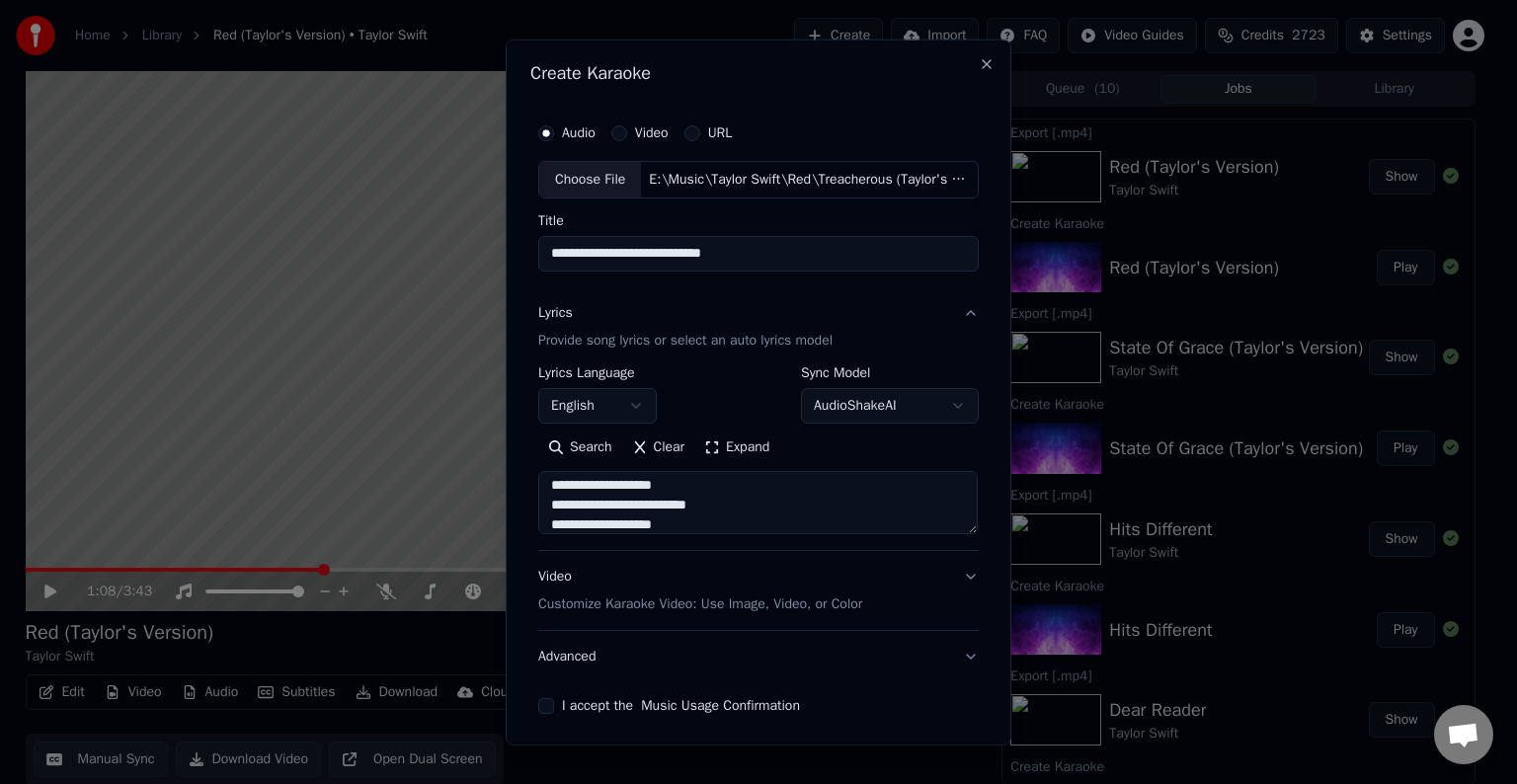 scroll, scrollTop: 359, scrollLeft: 0, axis: vertical 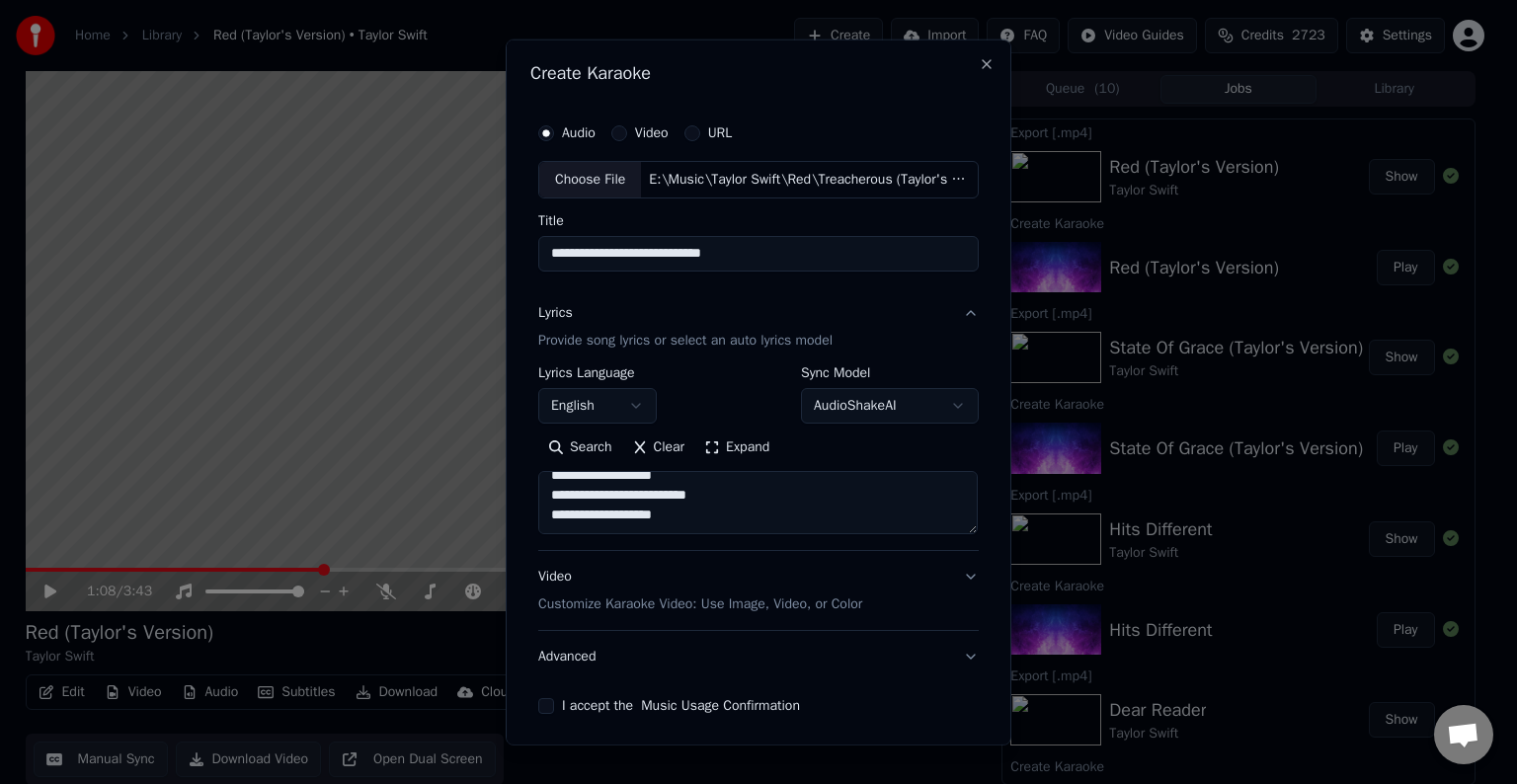 click on "**********" at bounding box center (758, 503) 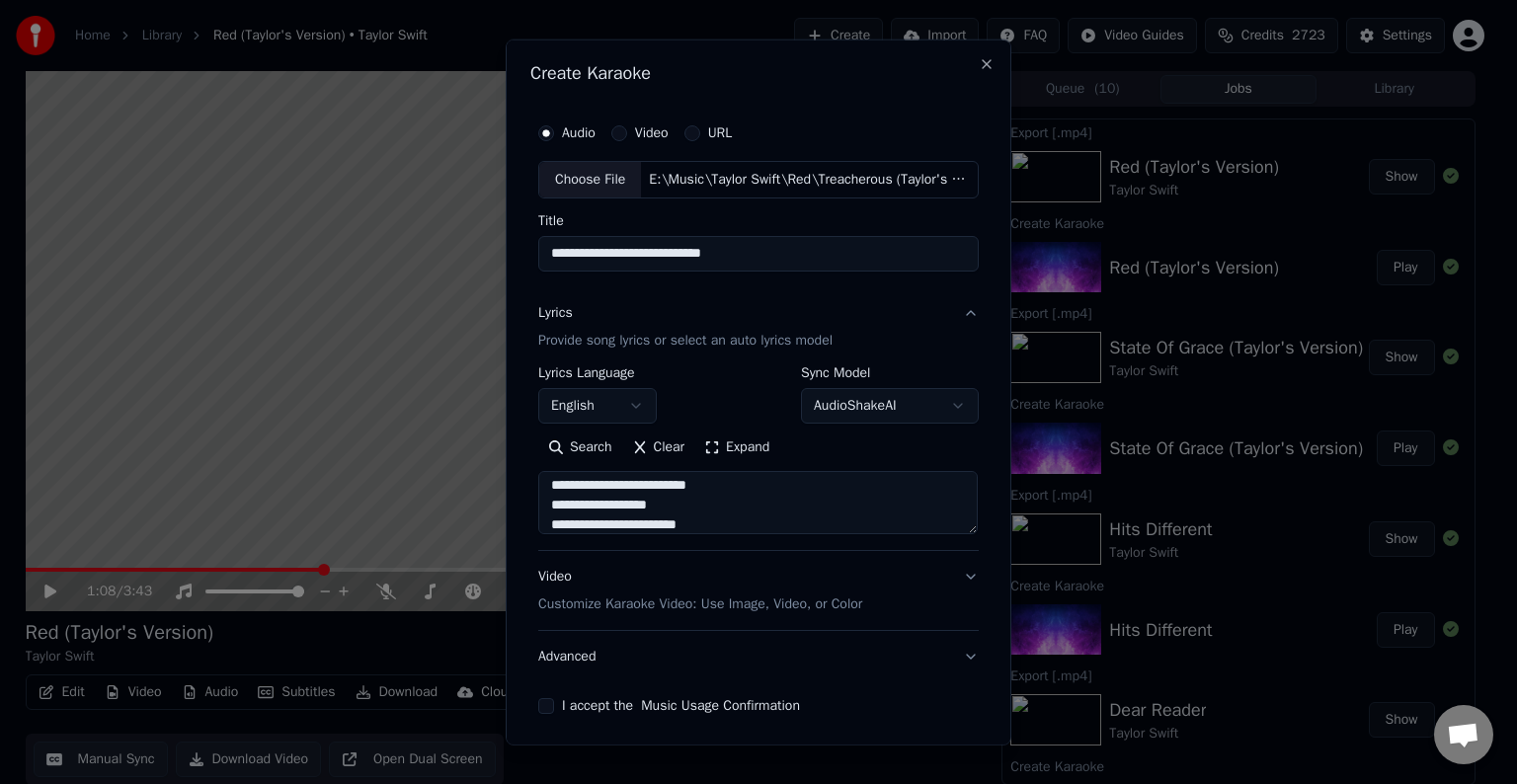 scroll, scrollTop: 438, scrollLeft: 0, axis: vertical 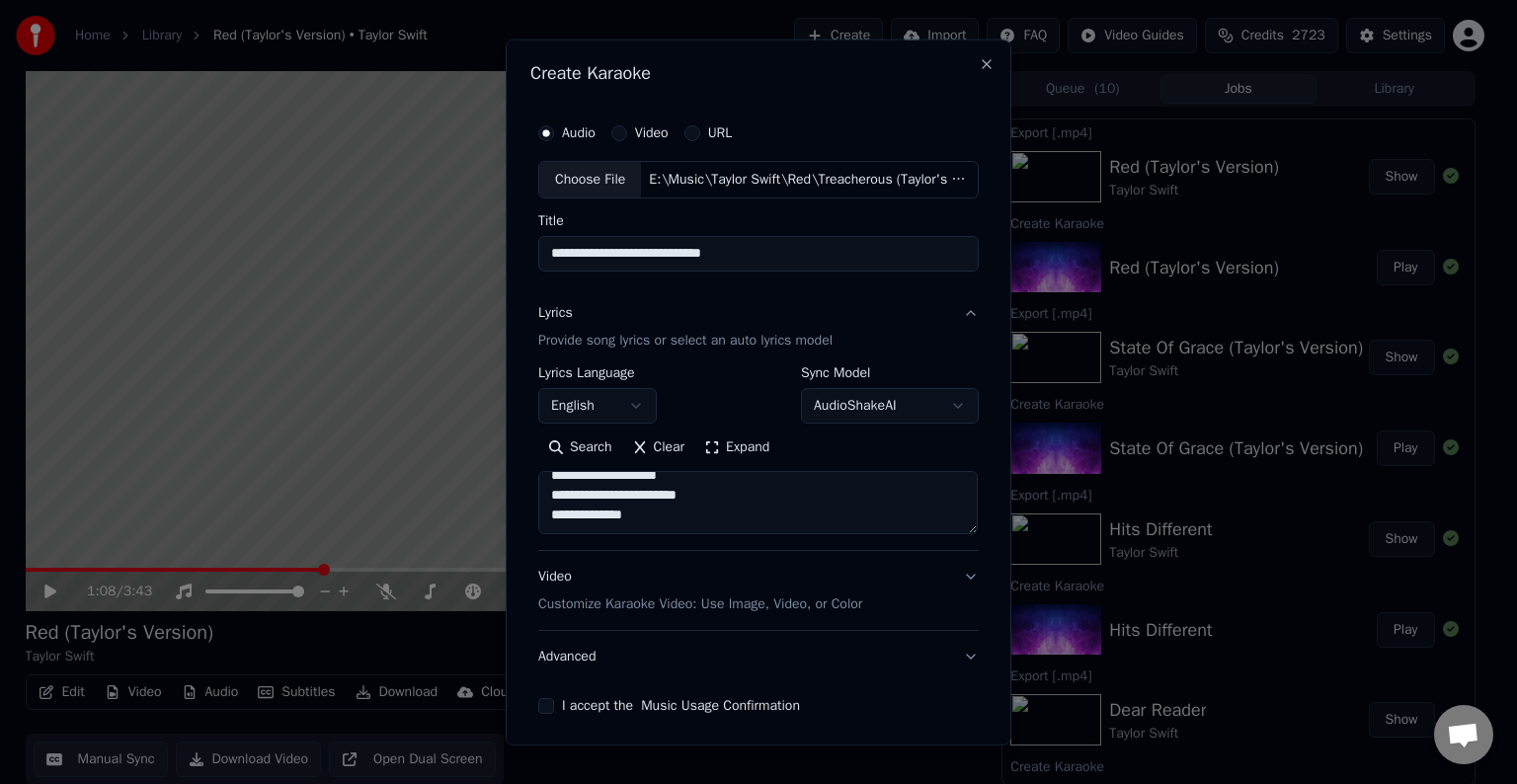 click on "**********" at bounding box center [758, 503] 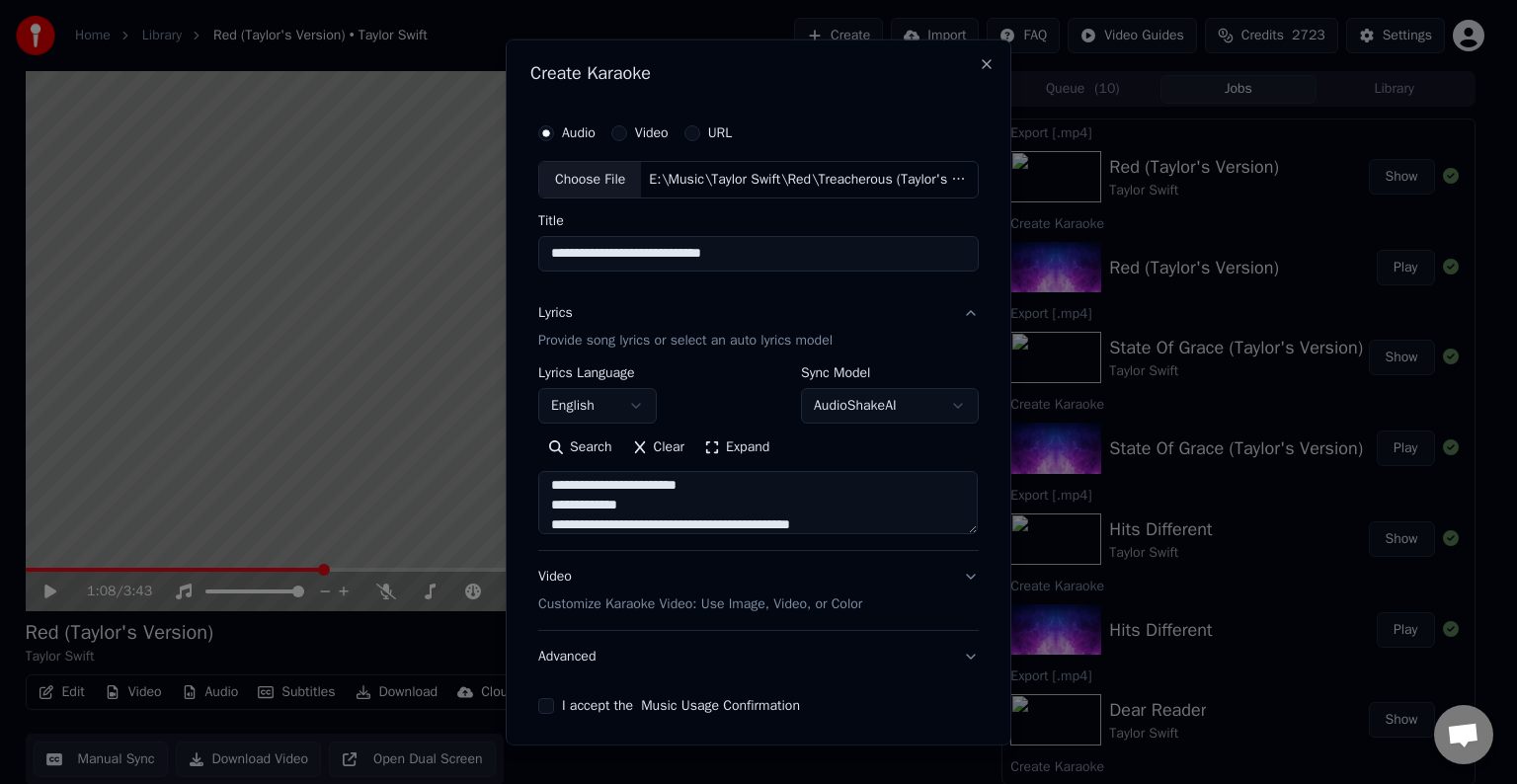 scroll, scrollTop: 577, scrollLeft: 0, axis: vertical 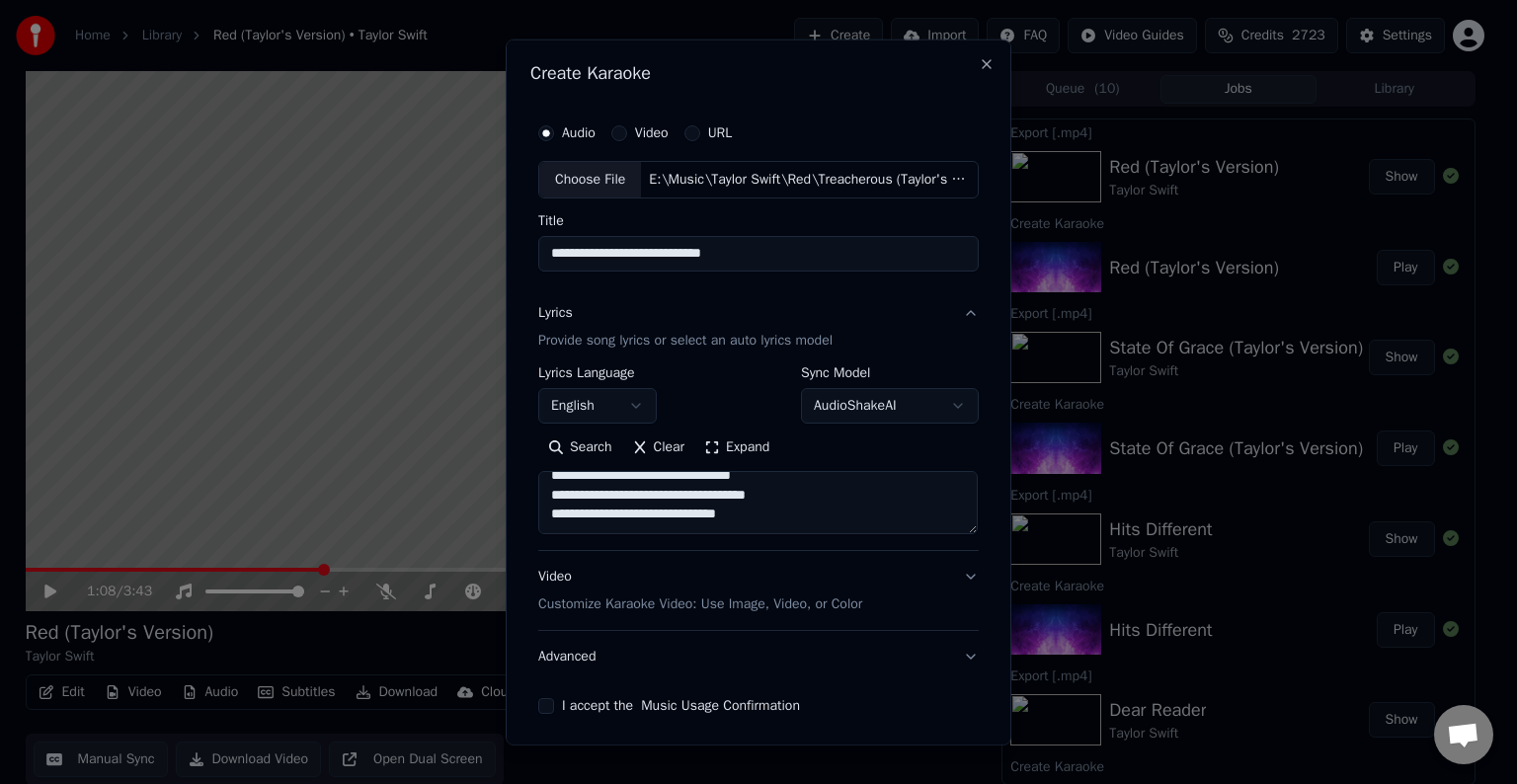 click on "**********" at bounding box center [758, 503] 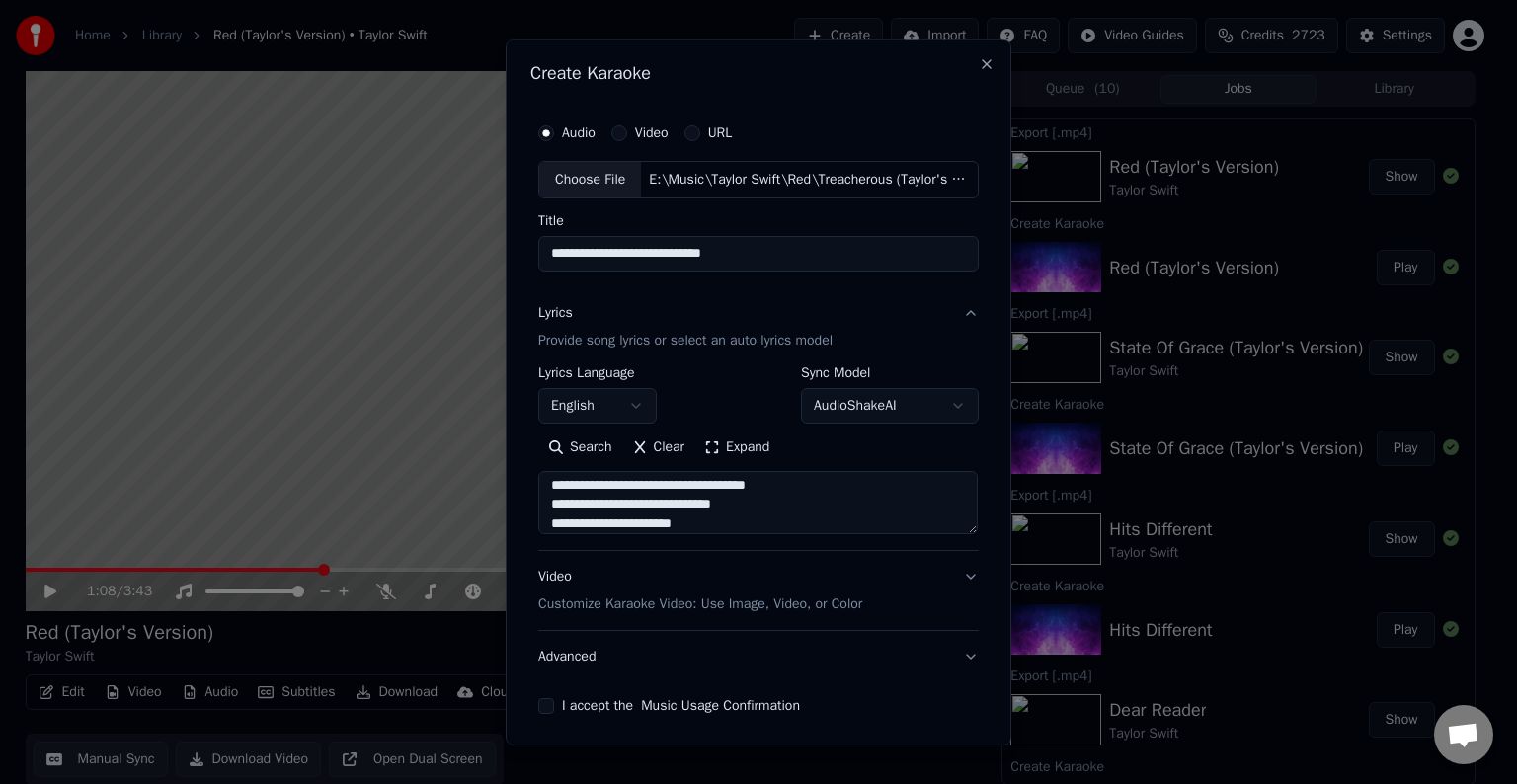 scroll, scrollTop: 656, scrollLeft: 0, axis: vertical 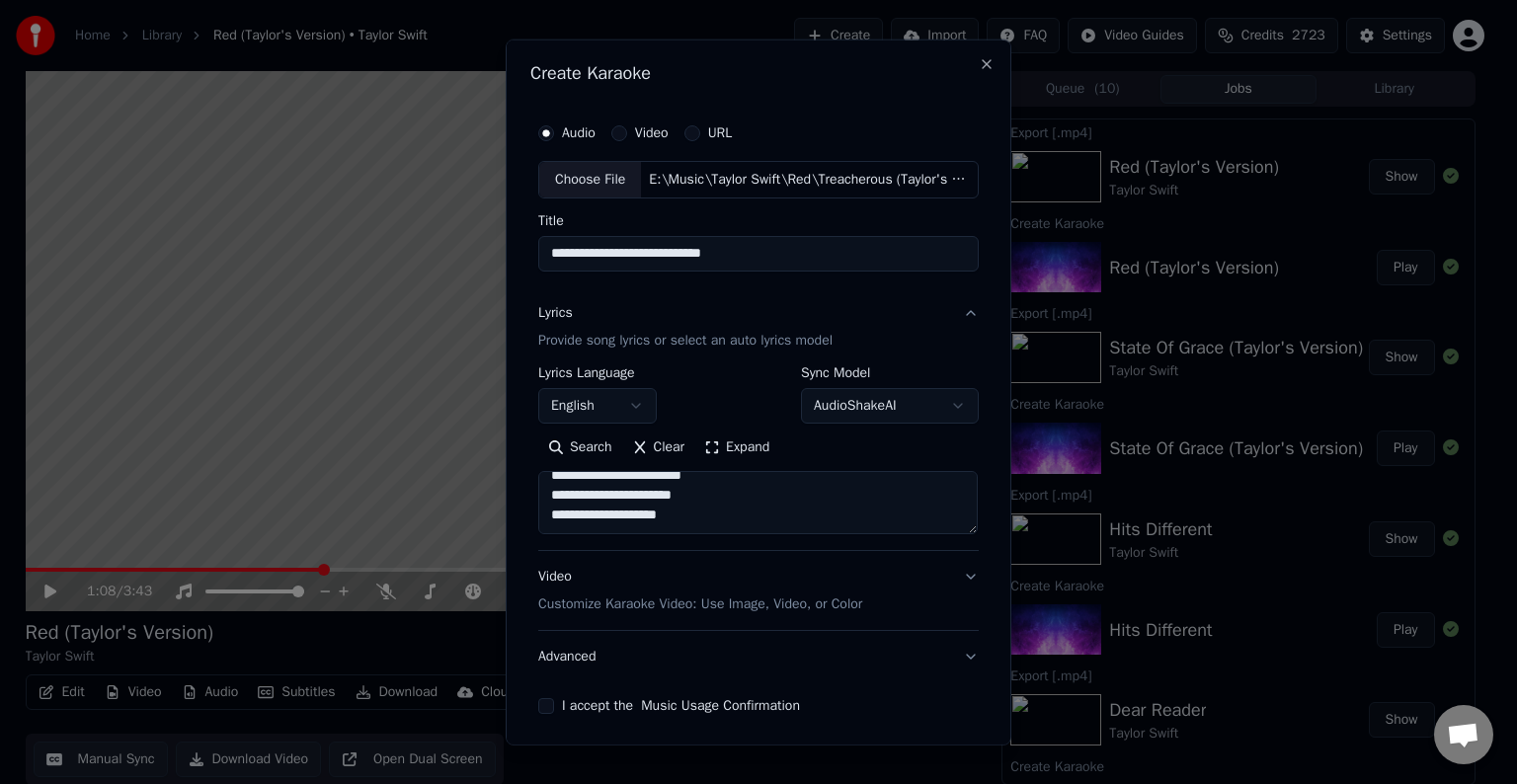 click on "**********" at bounding box center (758, 503) 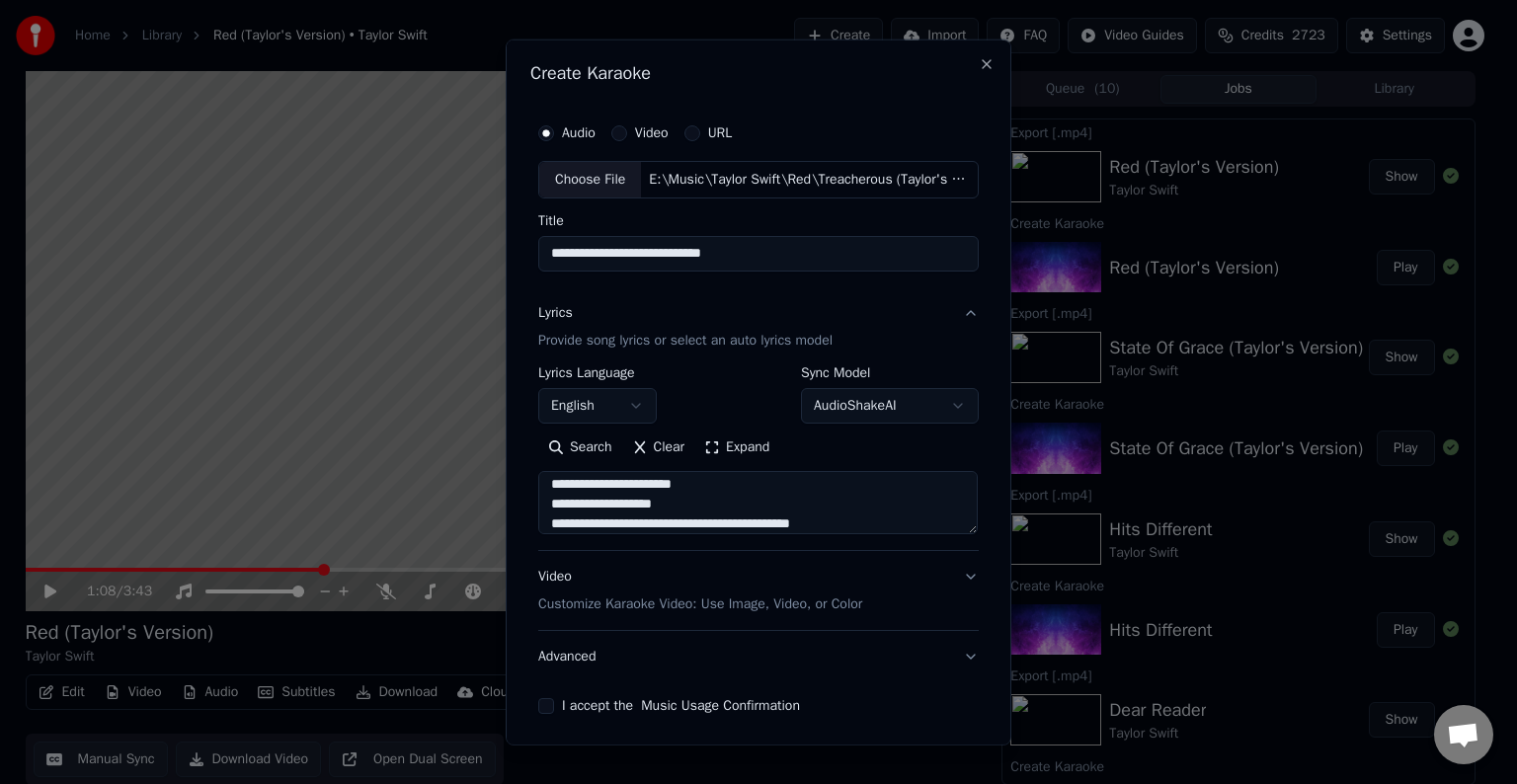 scroll, scrollTop: 814, scrollLeft: 0, axis: vertical 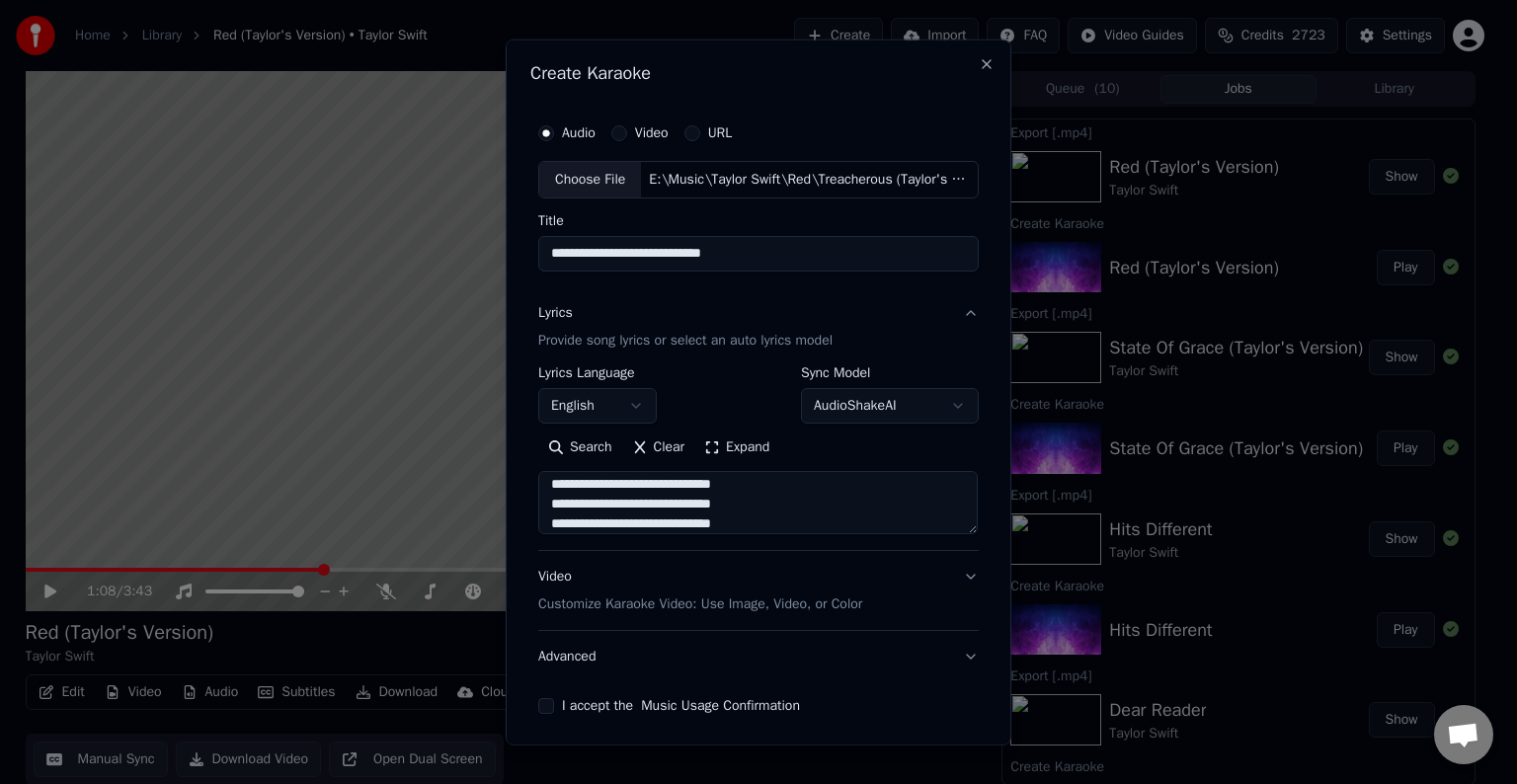 click at bounding box center [758, 503] 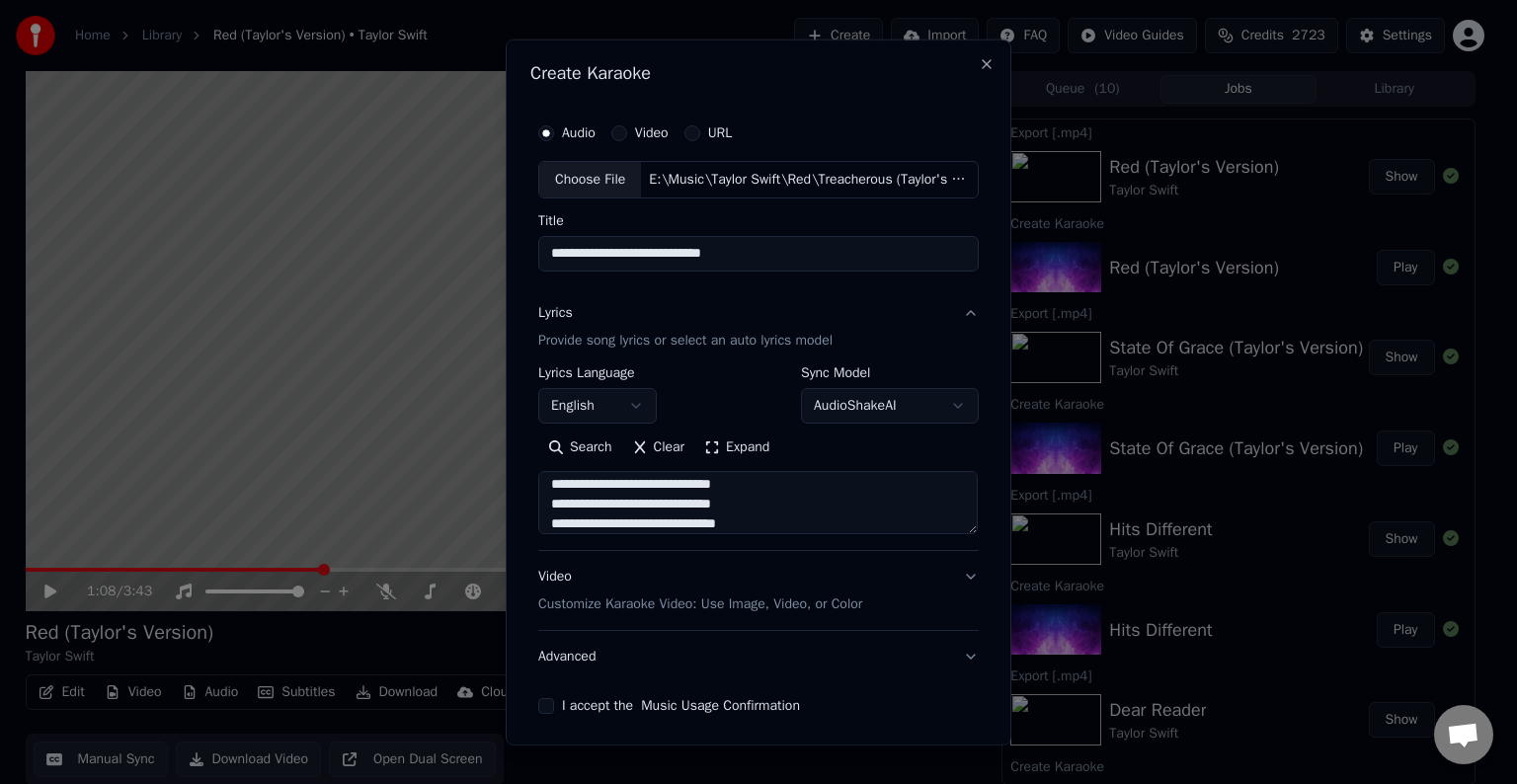scroll, scrollTop: 833, scrollLeft: 0, axis: vertical 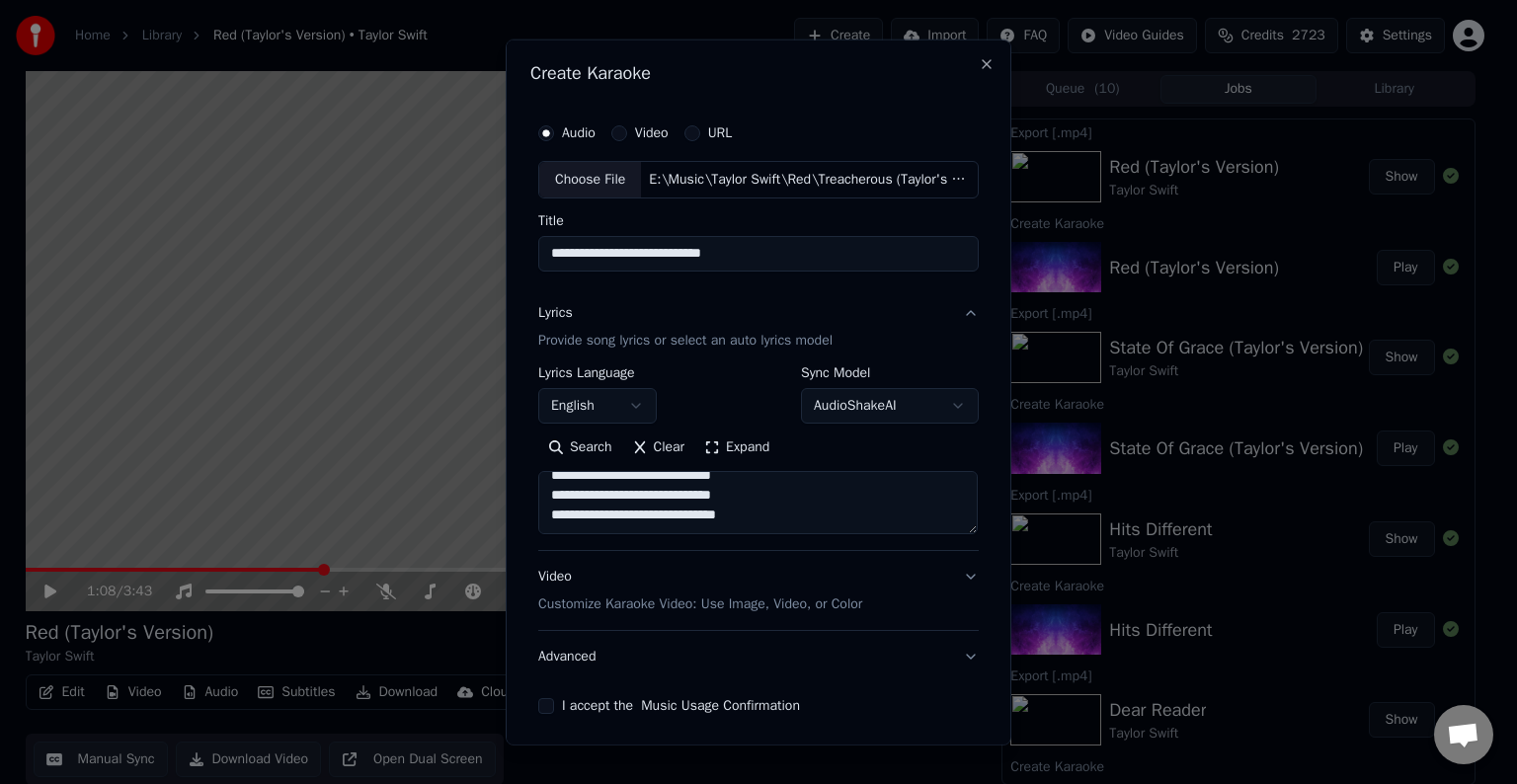paste on "**********" 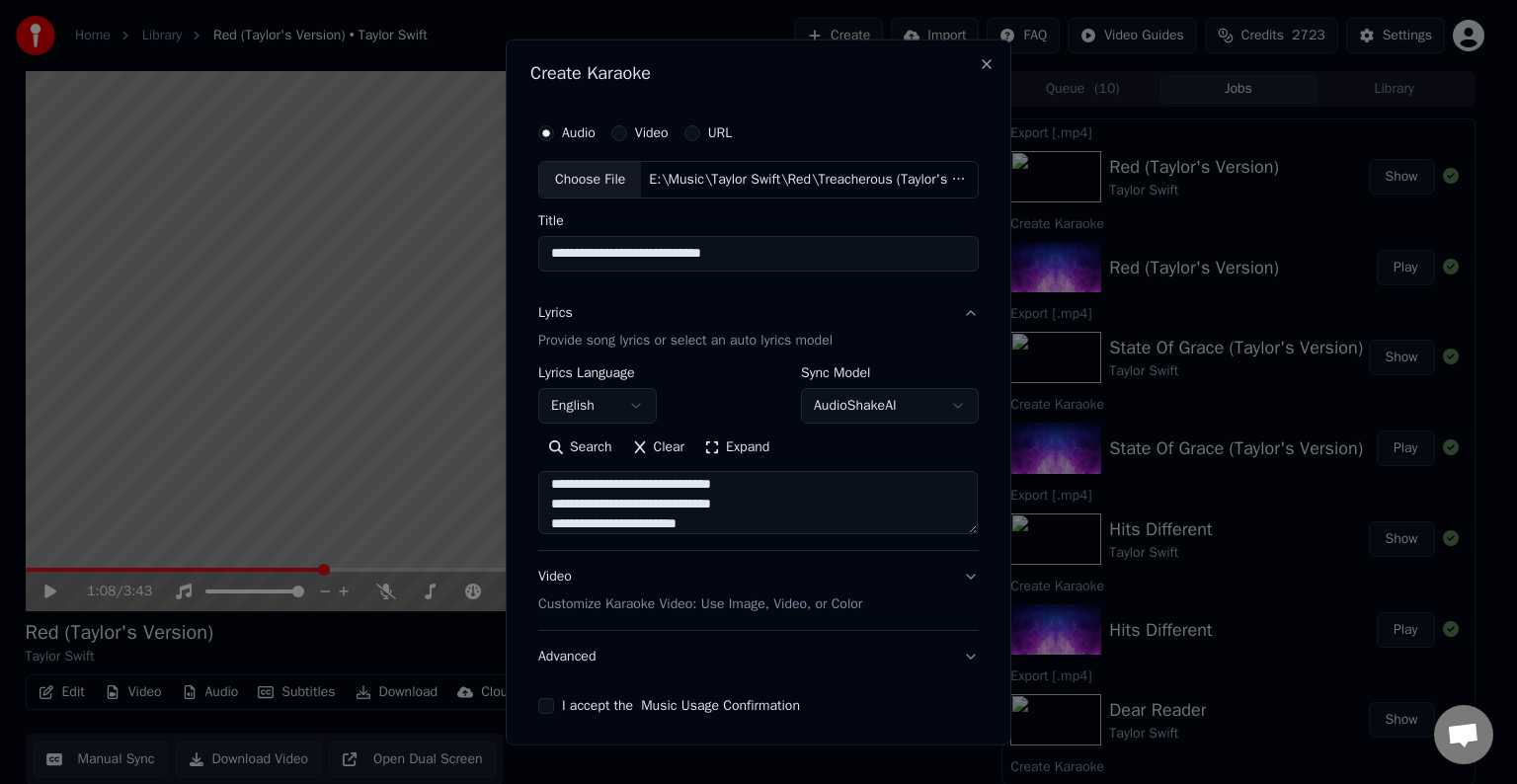 scroll, scrollTop: 853, scrollLeft: 0, axis: vertical 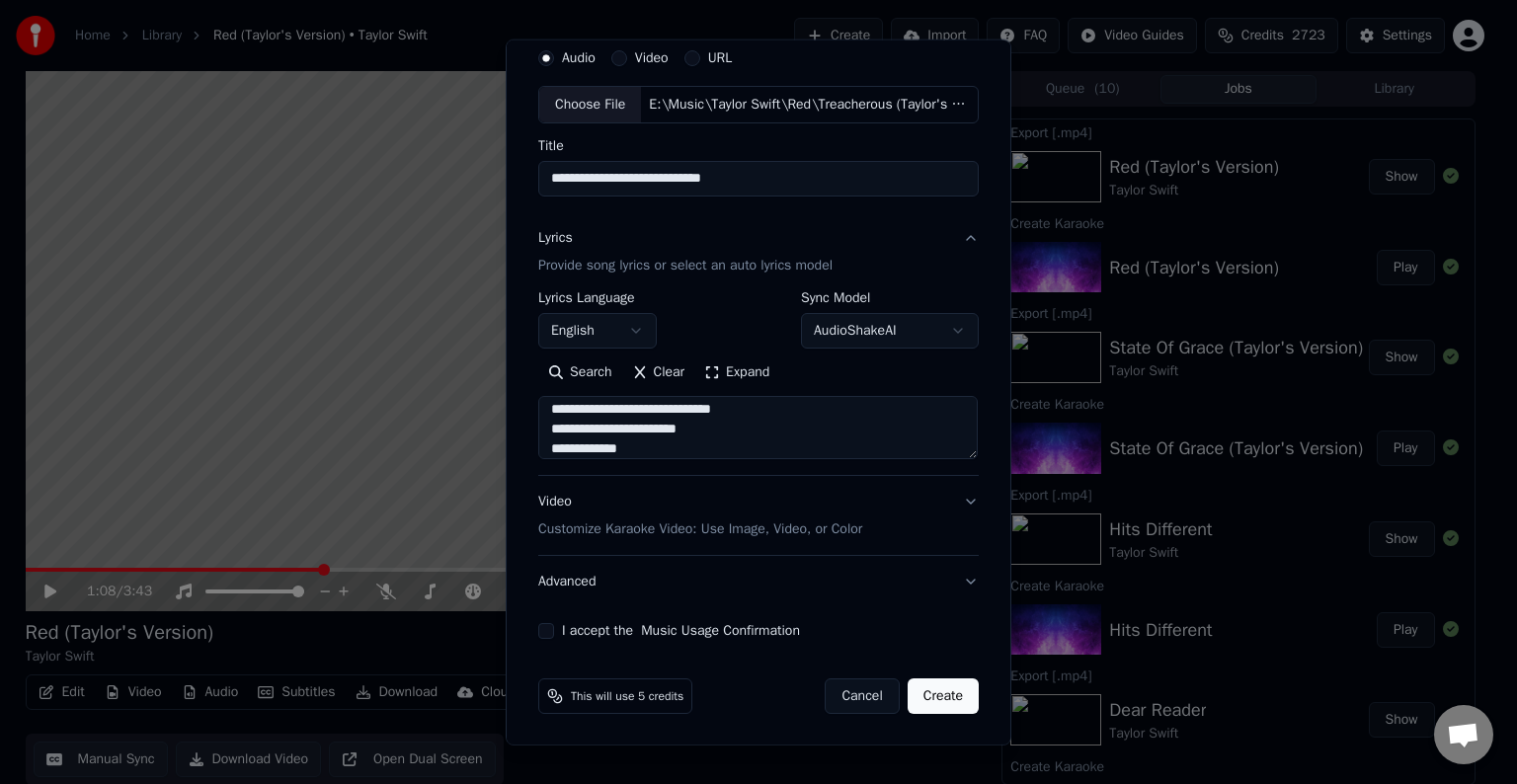 type on "**********" 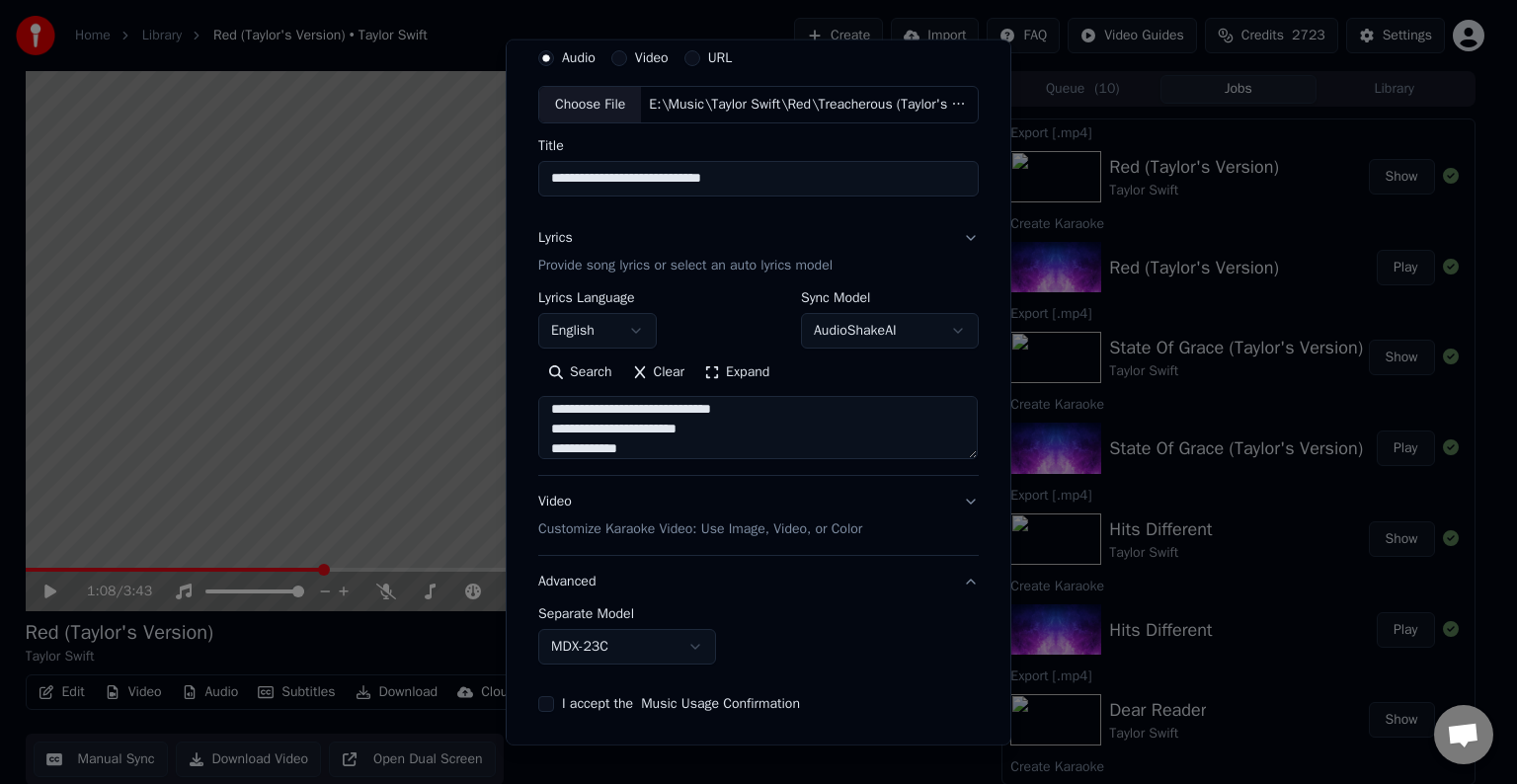 scroll, scrollTop: 0, scrollLeft: 0, axis: both 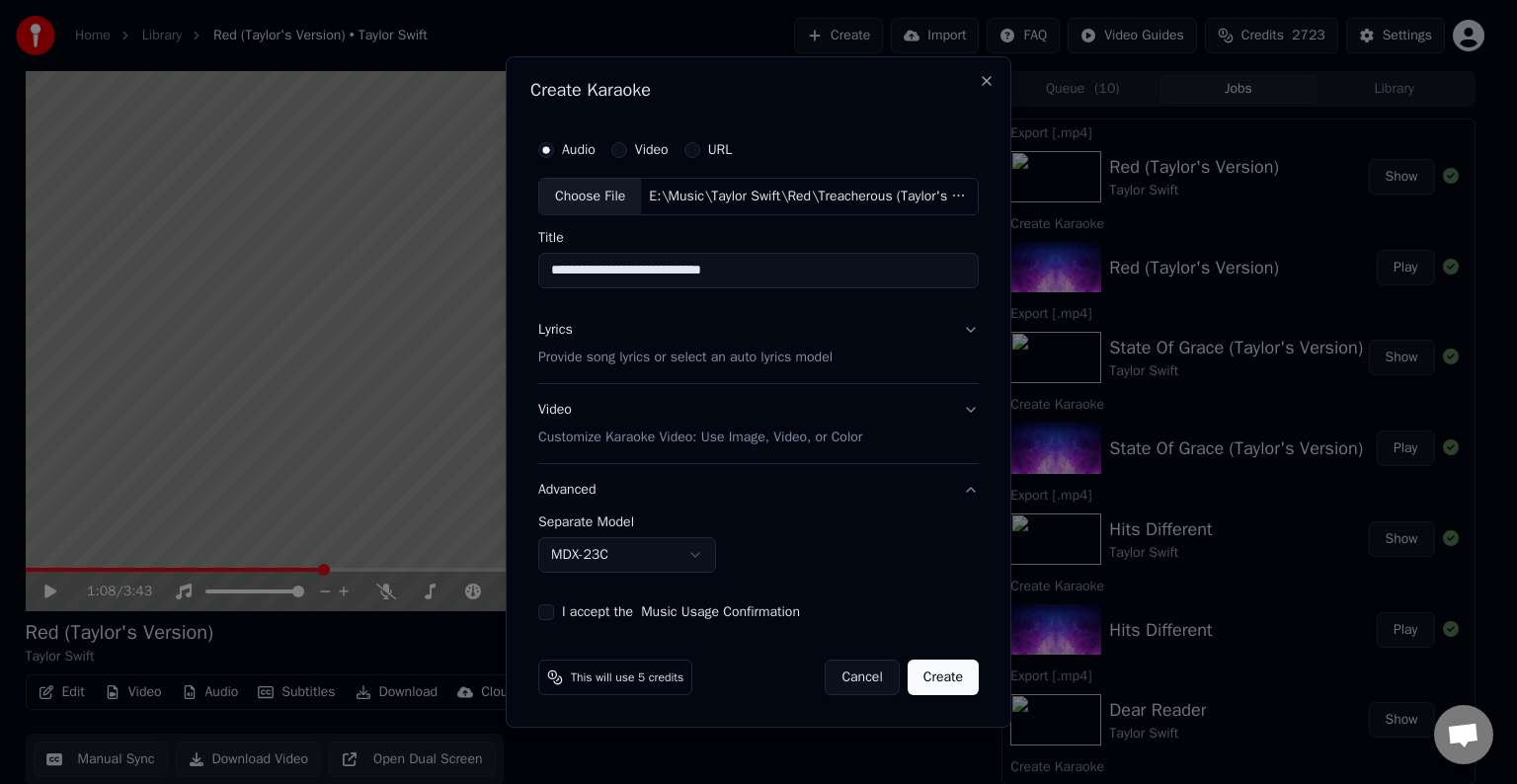 click on "Home Library Red (Taylor's Version) • Taylor Swift Create Import FAQ Video Guides Credits 2723 Settings 1:08  /  3:43 Red (Taylor's Version) Taylor Swift BPM 125 Key E Edit Video Audio Subtitles Download Cloud Library Manual Sync Download Video Open Dual Screen Queue ( 10 ) Jobs Library Export [.mp4] Red (Taylor's Version) Taylor Swift Show Create Karaoke Red (Taylor's Version) Play Export [.mp4] State Of Grace (Taylor's Version) Taylor Swift Show Create Karaoke State Of Grace (Taylor's Version) Play Export [.mp4] Hits Different Taylor Swift Show Create Karaoke Hits Different Play Export [.mp4] Dear Reader Taylor Swift Show Create Karaoke Dear Reader Play Export [.mp4] Would've, Could've, Should've Taylor Swift Show Create Karaoke Would've, Could've, Should've Play Export [.mp4] Glitch Taylor Swift Show Create Karaoke Glitch Play Export [.mp4] High Infidelity Taylor Swift Show Create Karaoke High Infidelity Play Export [.mp4] Paris Taylor Swift Show Create Karaoke Paris Play Export [.mp4] Taylor Swift Show" at bounding box center (750, 392) 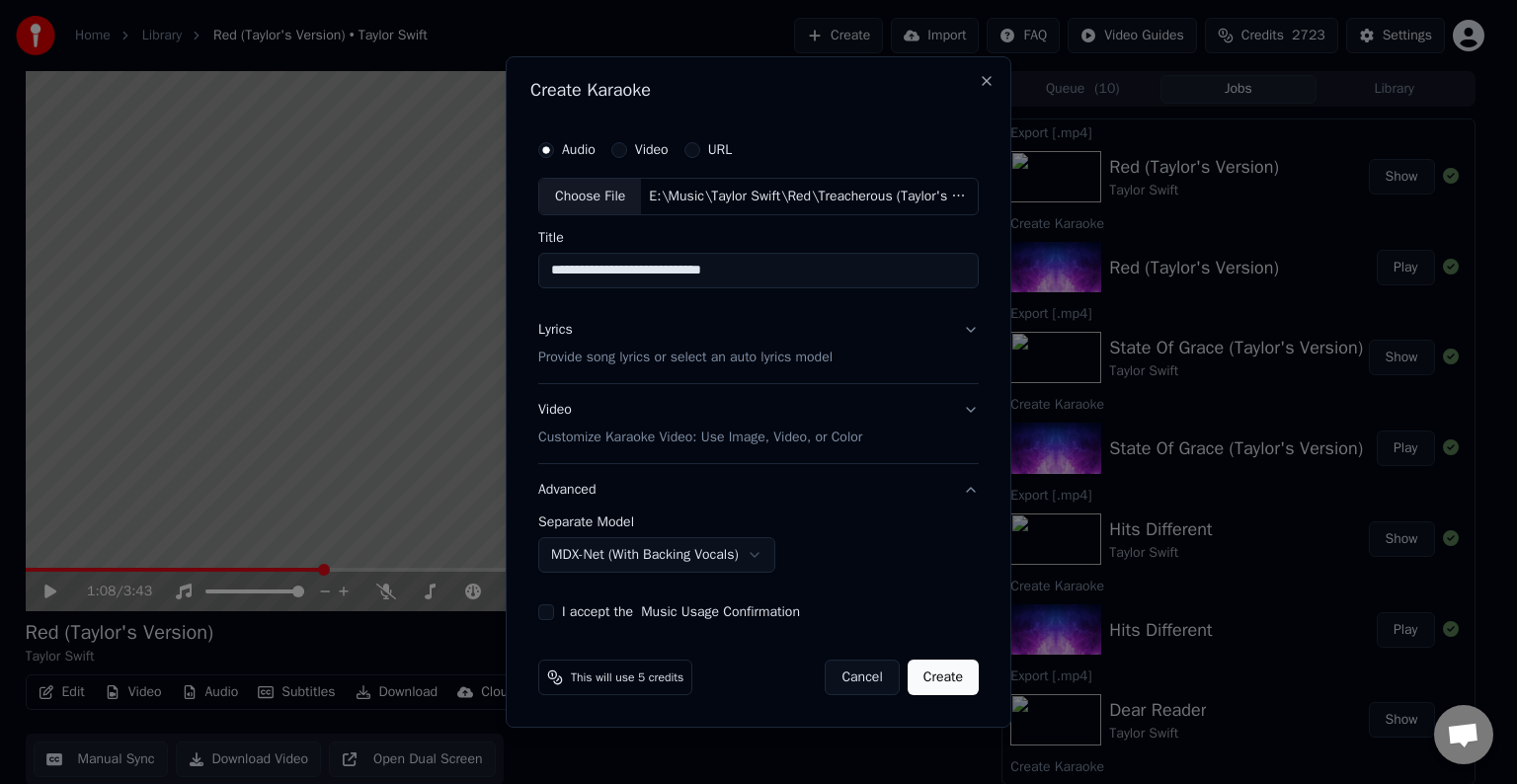 click on "I accept the   Music Usage Confirmation" at bounding box center (546, 612) 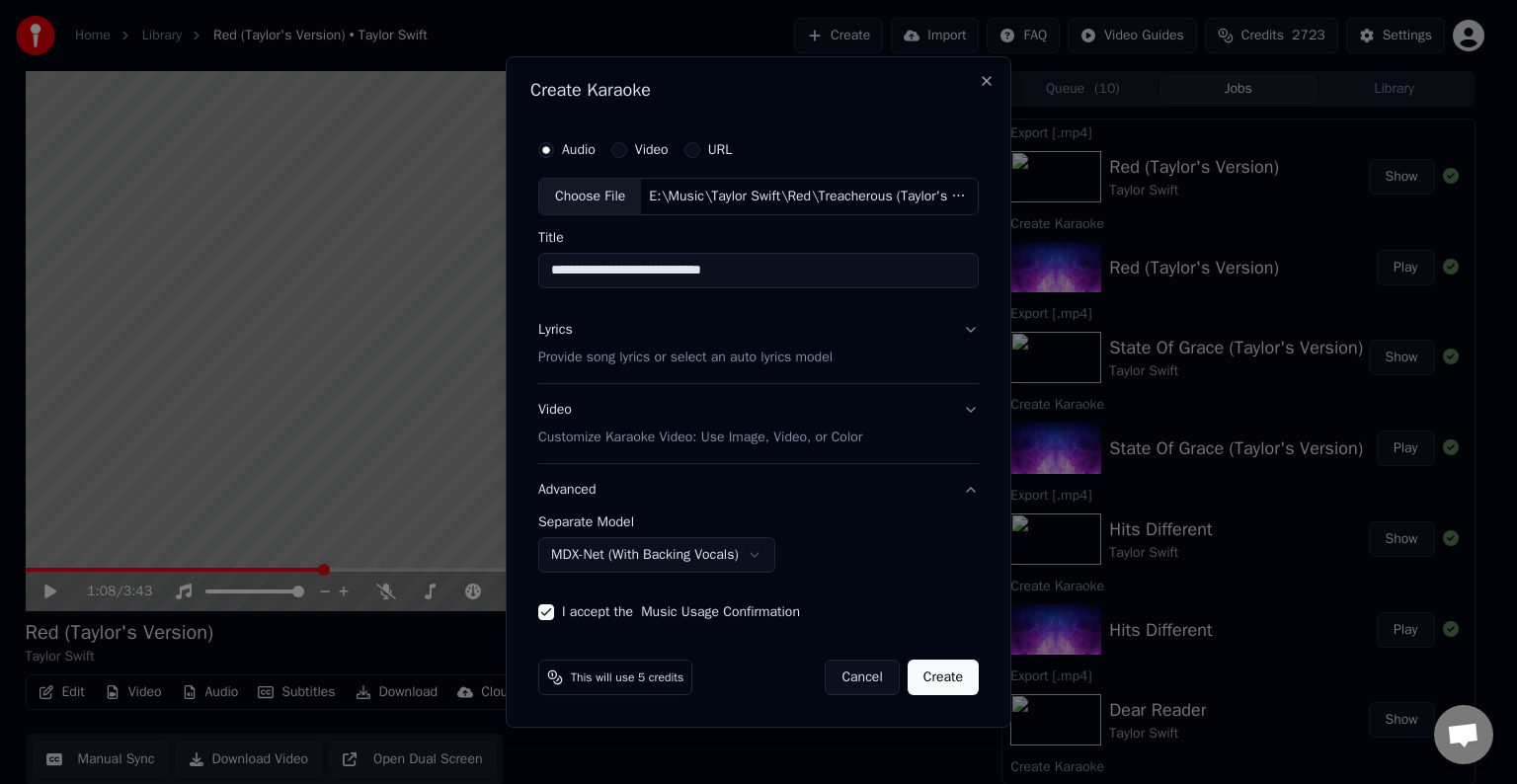 click on "Create" at bounding box center [943, 677] 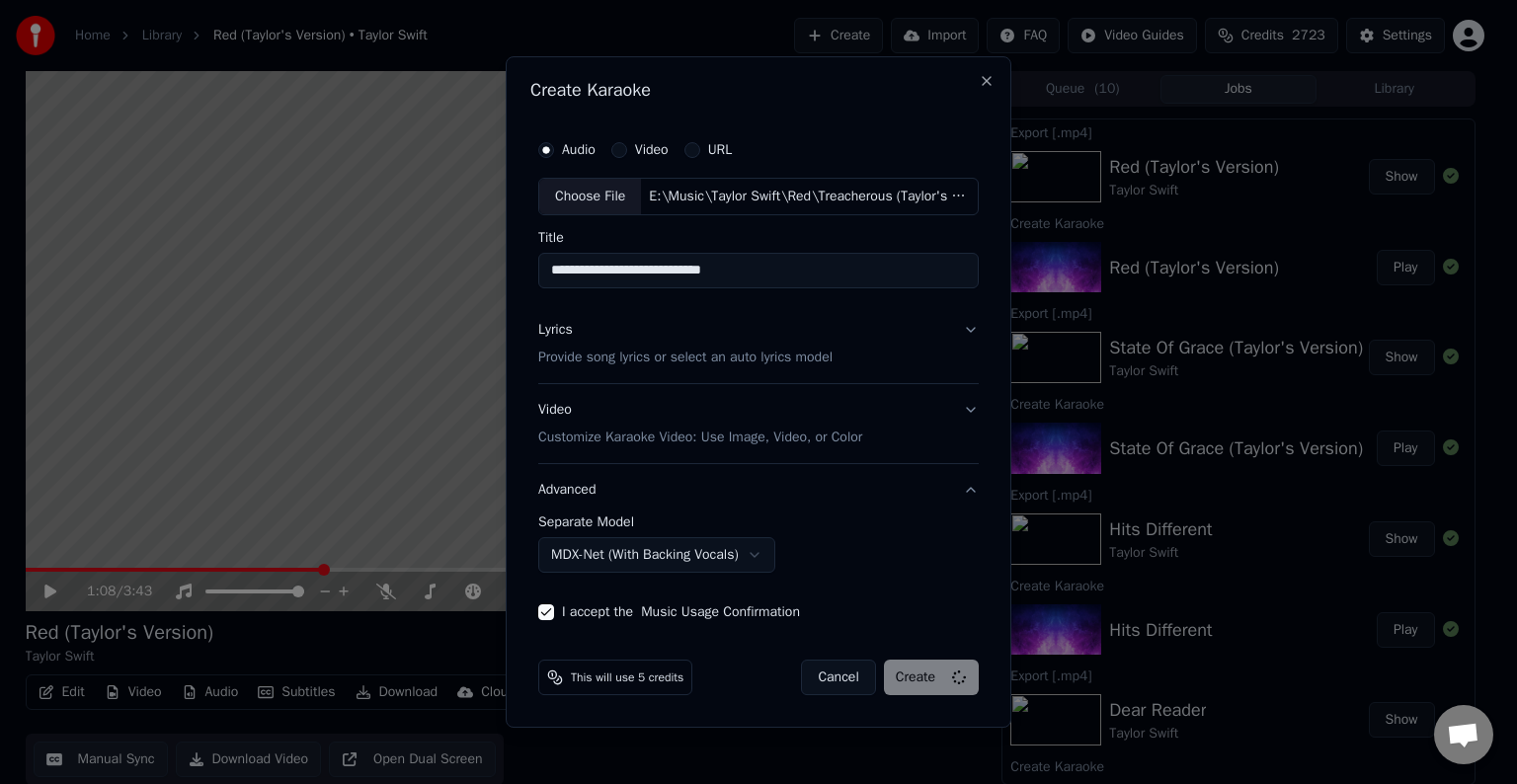 select on "******" 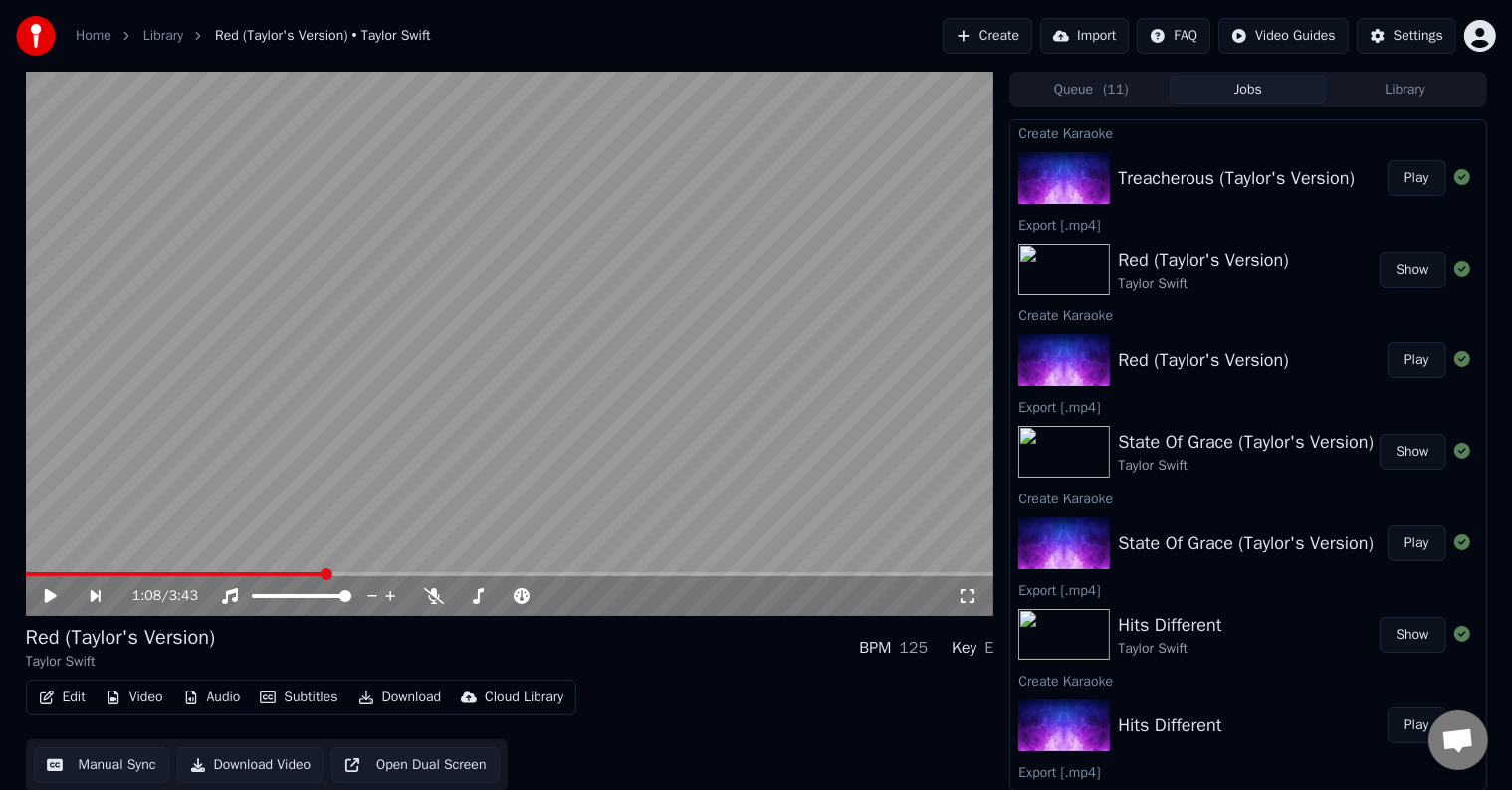click on "Play" at bounding box center [1416, 178] 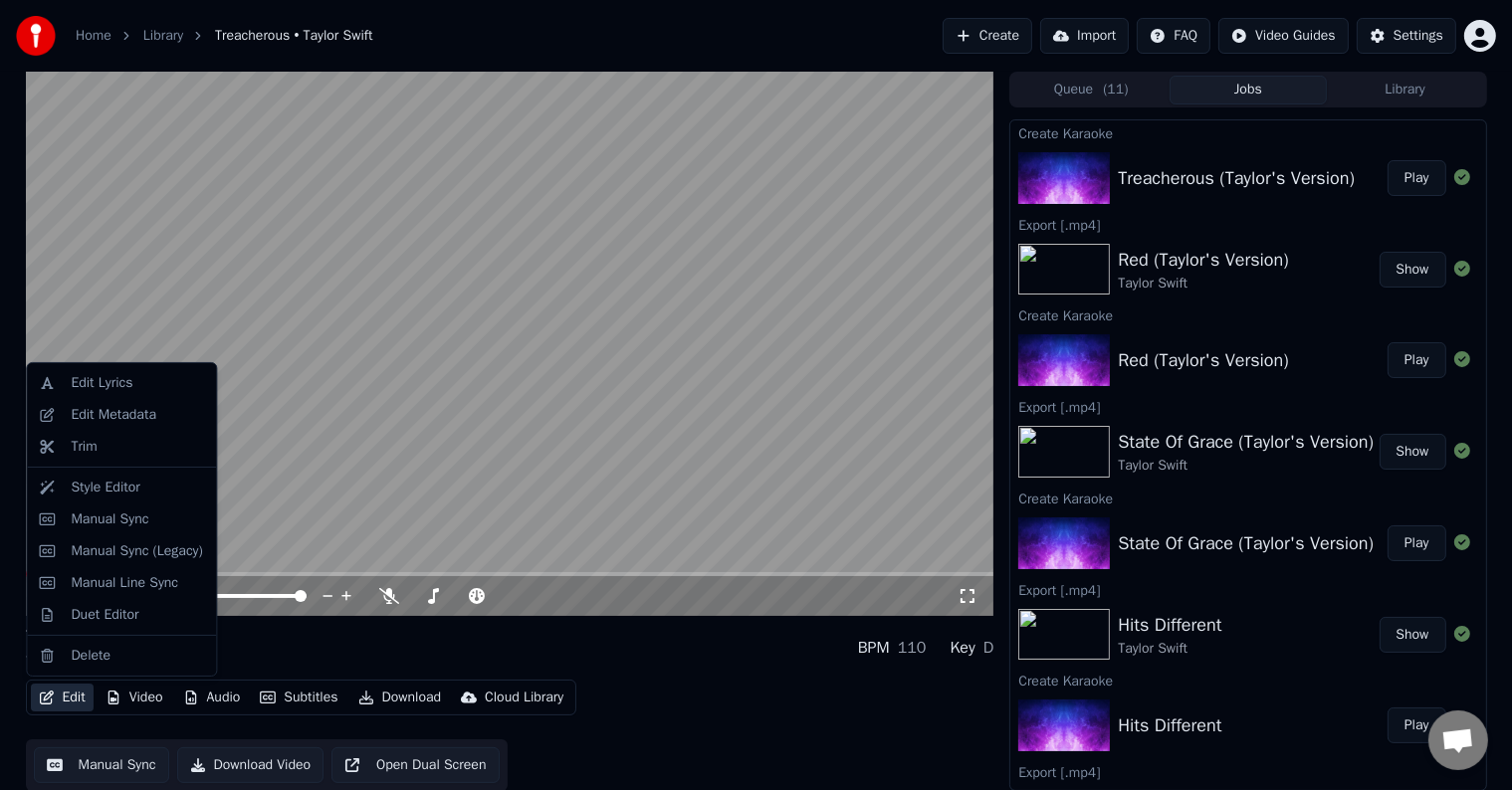 click on "Edit" at bounding box center [62, 697] 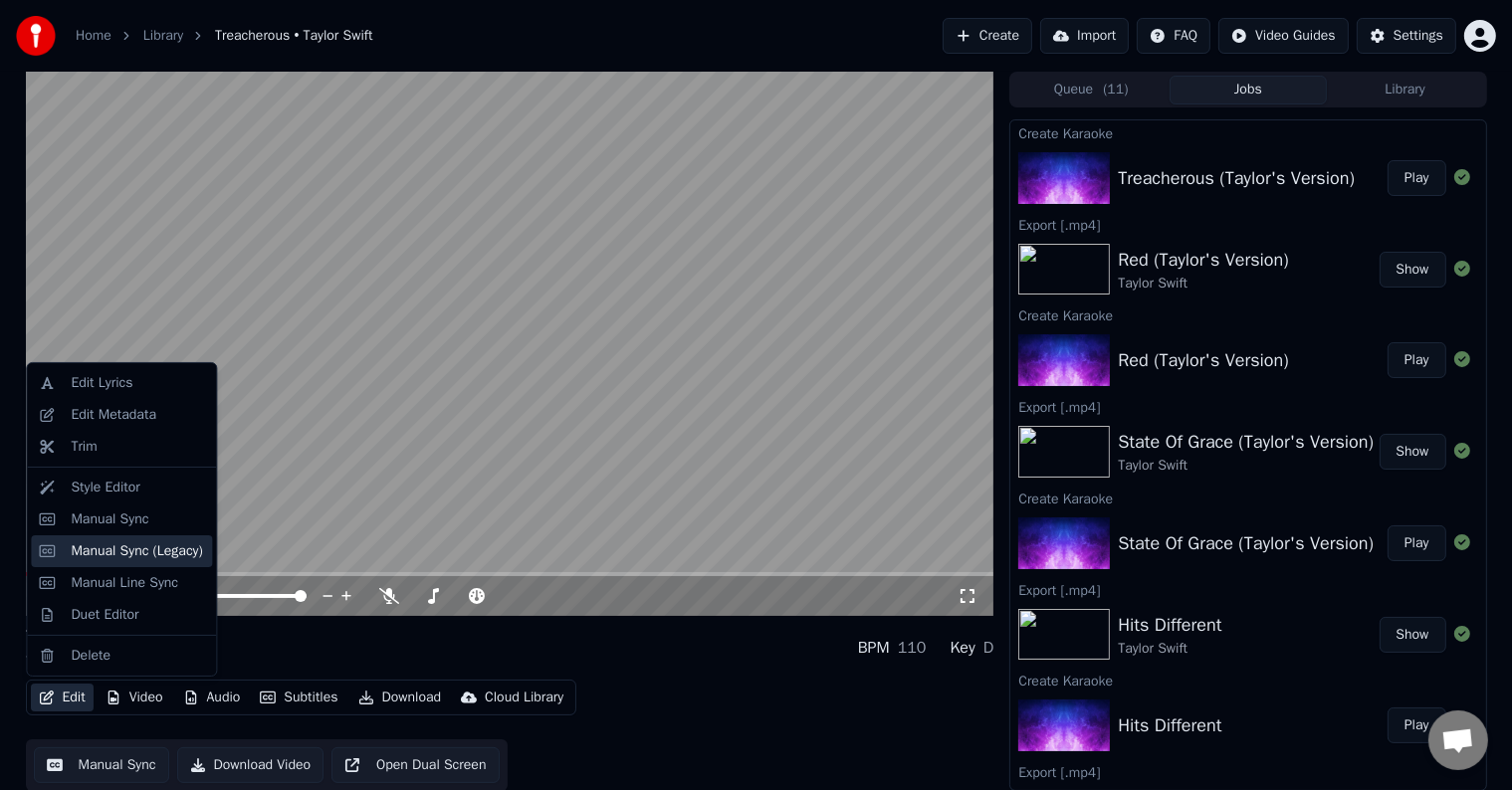 click on "Manual Sync (Legacy)" at bounding box center [136, 551] 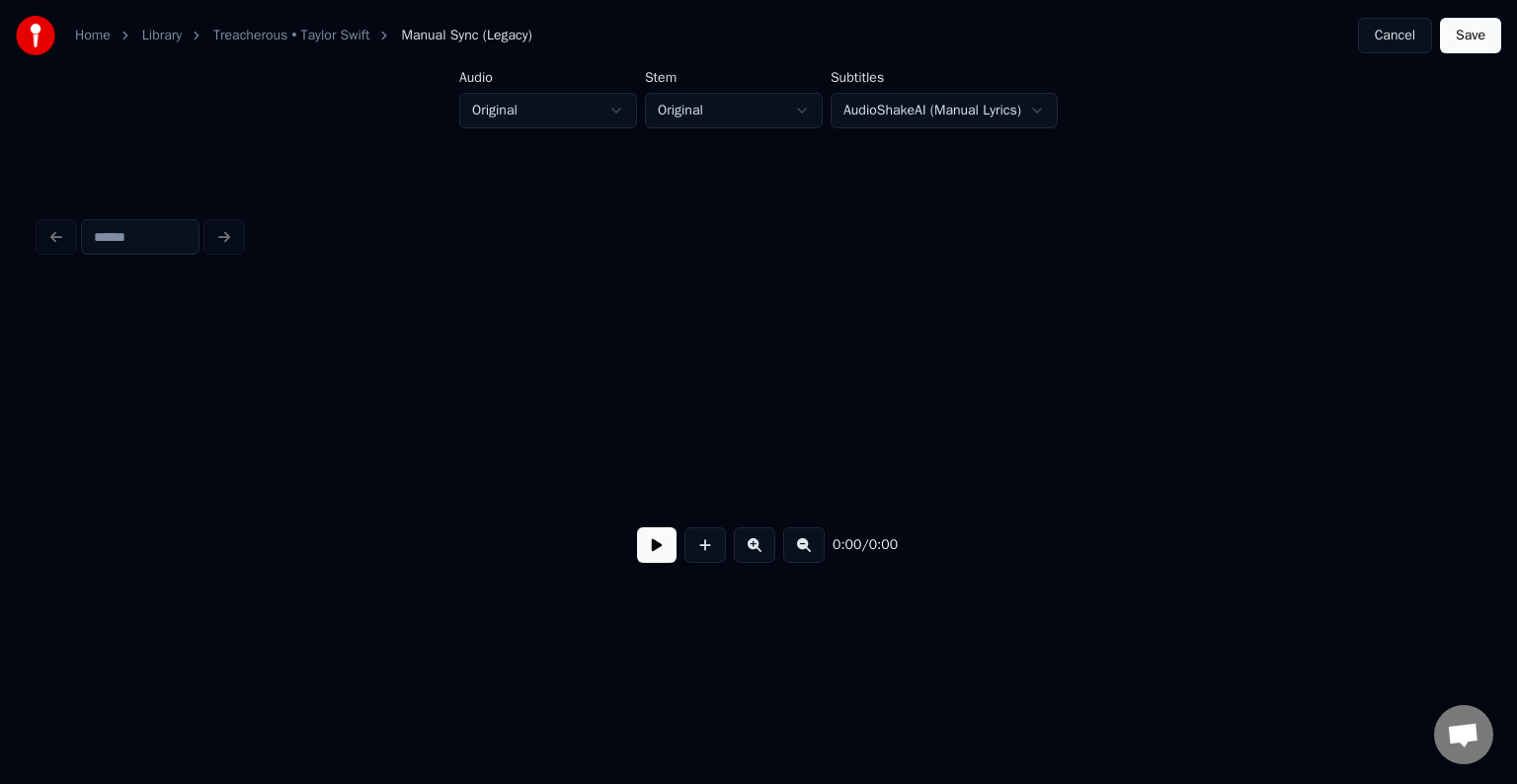 scroll, scrollTop: 0, scrollLeft: 2704, axis: horizontal 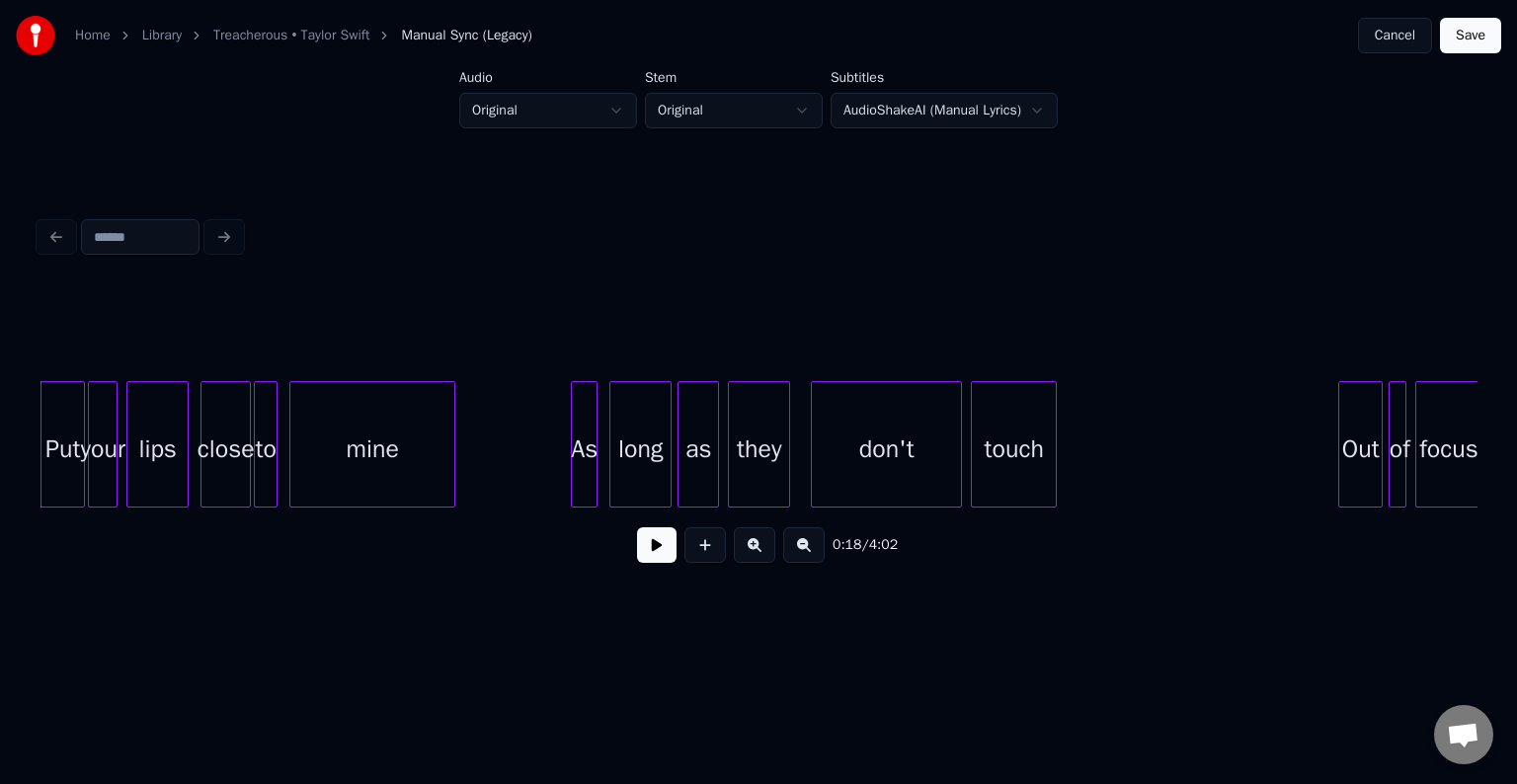 click at bounding box center (657, 545) 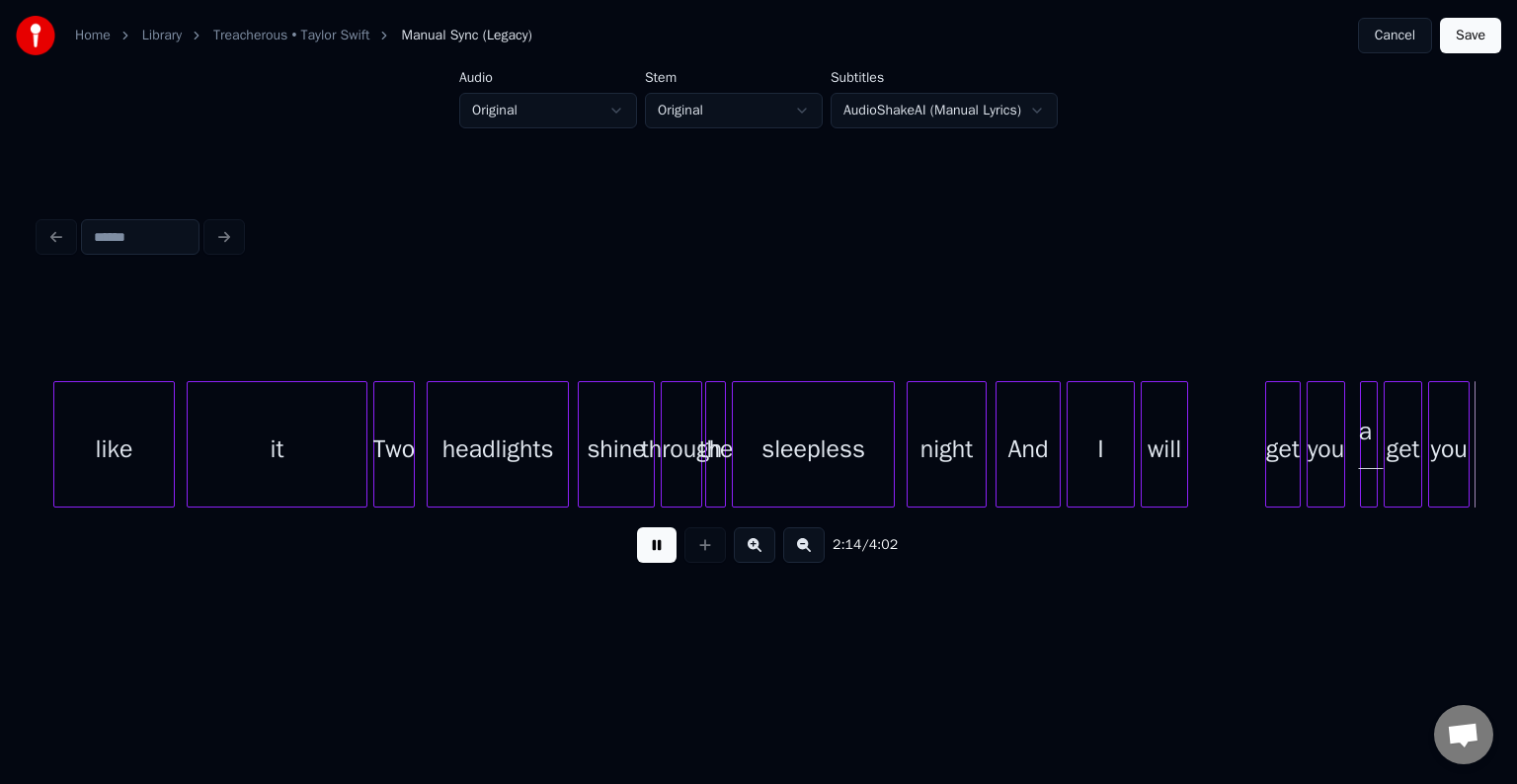 scroll, scrollTop: 0, scrollLeft: 19970, axis: horizontal 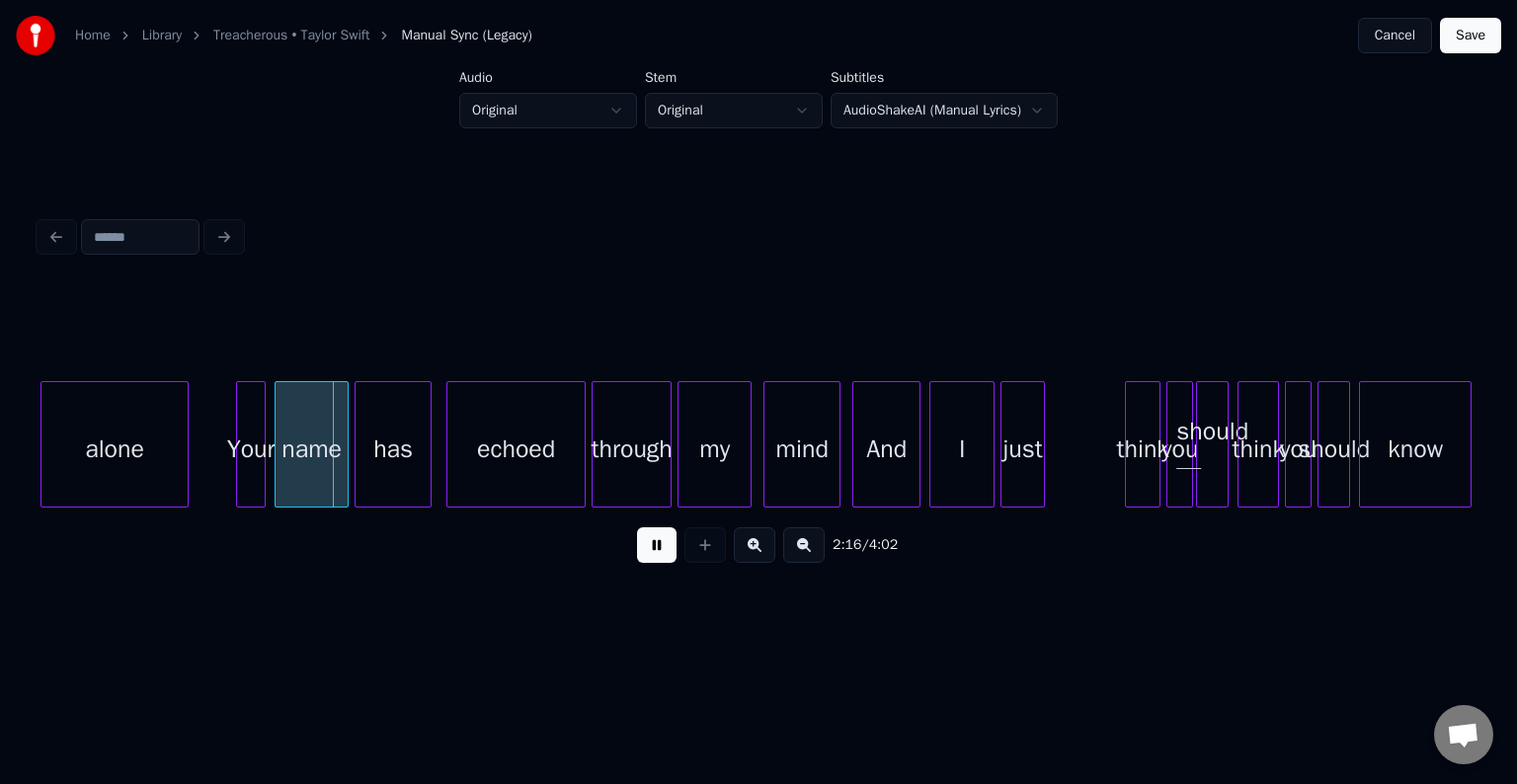 click at bounding box center (657, 545) 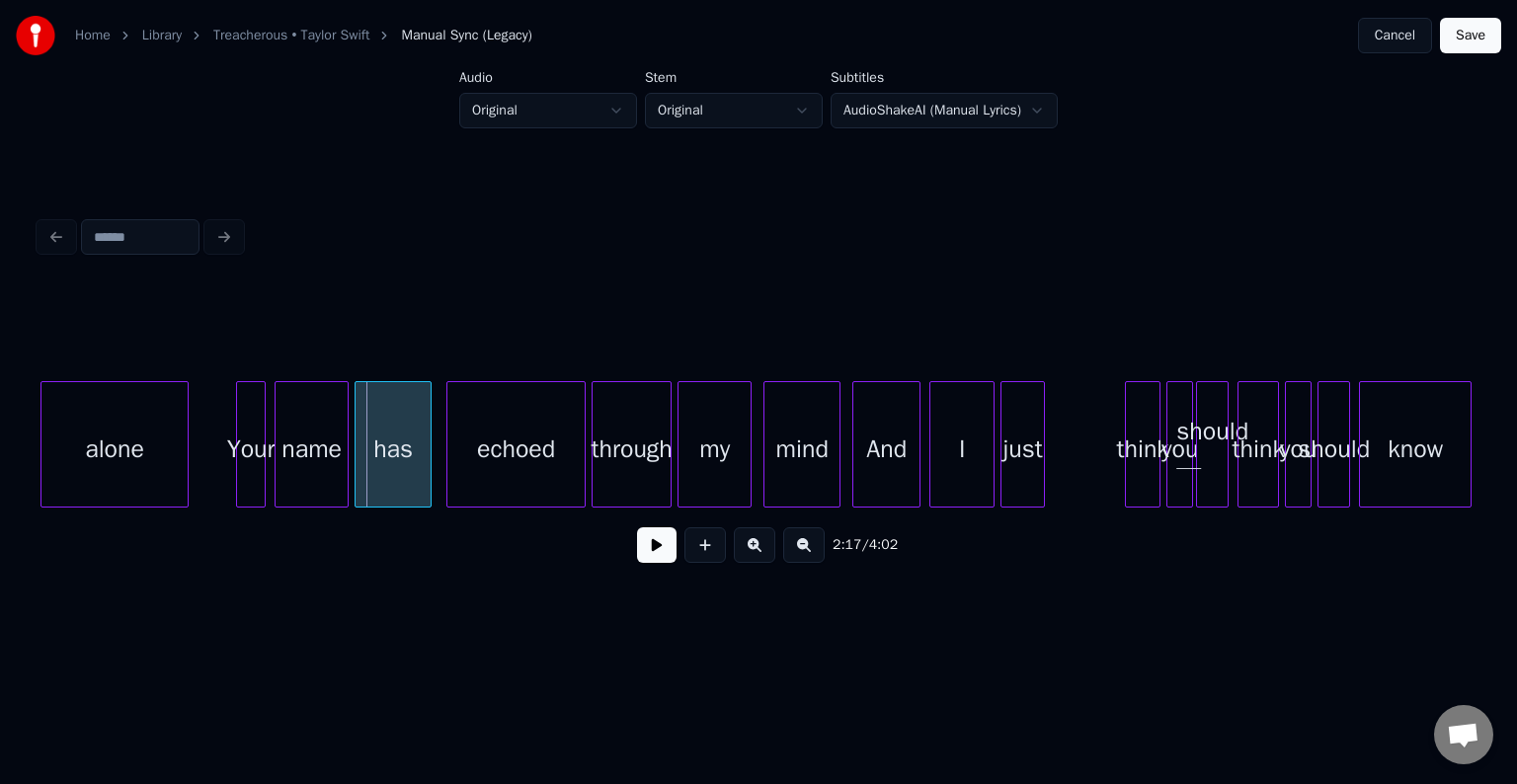 click at bounding box center [1189, 444] 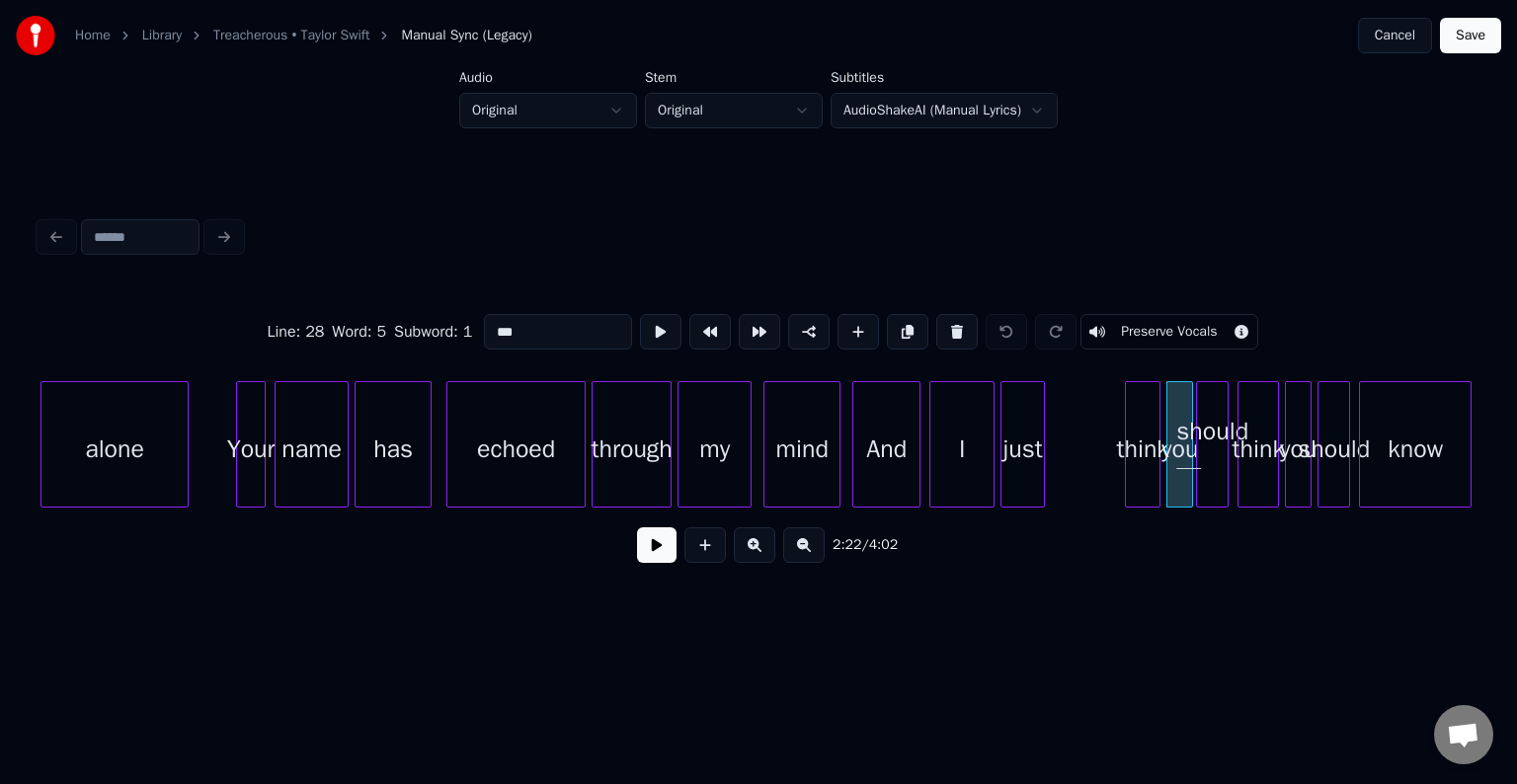 click at bounding box center [1225, 444] 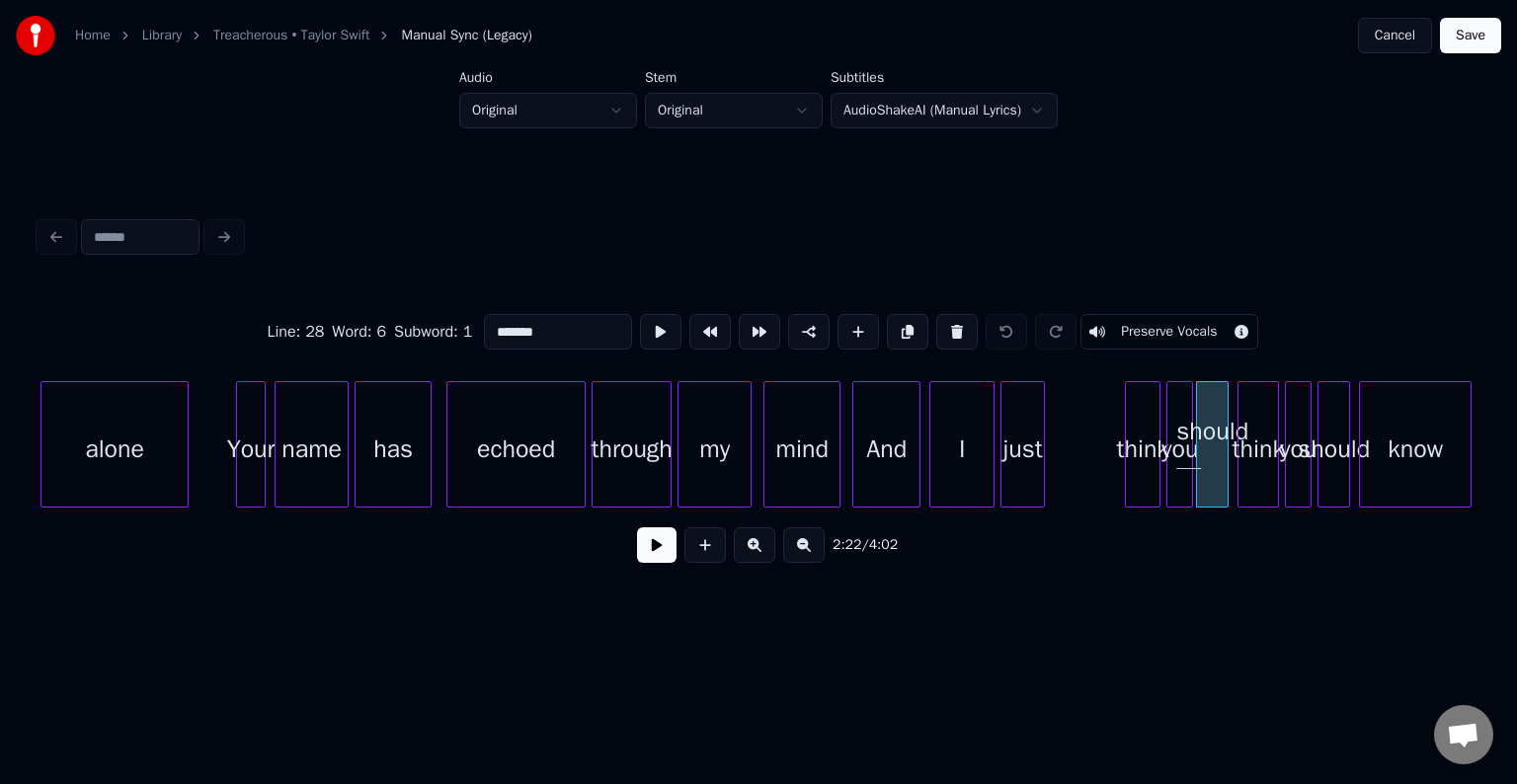 click at bounding box center (657, 545) 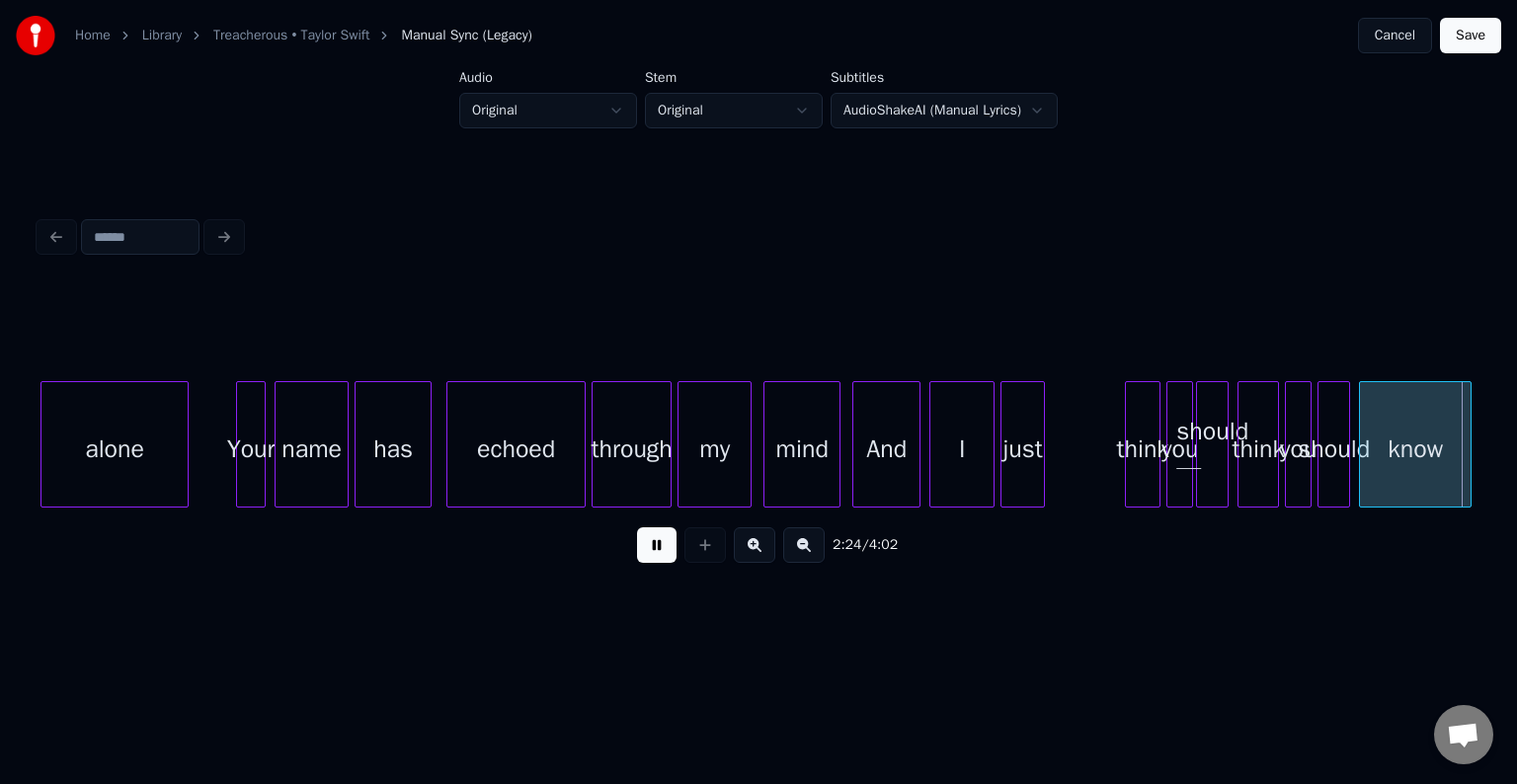 scroll, scrollTop: 0, scrollLeft: 21408, axis: horizontal 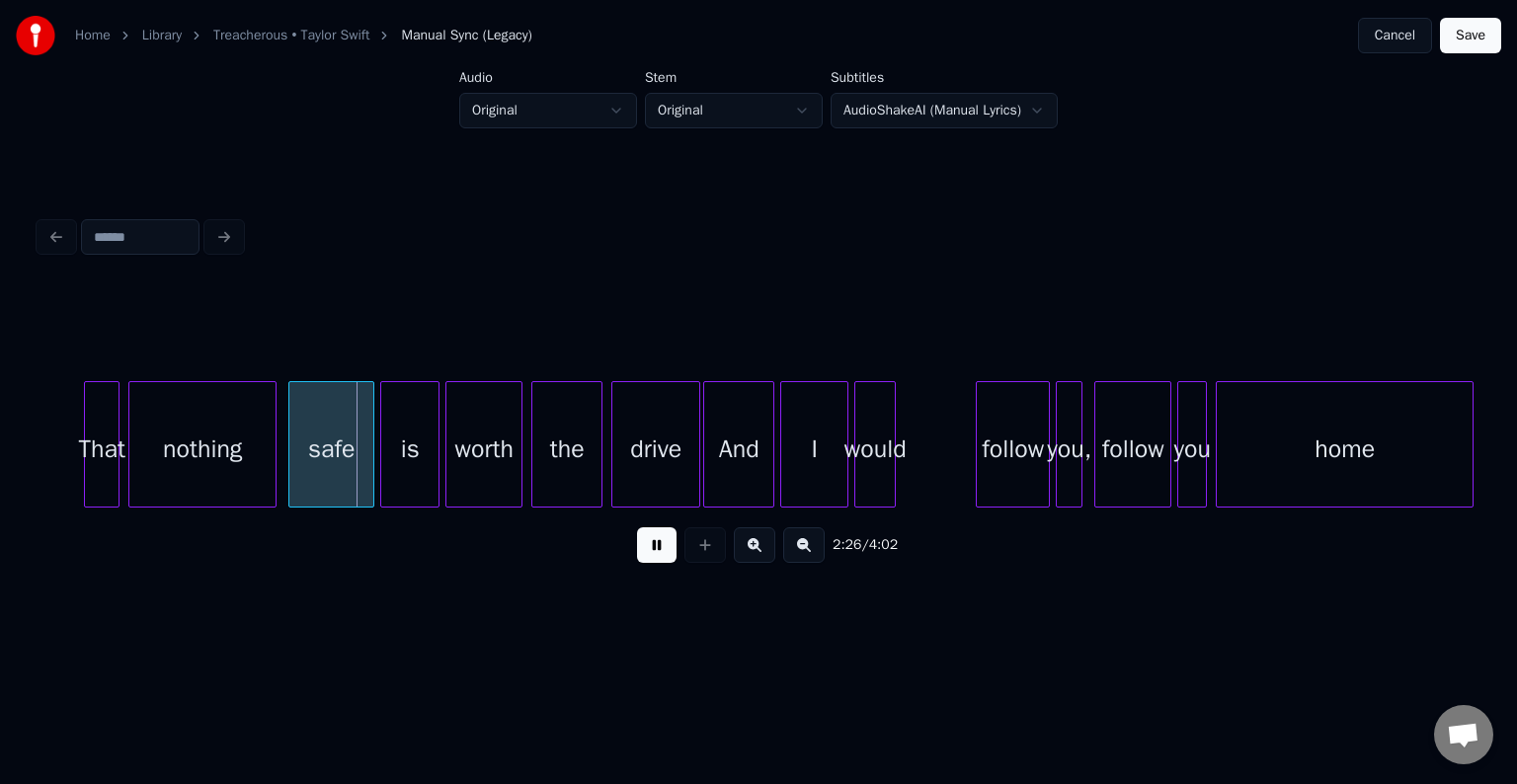 drag, startPoint x: 656, startPoint y: 549, endPoint x: 93, endPoint y: 466, distance: 569.08523 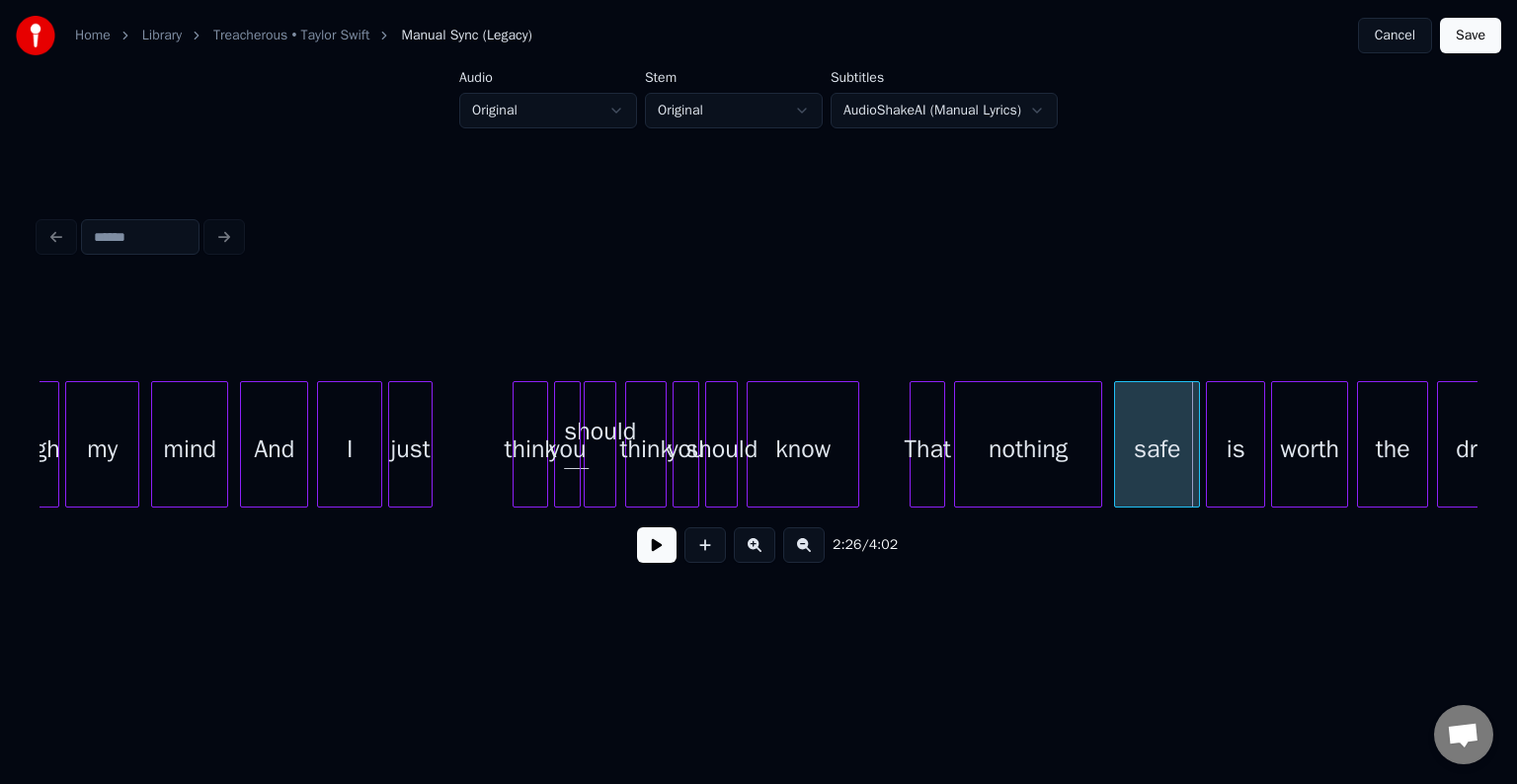 scroll, scrollTop: 0, scrollLeft: 20578, axis: horizontal 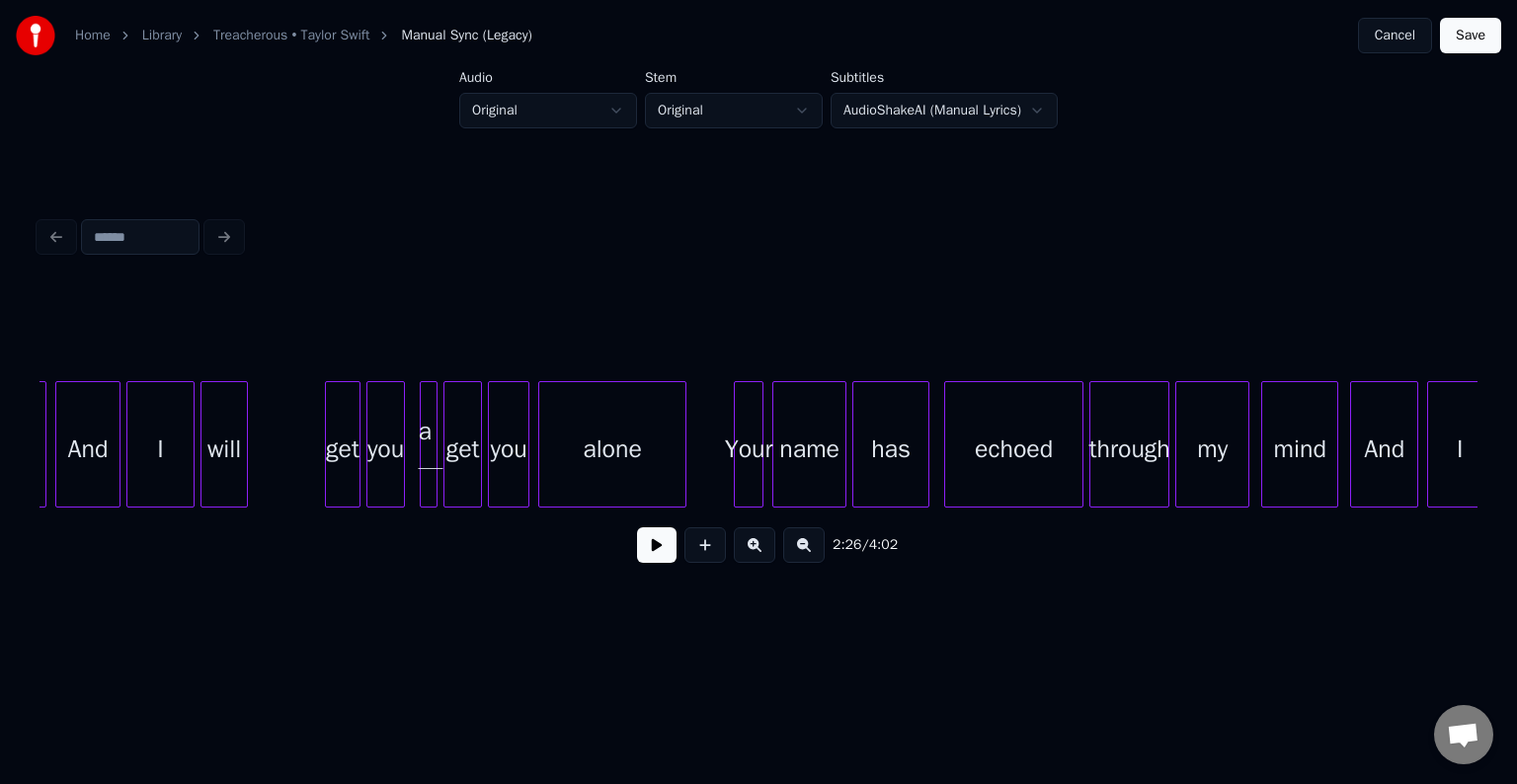 click at bounding box center (424, 444) 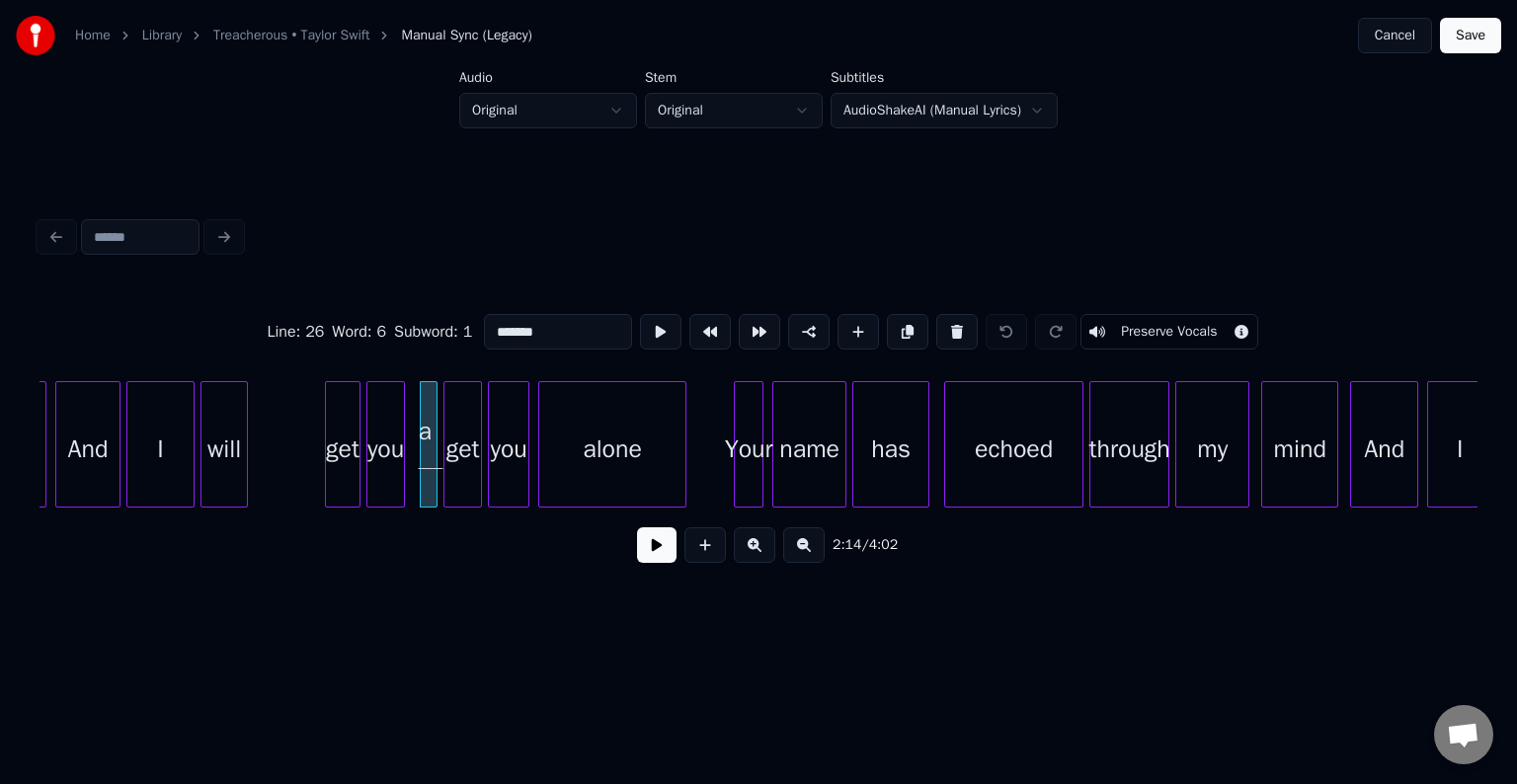type on "**" 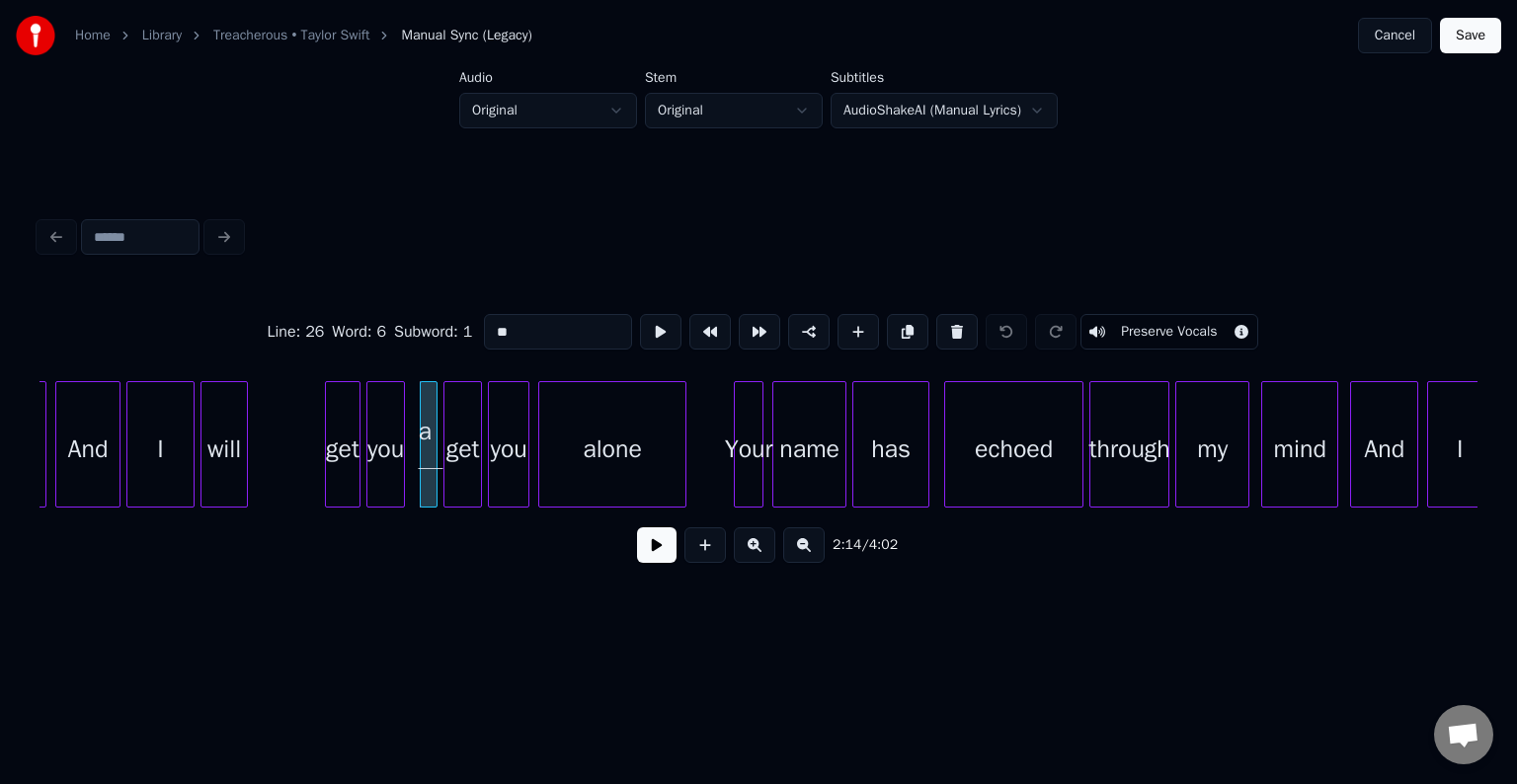 click at bounding box center [657, 545] 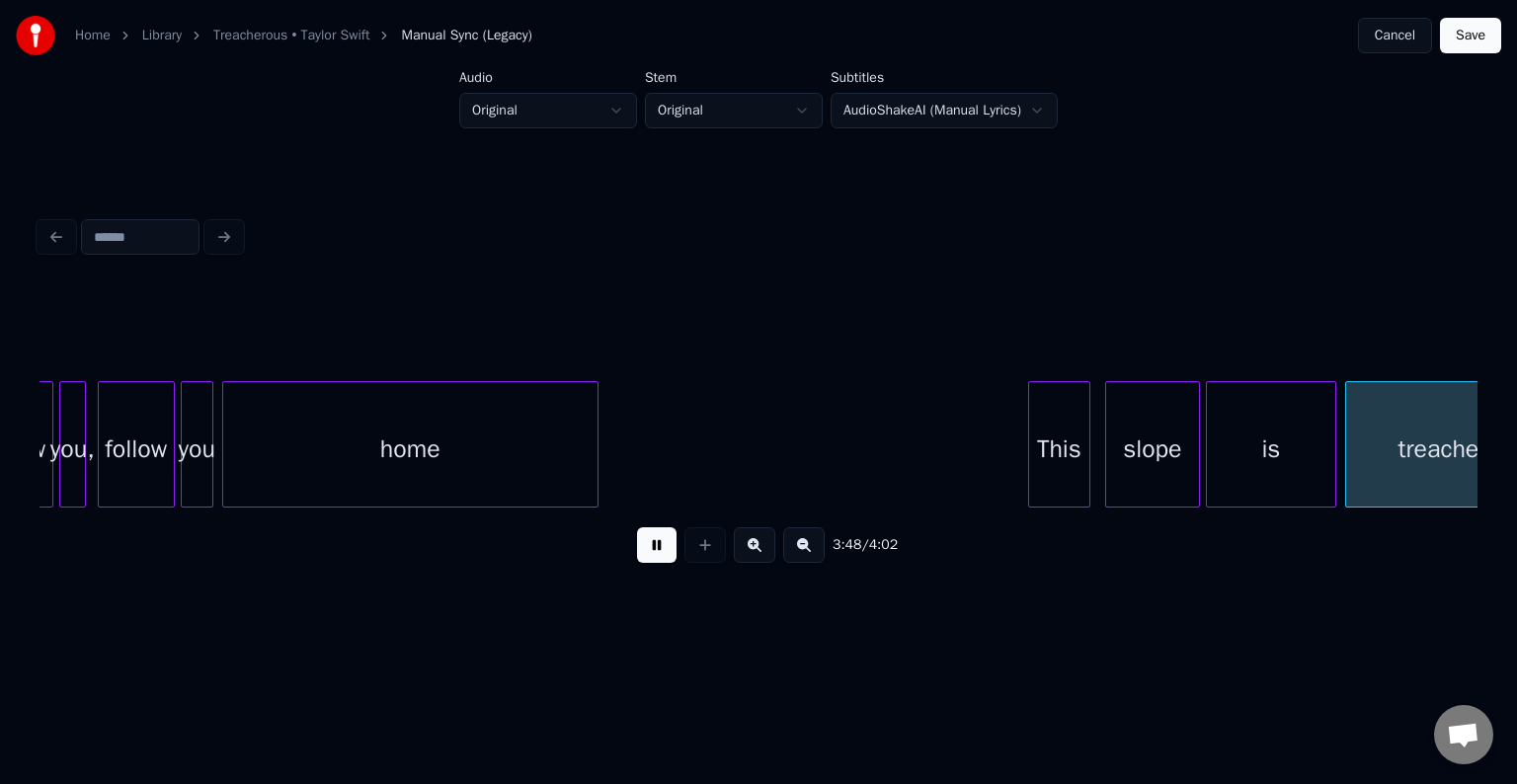 scroll, scrollTop: 0, scrollLeft: 33865, axis: horizontal 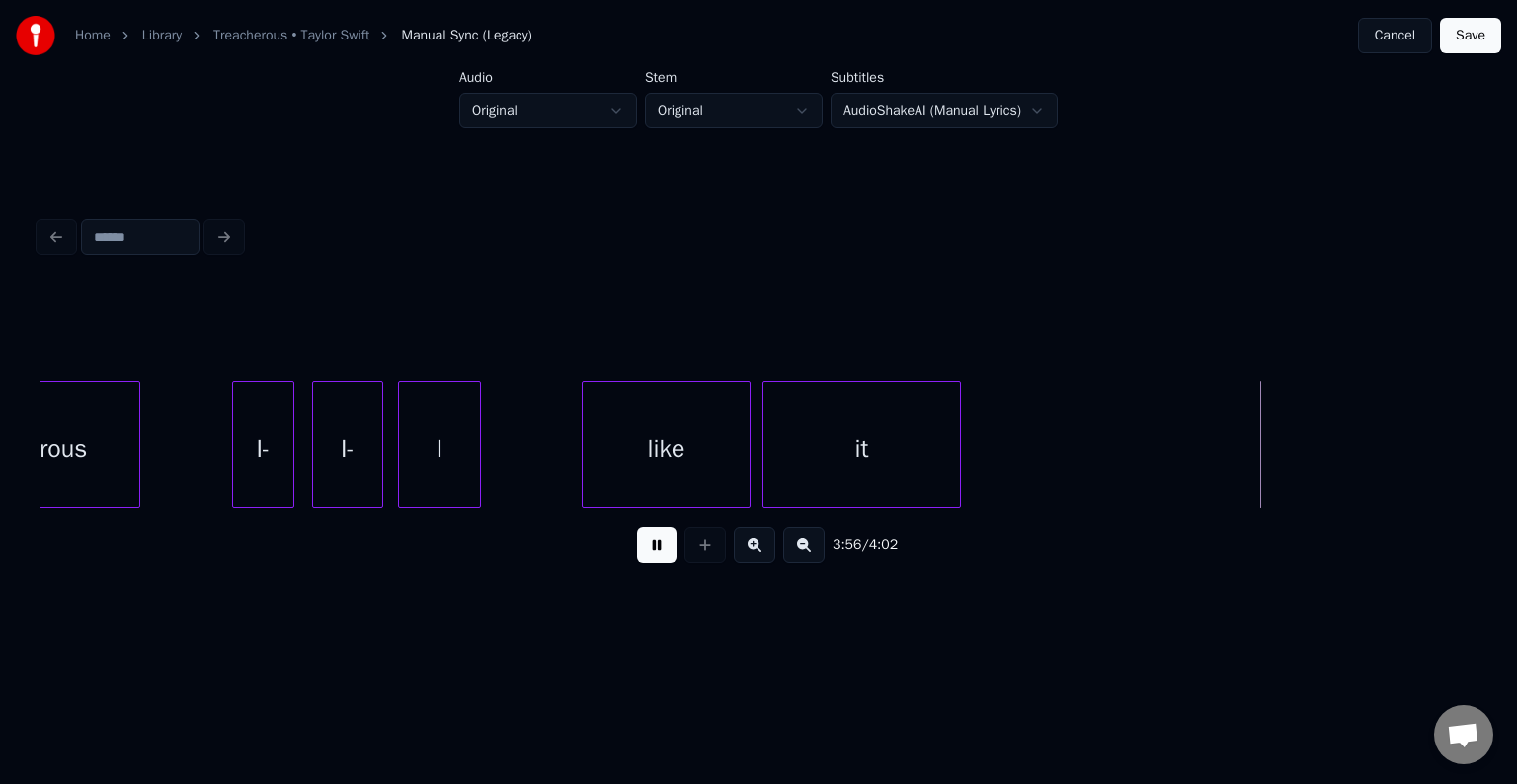 click at bounding box center [657, 545] 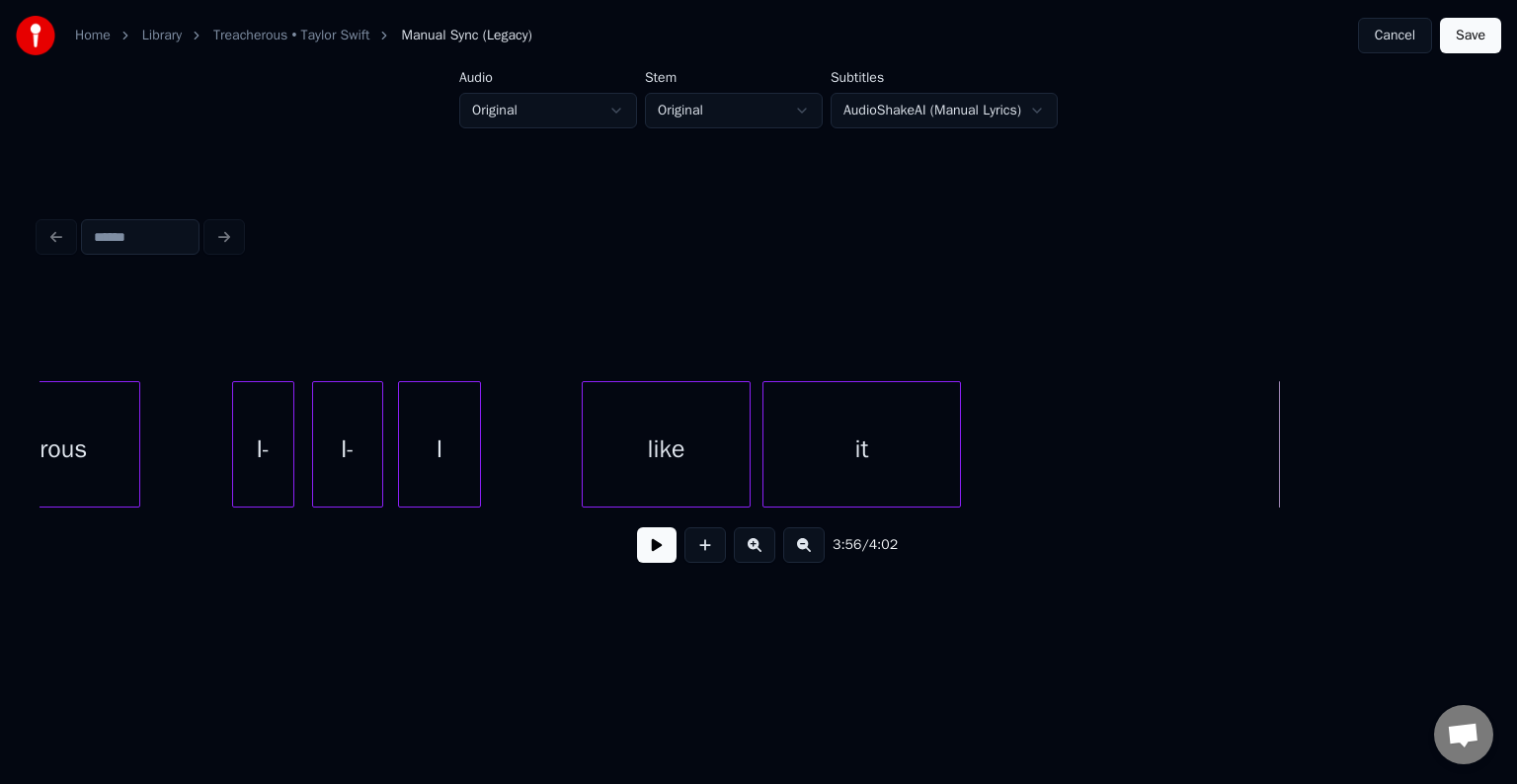 click on "Save" at bounding box center [1471, 36] 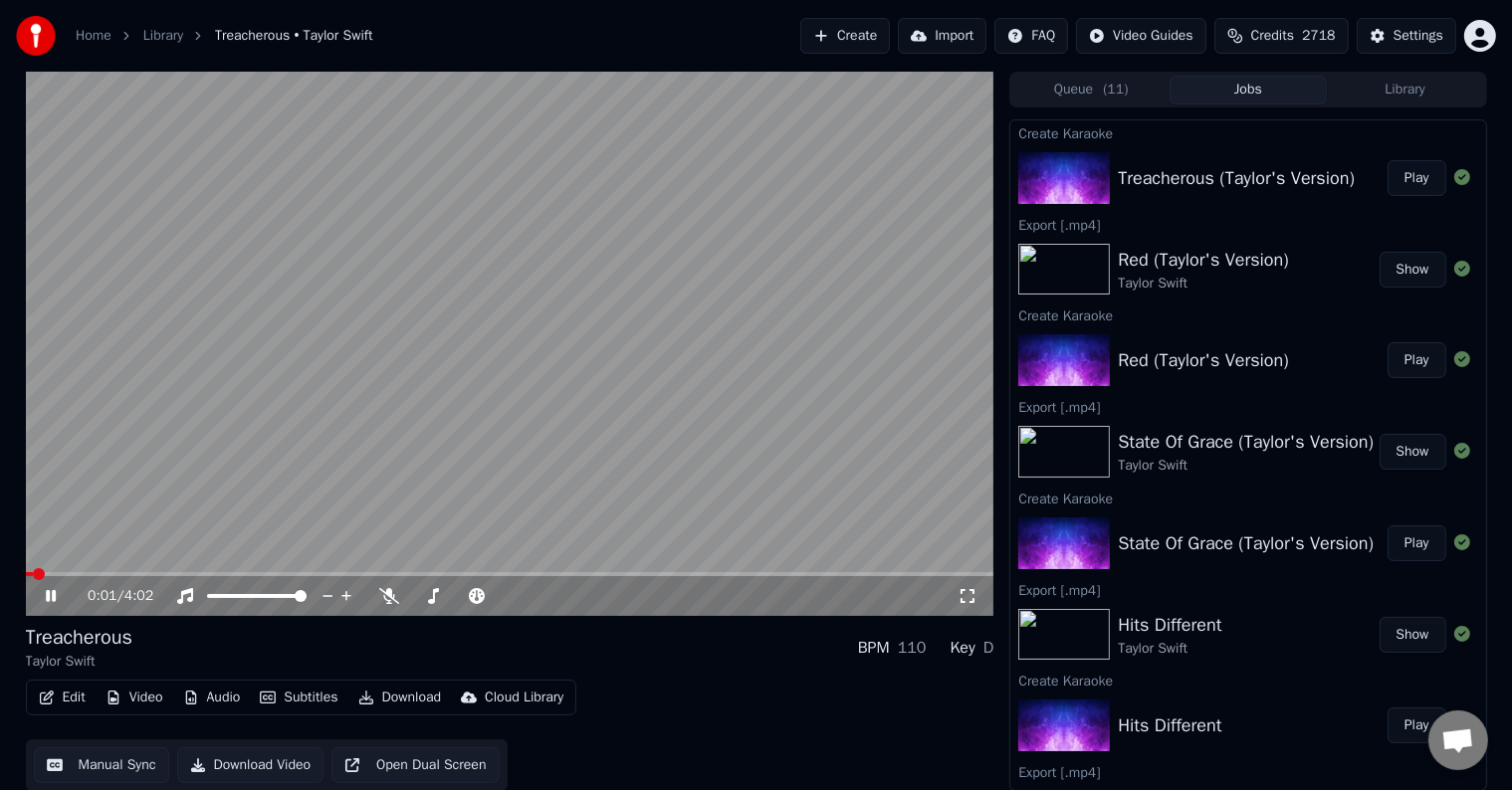 click 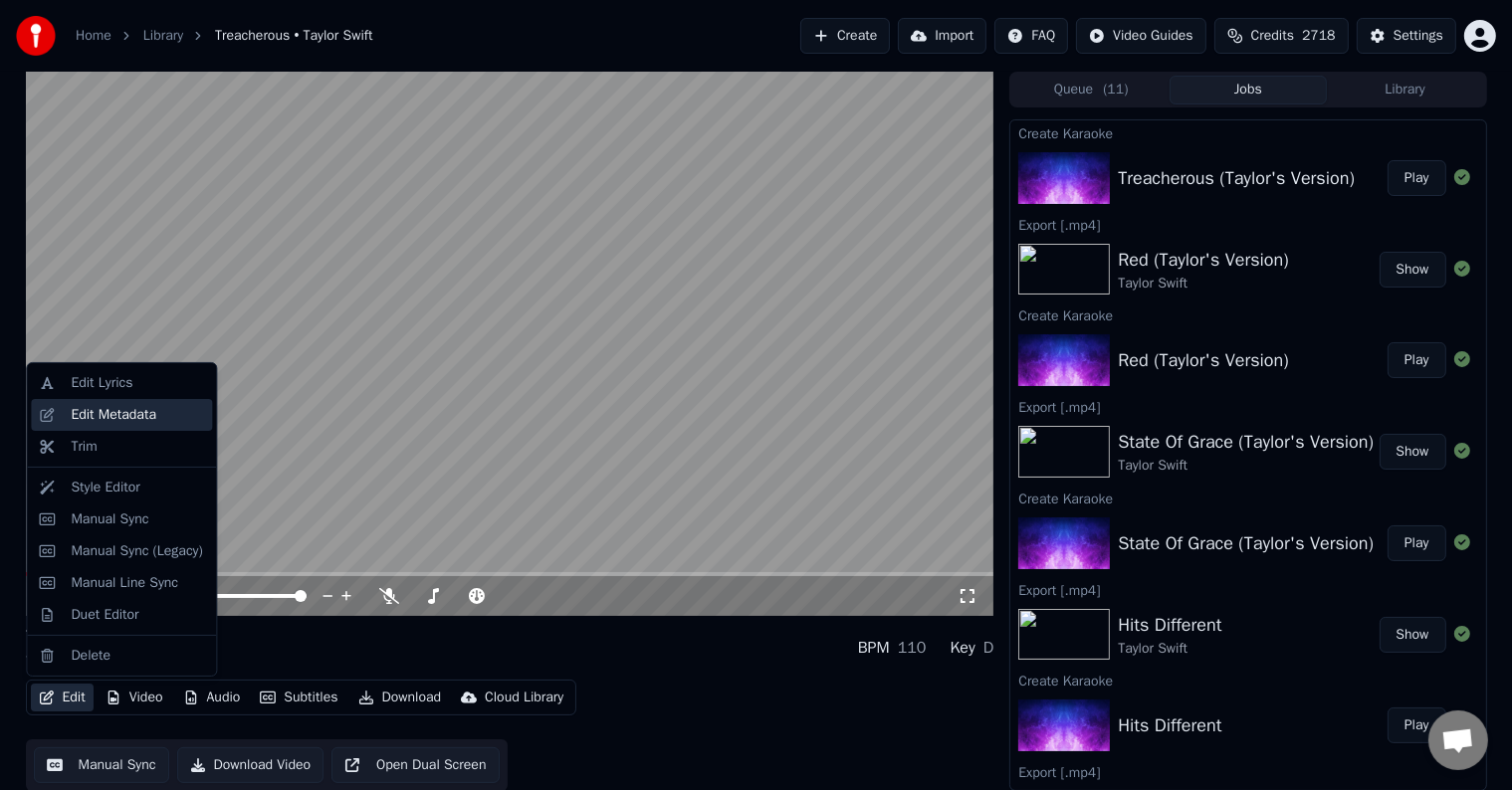 click on "Edit Metadata" at bounding box center [113, 415] 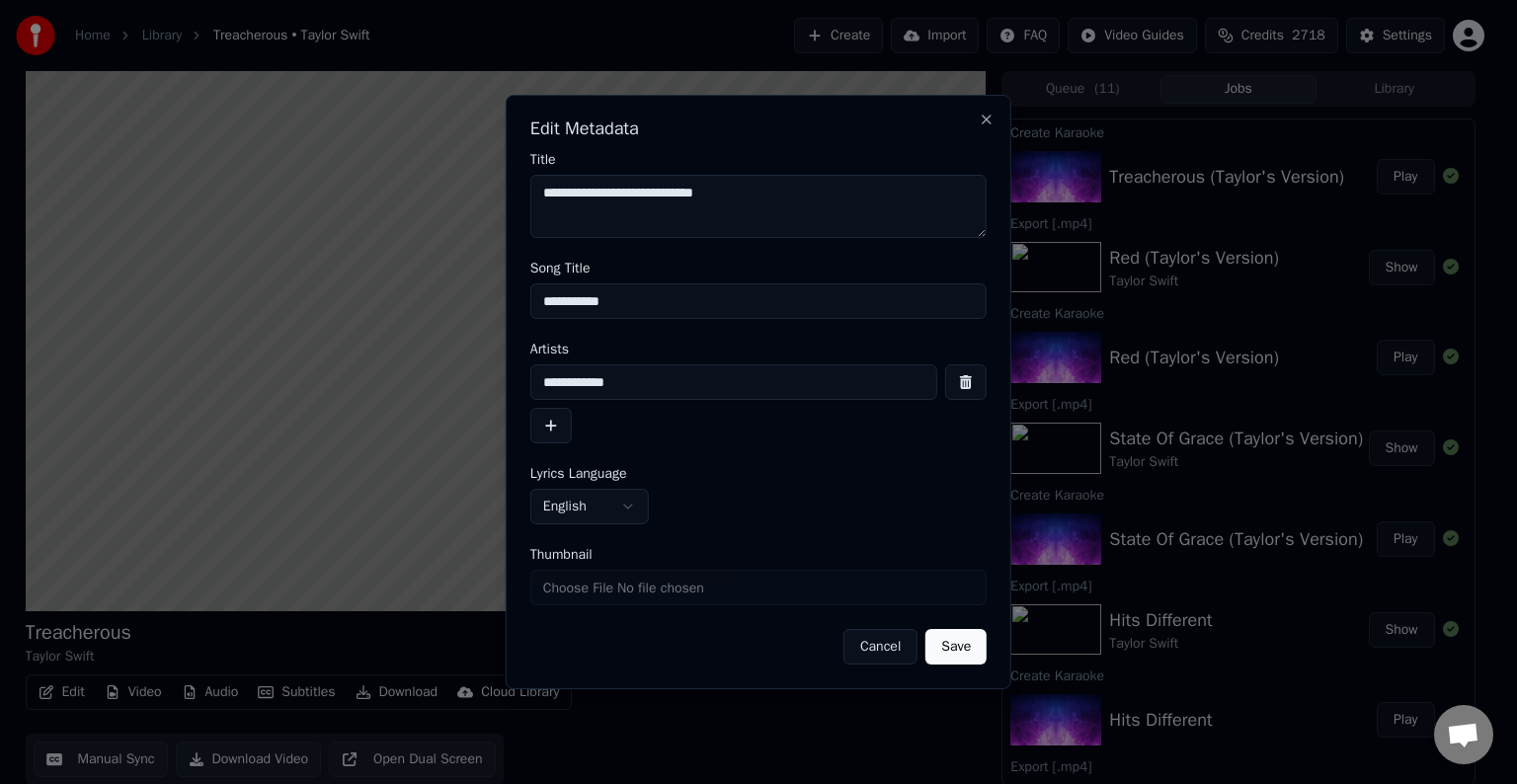 click on "**********" at bounding box center [758, 301] 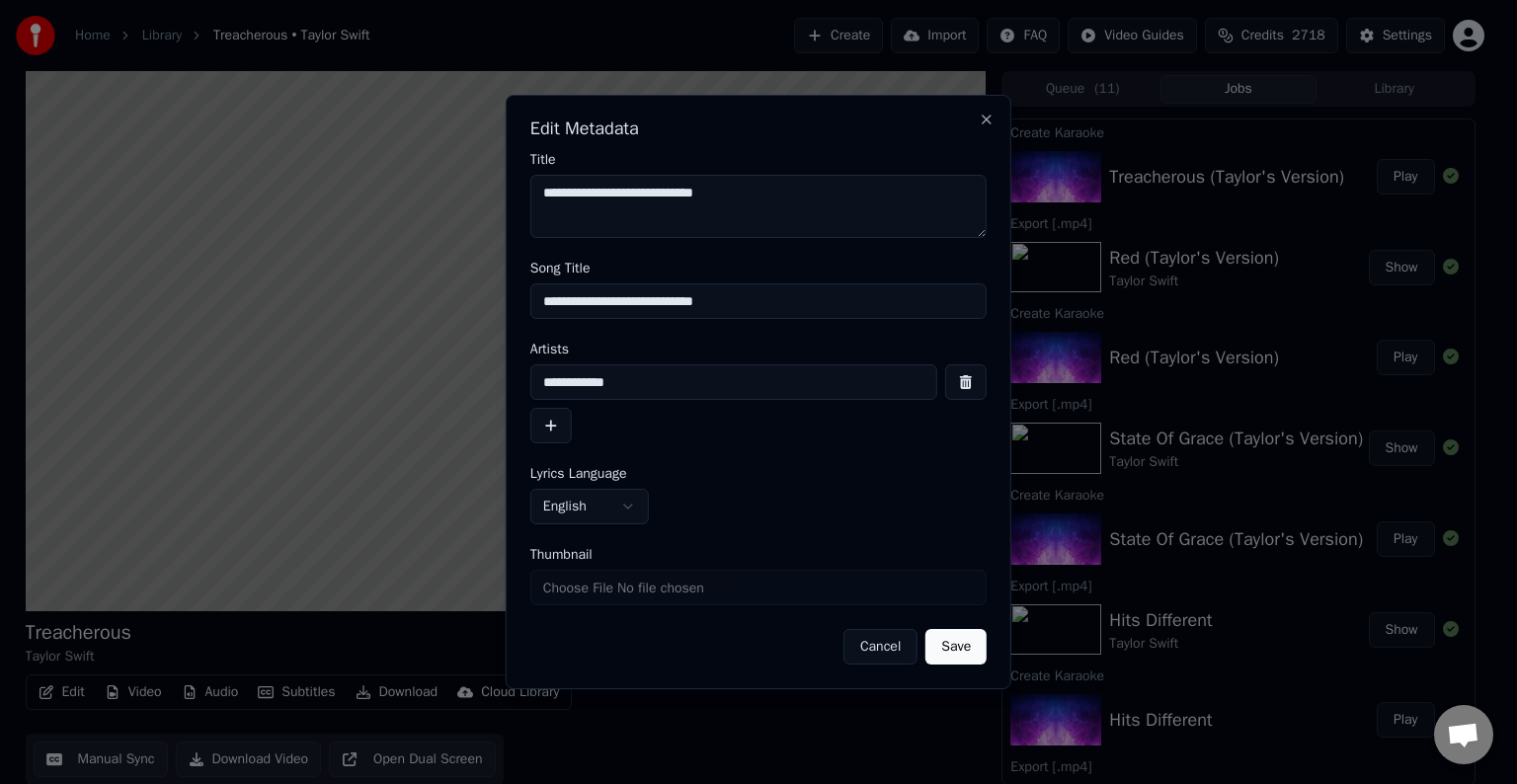 type on "**********" 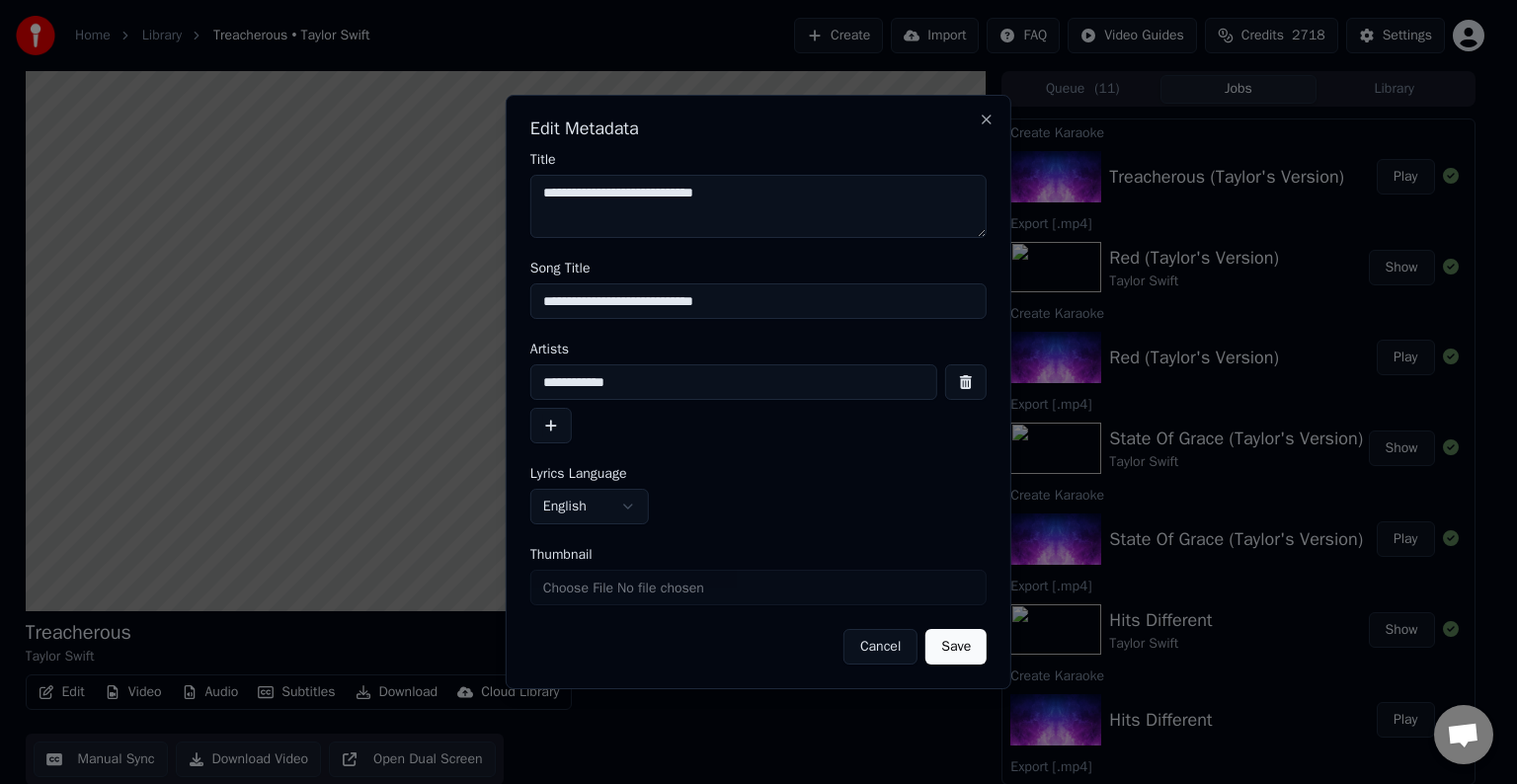 click on "Save" at bounding box center (956, 647) 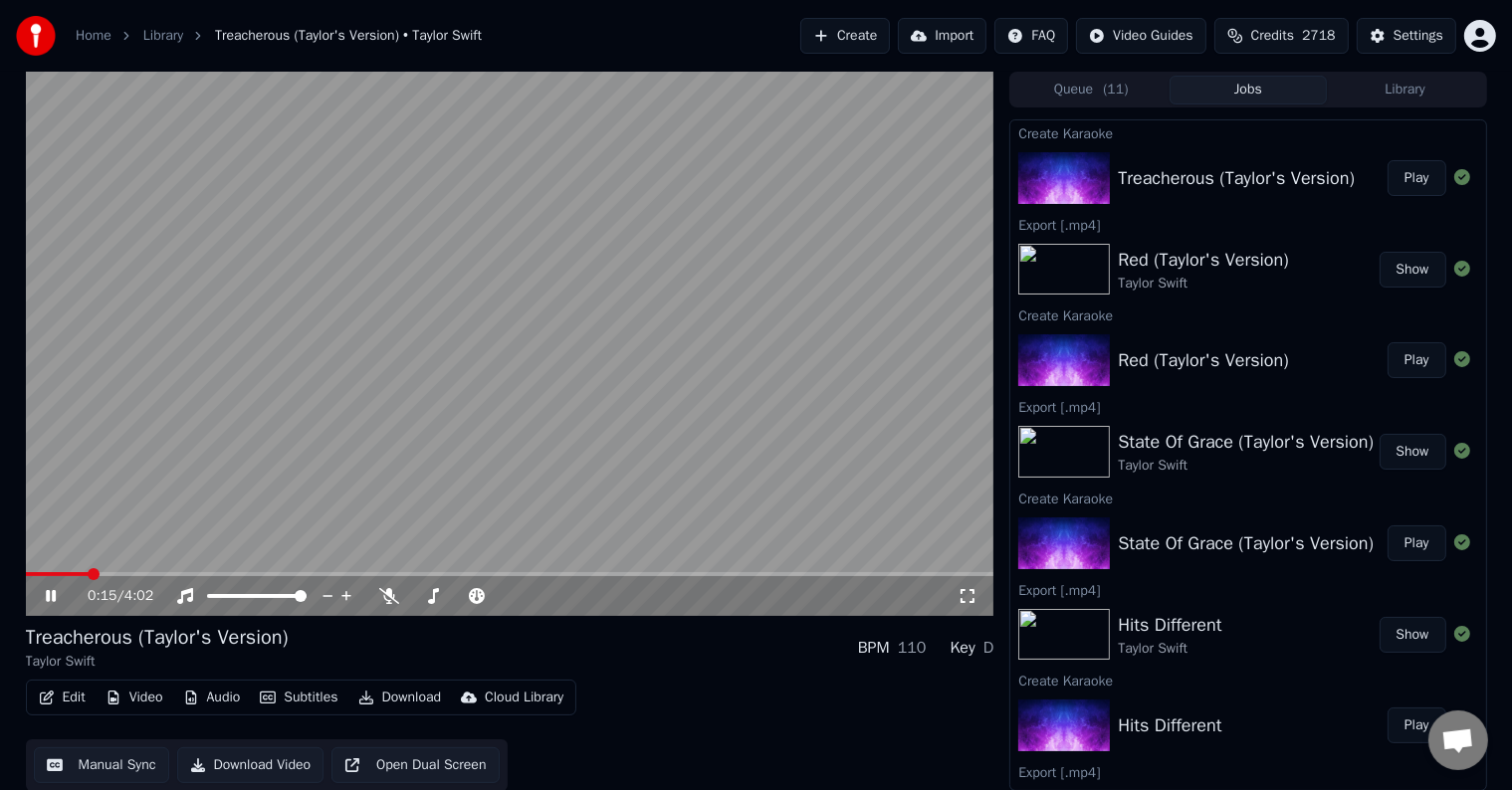 click on "Download" at bounding box center (400, 697) 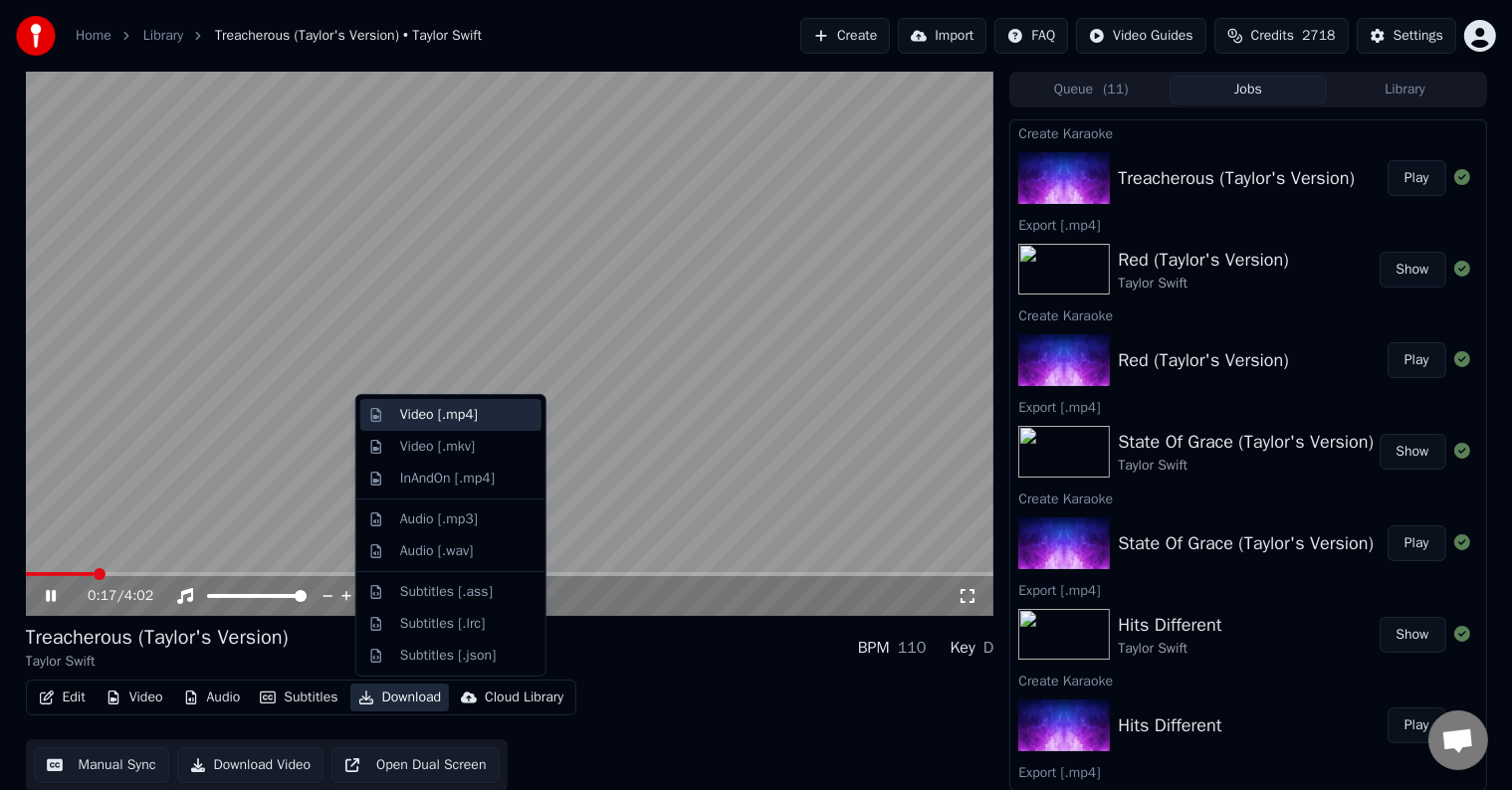 click on "Video [.mp4]" at bounding box center [439, 415] 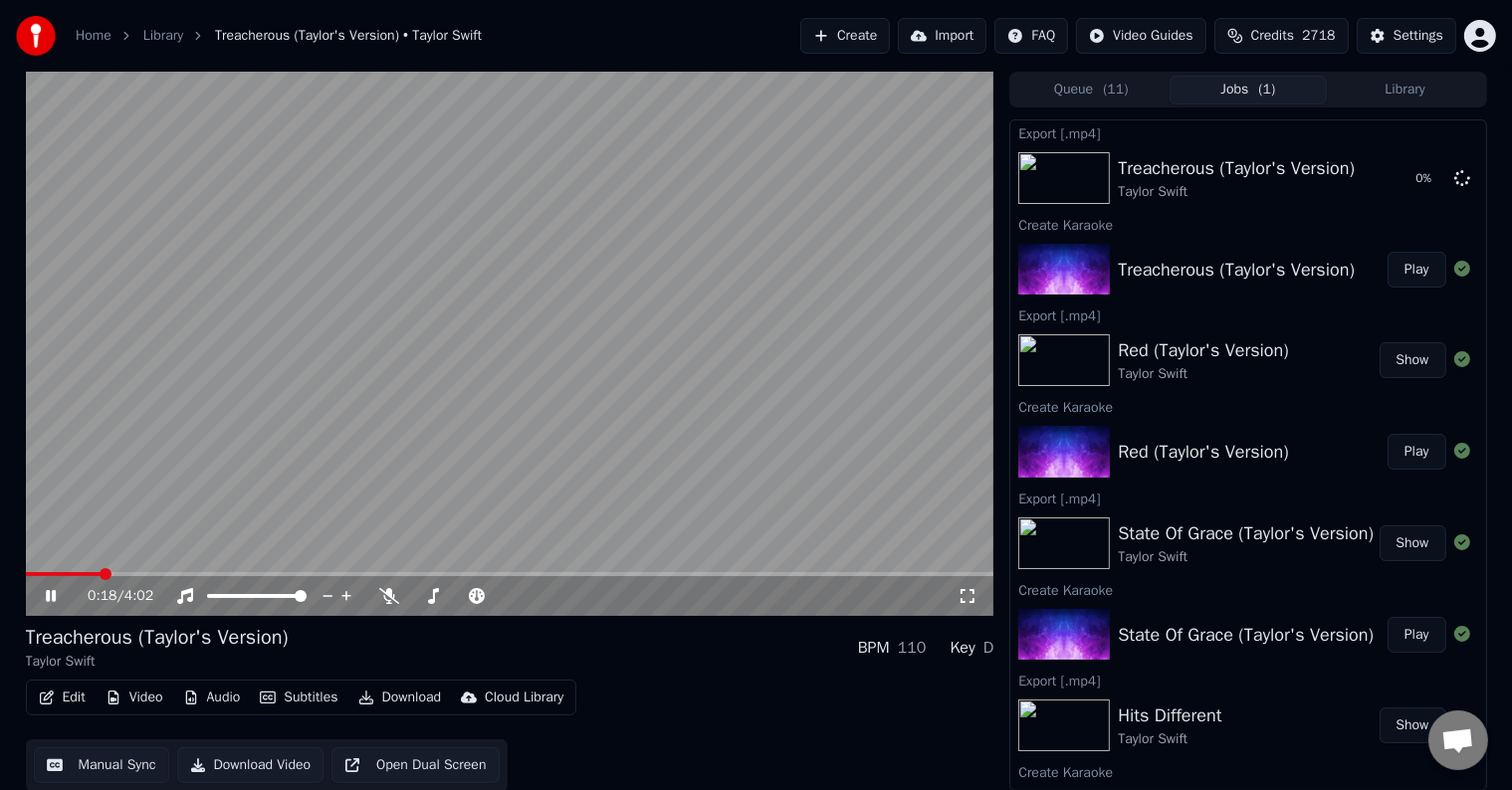 click on "0:18  /  4:02" at bounding box center (510, 596) 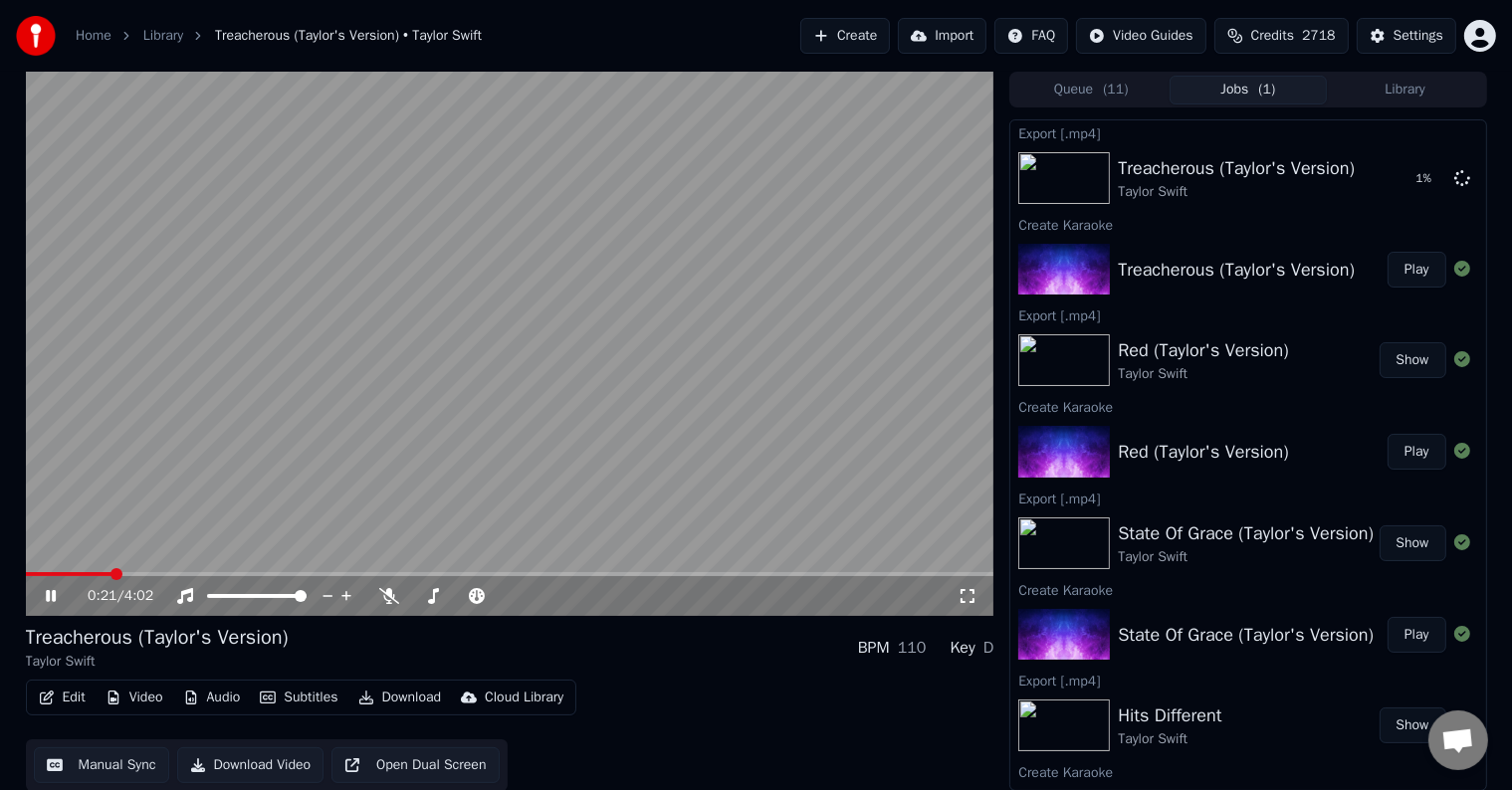 click 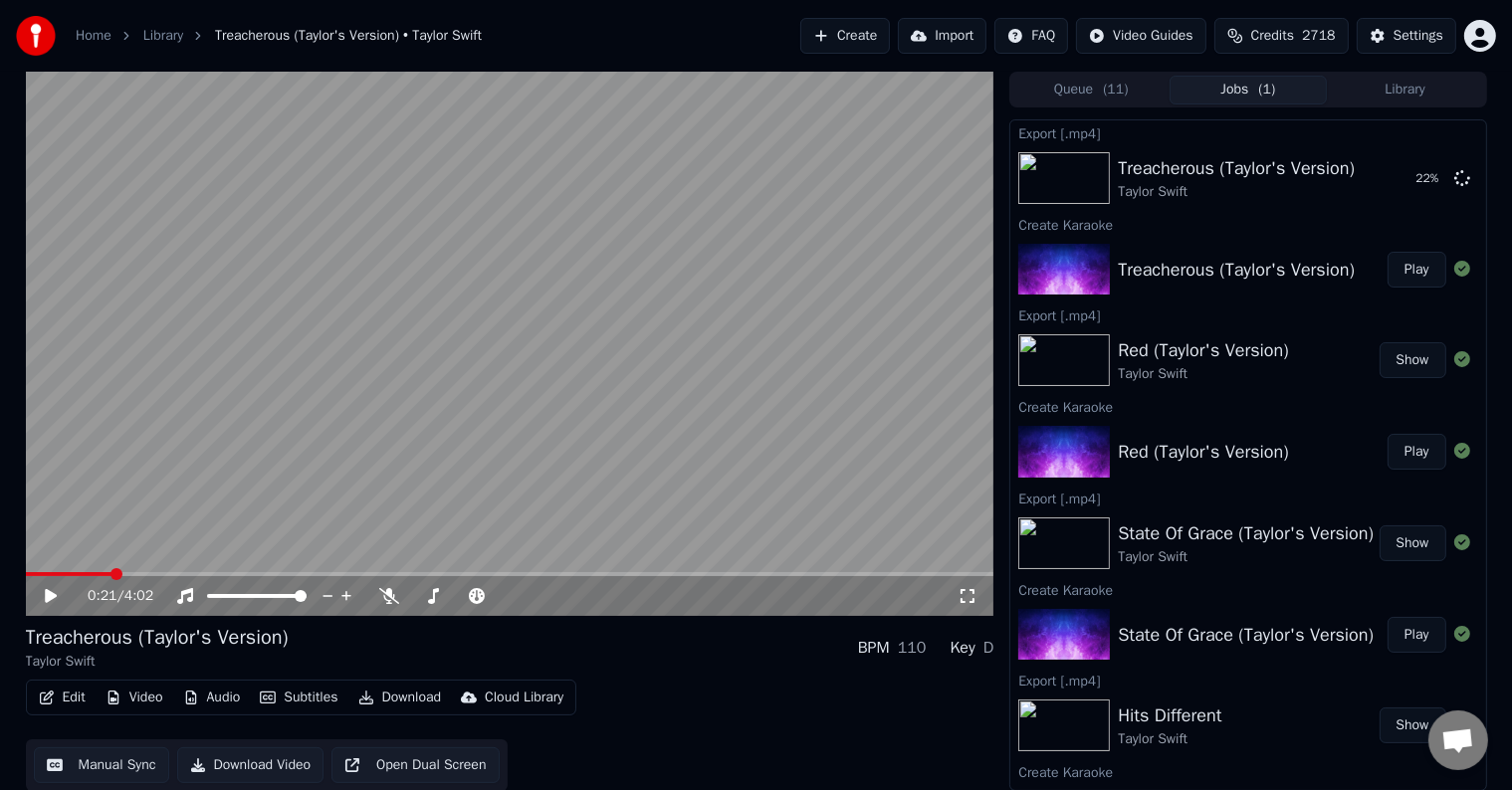 click on "Create" at bounding box center (845, 36) 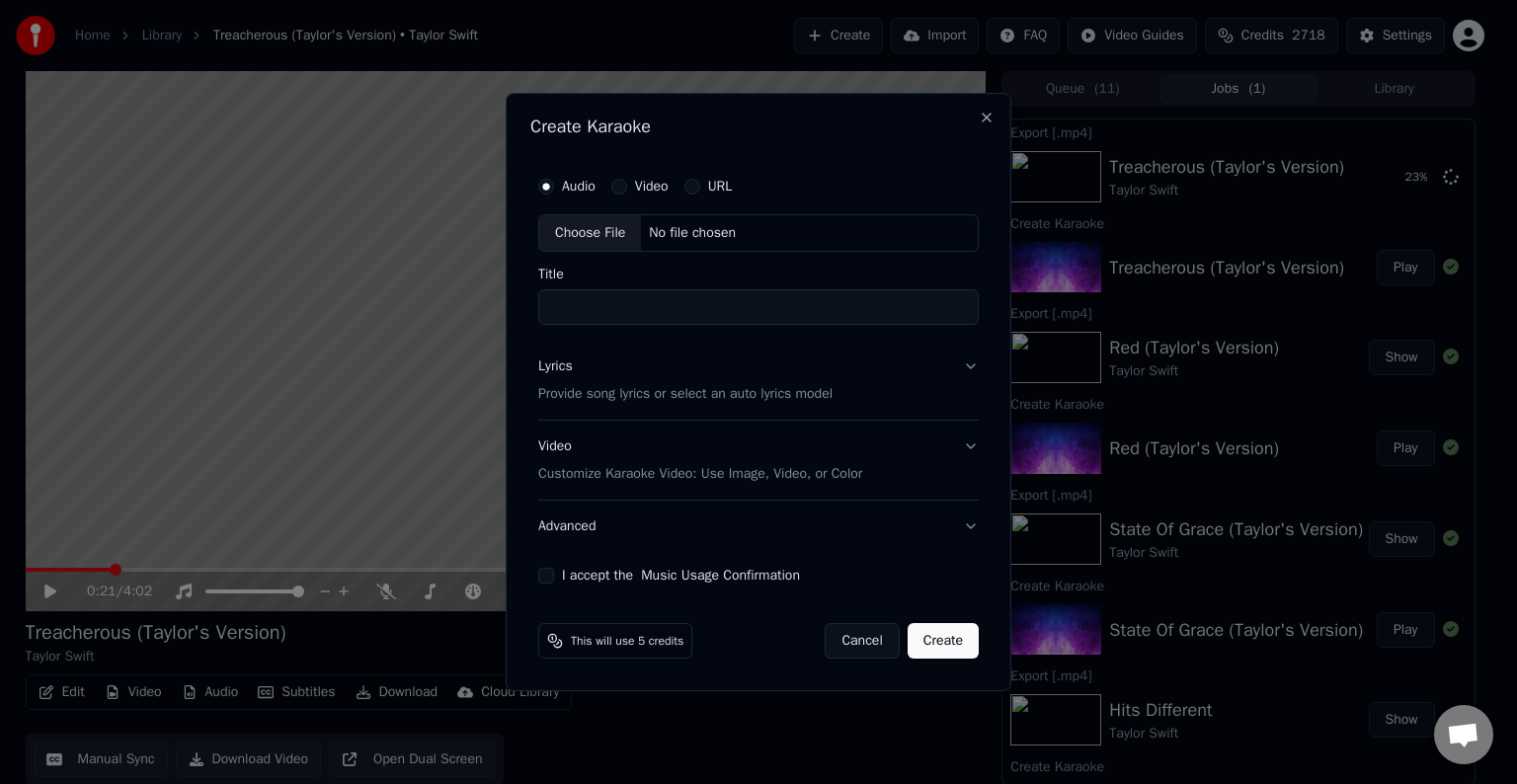 click on "Choose File" at bounding box center (590, 233) 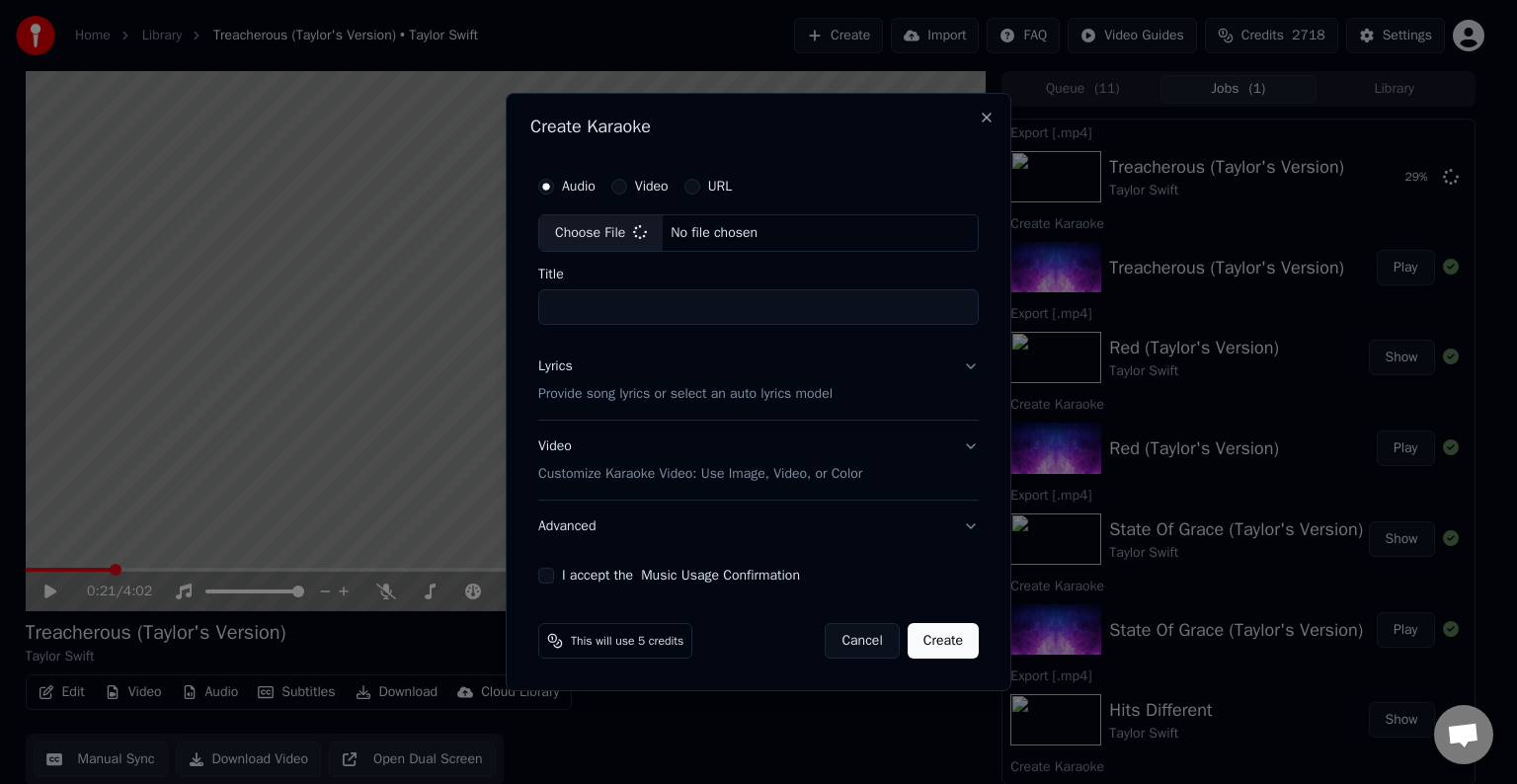 type on "**********" 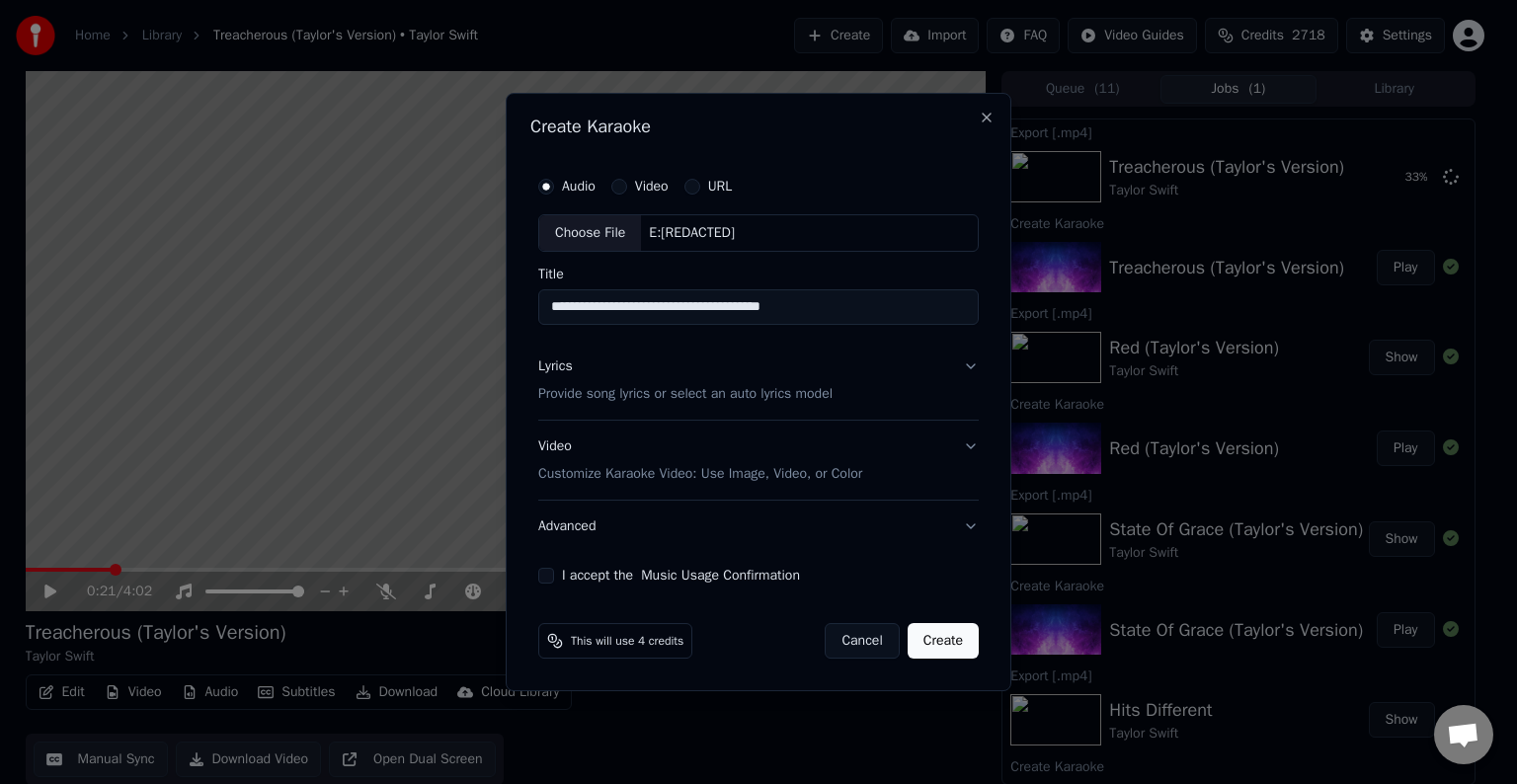 click on "Lyrics Provide song lyrics or select an auto lyrics model" at bounding box center (758, 380) 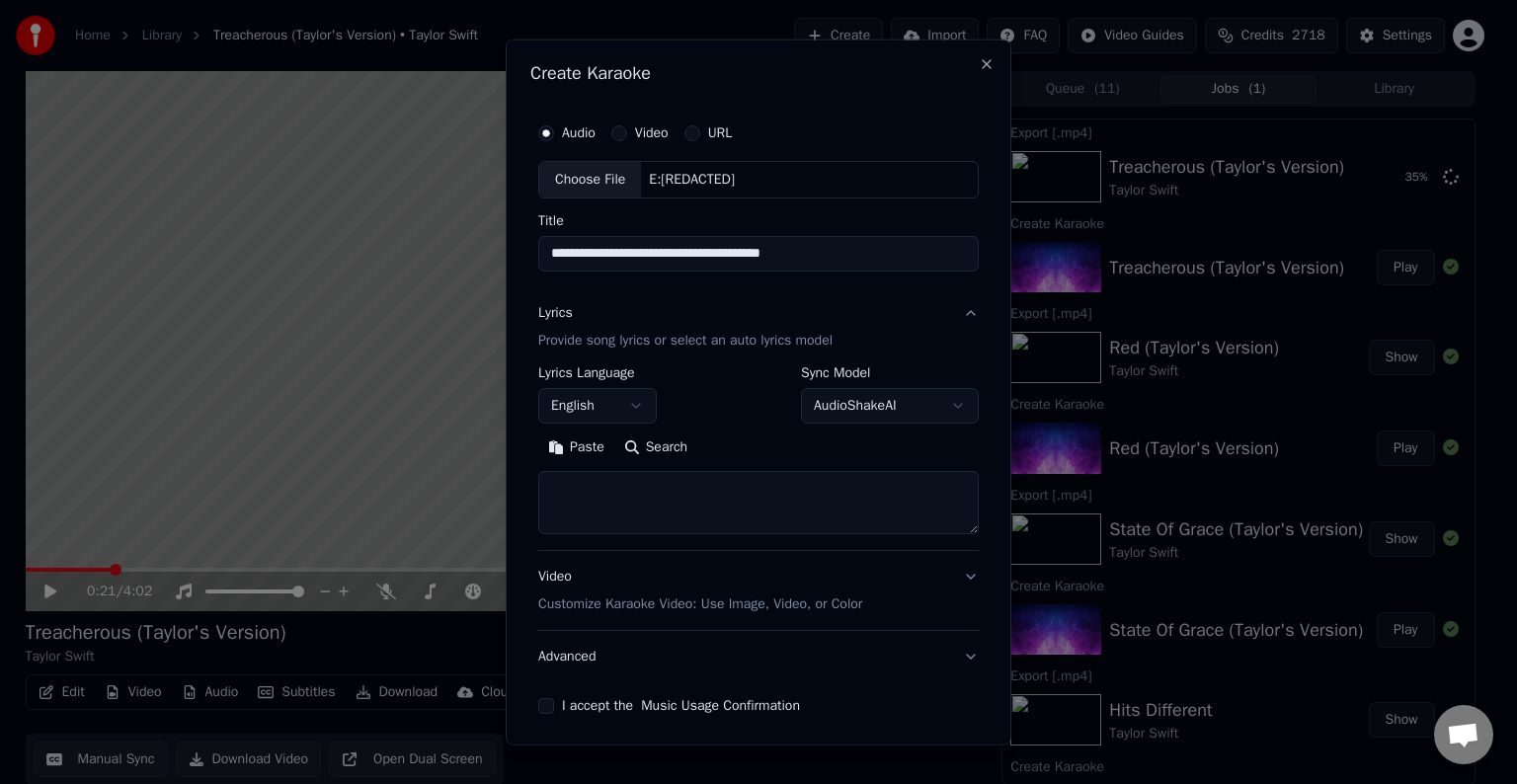 click at bounding box center (758, 503) 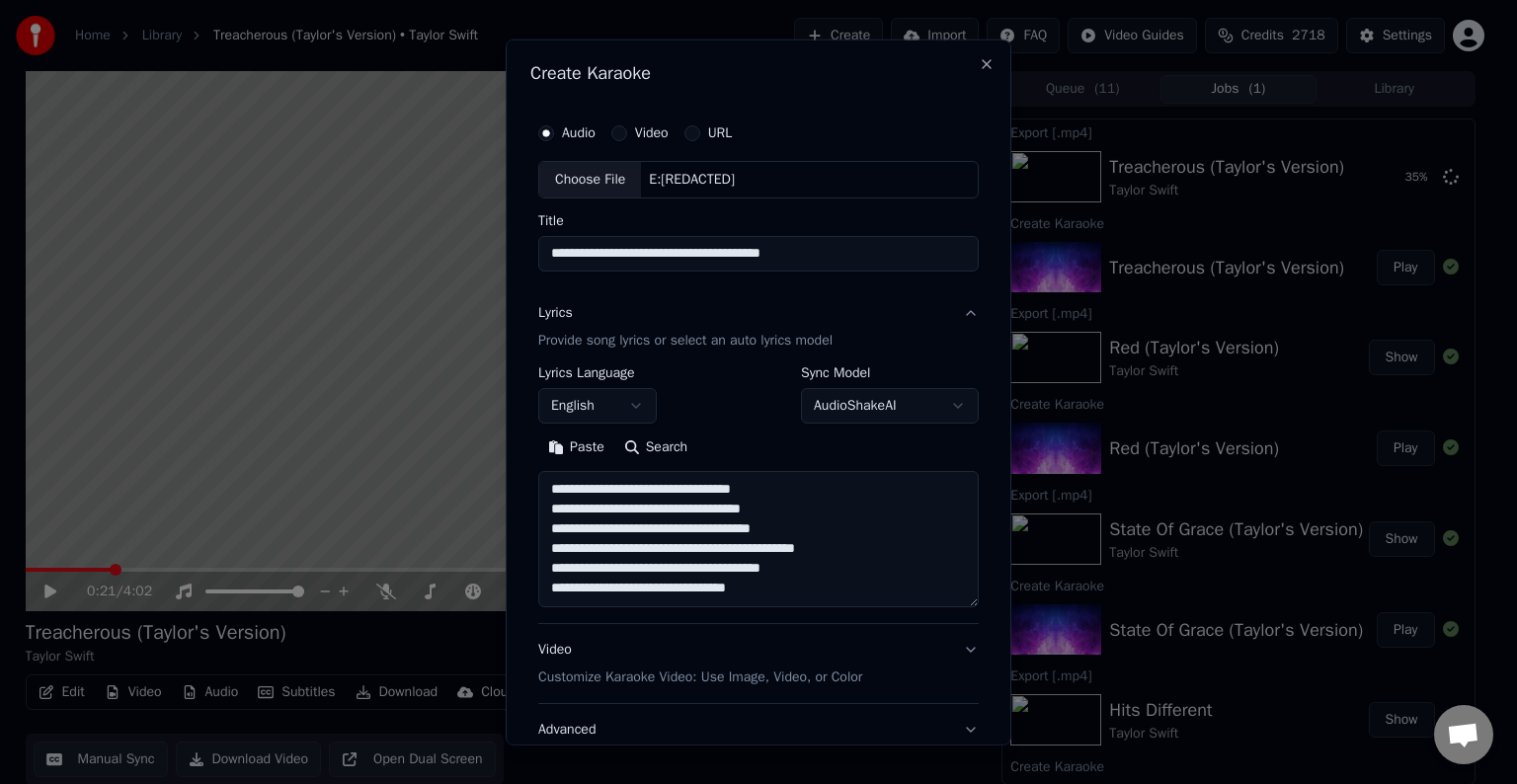 scroll, scrollTop: 83, scrollLeft: 0, axis: vertical 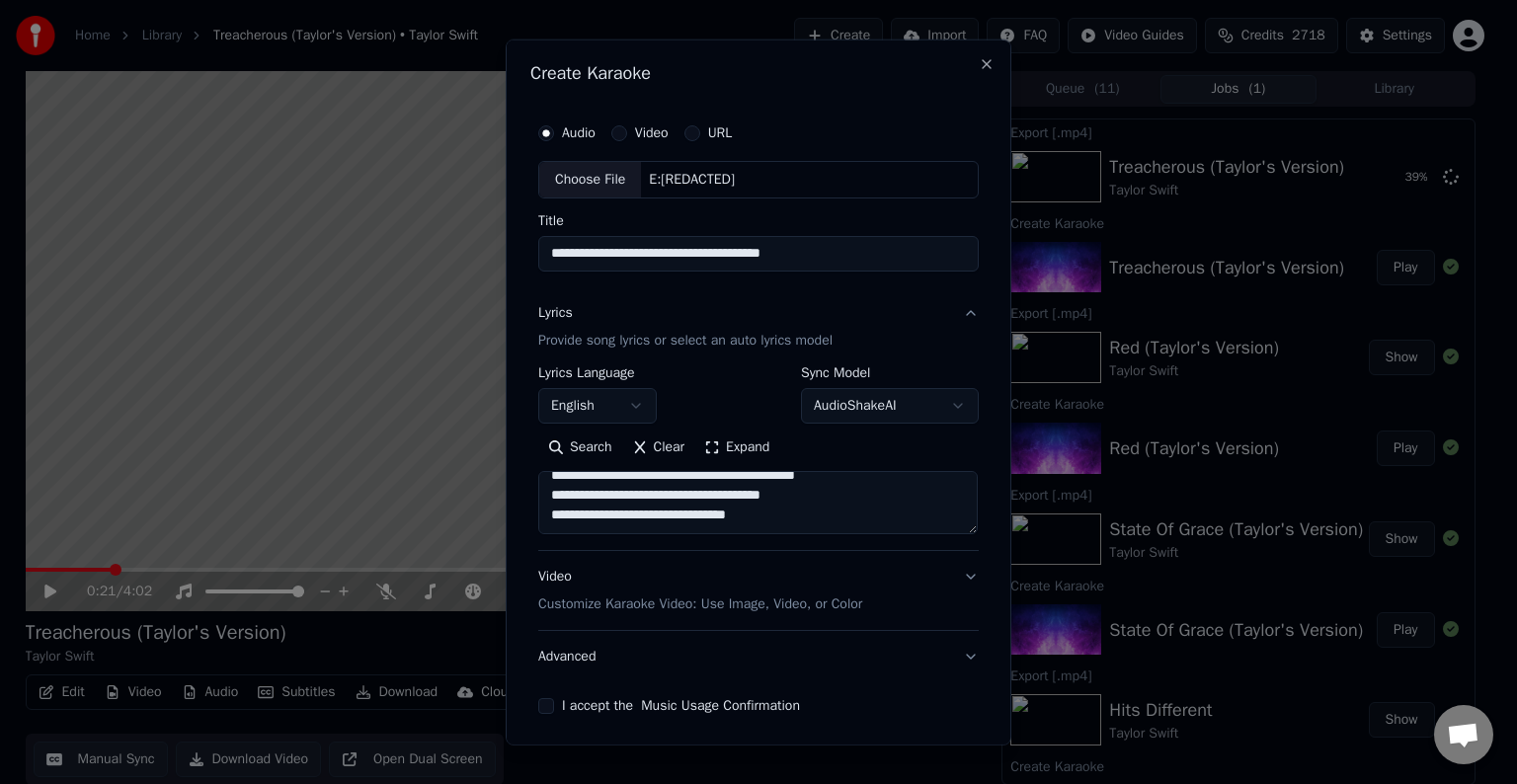 drag, startPoint x: 600, startPoint y: 525, endPoint x: 602, endPoint y: 514, distance: 11.18034 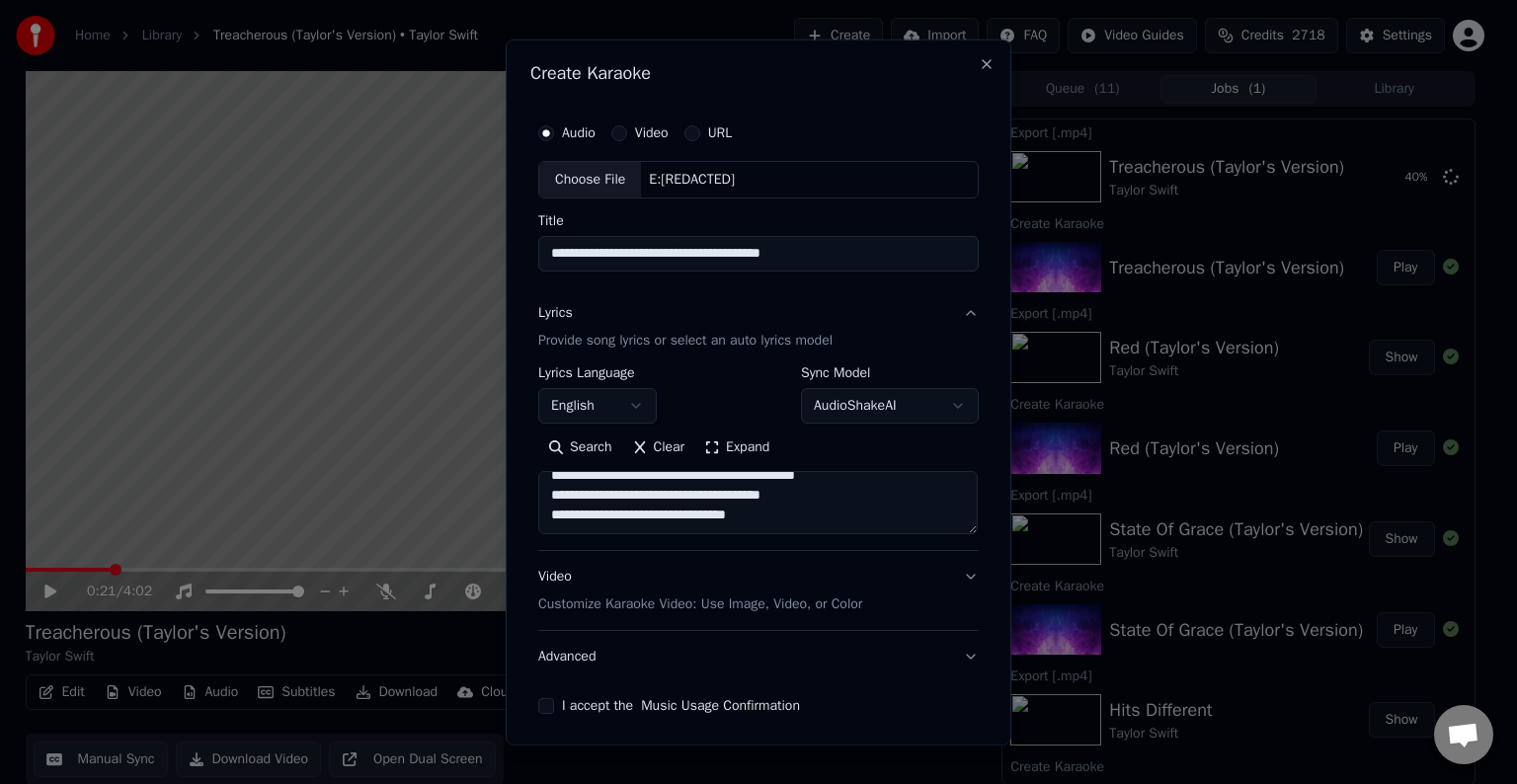 click on "**********" at bounding box center [758, 503] 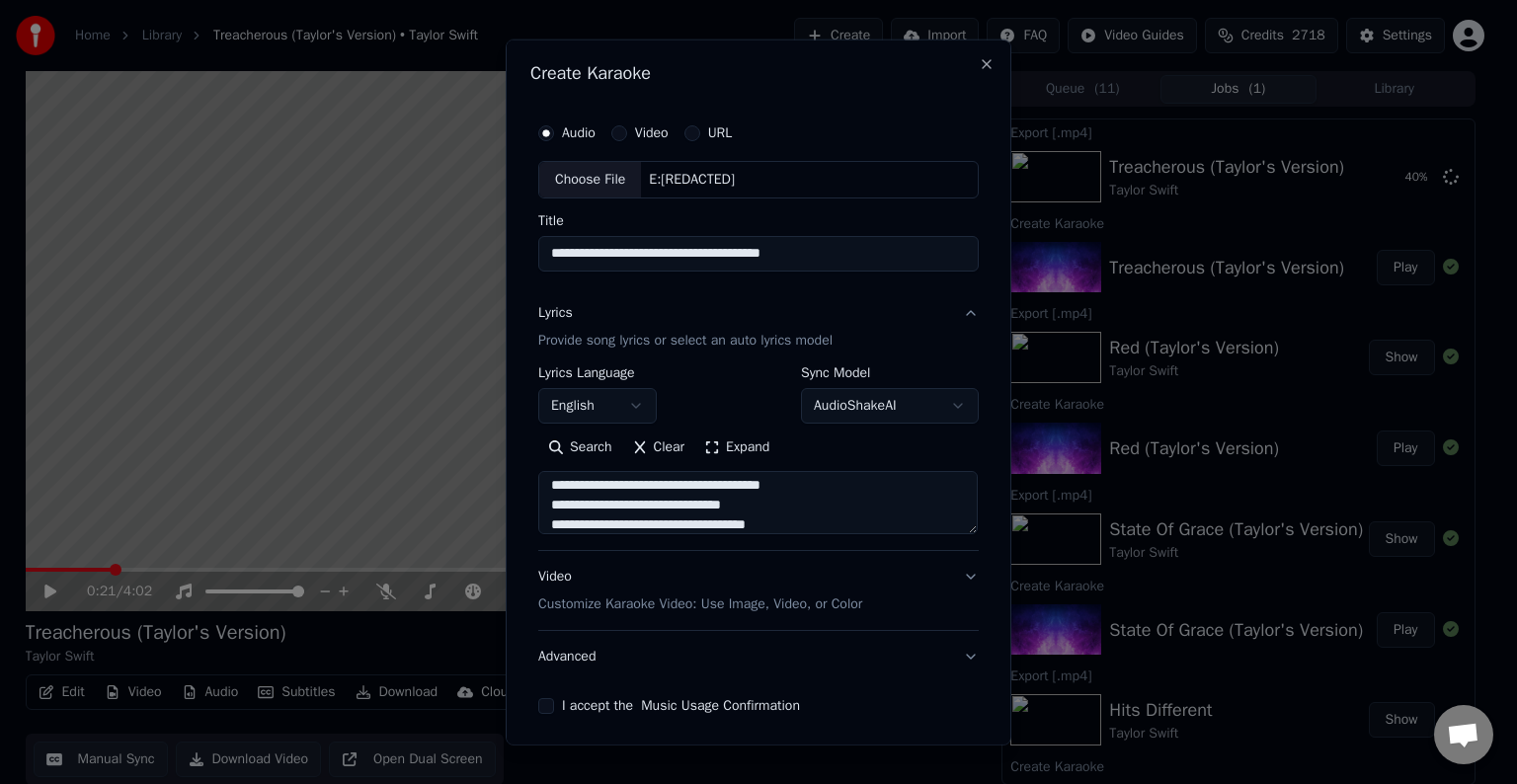 scroll, scrollTop: 122, scrollLeft: 0, axis: vertical 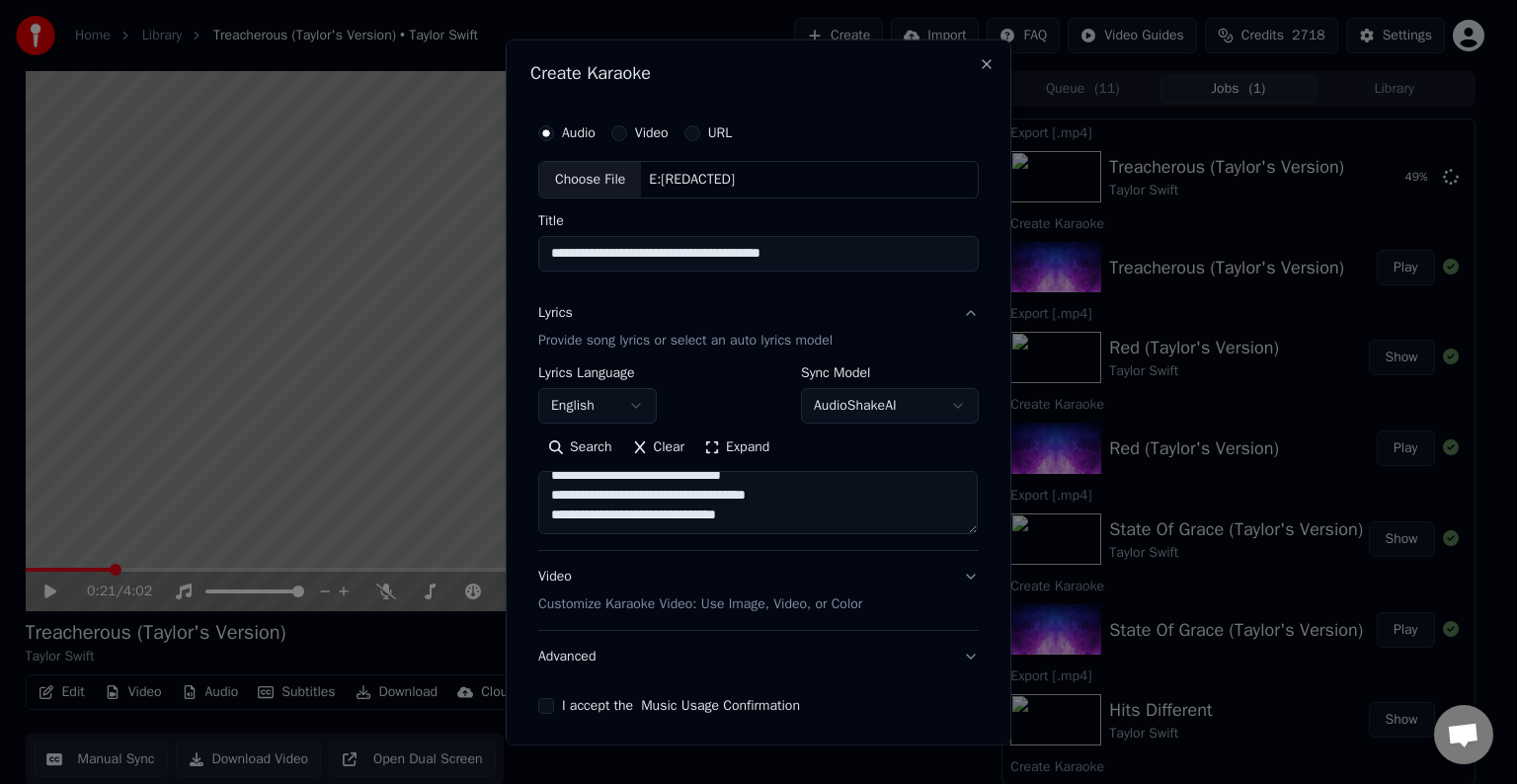 click on "**********" at bounding box center [758, 503] 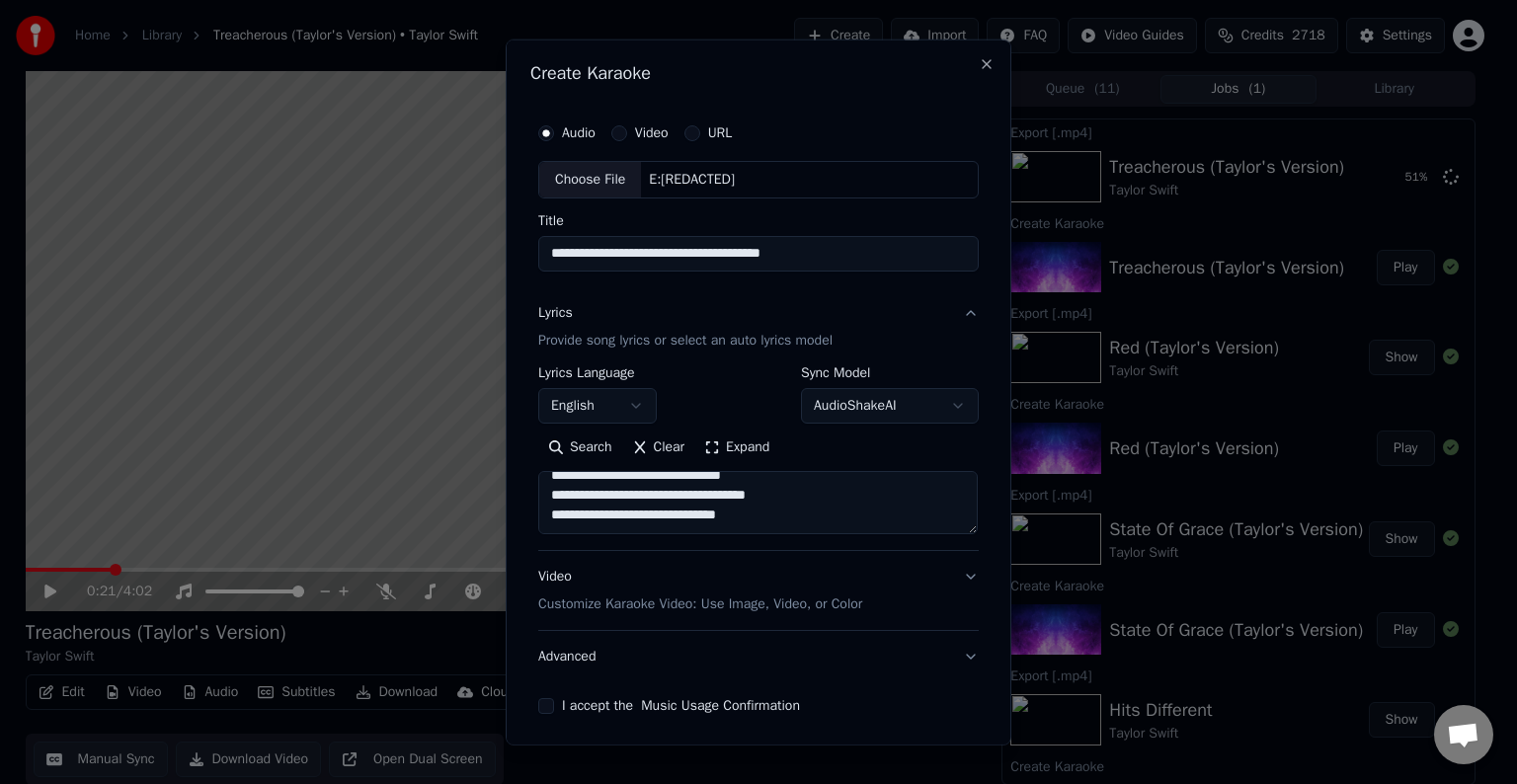 paste on "**********" 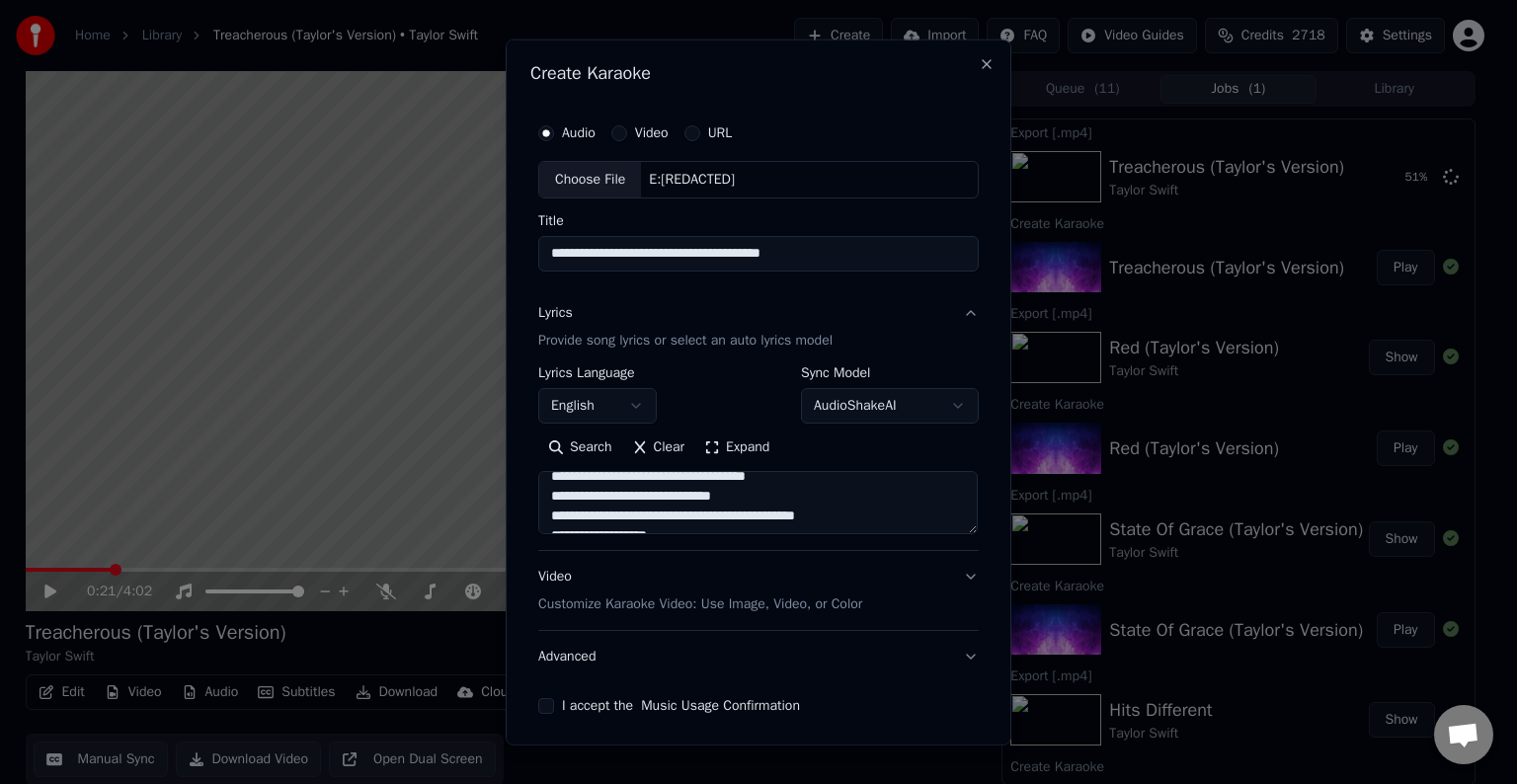 scroll, scrollTop: 280, scrollLeft: 0, axis: vertical 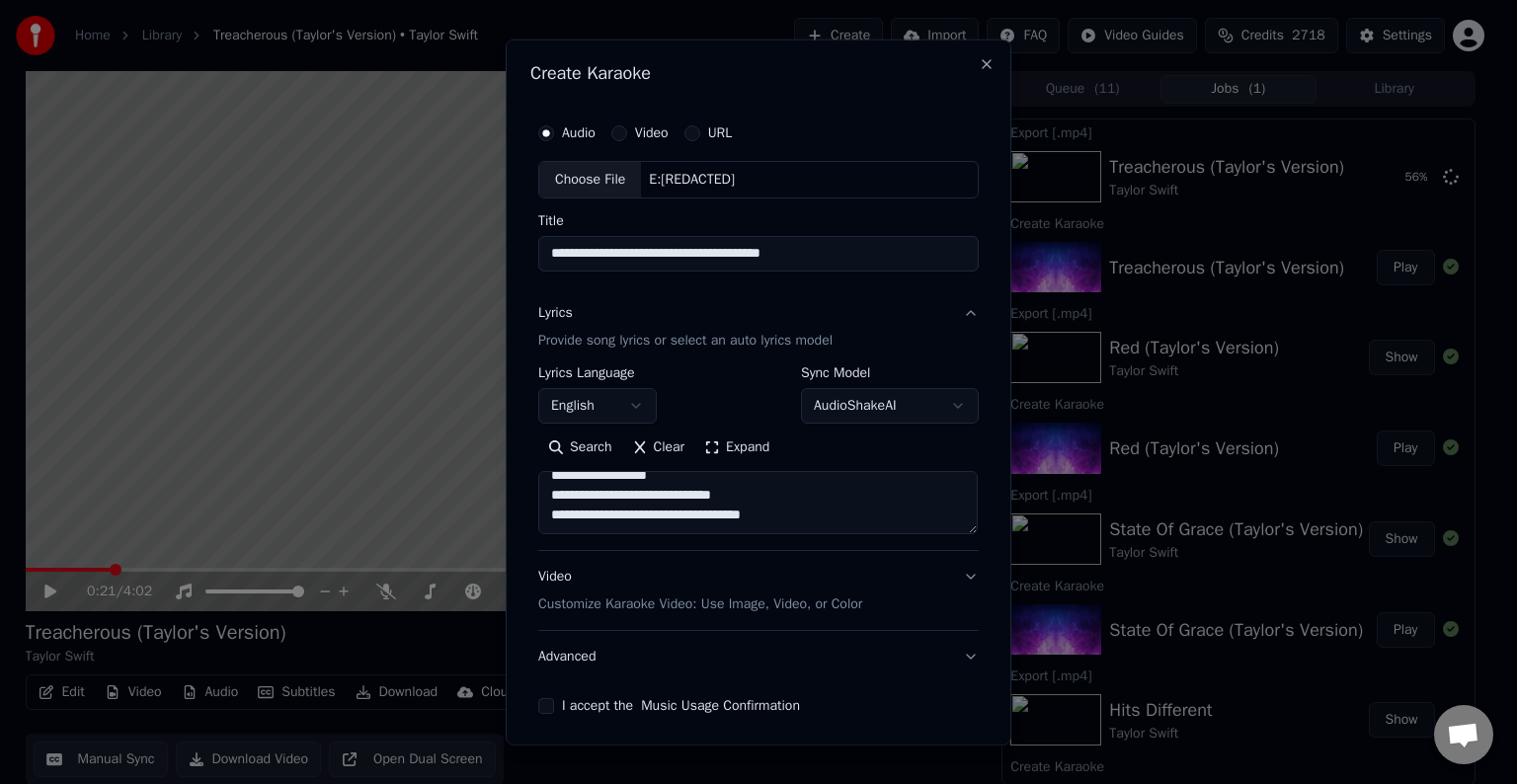 click on "**********" at bounding box center [758, 503] 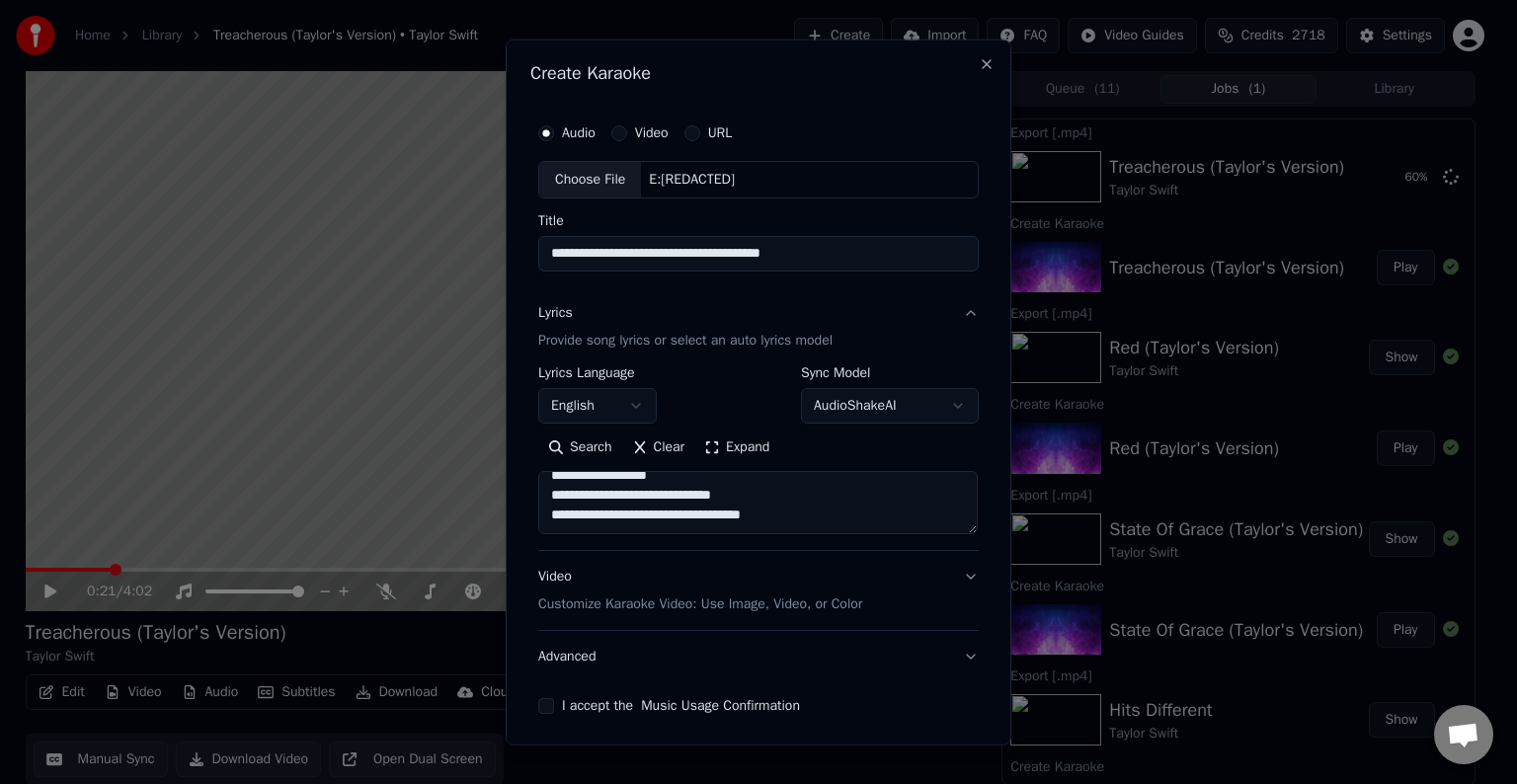 paste on "**********" 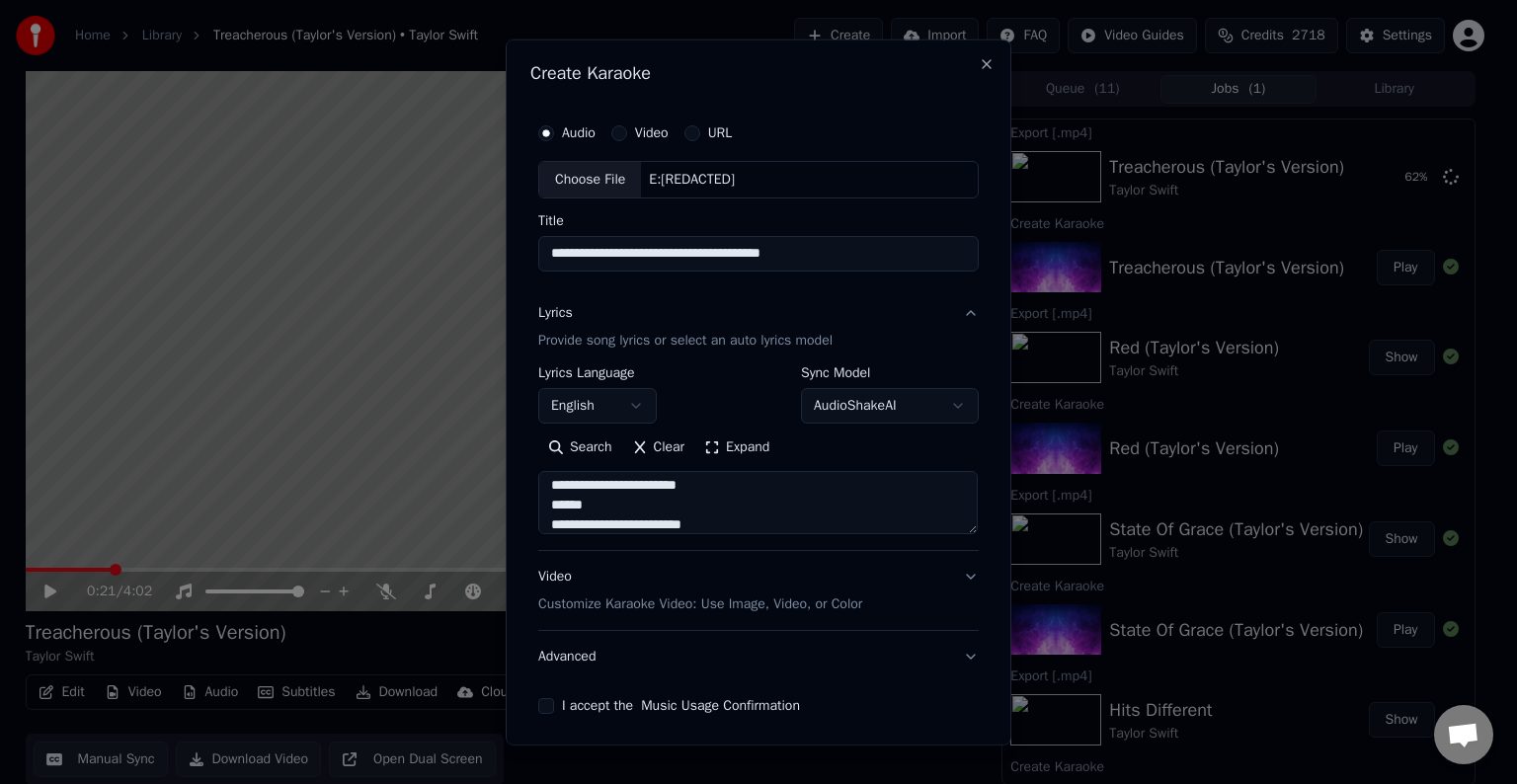 scroll, scrollTop: 359, scrollLeft: 0, axis: vertical 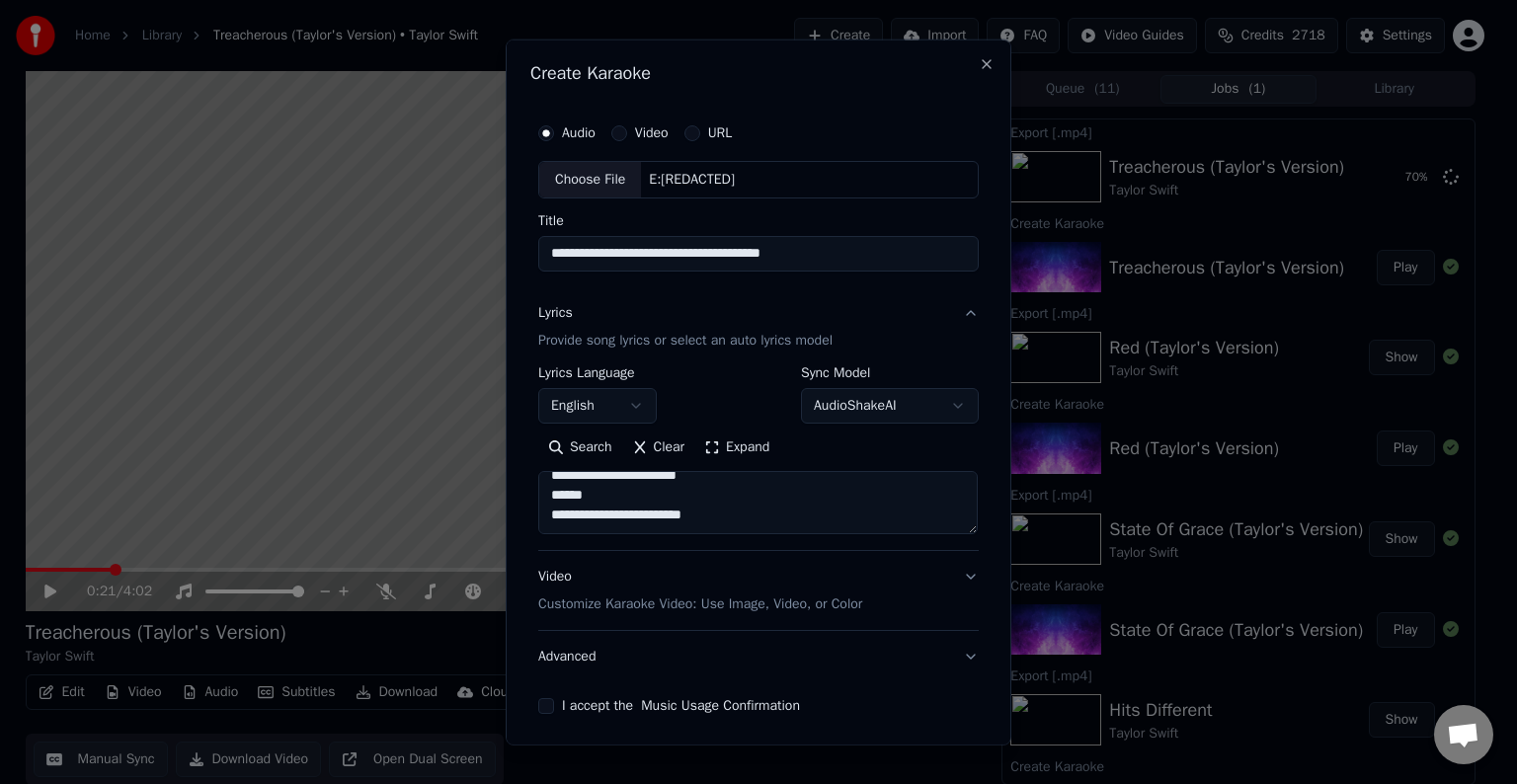 click on "**********" at bounding box center [758, 503] 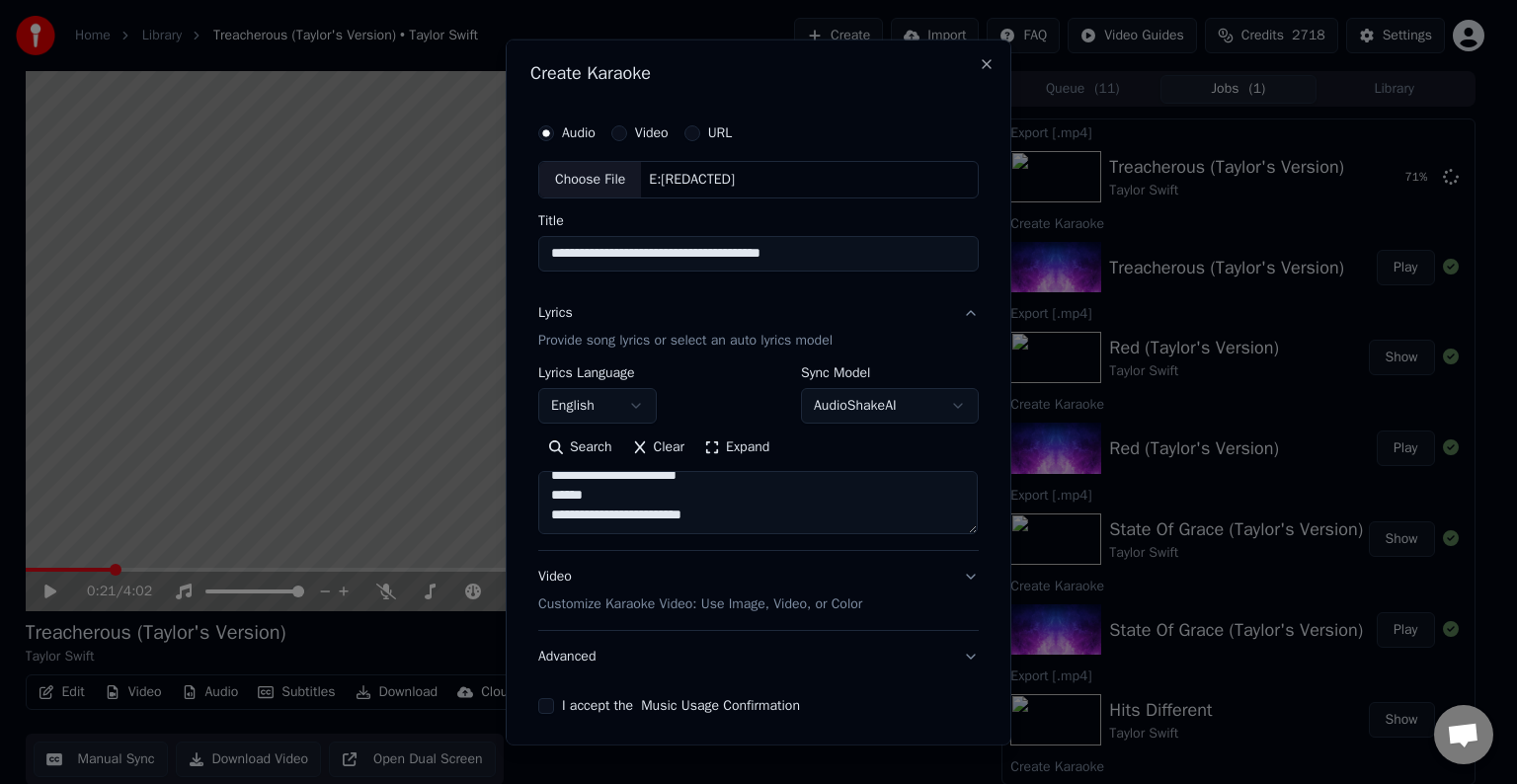 paste on "**********" 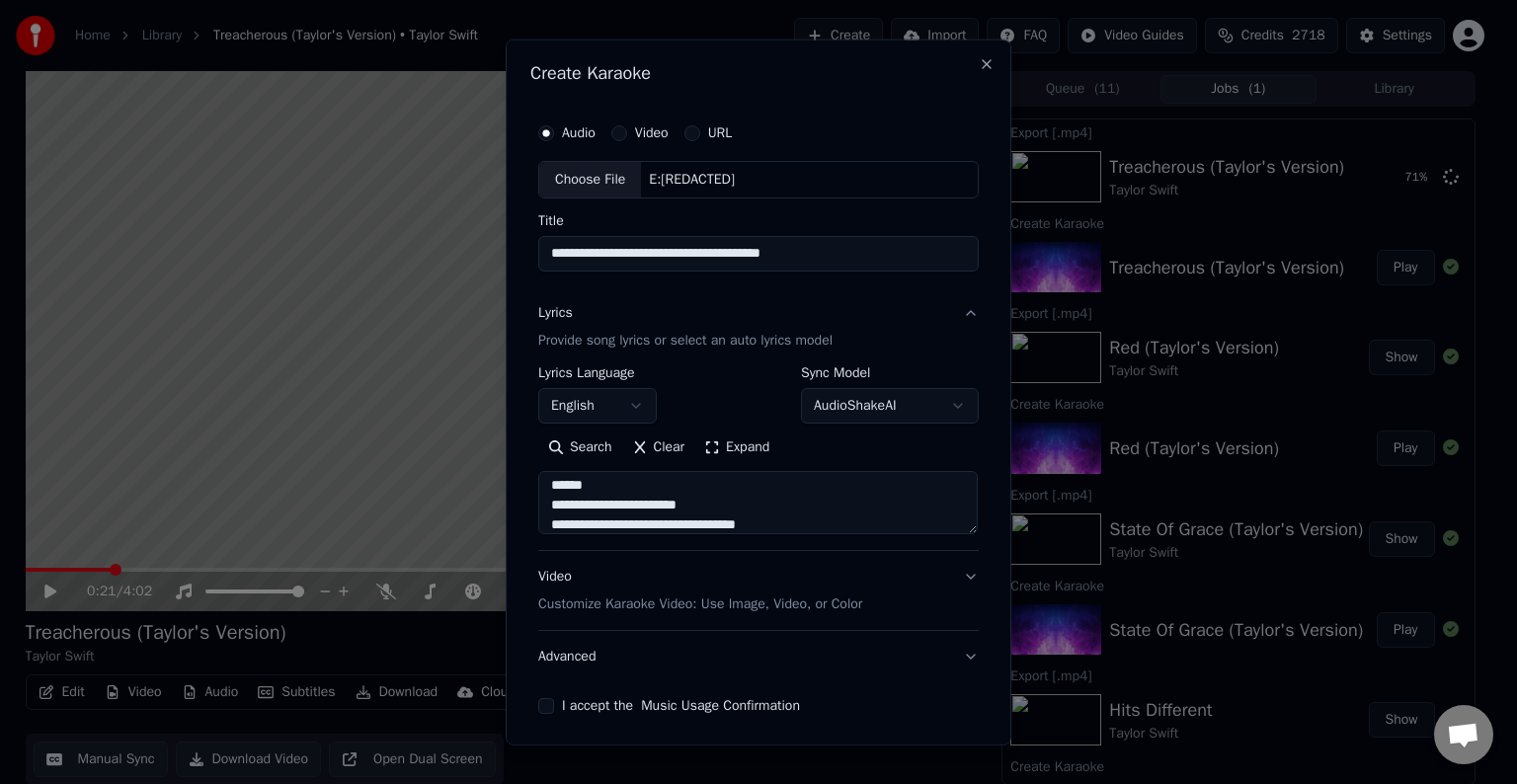 scroll, scrollTop: 478, scrollLeft: 0, axis: vertical 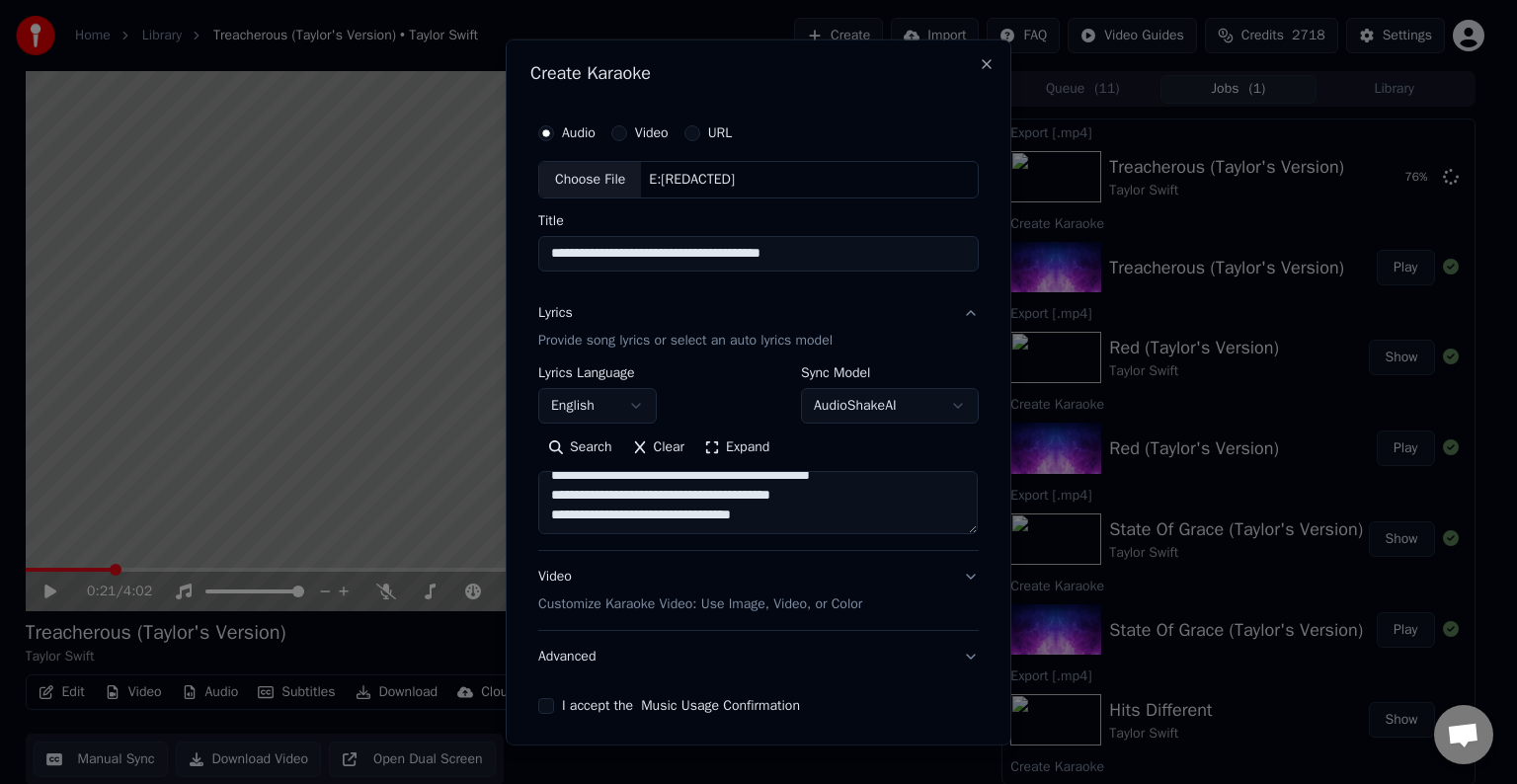 click on "**********" at bounding box center (758, 503) 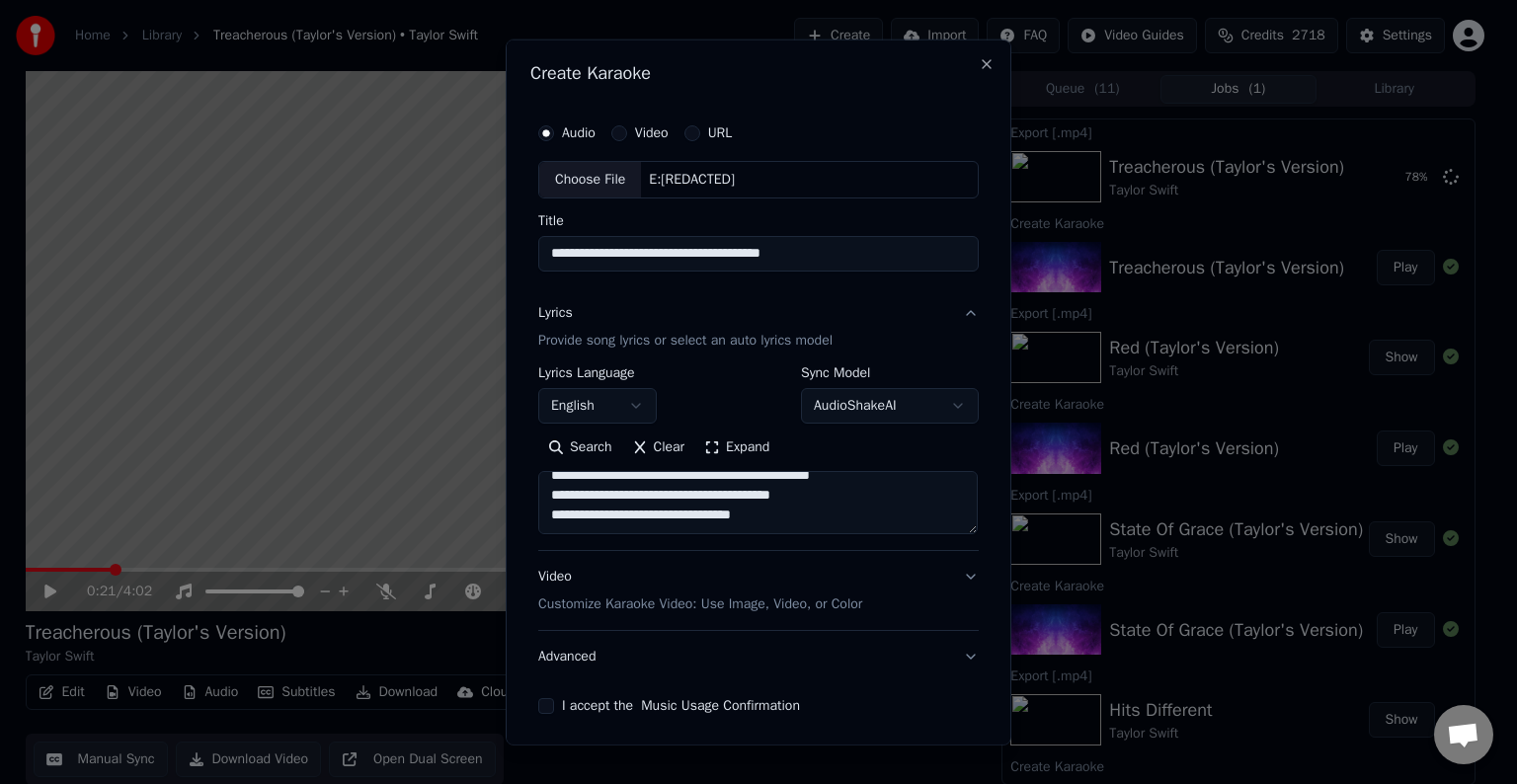 paste on "**********" 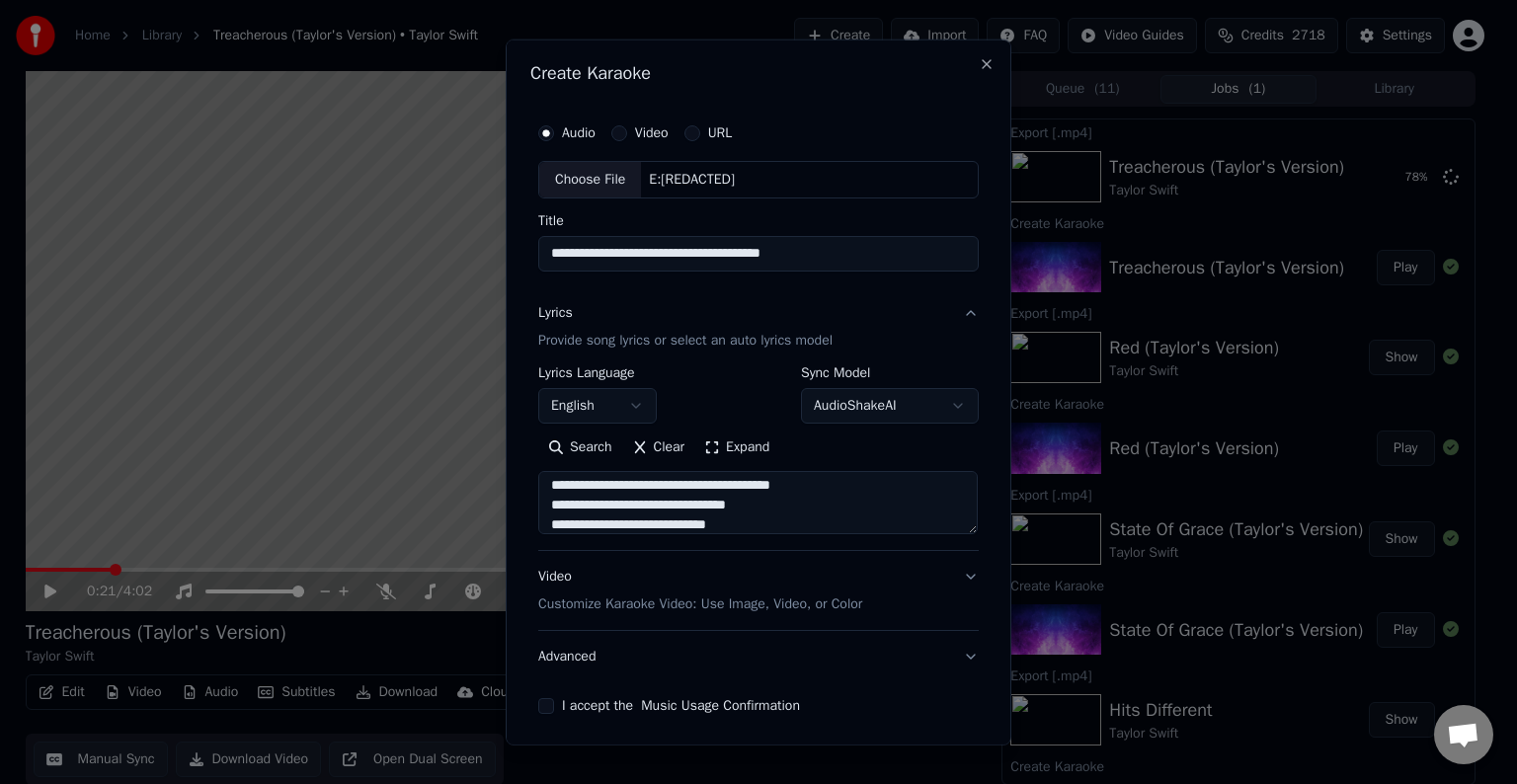 scroll, scrollTop: 517, scrollLeft: 0, axis: vertical 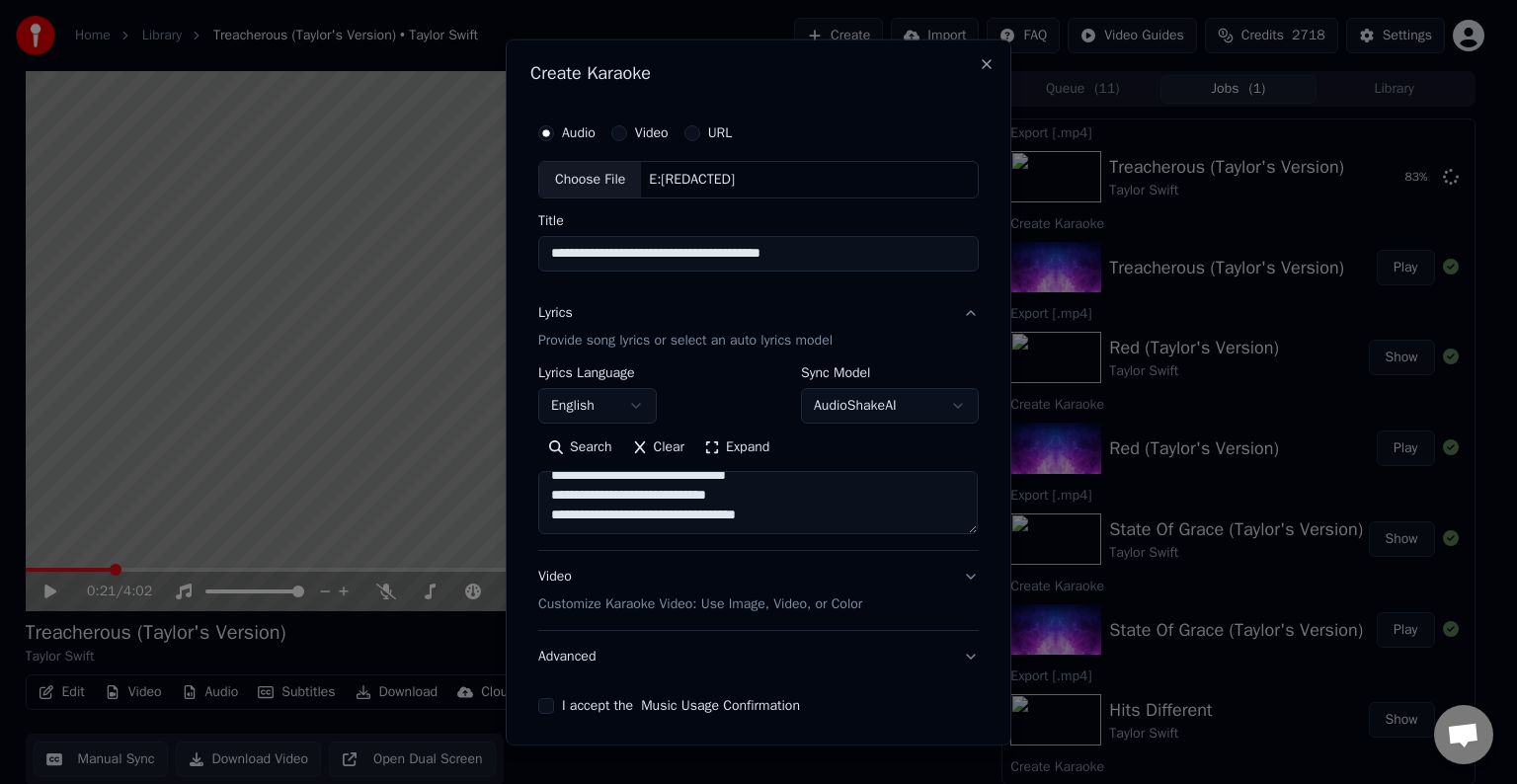 click on "**********" at bounding box center (758, 503) 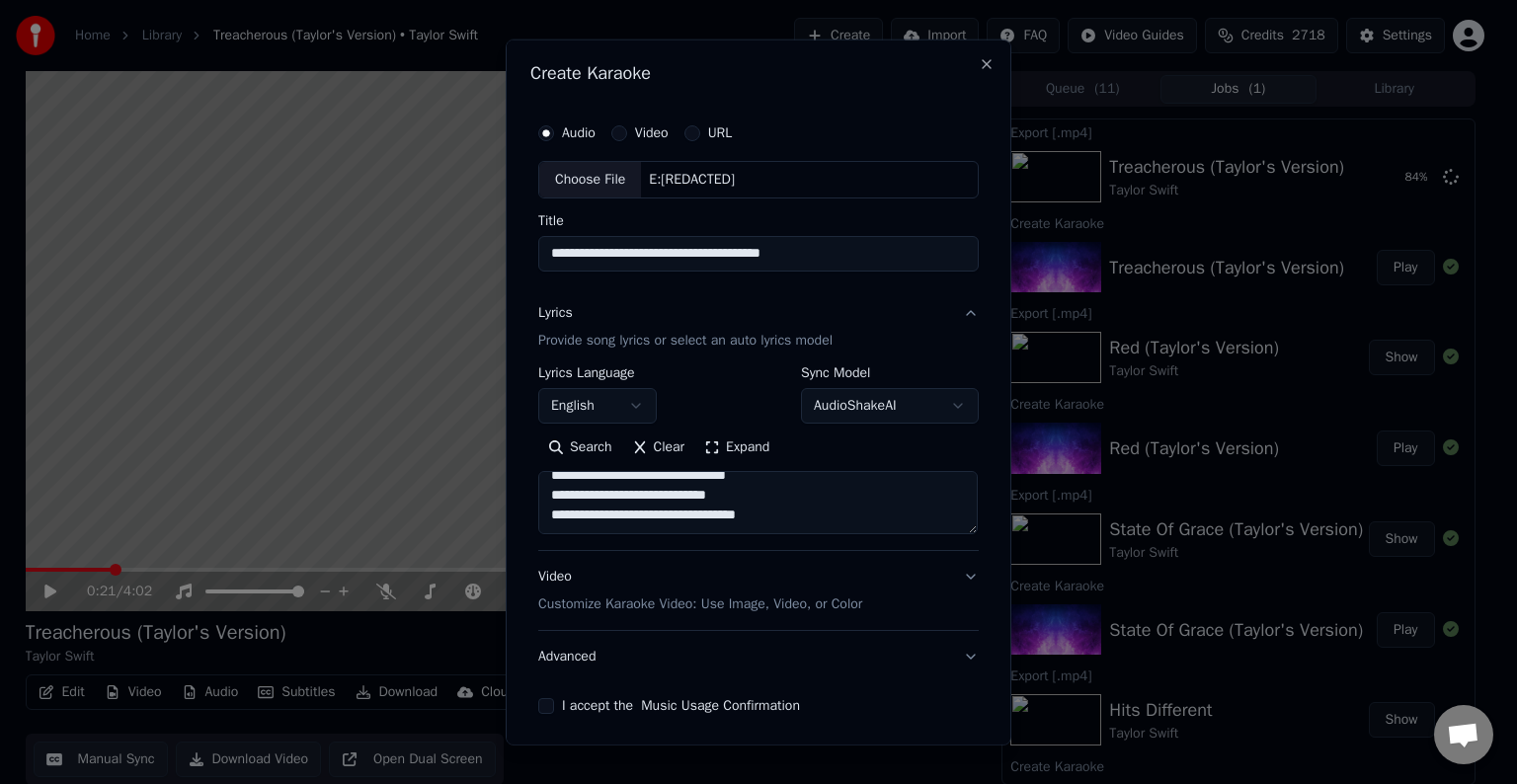 paste on "**********" 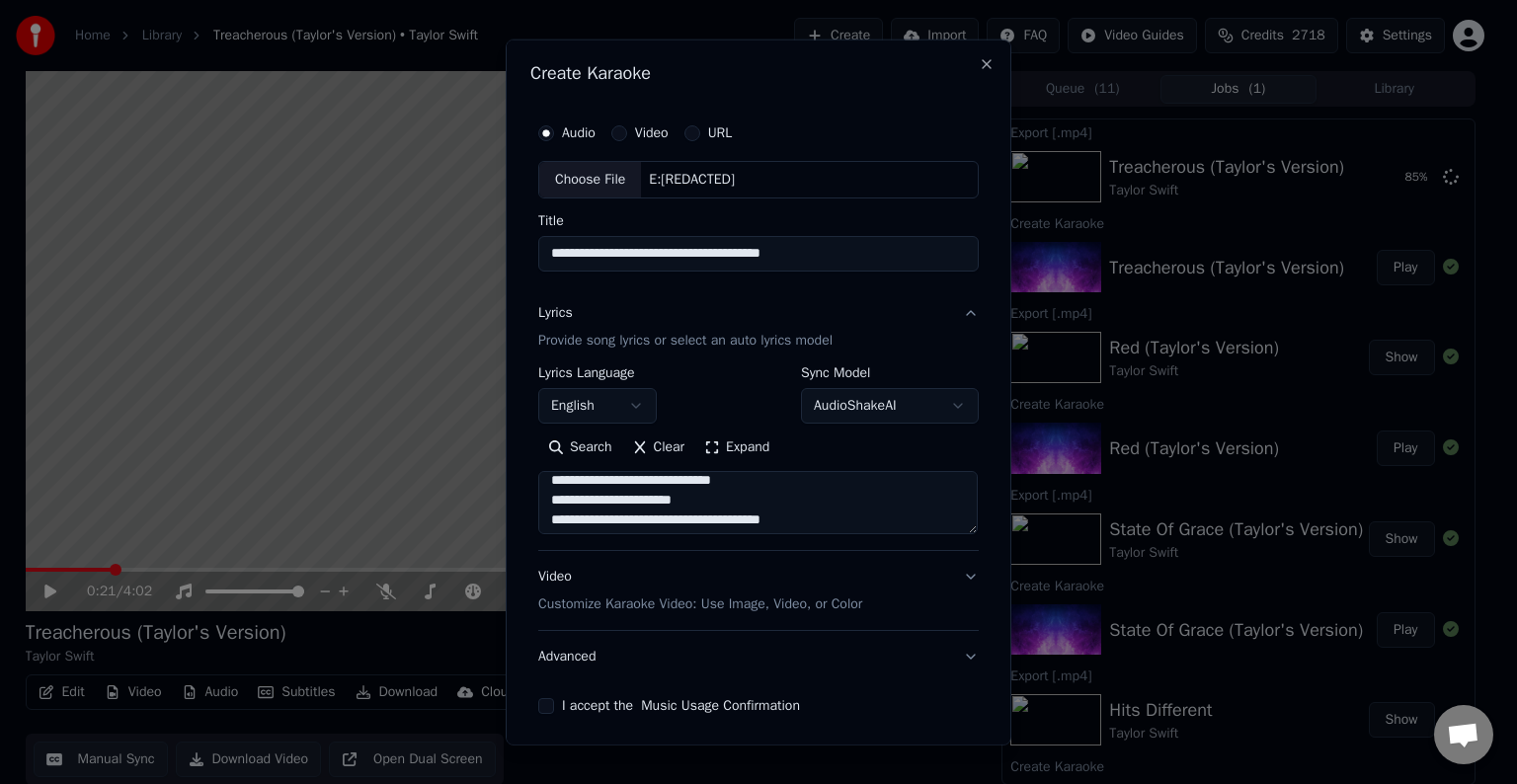 scroll, scrollTop: 577, scrollLeft: 0, axis: vertical 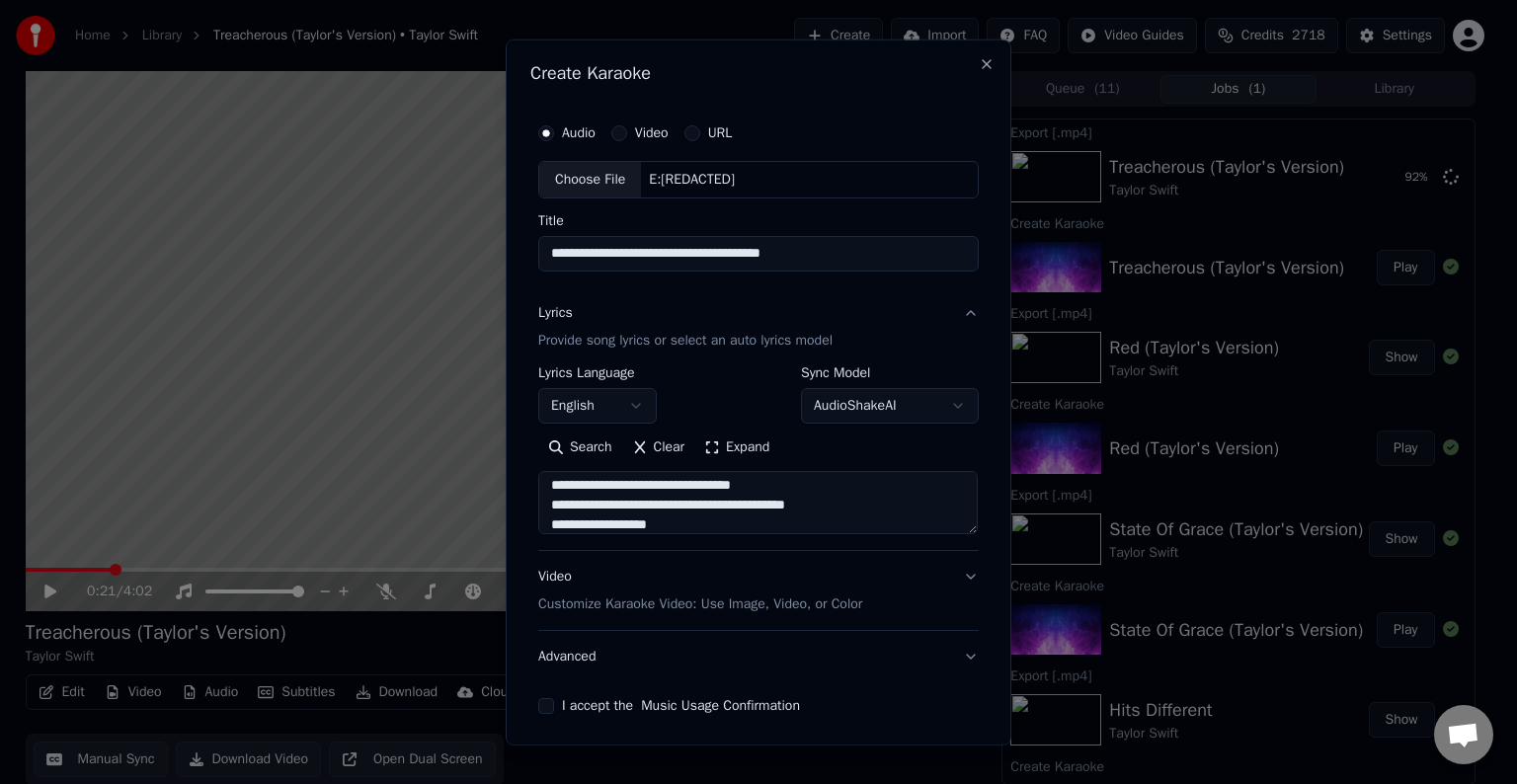click at bounding box center (758, 503) 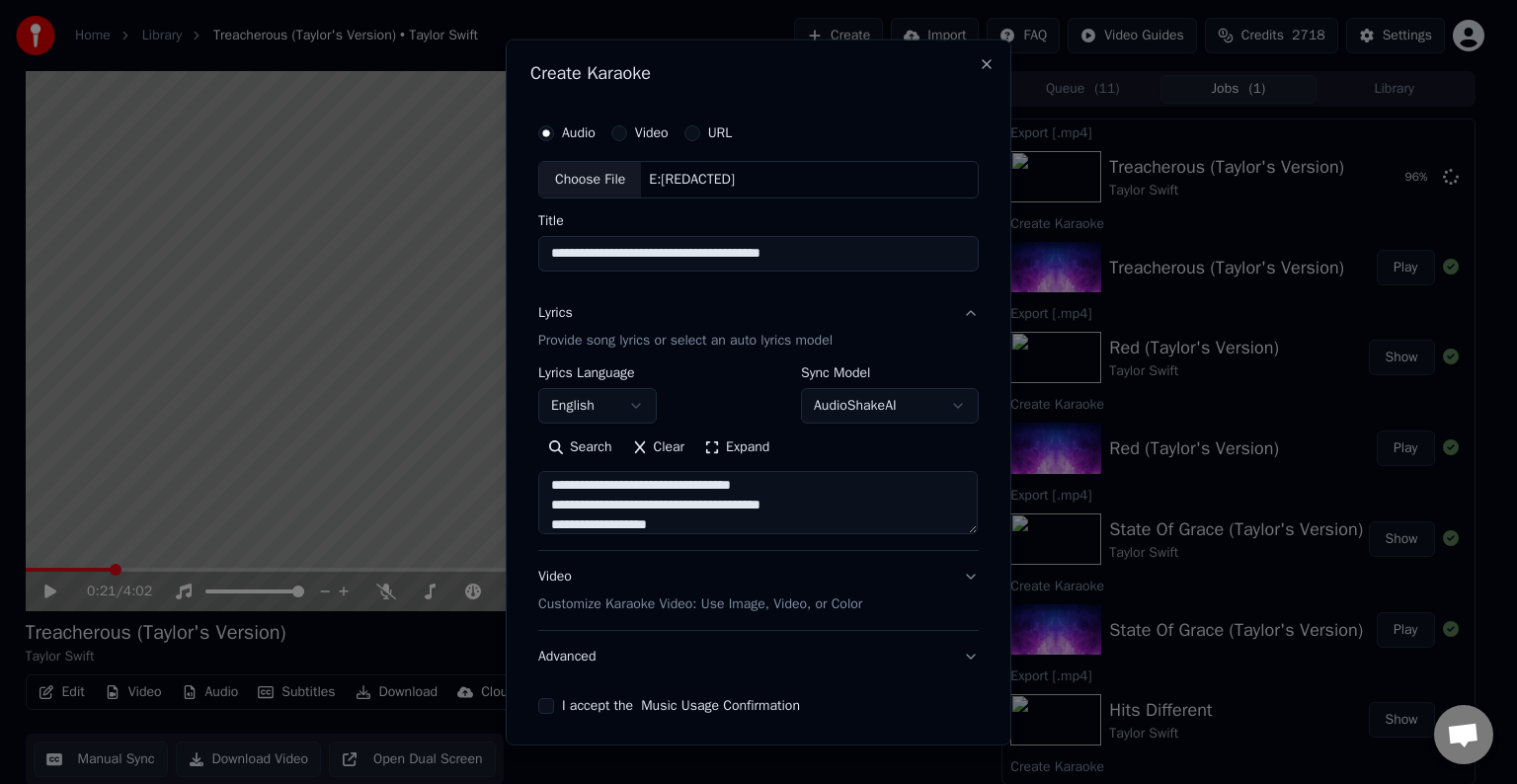 scroll, scrollTop: 75, scrollLeft: 0, axis: vertical 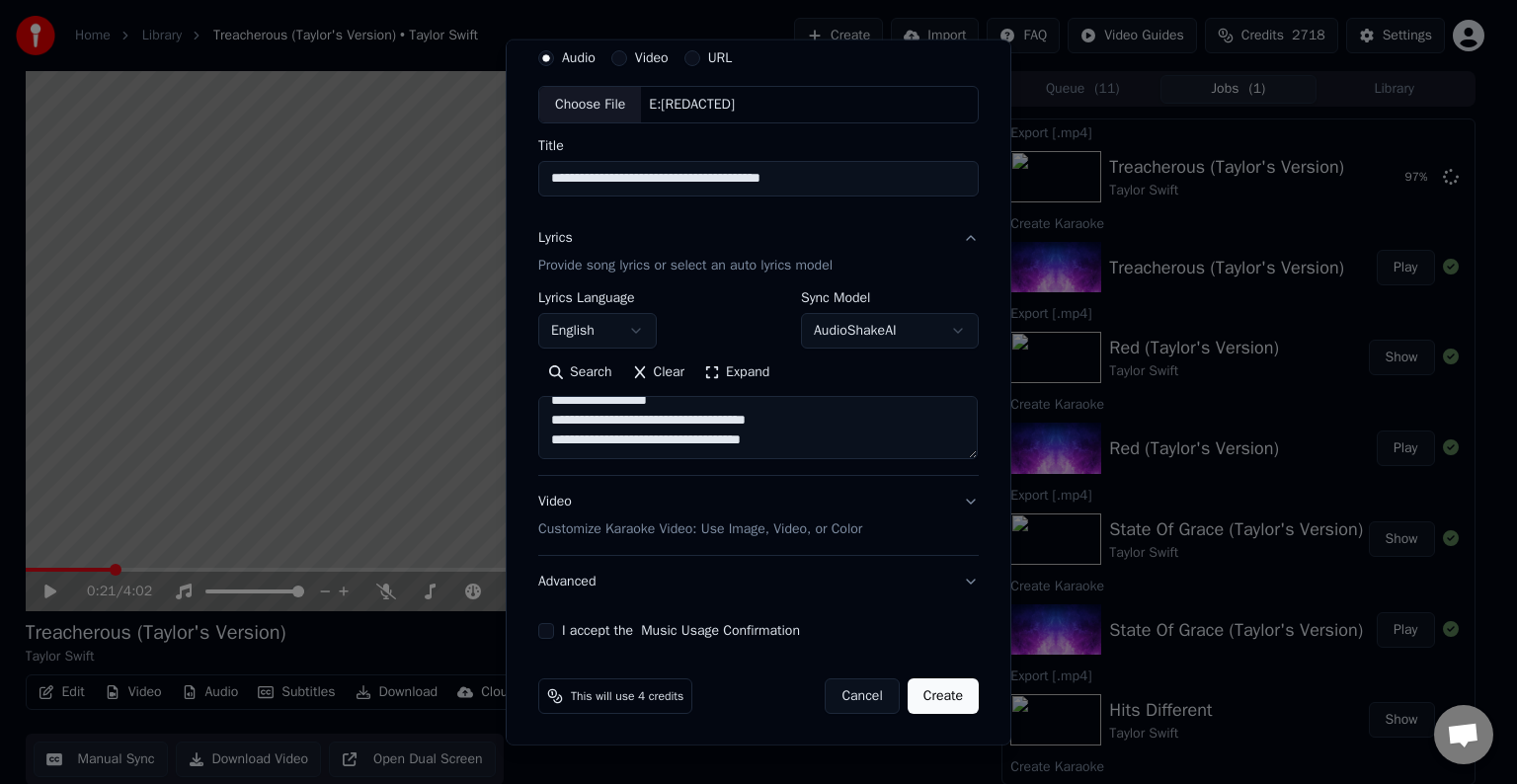 click at bounding box center (758, 428) 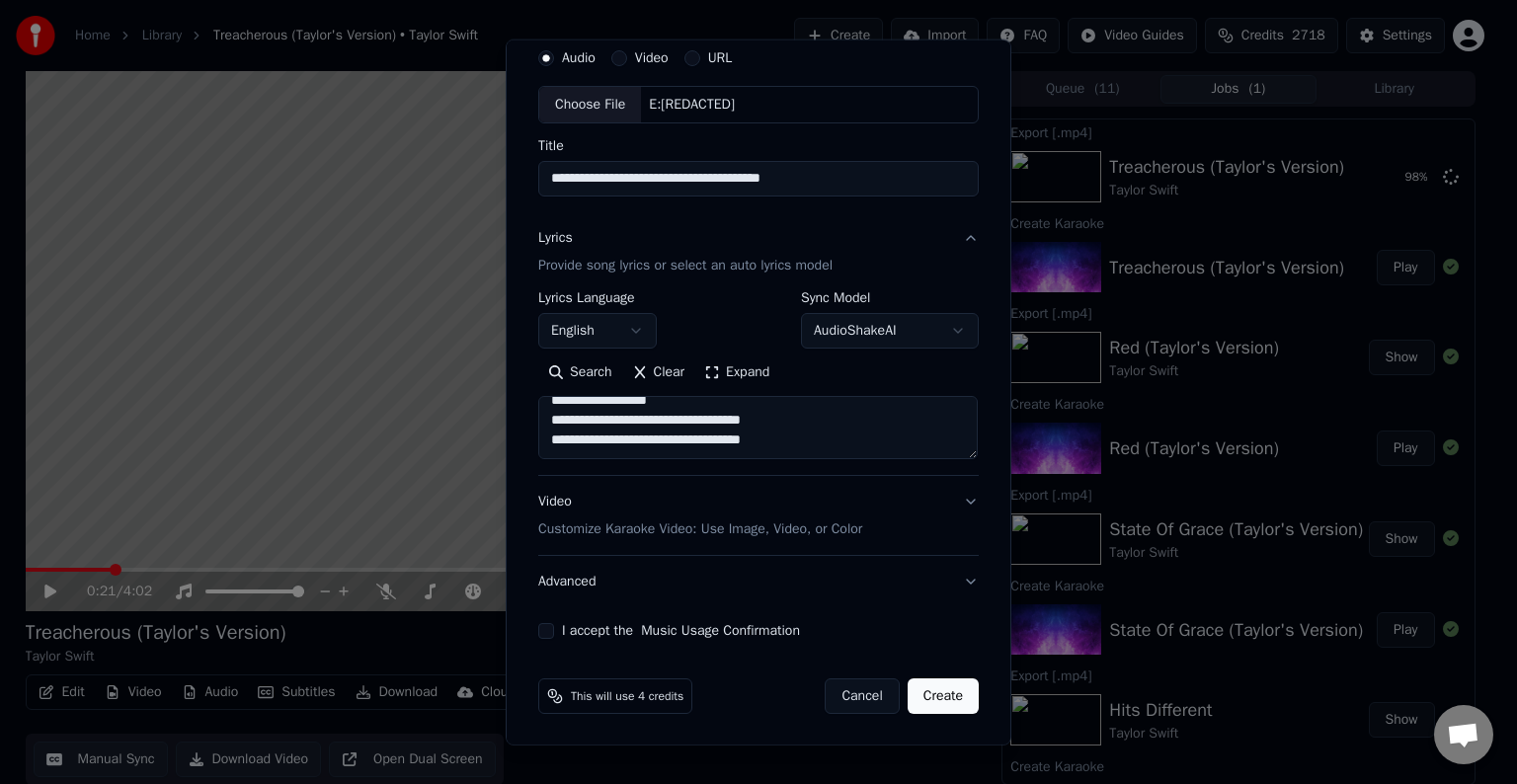 scroll, scrollTop: 678, scrollLeft: 0, axis: vertical 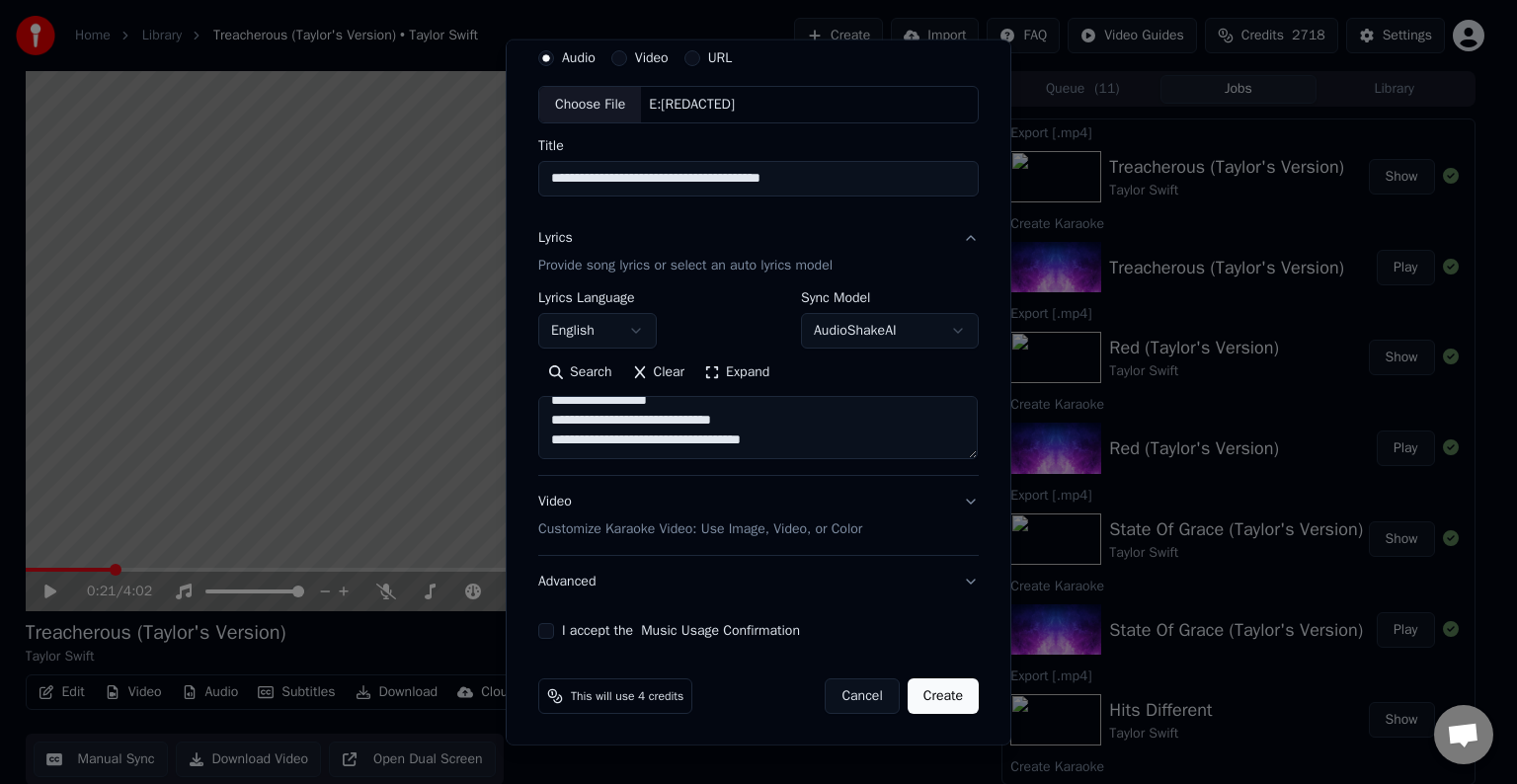 click at bounding box center (758, 428) 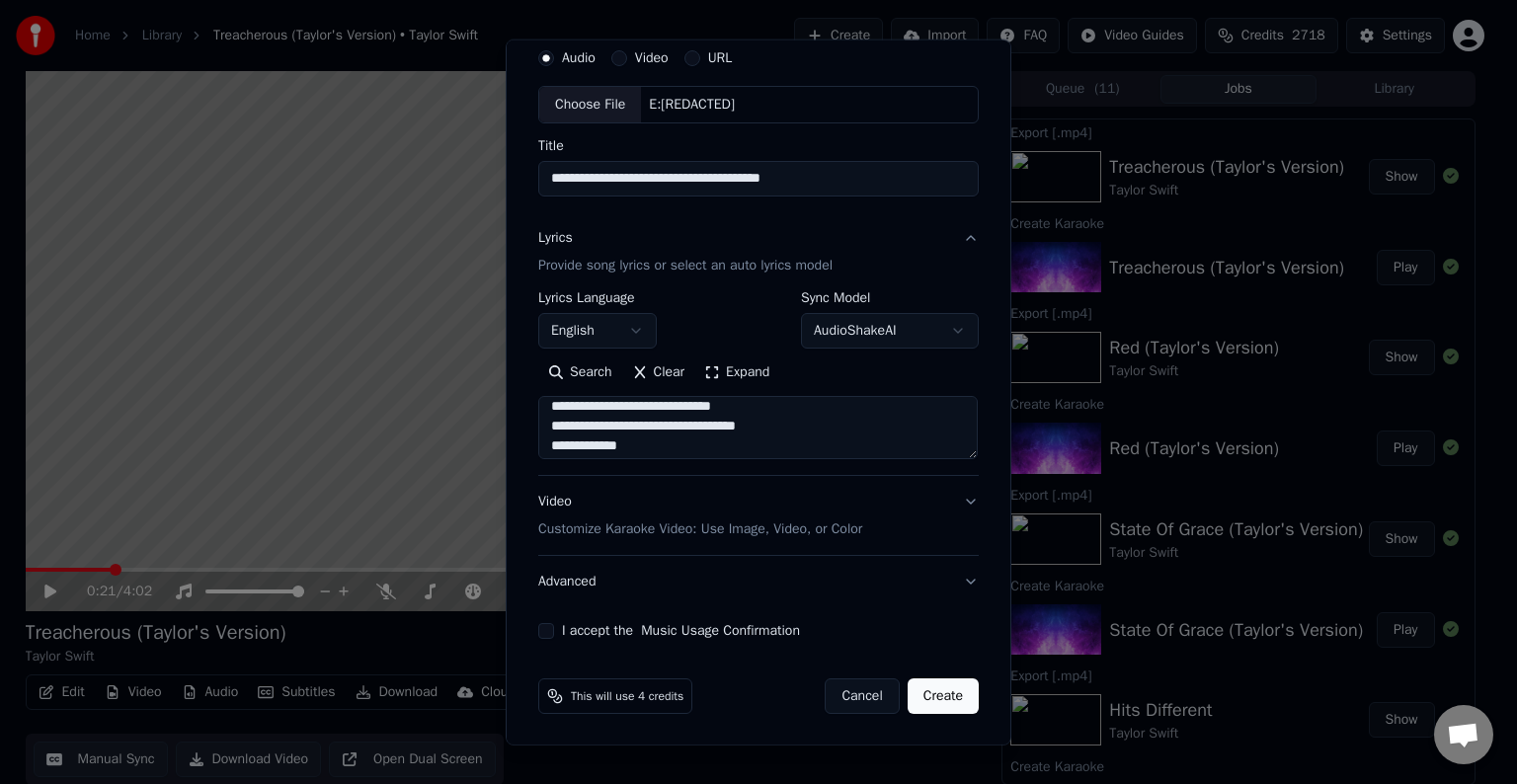 scroll, scrollTop: 735, scrollLeft: 0, axis: vertical 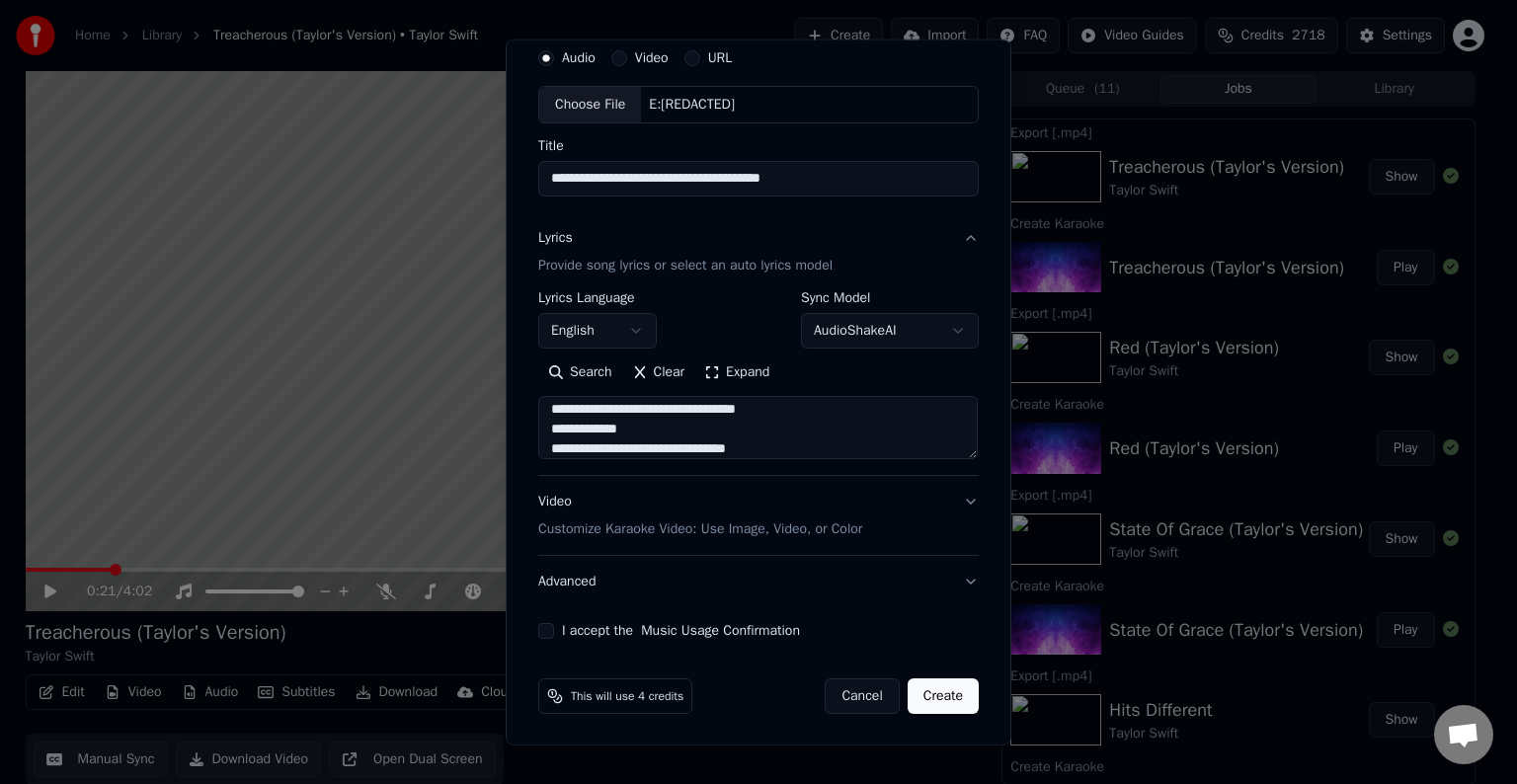 click at bounding box center (758, 428) 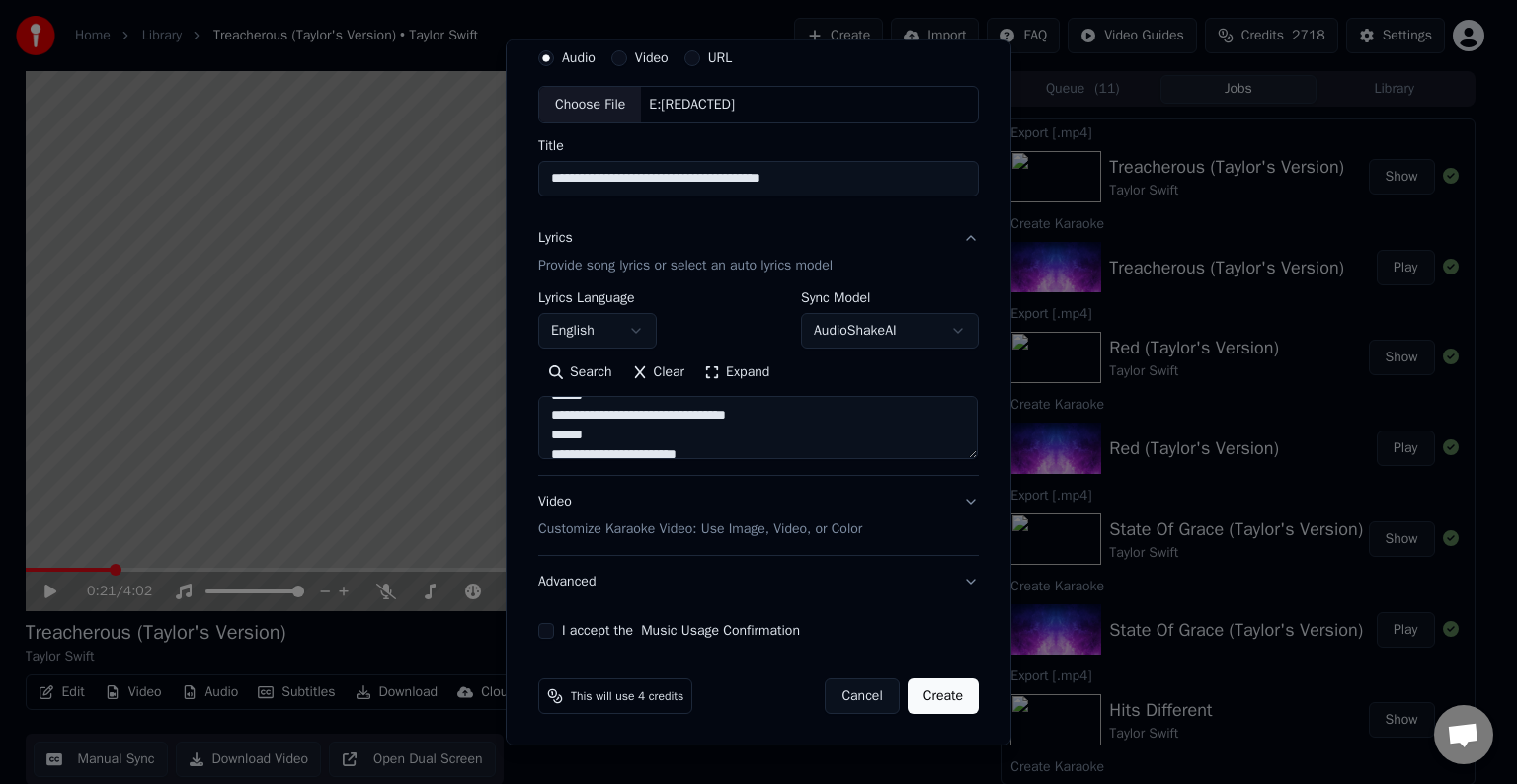 scroll, scrollTop: 743, scrollLeft: 0, axis: vertical 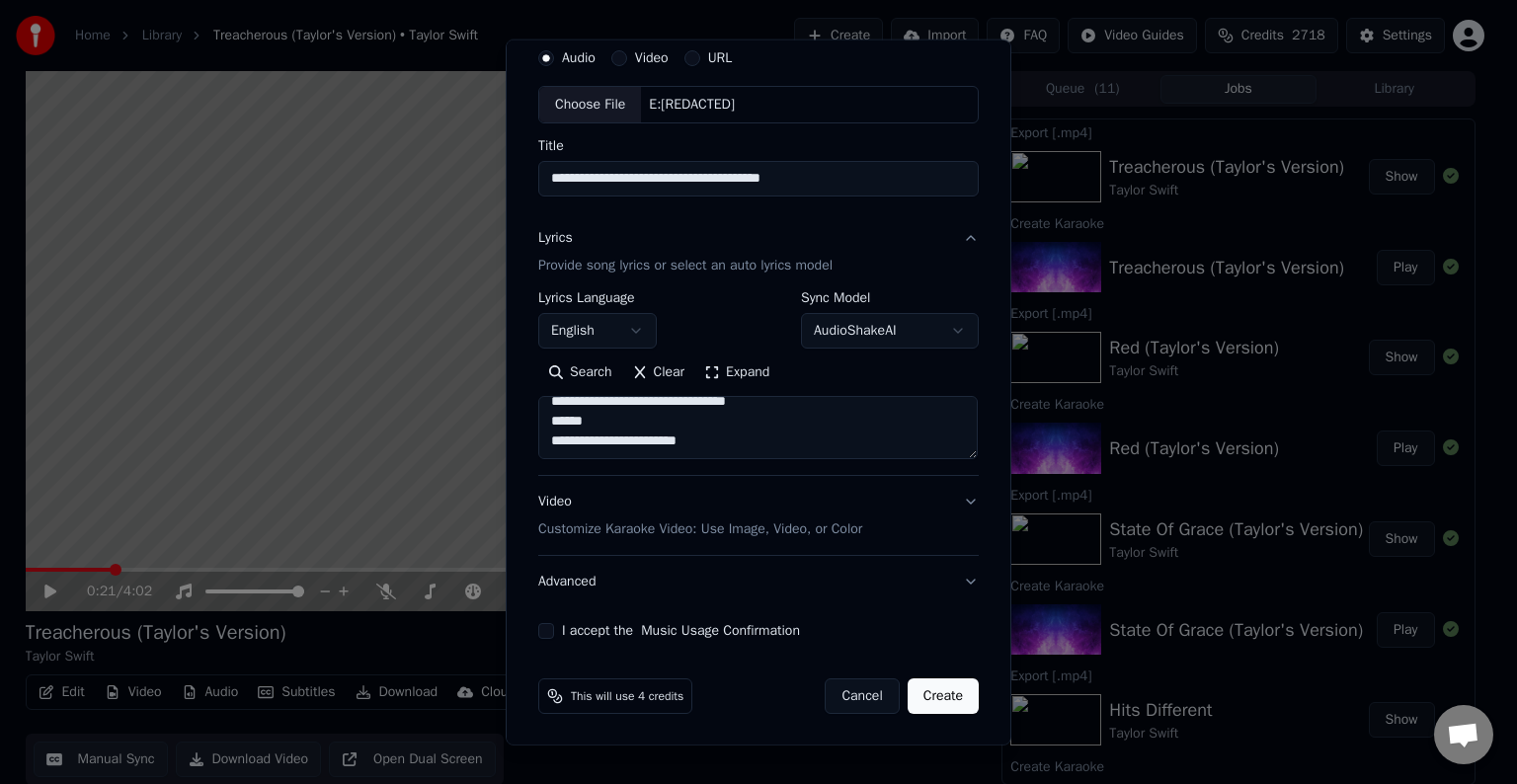 click at bounding box center (758, 428) 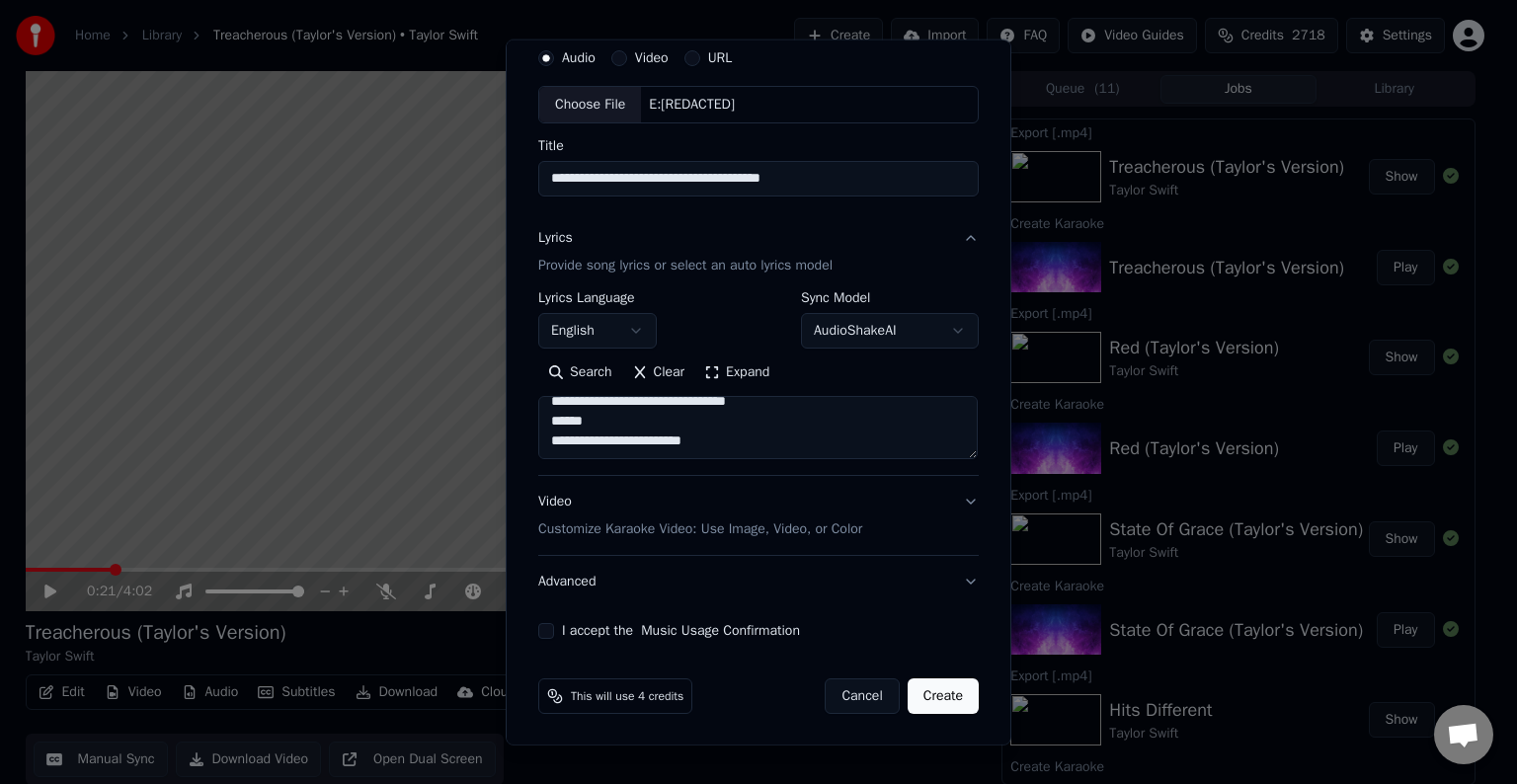 scroll, scrollTop: 754, scrollLeft: 0, axis: vertical 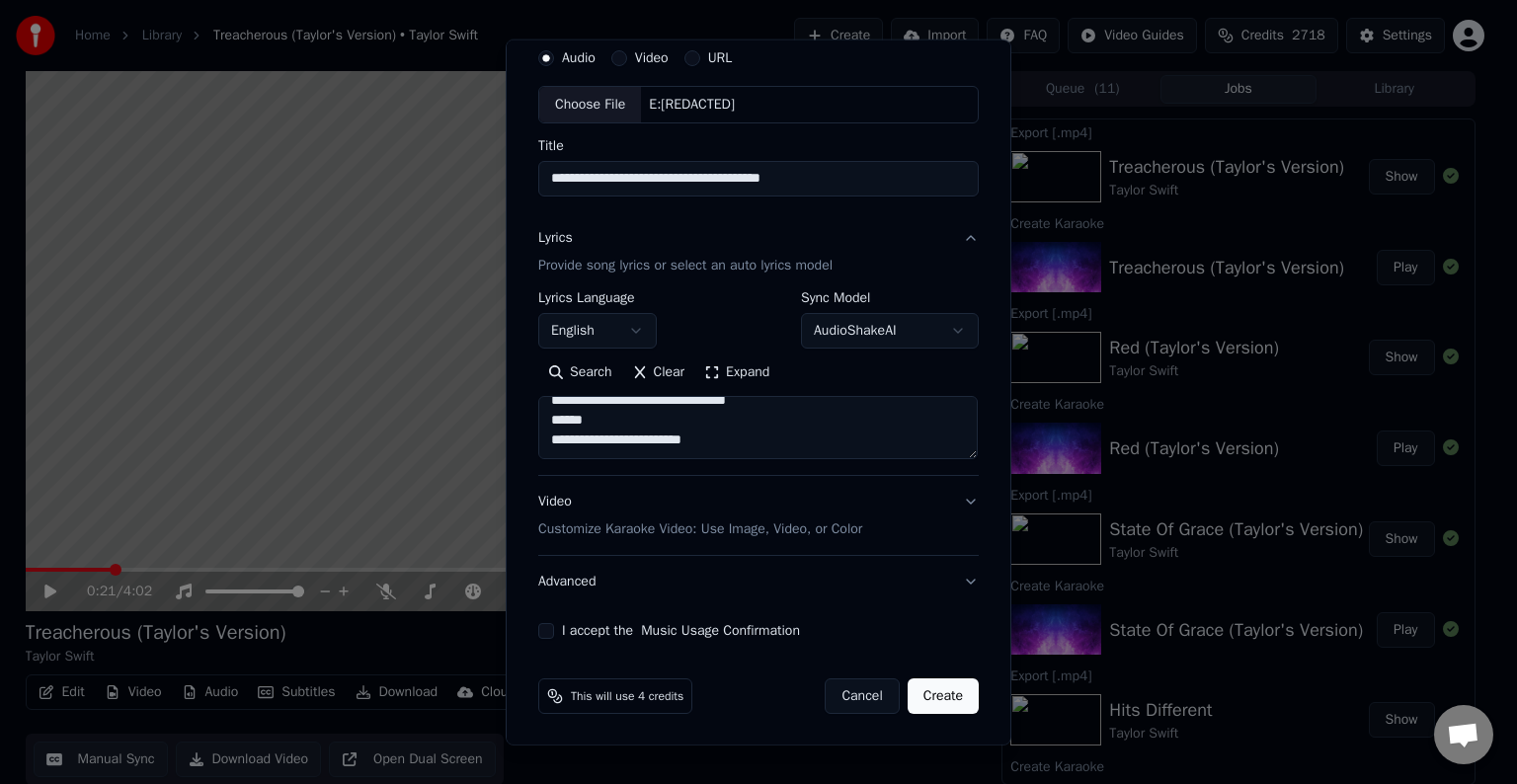 click at bounding box center (758, 428) 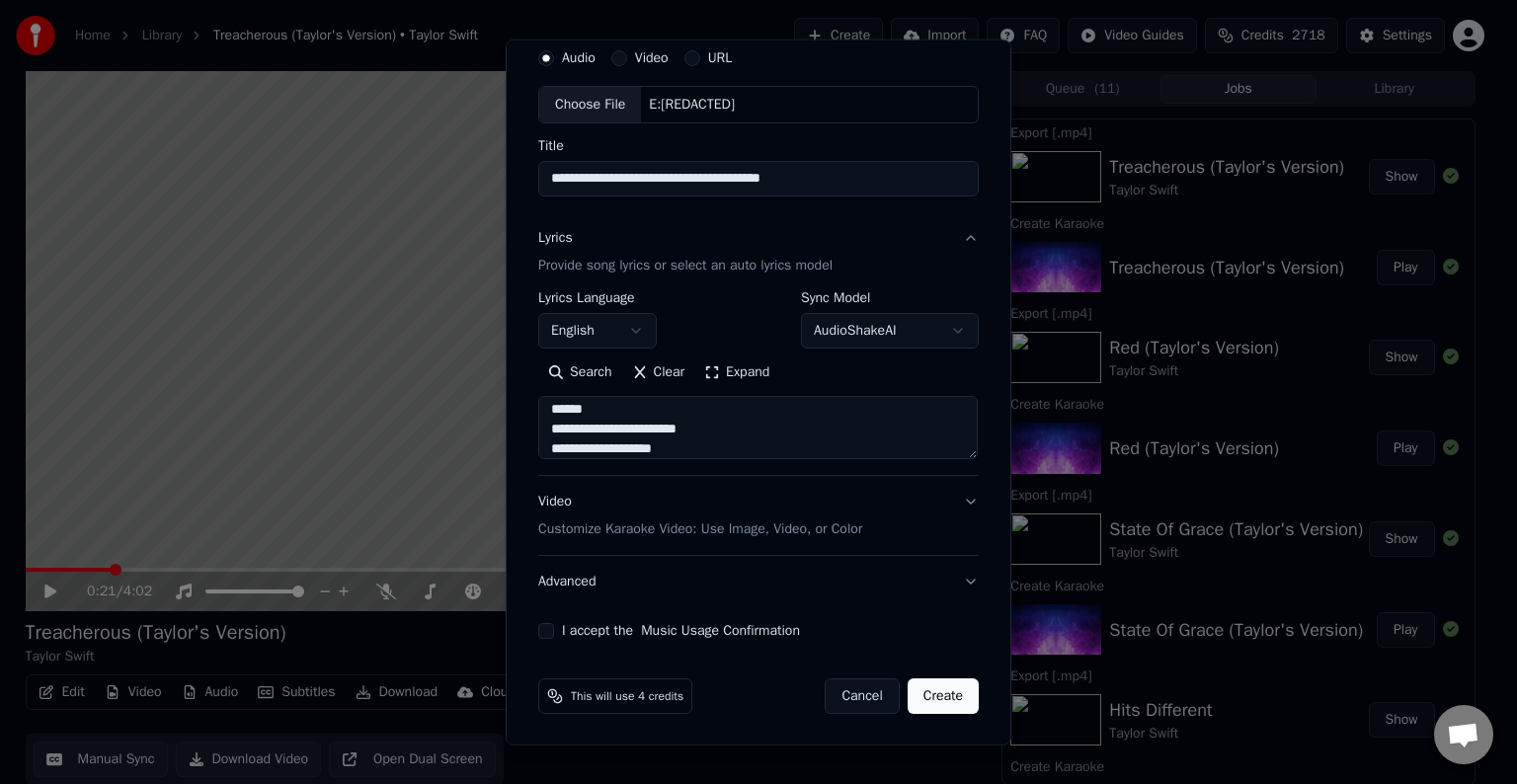 scroll, scrollTop: 833, scrollLeft: 0, axis: vertical 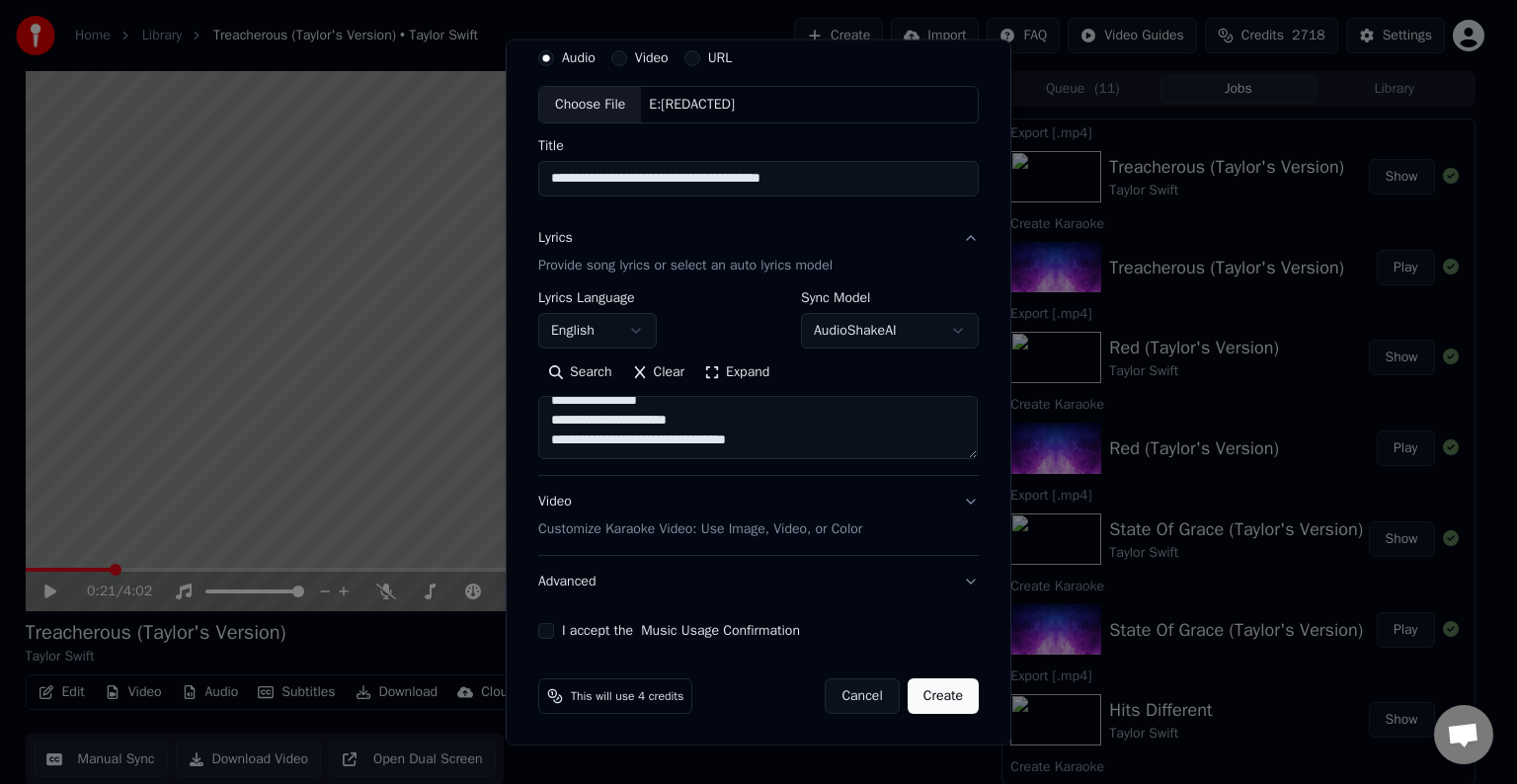 click at bounding box center [758, 428] 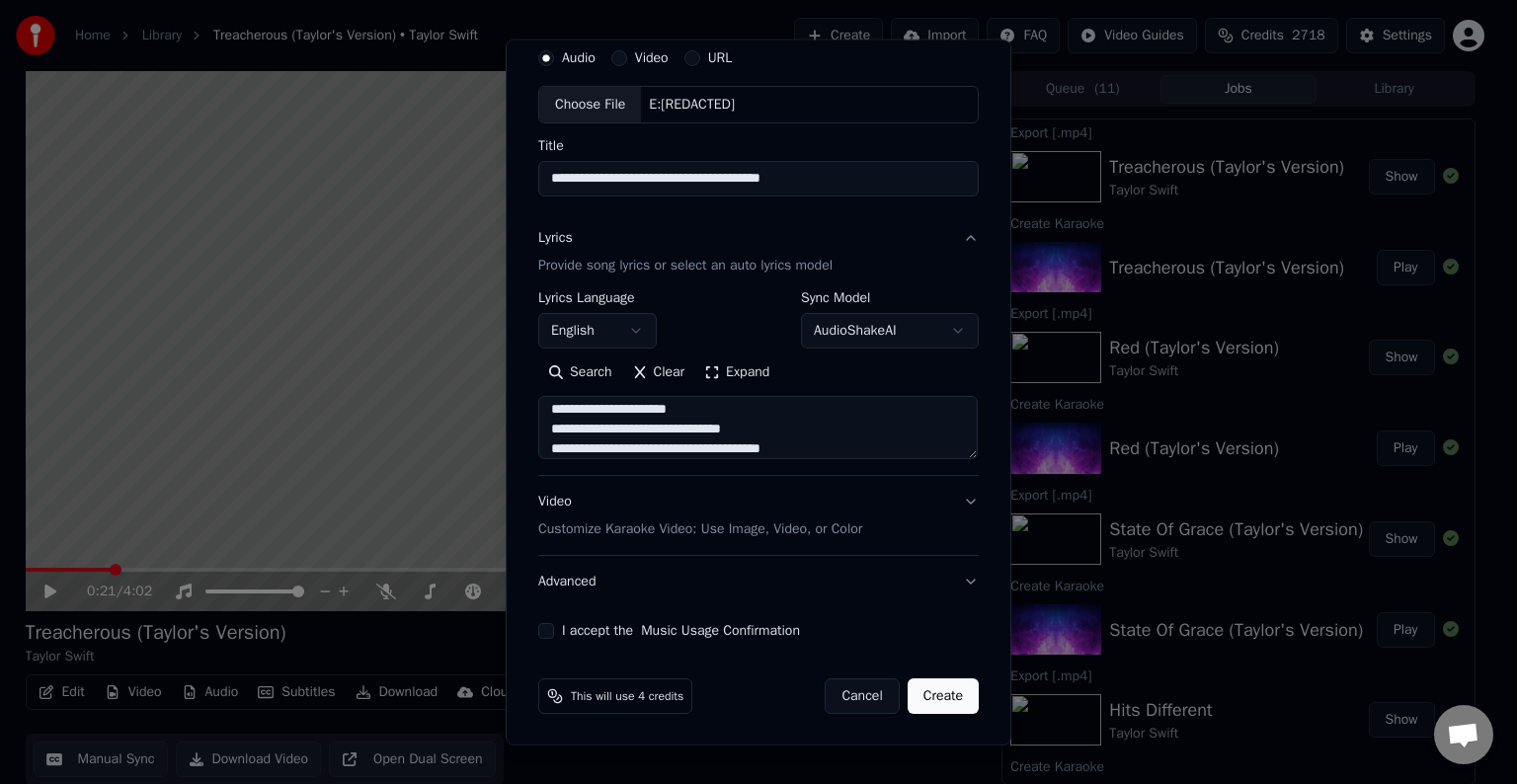 scroll, scrollTop: 1011, scrollLeft: 0, axis: vertical 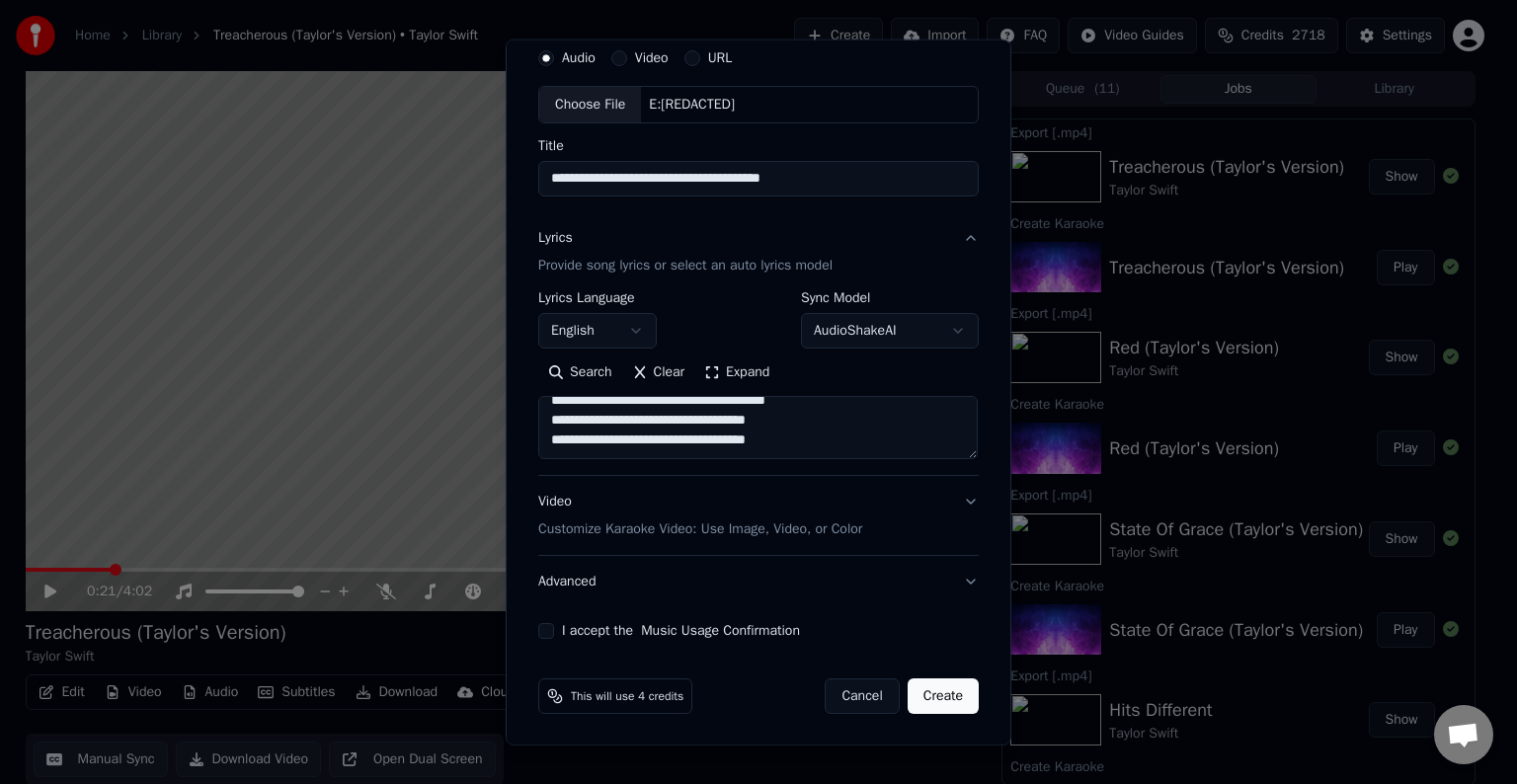 click at bounding box center [758, 428] 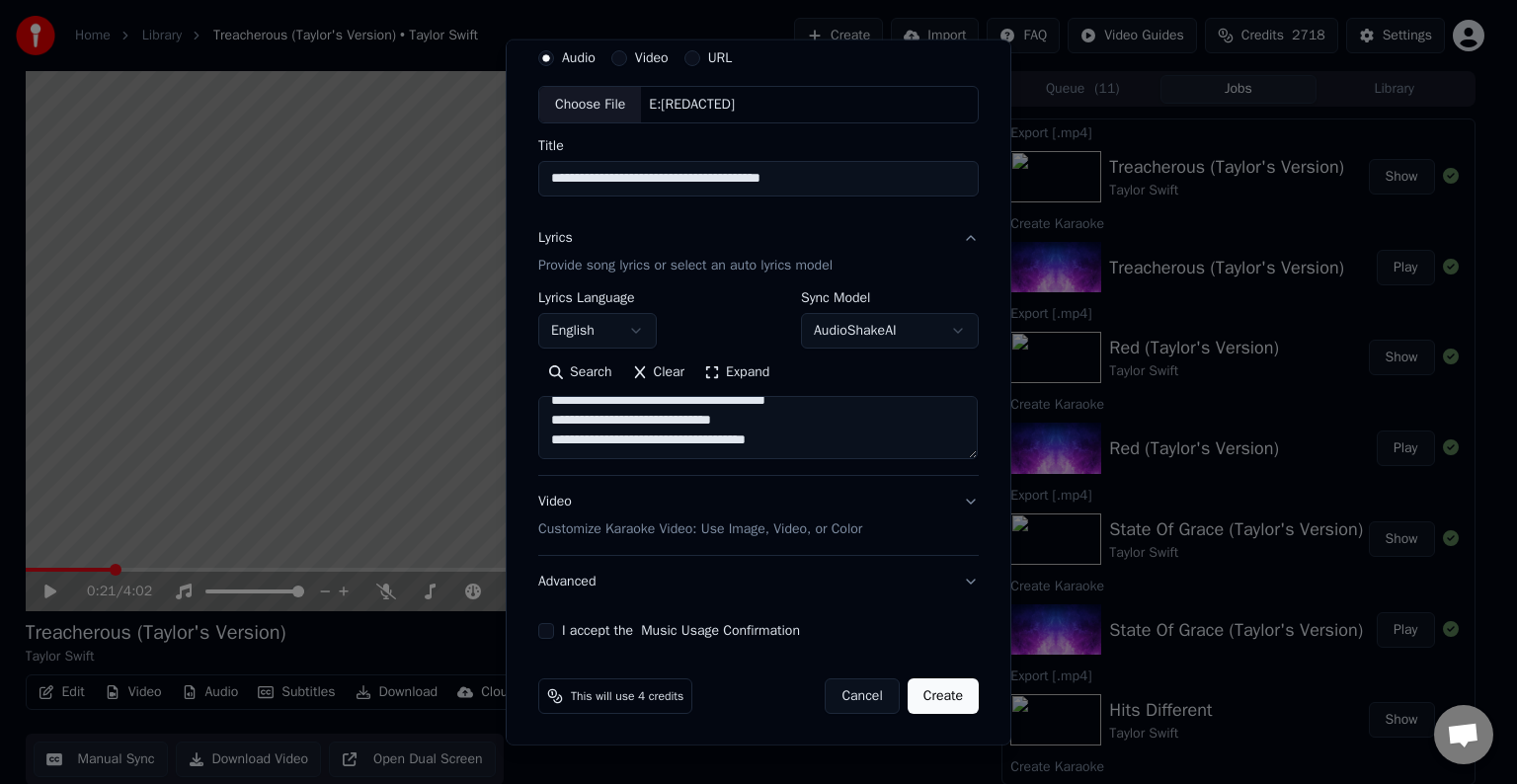 scroll, scrollTop: 994, scrollLeft: 0, axis: vertical 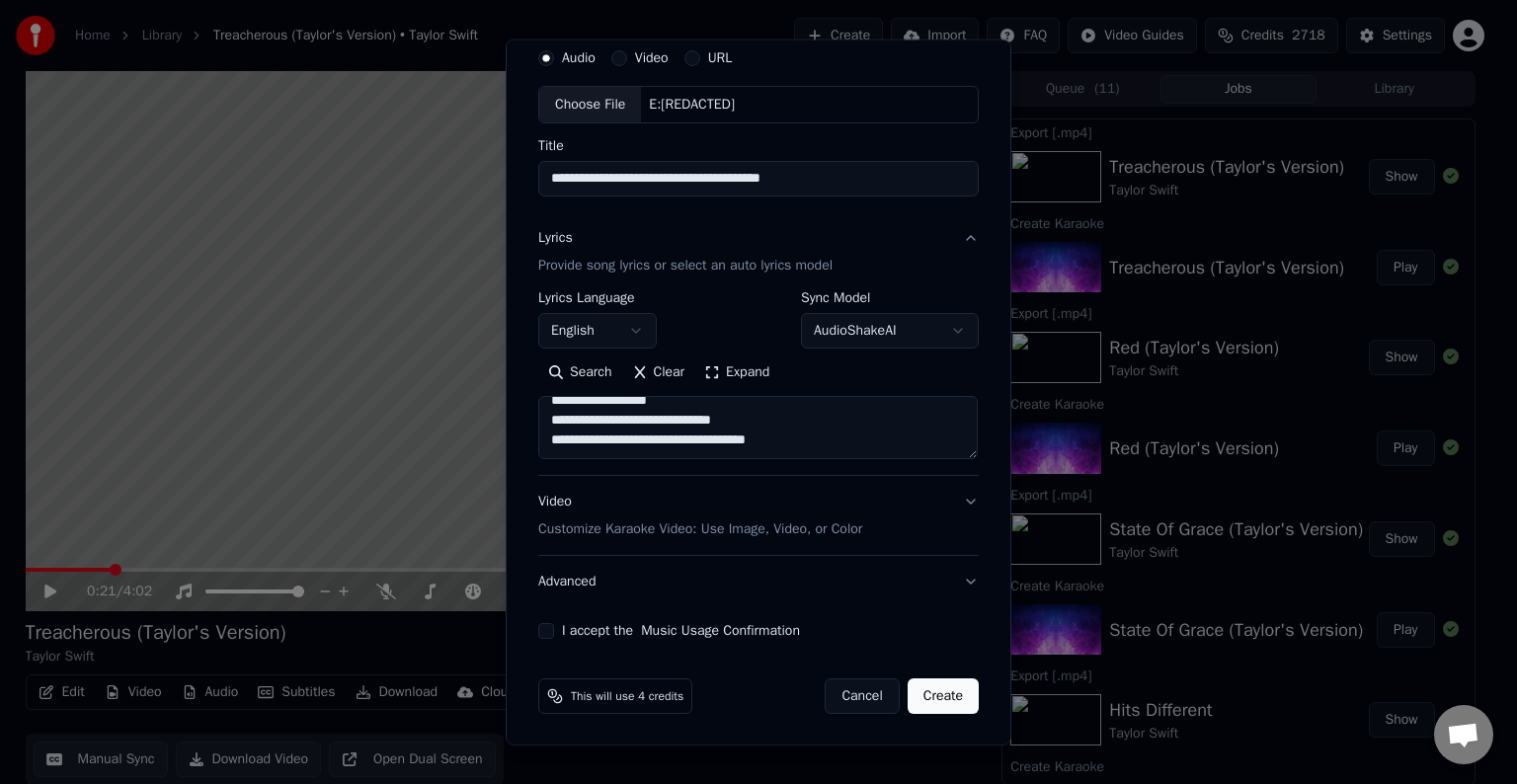 drag, startPoint x: 615, startPoint y: 431, endPoint x: 811, endPoint y: 452, distance: 197.12179 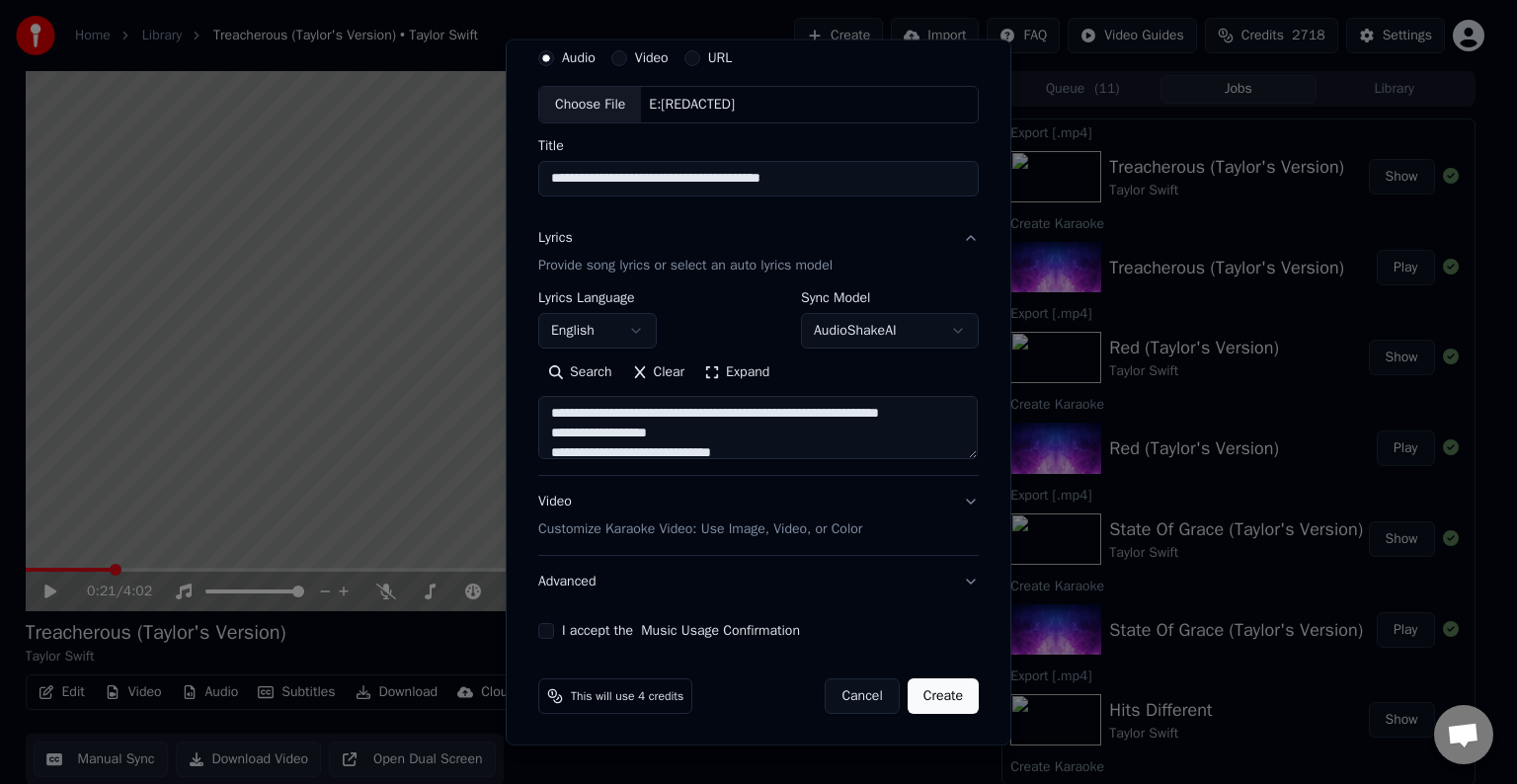 scroll, scrollTop: 920, scrollLeft: 0, axis: vertical 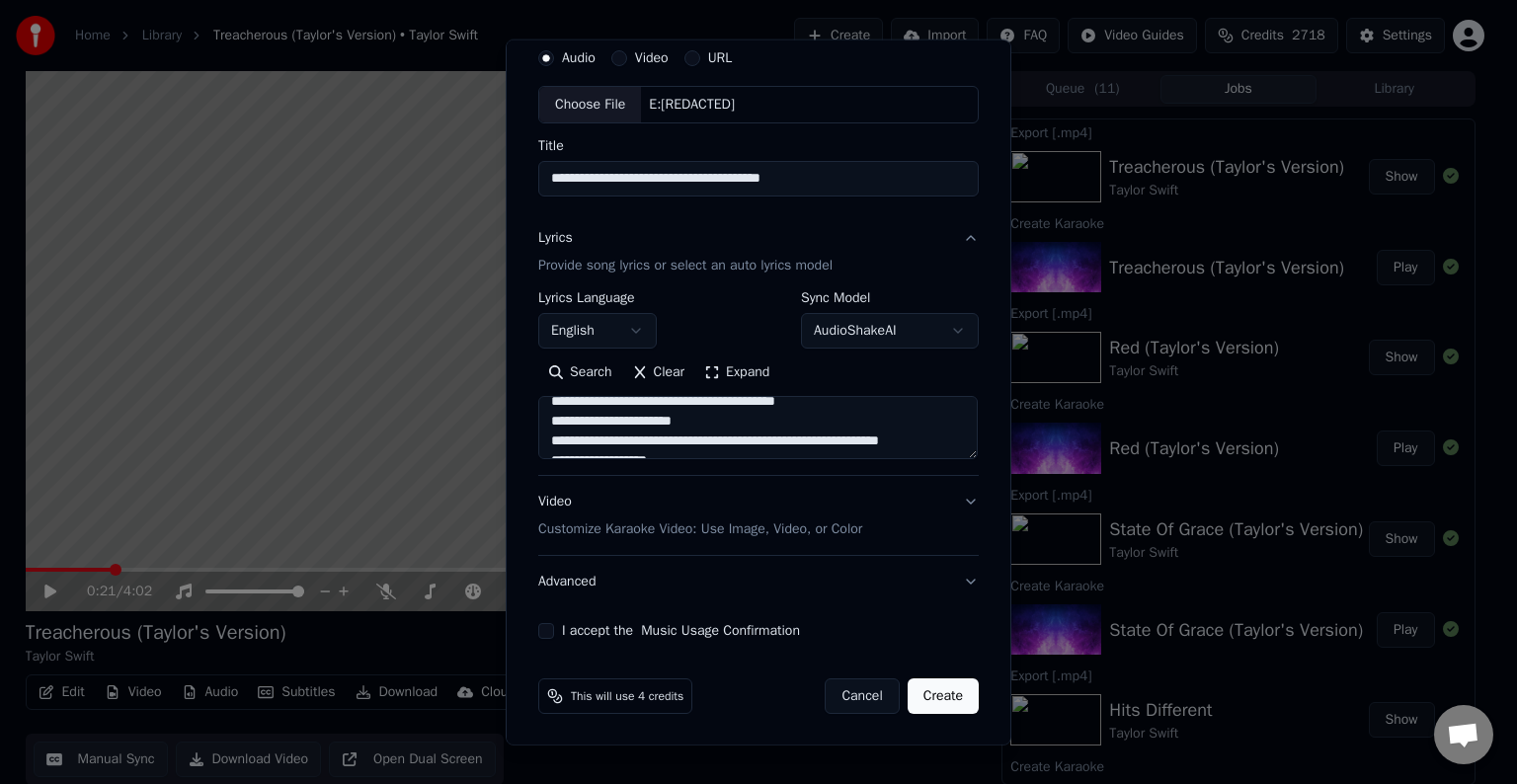 click at bounding box center [758, 428] 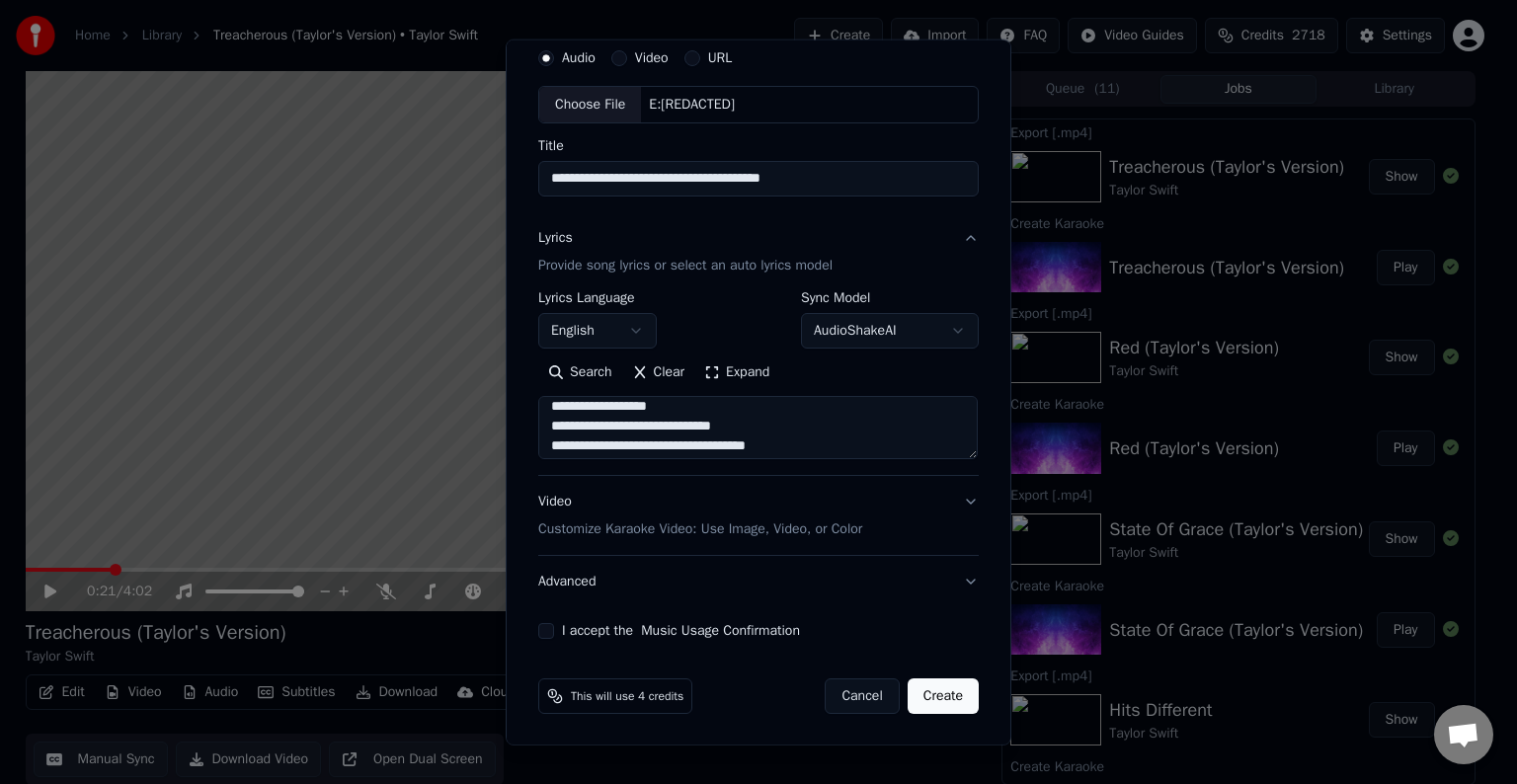 scroll, scrollTop: 955, scrollLeft: 0, axis: vertical 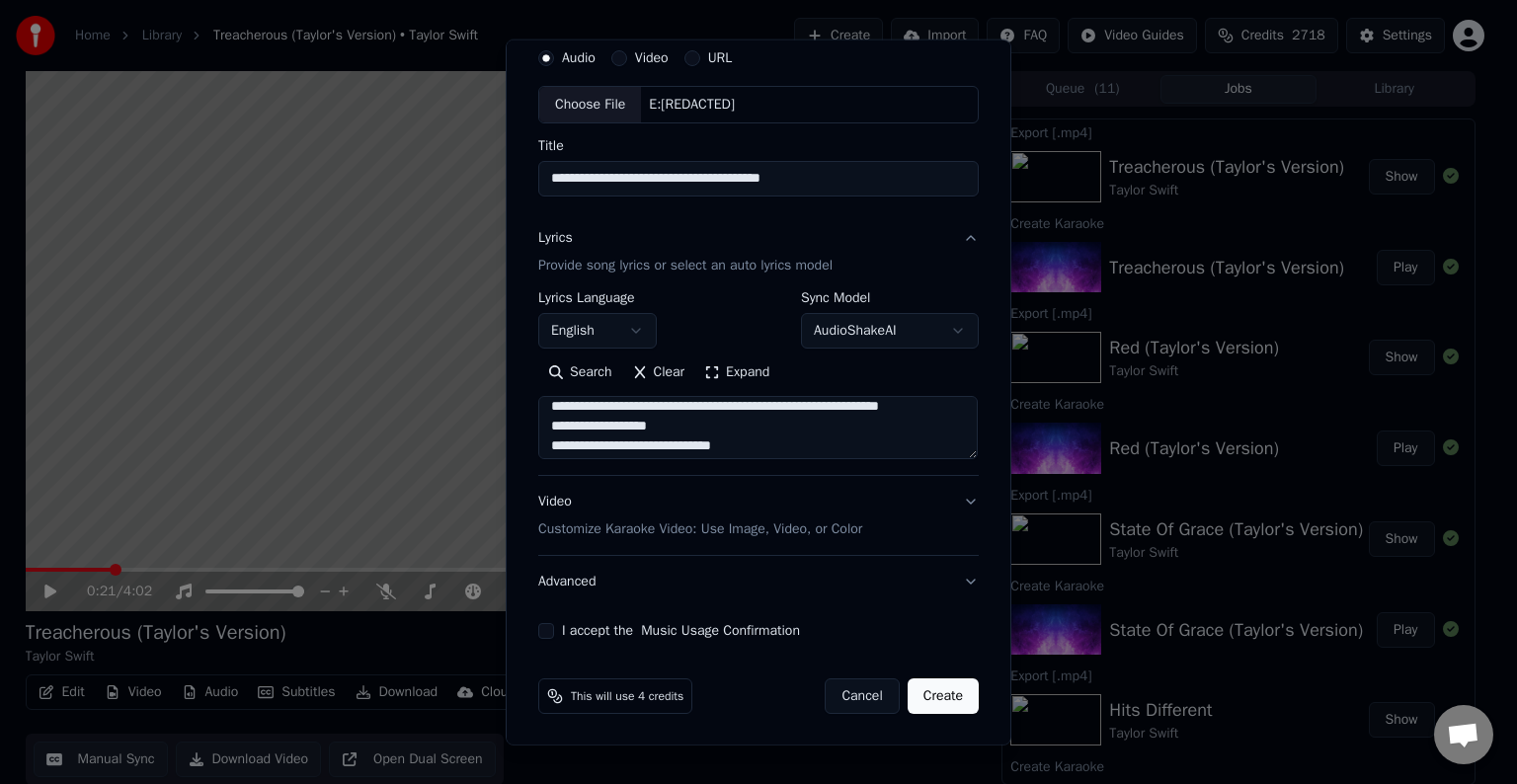 drag, startPoint x: 818, startPoint y: 408, endPoint x: 825, endPoint y: 416, distance: 10.630146 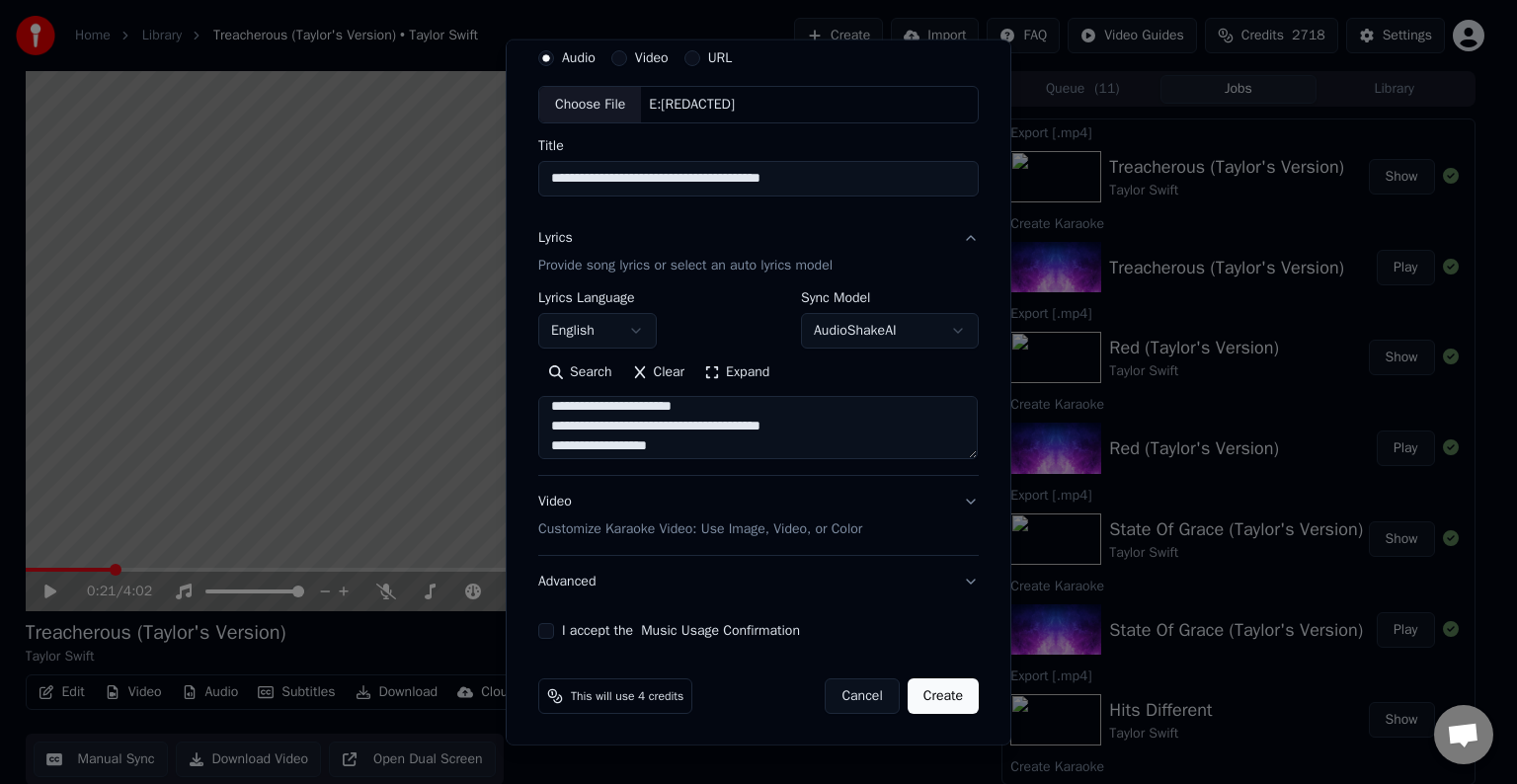 scroll, scrollTop: 915, scrollLeft: 0, axis: vertical 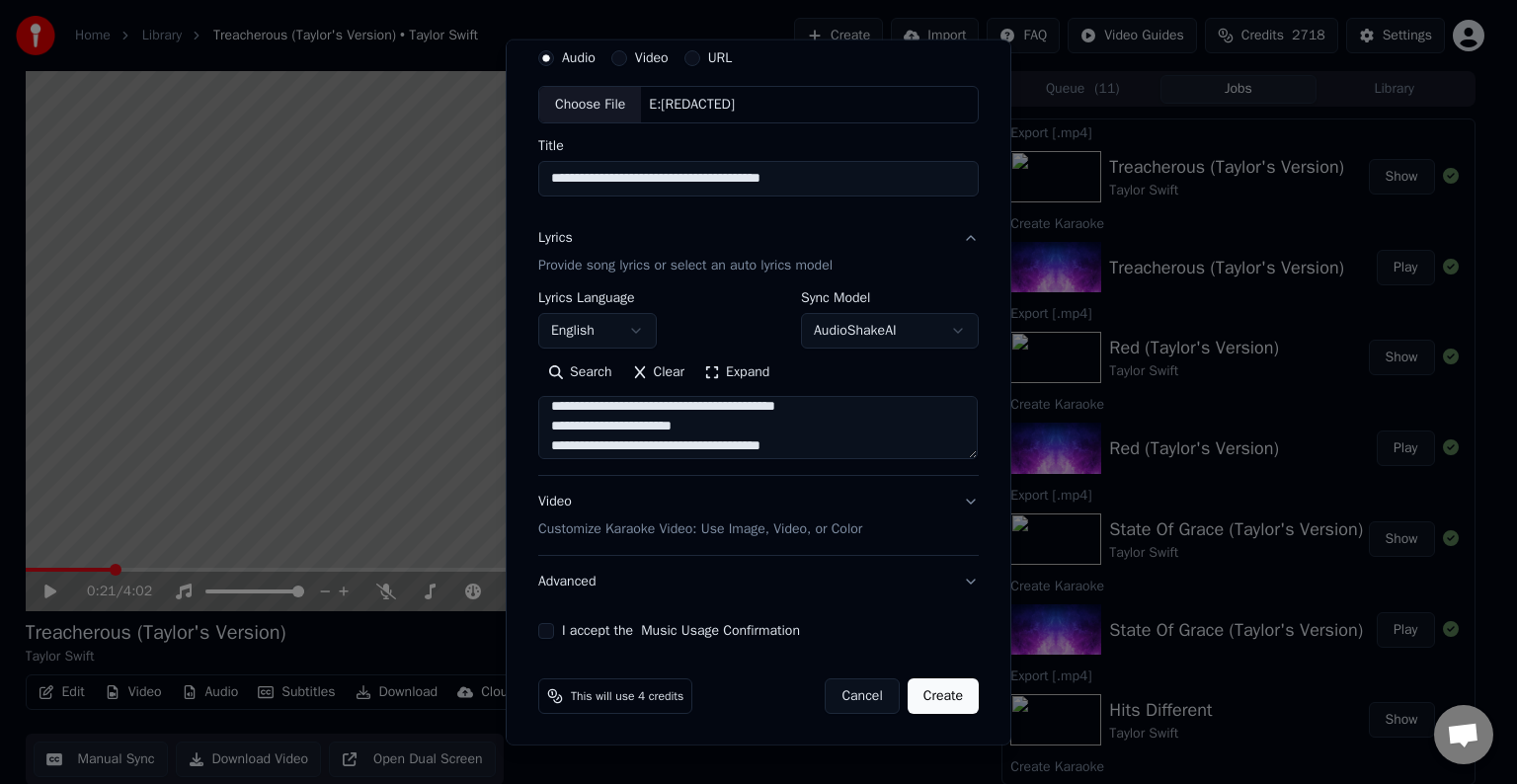 drag, startPoint x: 835, startPoint y: 411, endPoint x: 749, endPoint y: 411, distance: 86 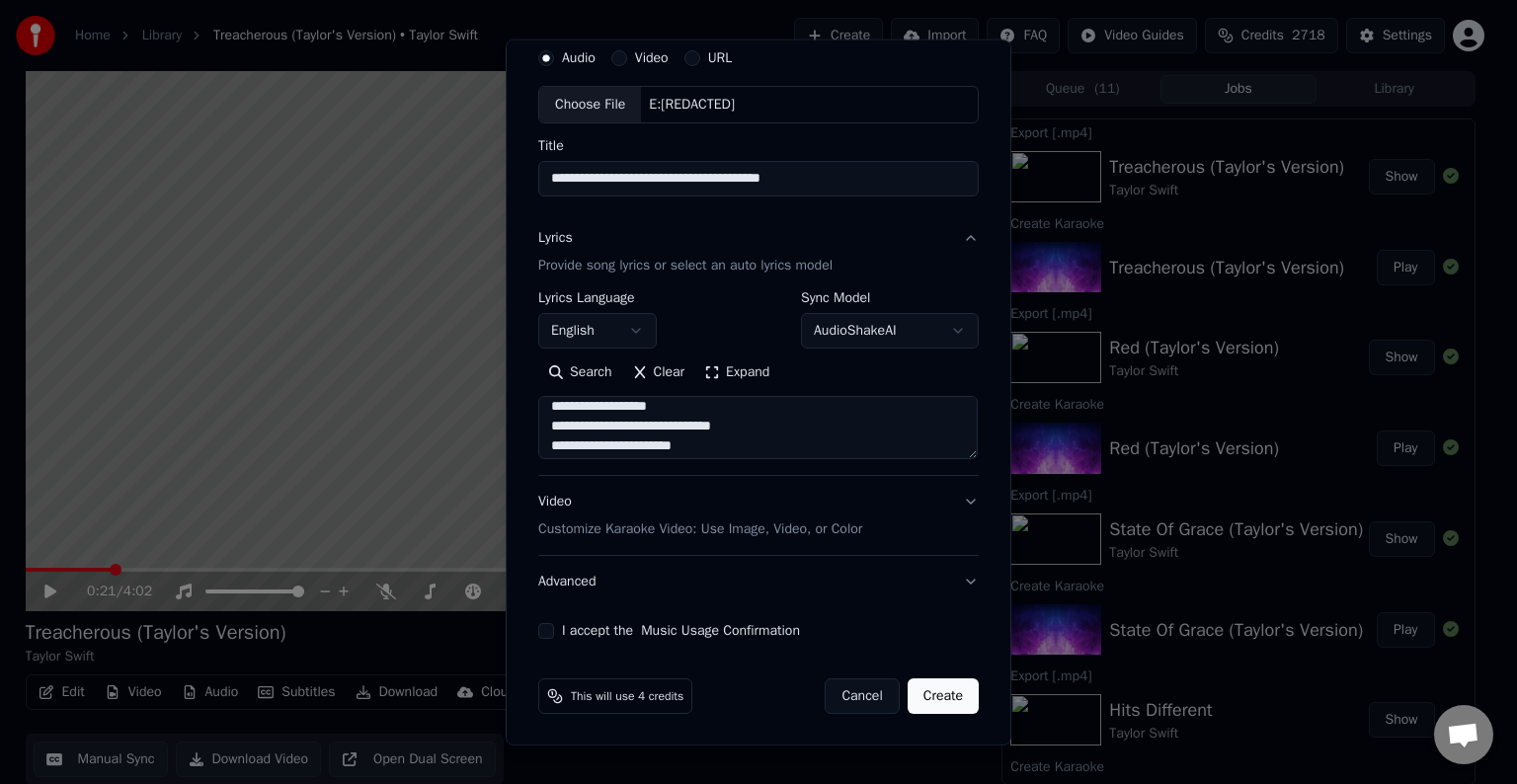 scroll, scrollTop: 999, scrollLeft: 0, axis: vertical 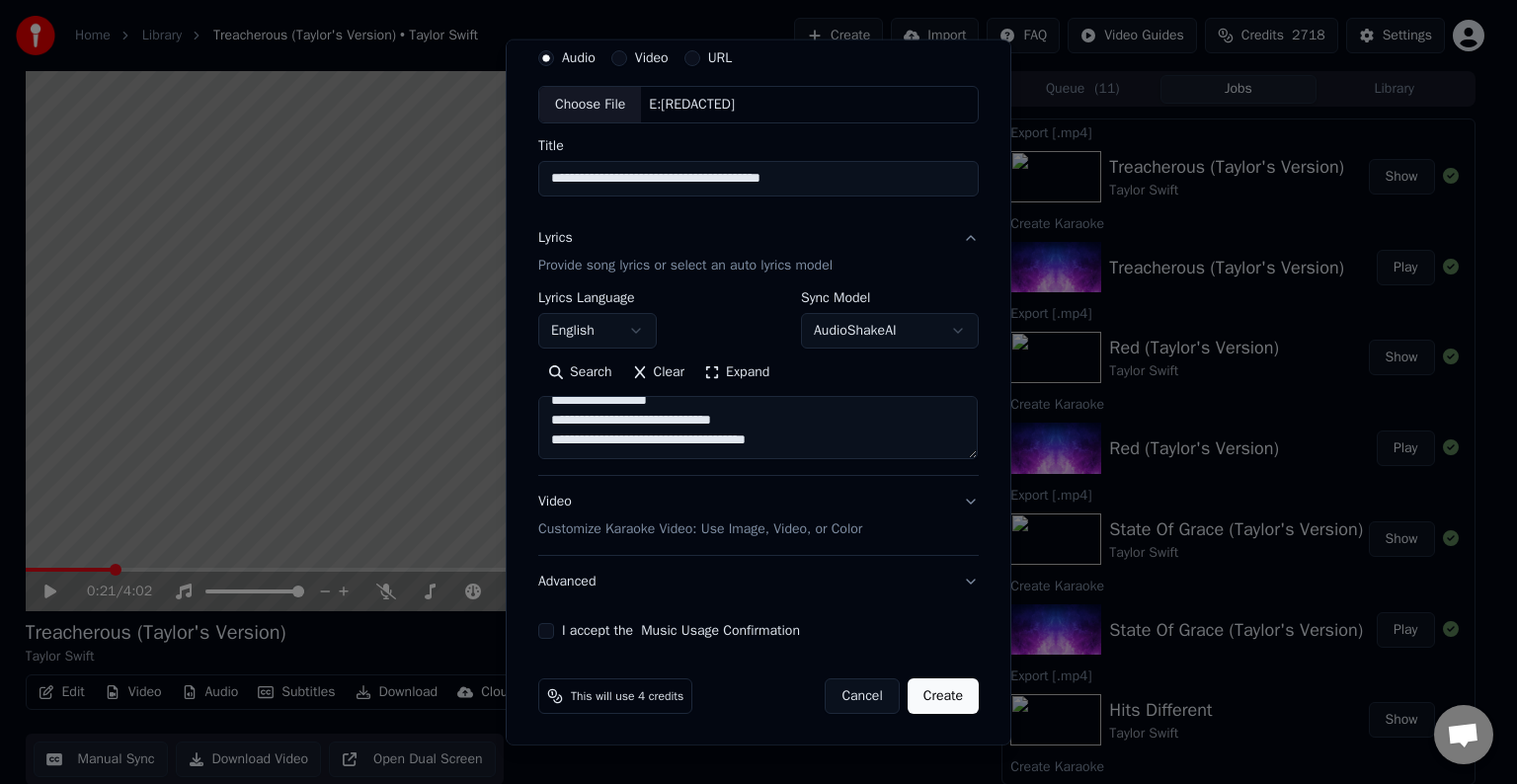 click at bounding box center (758, 428) 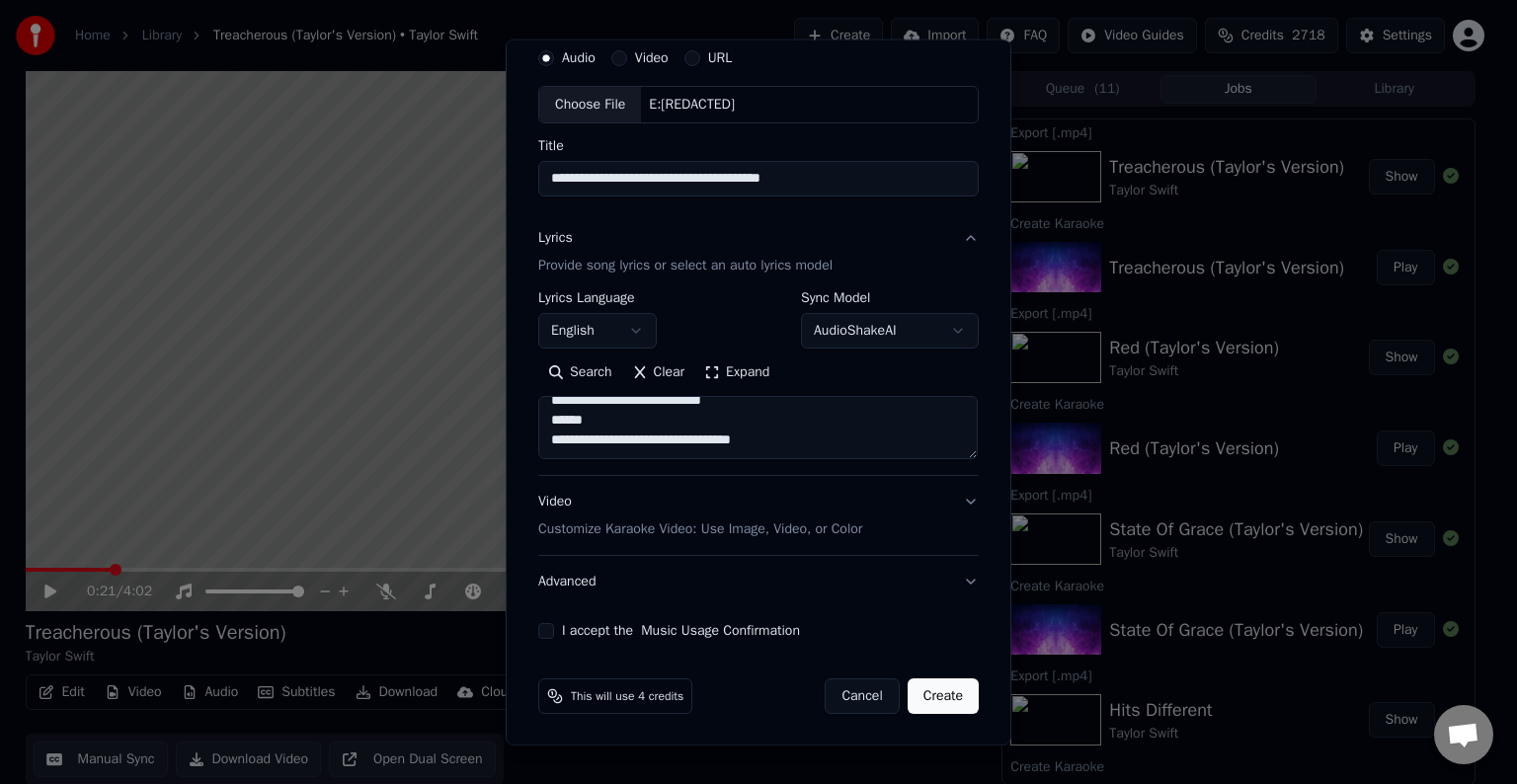 scroll, scrollTop: 1054, scrollLeft: 0, axis: vertical 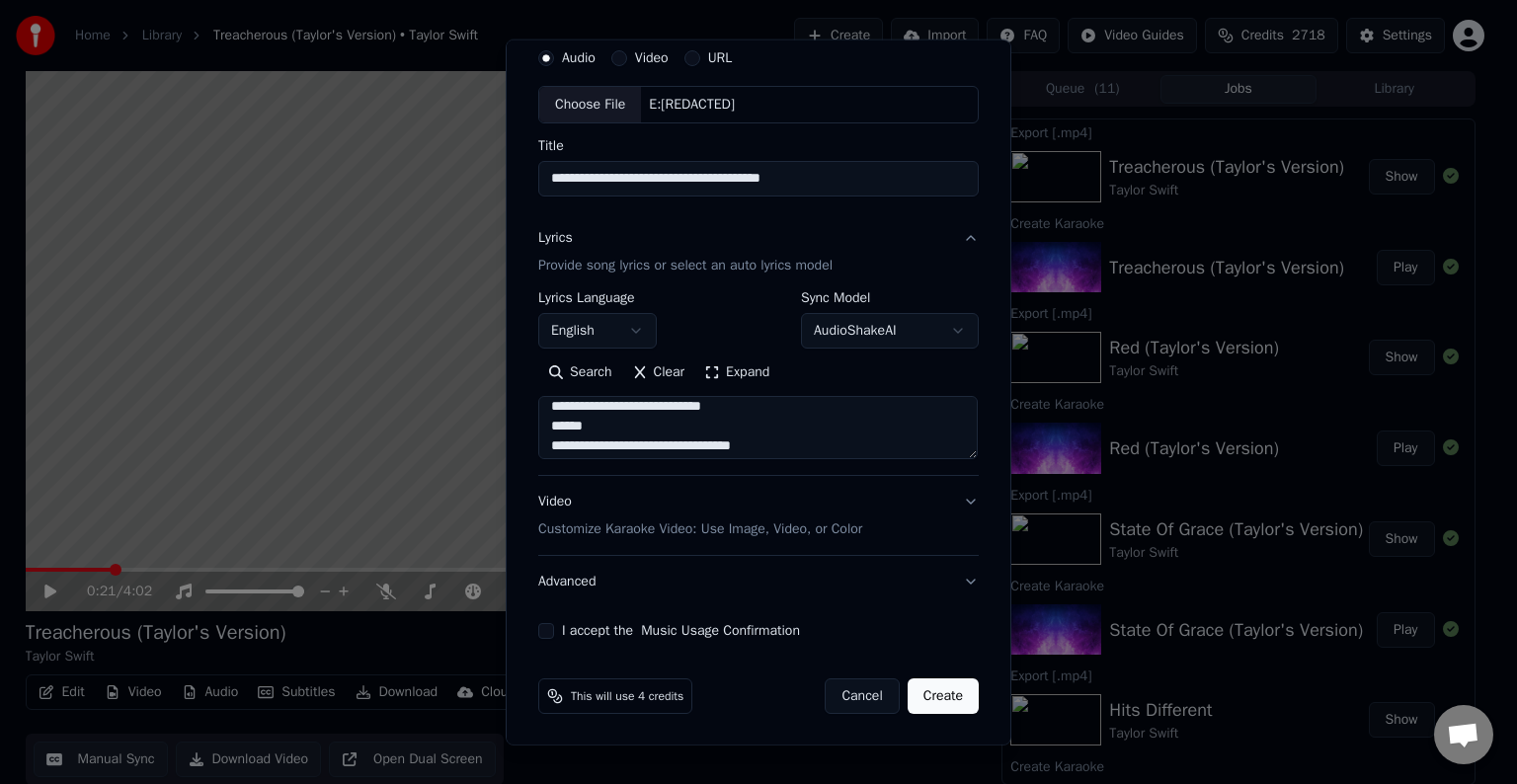 click at bounding box center (758, 428) 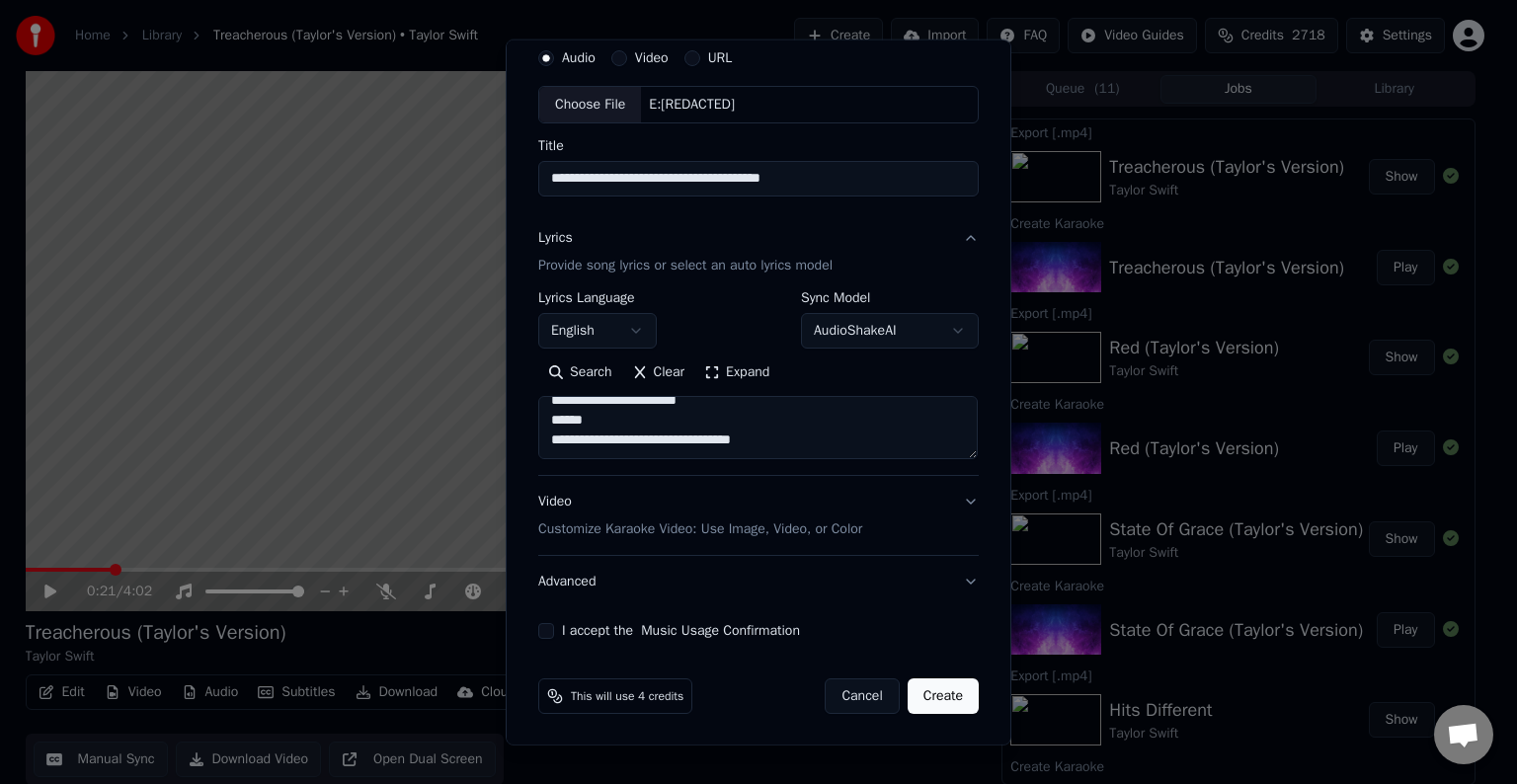 scroll, scrollTop: 1078, scrollLeft: 0, axis: vertical 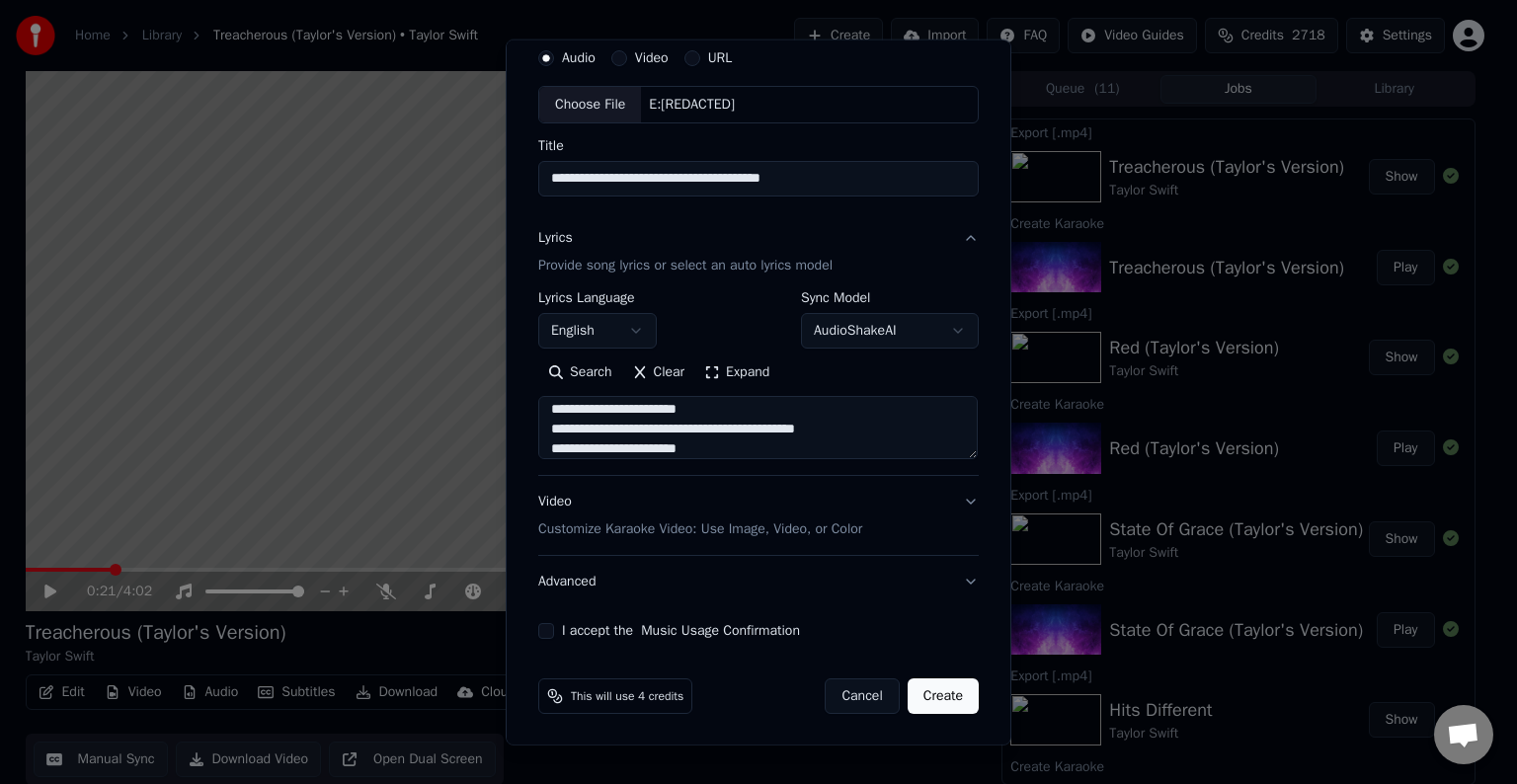 type on "**********" 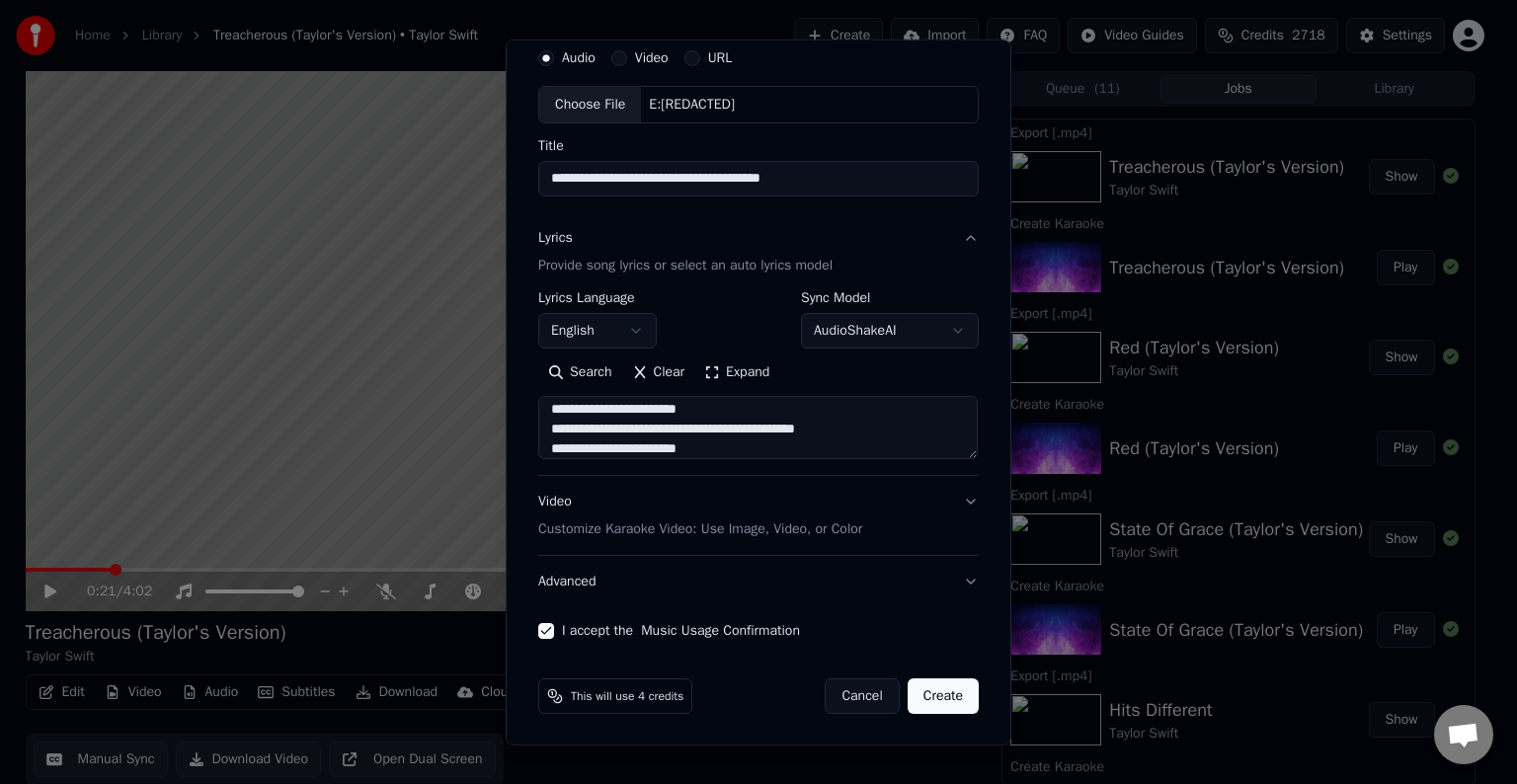 click on "Advanced" at bounding box center [758, 582] 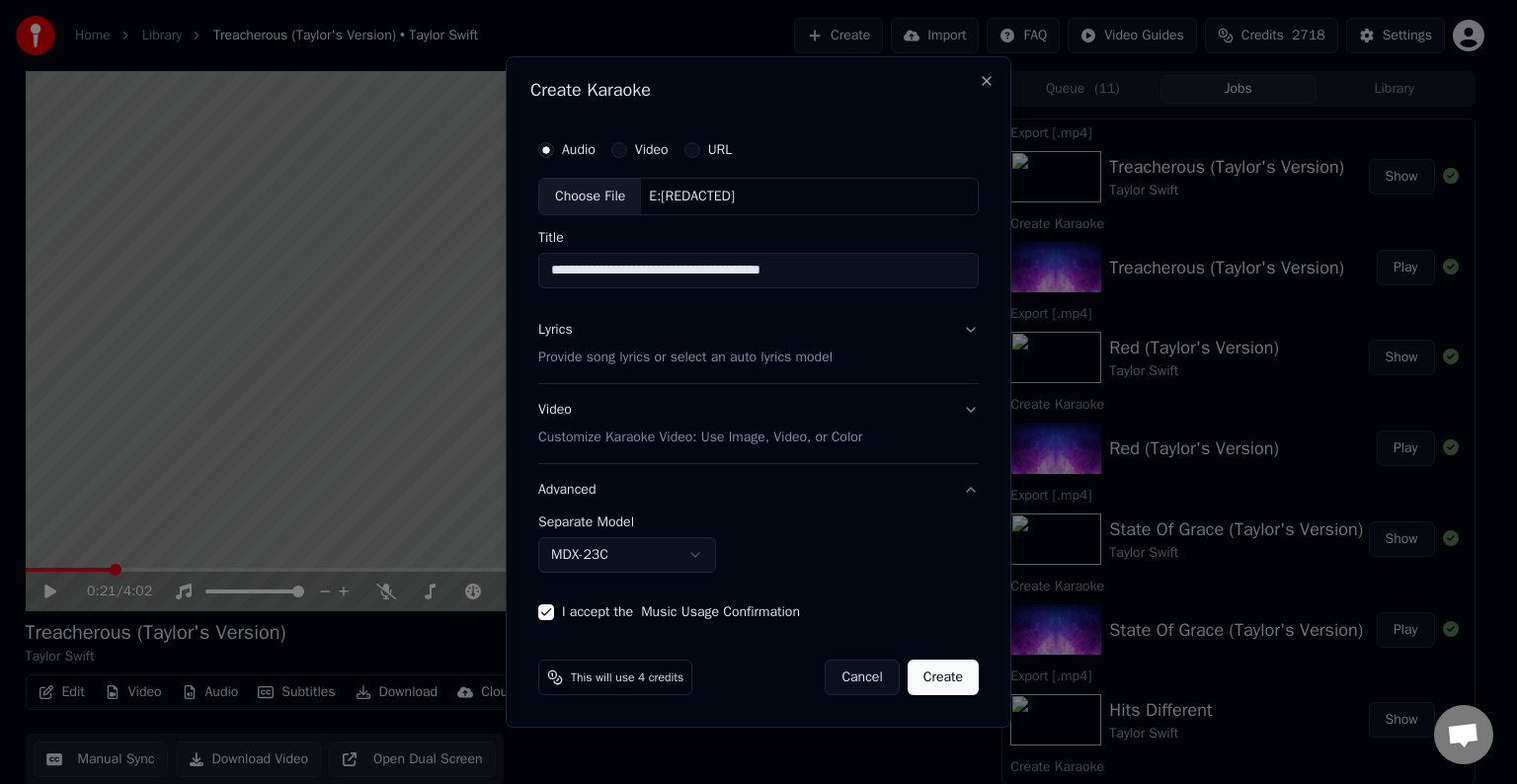 click on "Home Library Treacherous (Taylor's Version) • Taylor Swift Create Import FAQ Video Guides Credits 2718 Settings 0:21  /  4:02 Treacherous (Taylor's Version) Taylor Swift BPM 110 Key D Edit Video Audio Subtitles Download Cloud Library Manual Sync Download Video Open Dual Screen Queue ( 11 ) Jobs Library Export [.mp4] Treacherous (Taylor's Version) Taylor Swift Show Create Karaoke Treacherous (Taylor's Version) Play Export [.mp4] Red (Taylor's Version) Taylor Swift Show Create Karaoke Red (Taylor's Version) Play Export [.mp4] State Of Grace (Taylor's Version) Taylor Swift Show Create Karaoke State Of Grace (Taylor's Version) Play Export [.mp4] Hits Different Taylor Swift Show Create Karaoke Hits Different Play Export [.mp4] Dear Reader Taylor Swift Show Create Karaoke Dear Reader Play Export [.mp4] Would've, Could've, Should've Taylor Swift Show Create Karaoke Would've, Could've, Should've Play Export [.mp4] Glitch Taylor Swift Show Create Karaoke Glitch Play Export [.mp4] High Infidelity Taylor Swift Show" at bounding box center [750, 392] 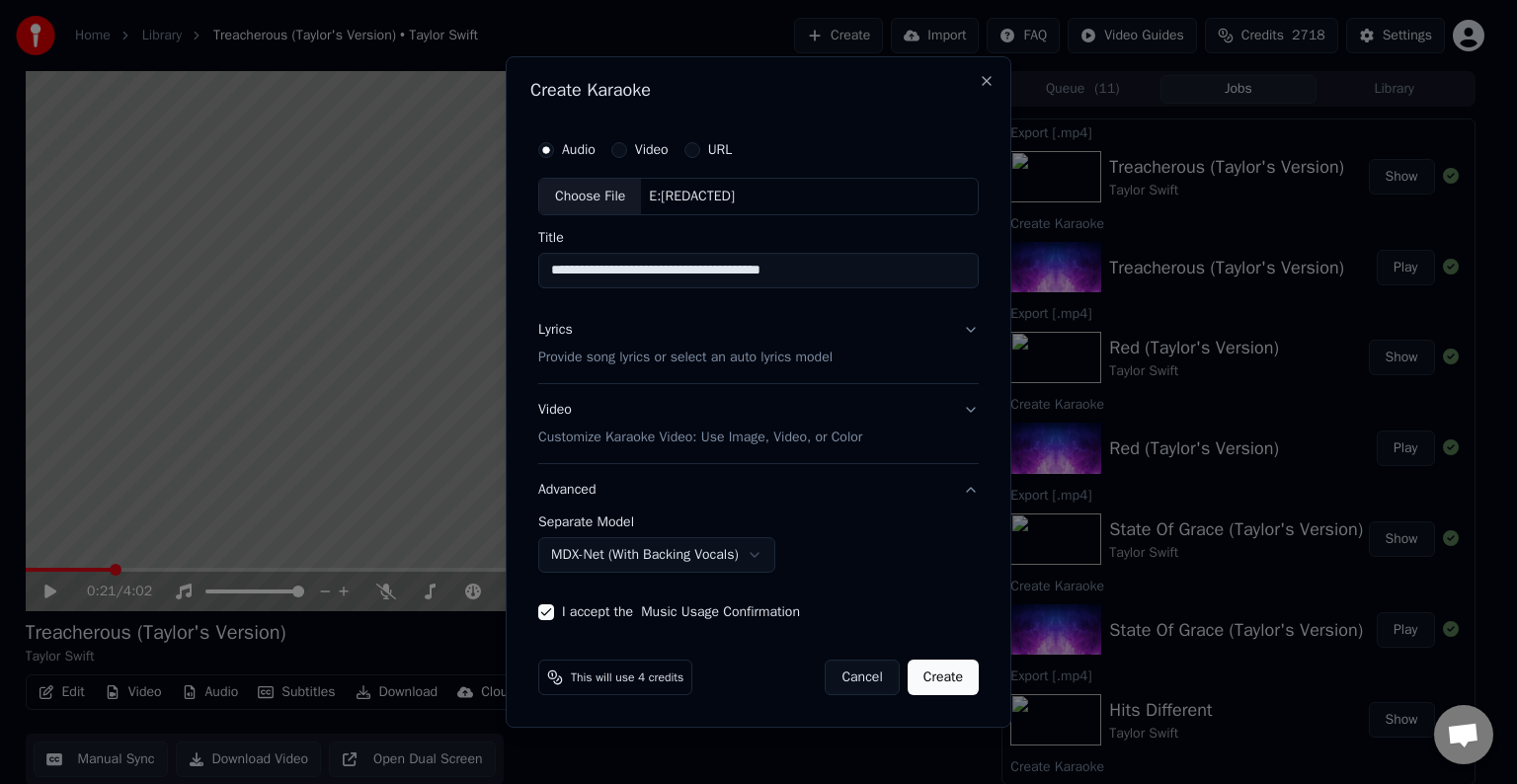 click on "Create" at bounding box center (943, 677) 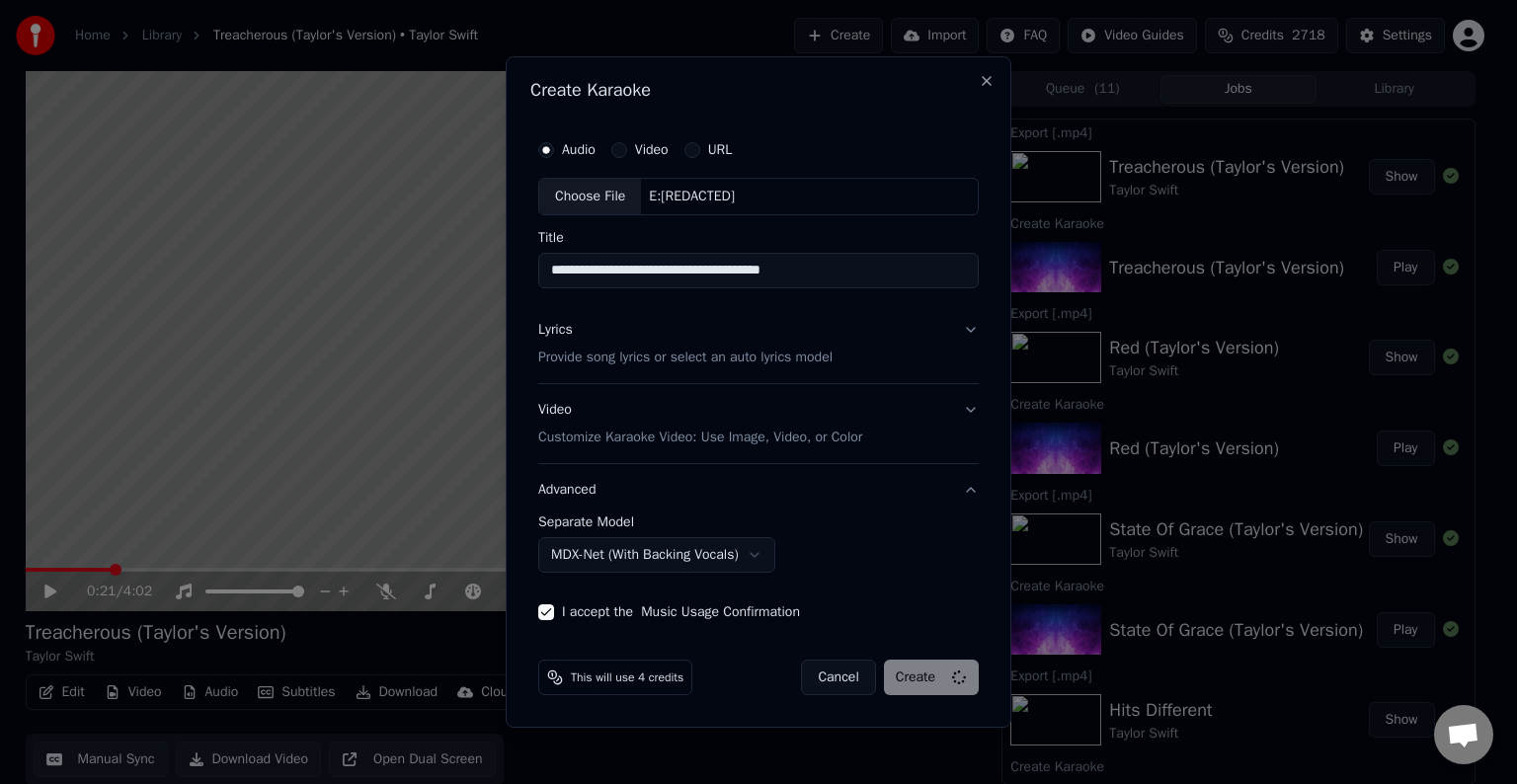 select on "******" 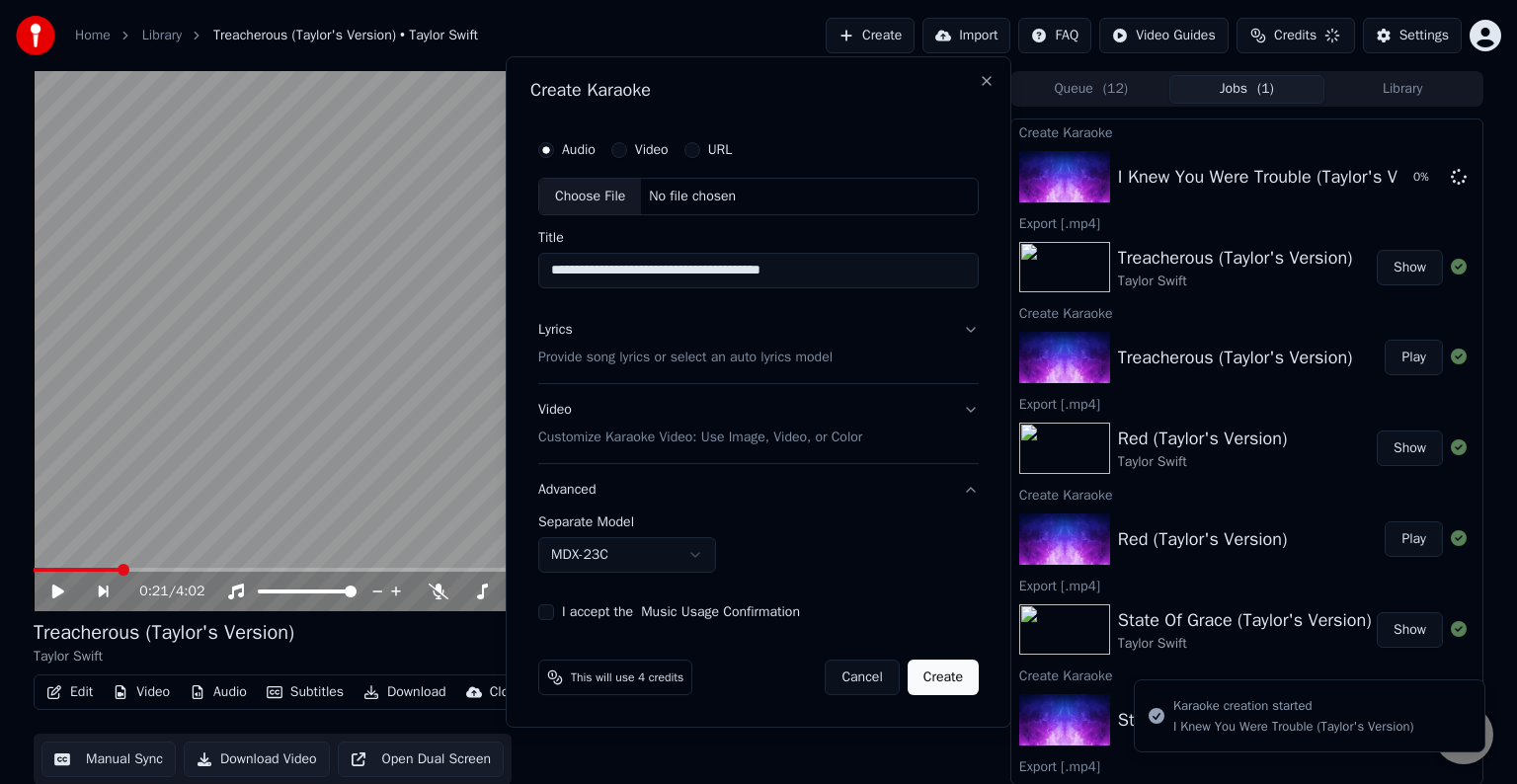 type 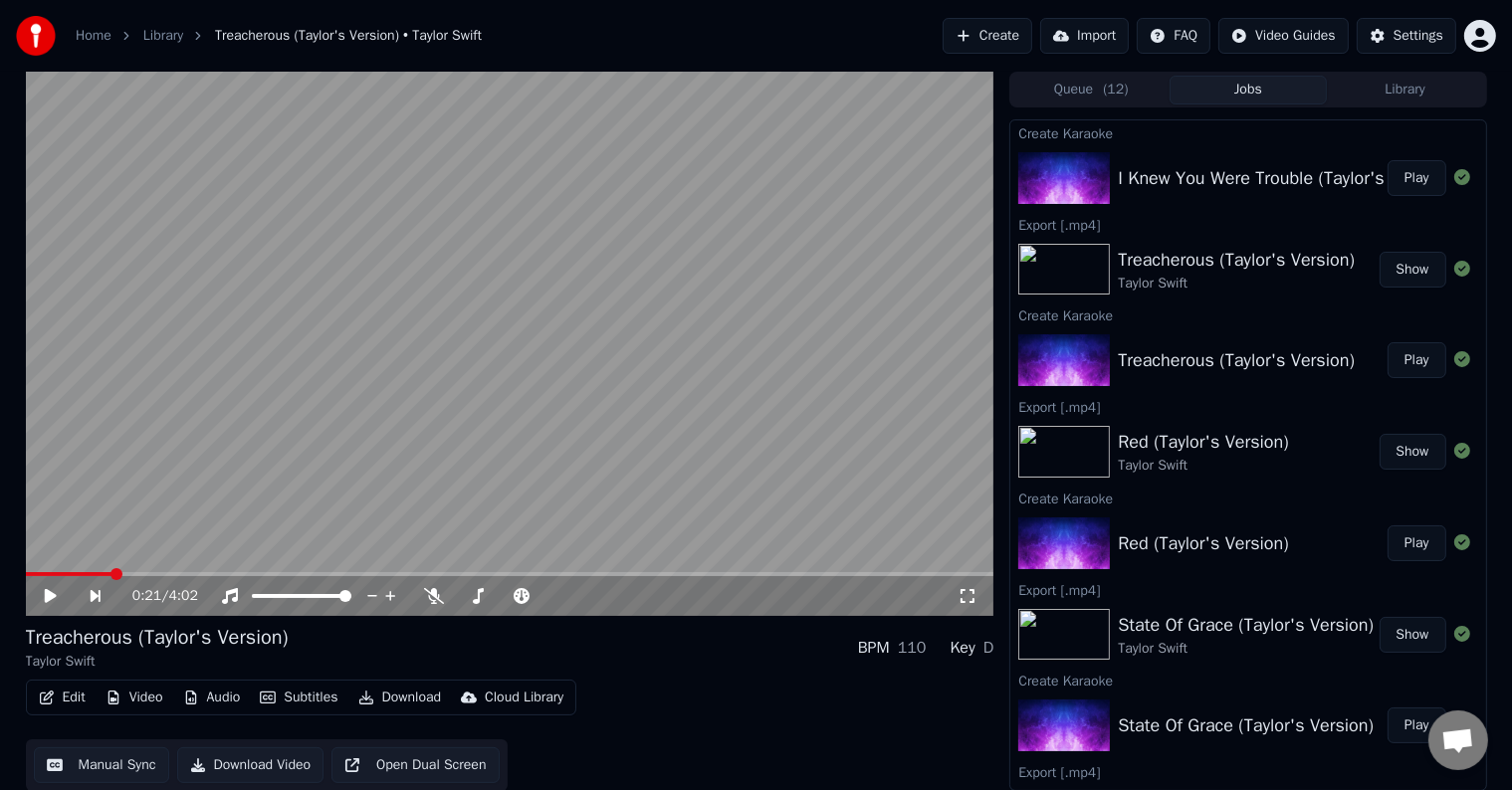 click on "Play" at bounding box center (1416, 178) 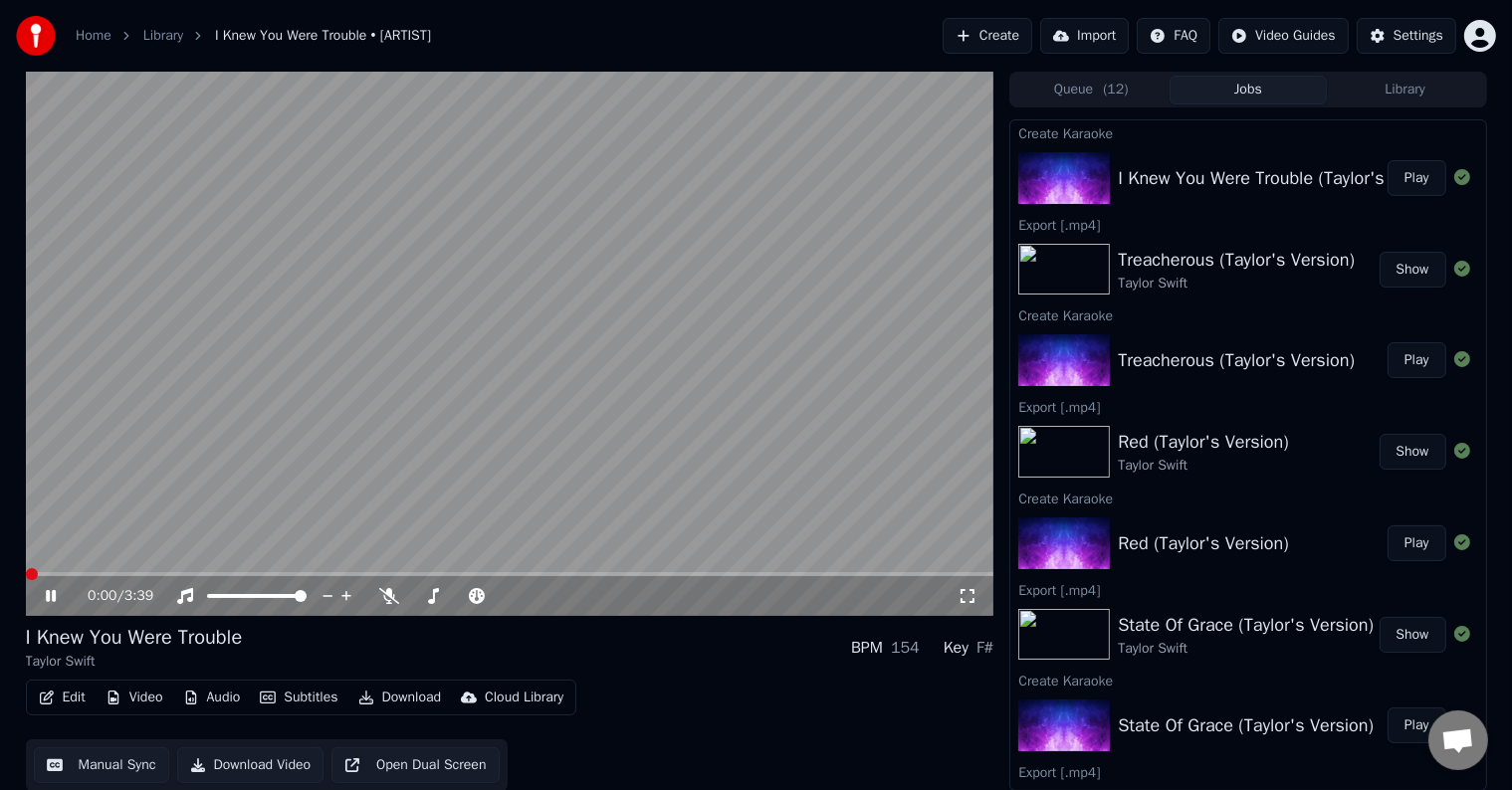 click on "Edit" at bounding box center [62, 697] 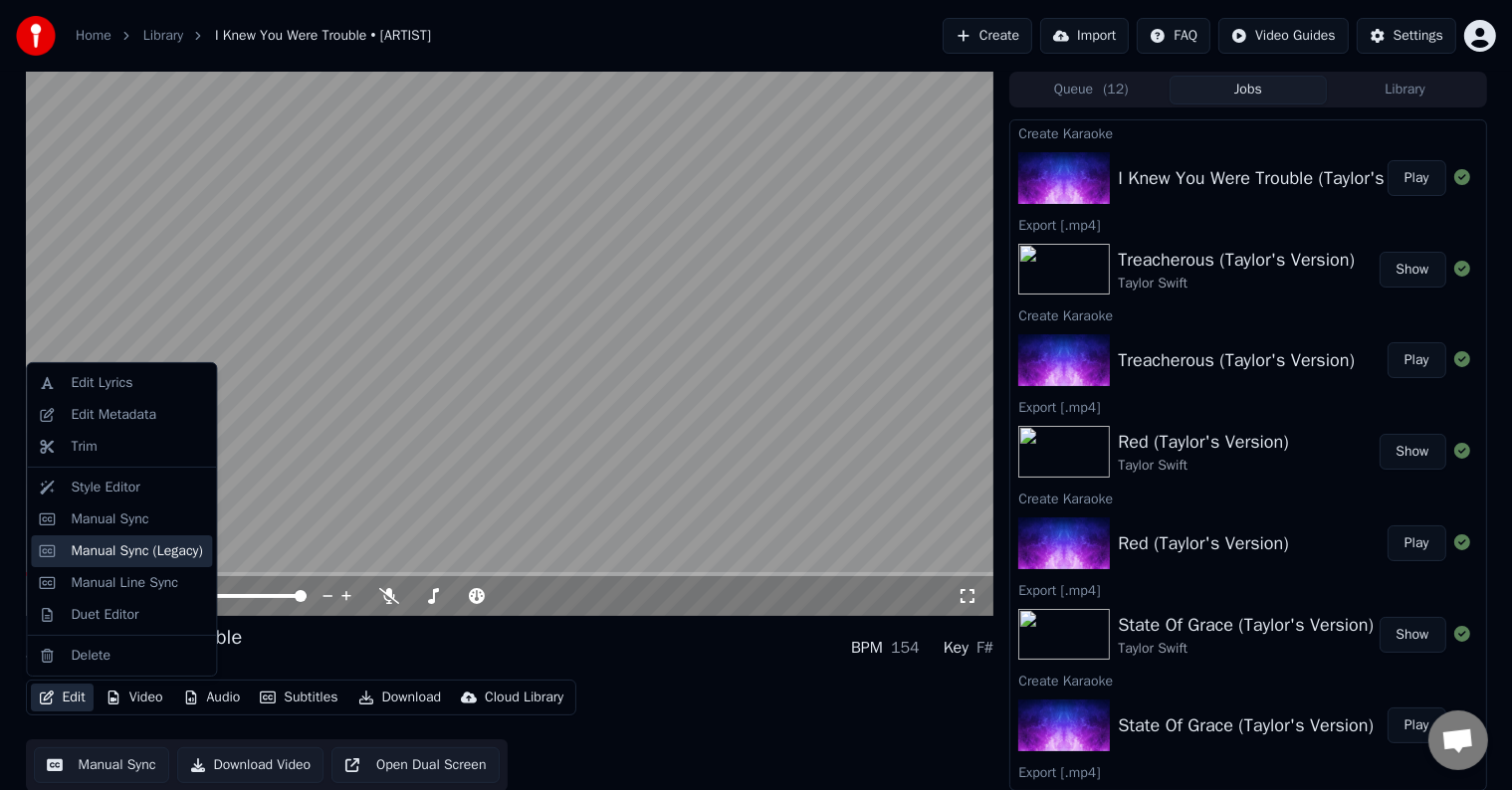 click on "Manual Sync (Legacy)" at bounding box center (136, 551) 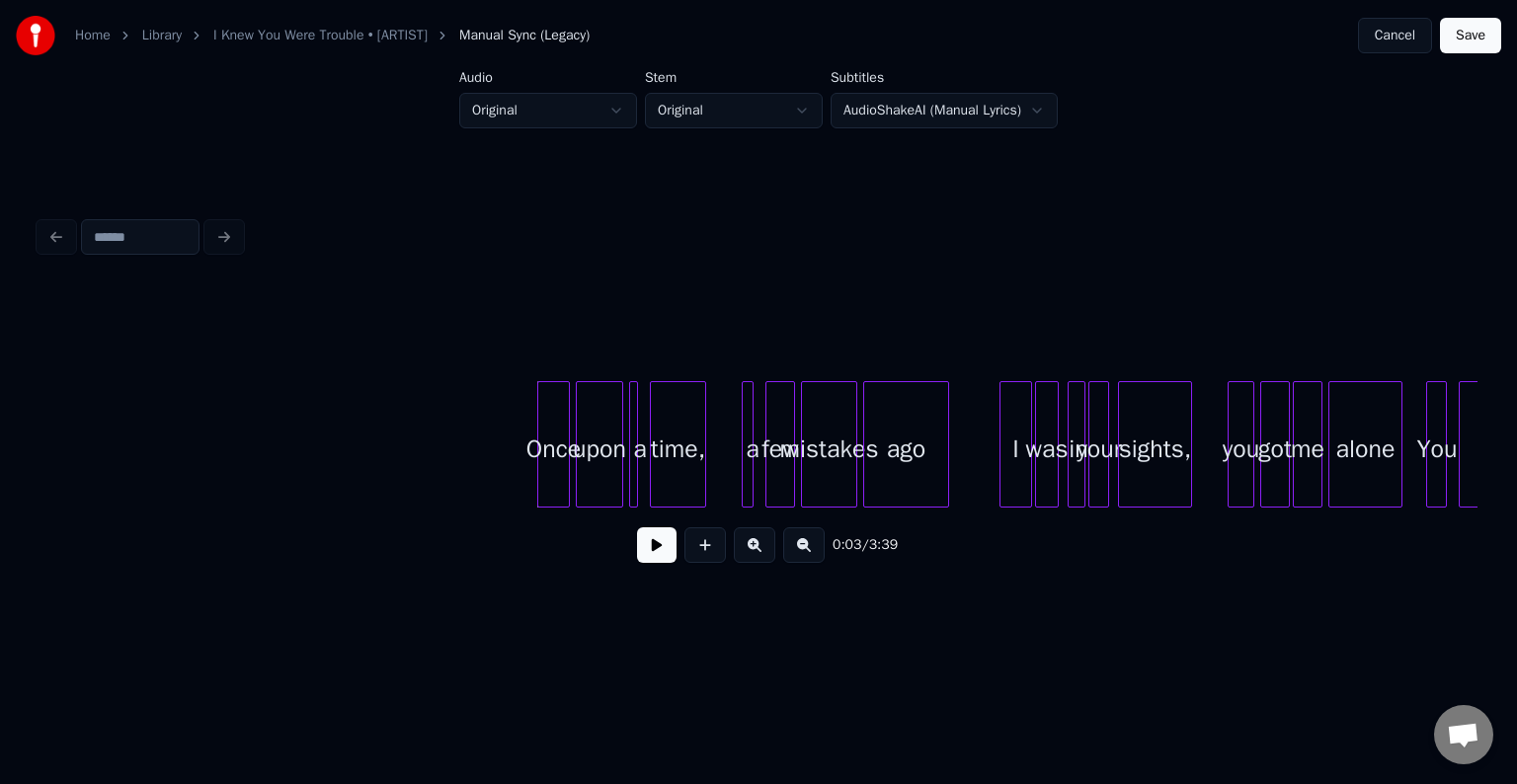 click at bounding box center (657, 545) 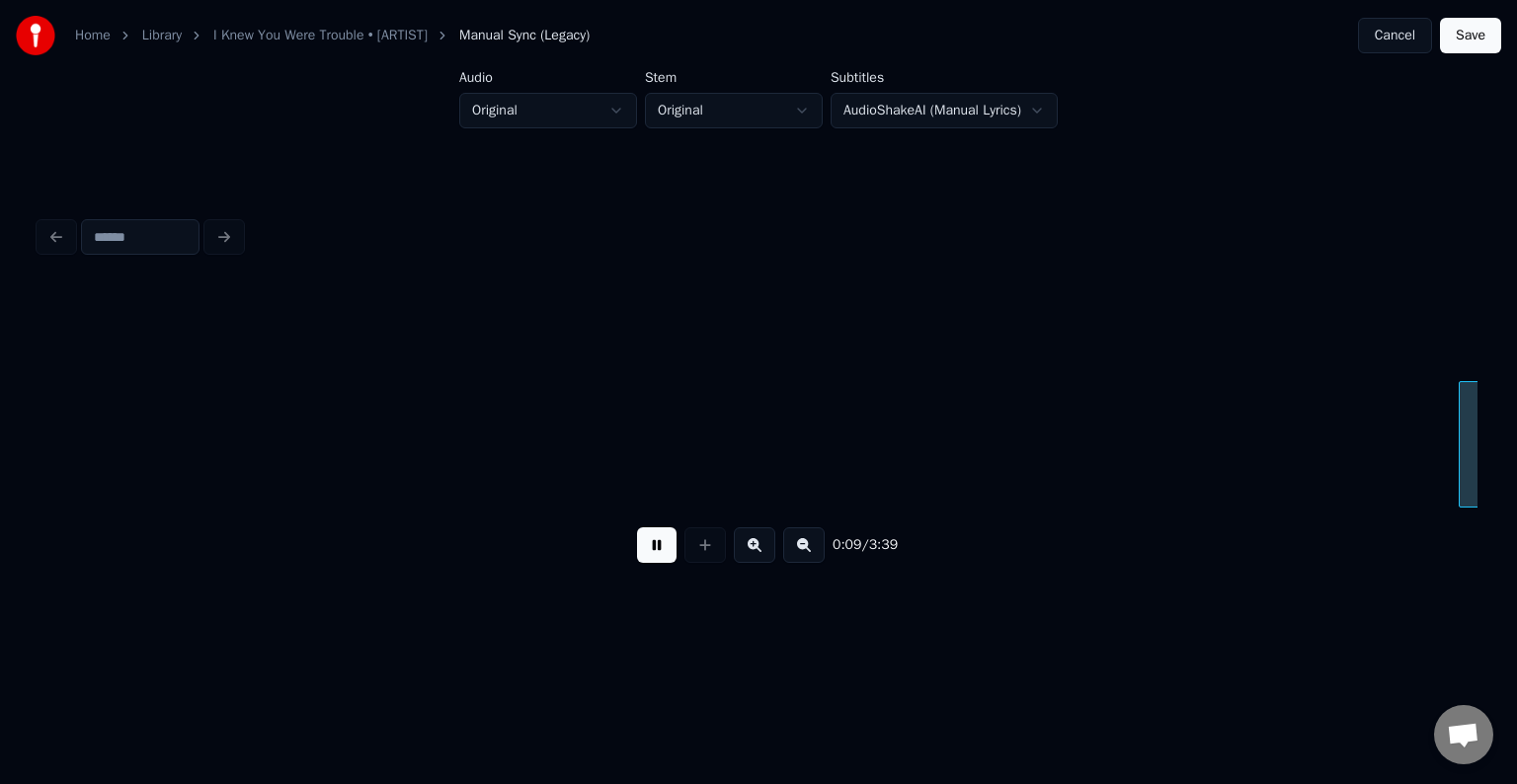 scroll, scrollTop: 0, scrollLeft: 1438, axis: horizontal 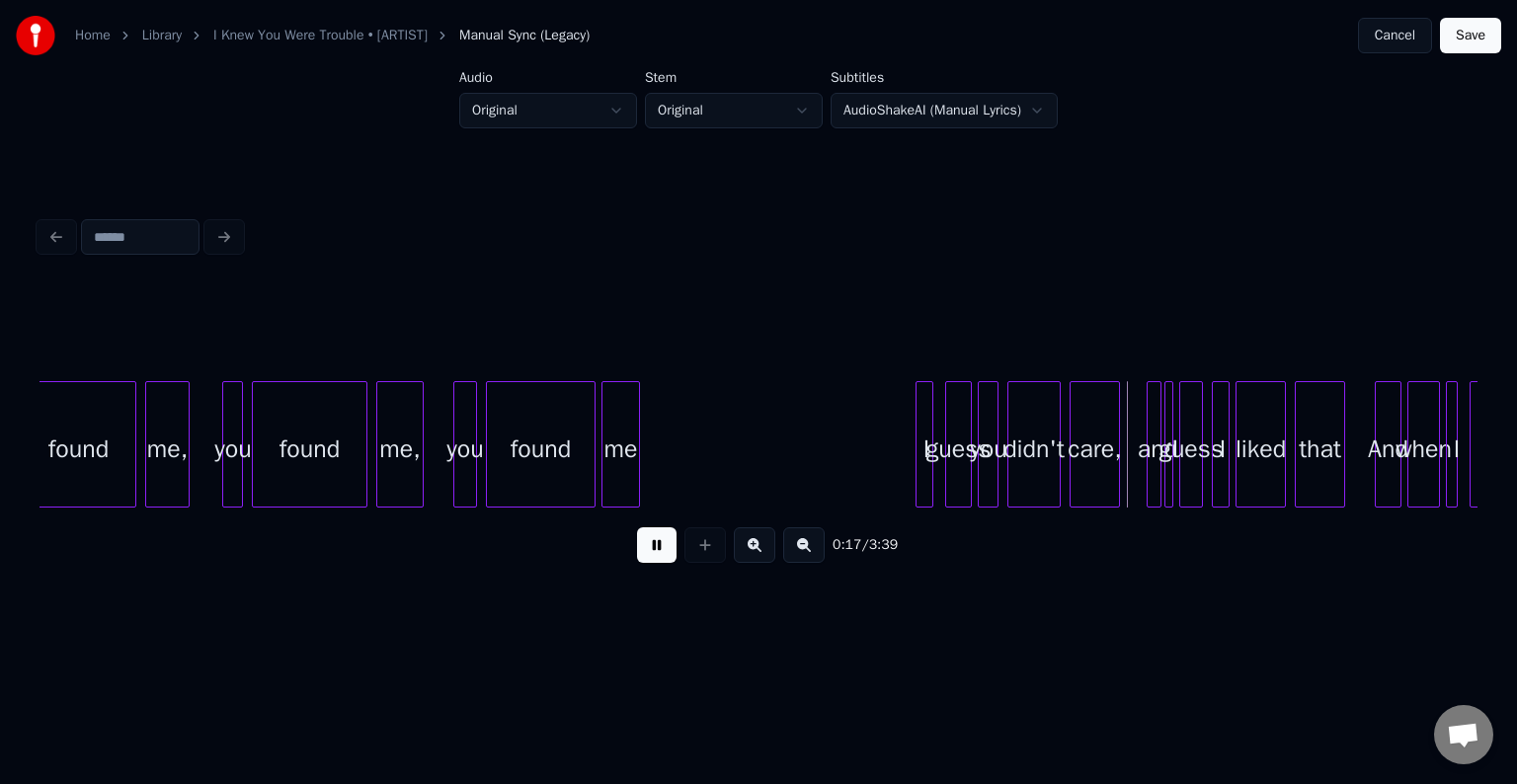 click at bounding box center (657, 545) 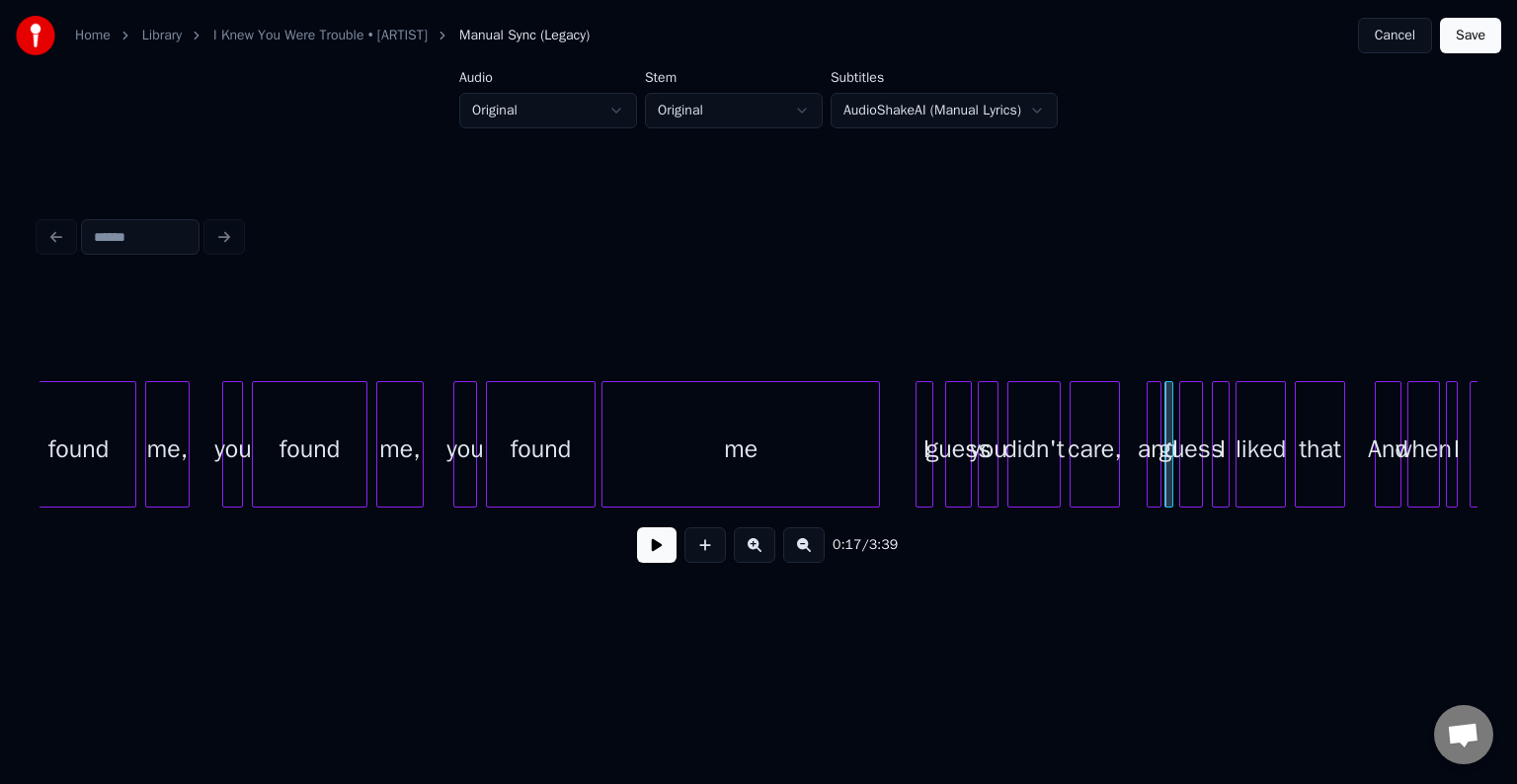 click at bounding box center (876, 444) 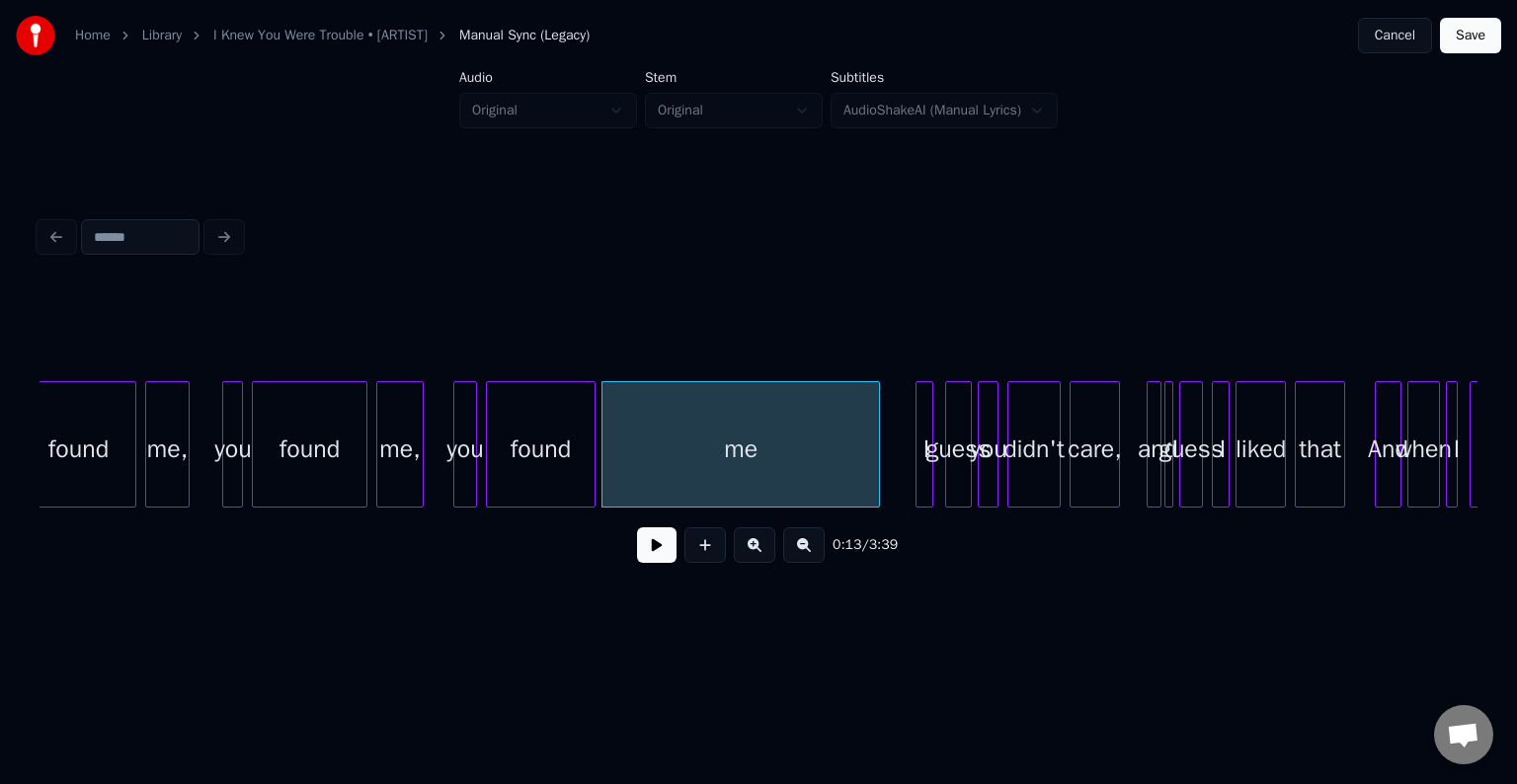 click at bounding box center [657, 545] 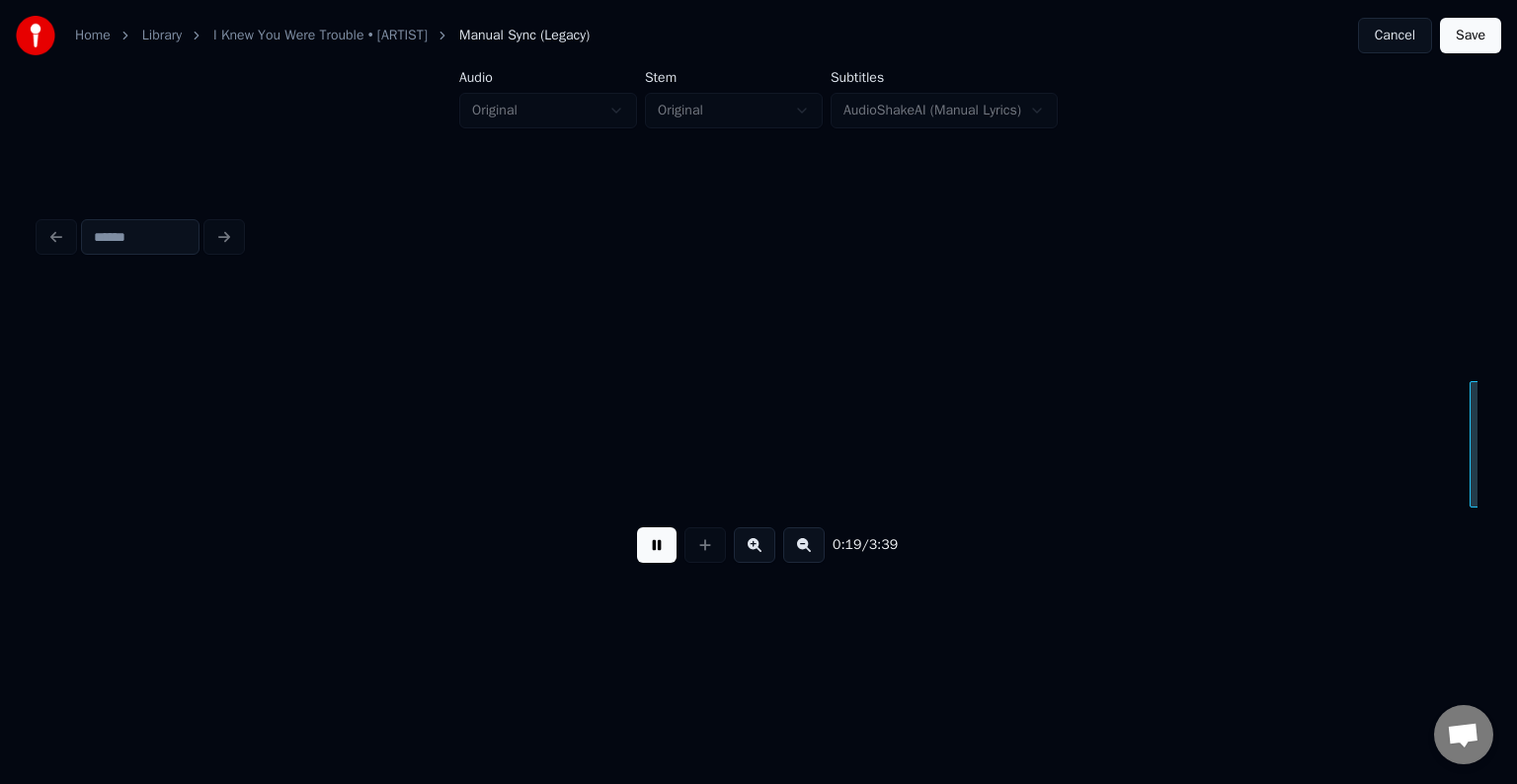 scroll, scrollTop: 0, scrollLeft: 2876, axis: horizontal 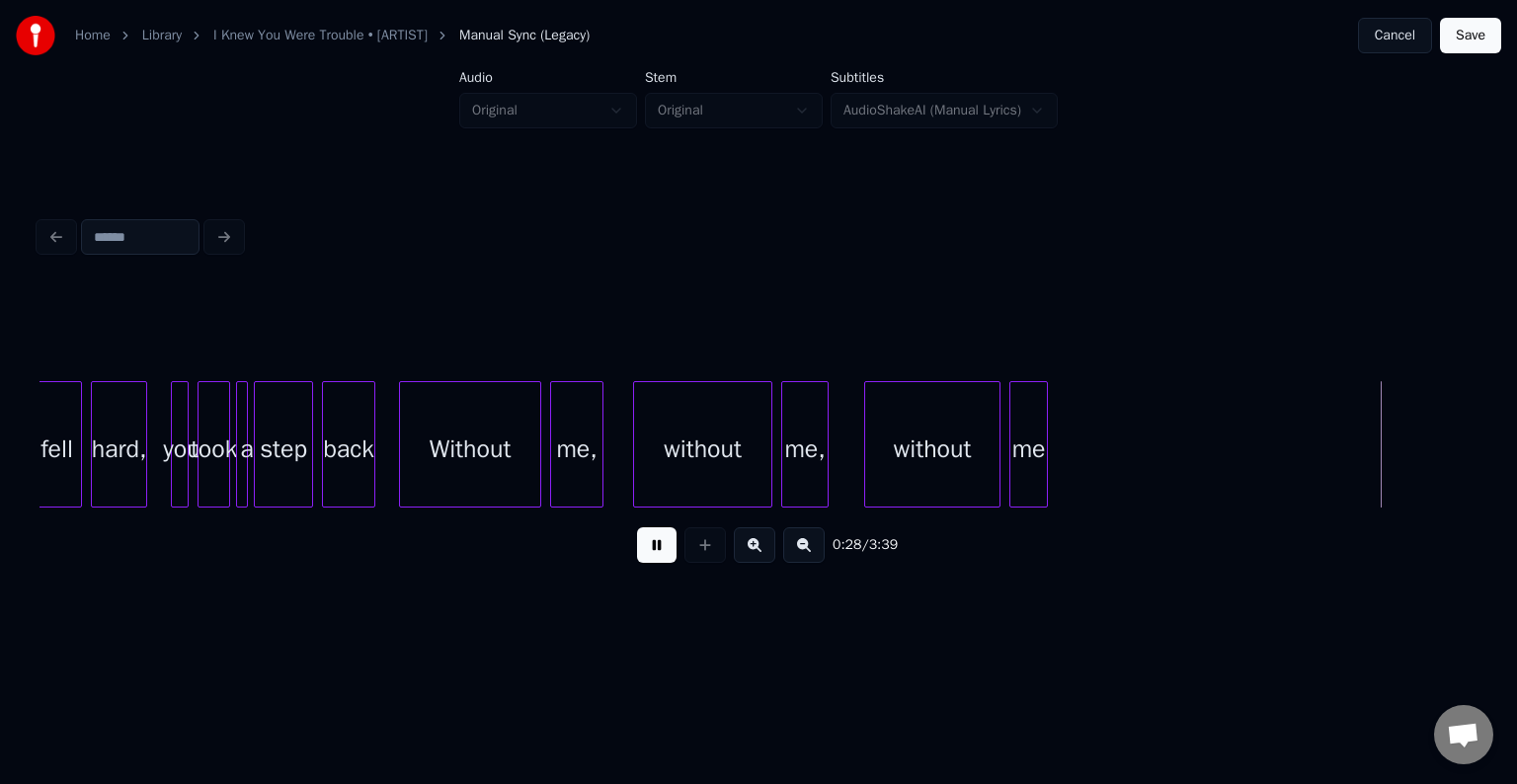 click at bounding box center [657, 545] 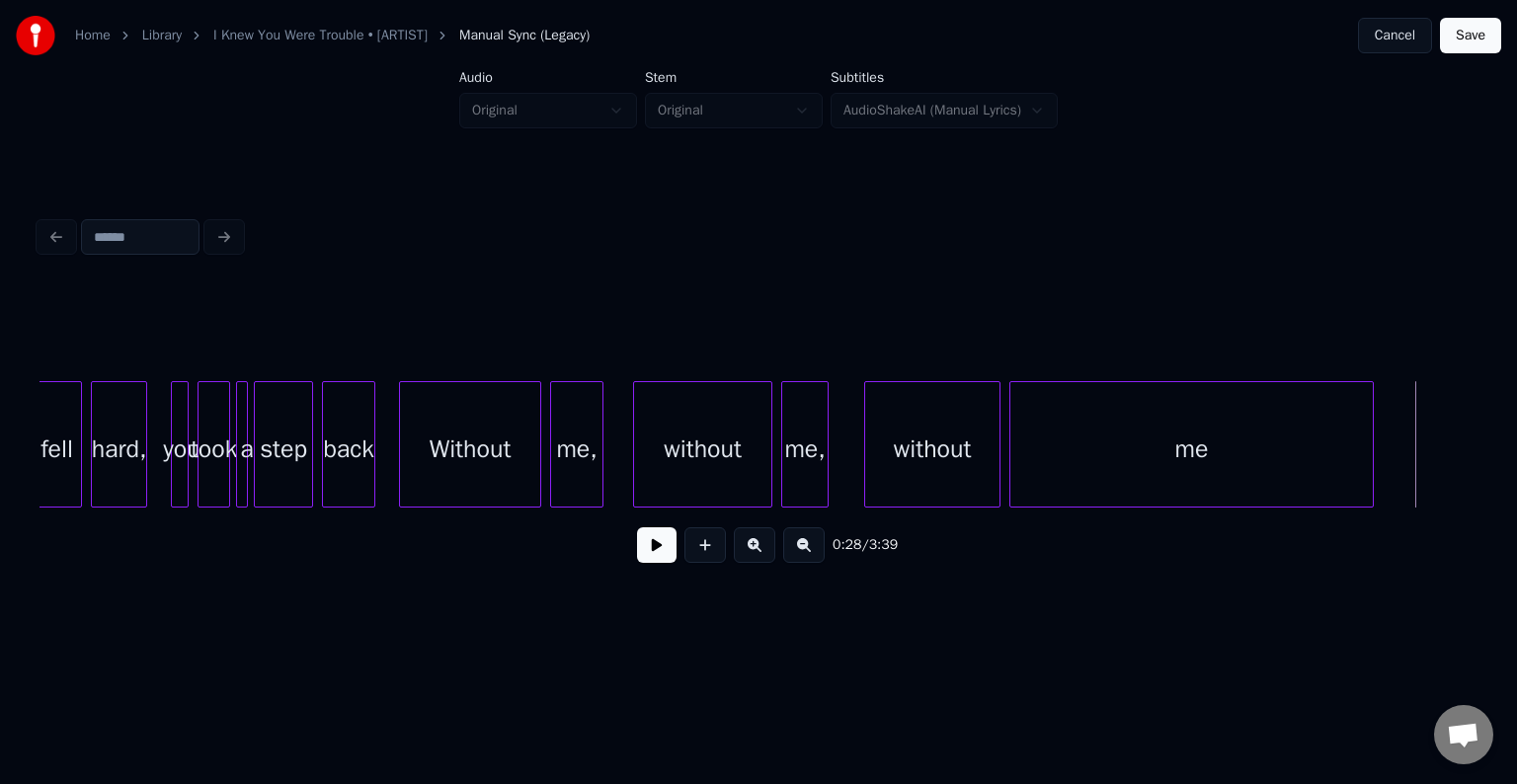 click at bounding box center (1370, 444) 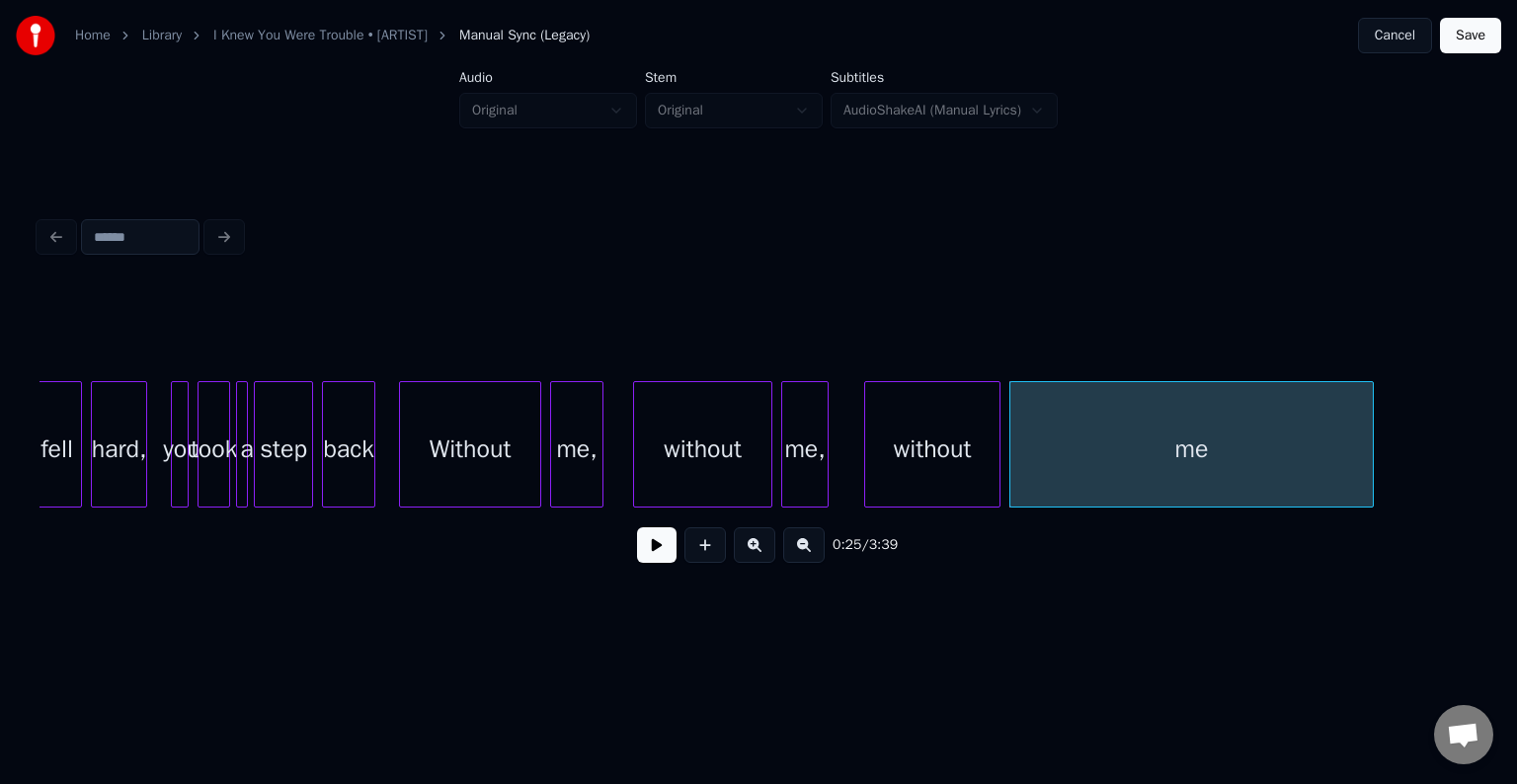 click at bounding box center (657, 545) 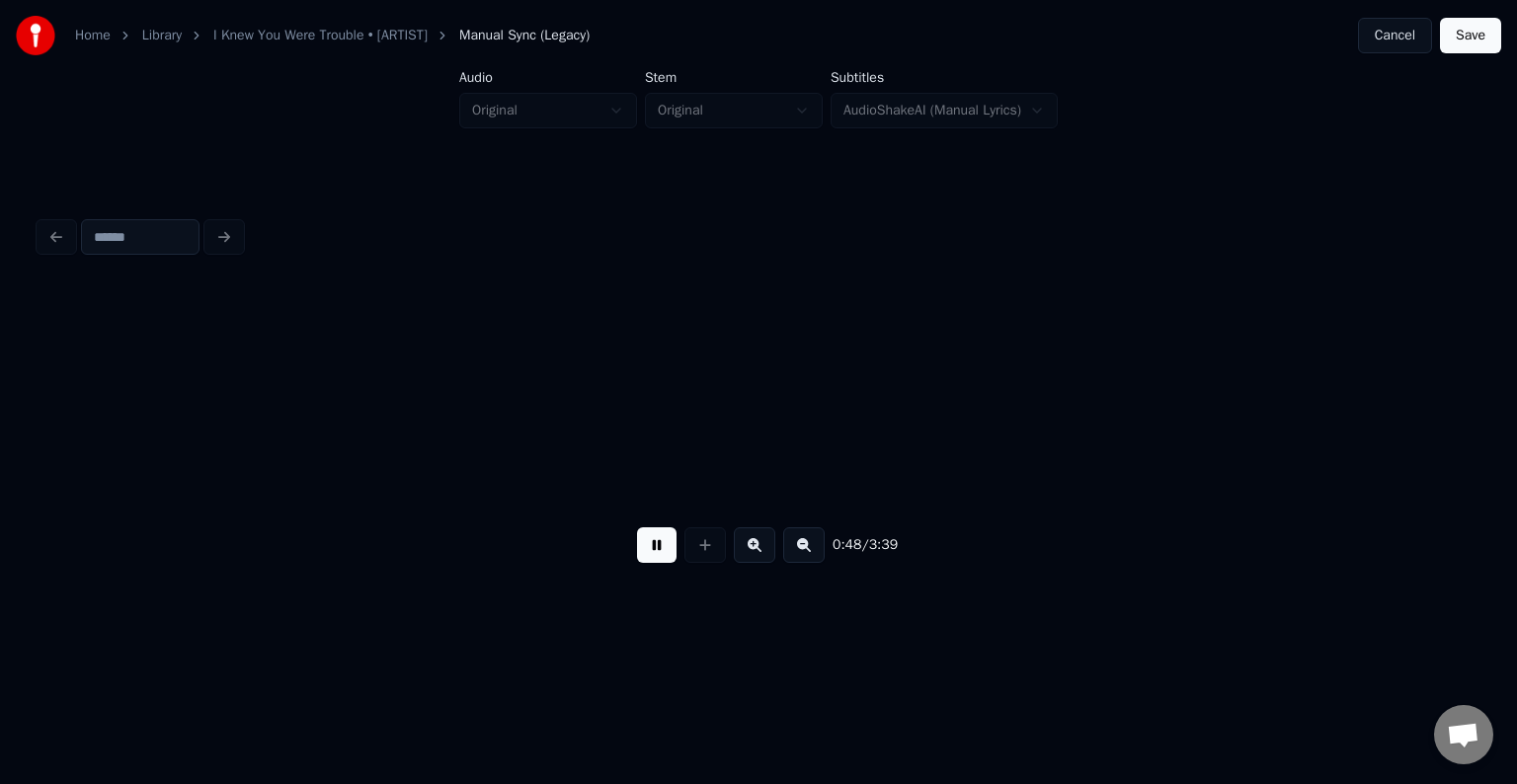 scroll, scrollTop: 0, scrollLeft: 7195, axis: horizontal 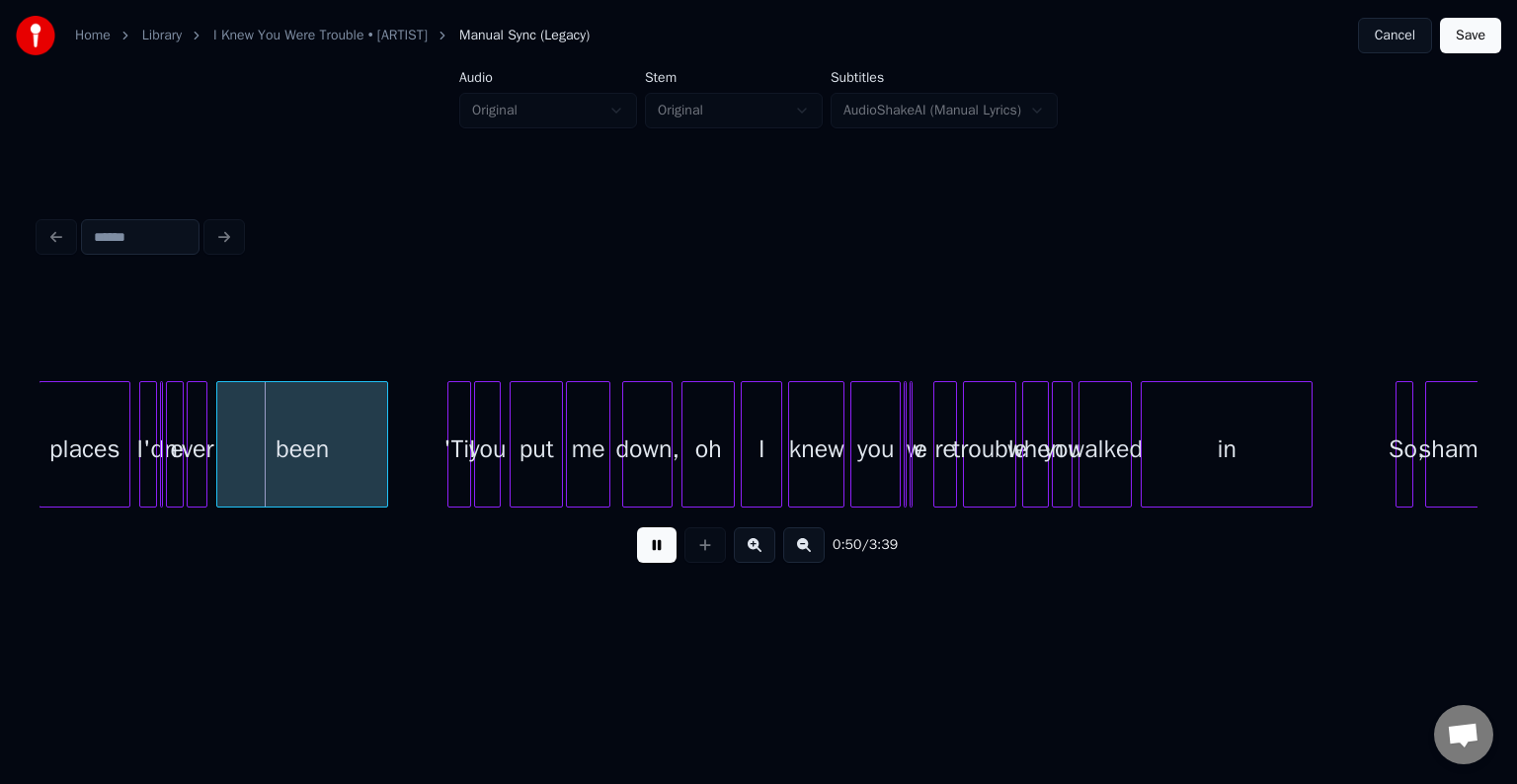 click at bounding box center (657, 545) 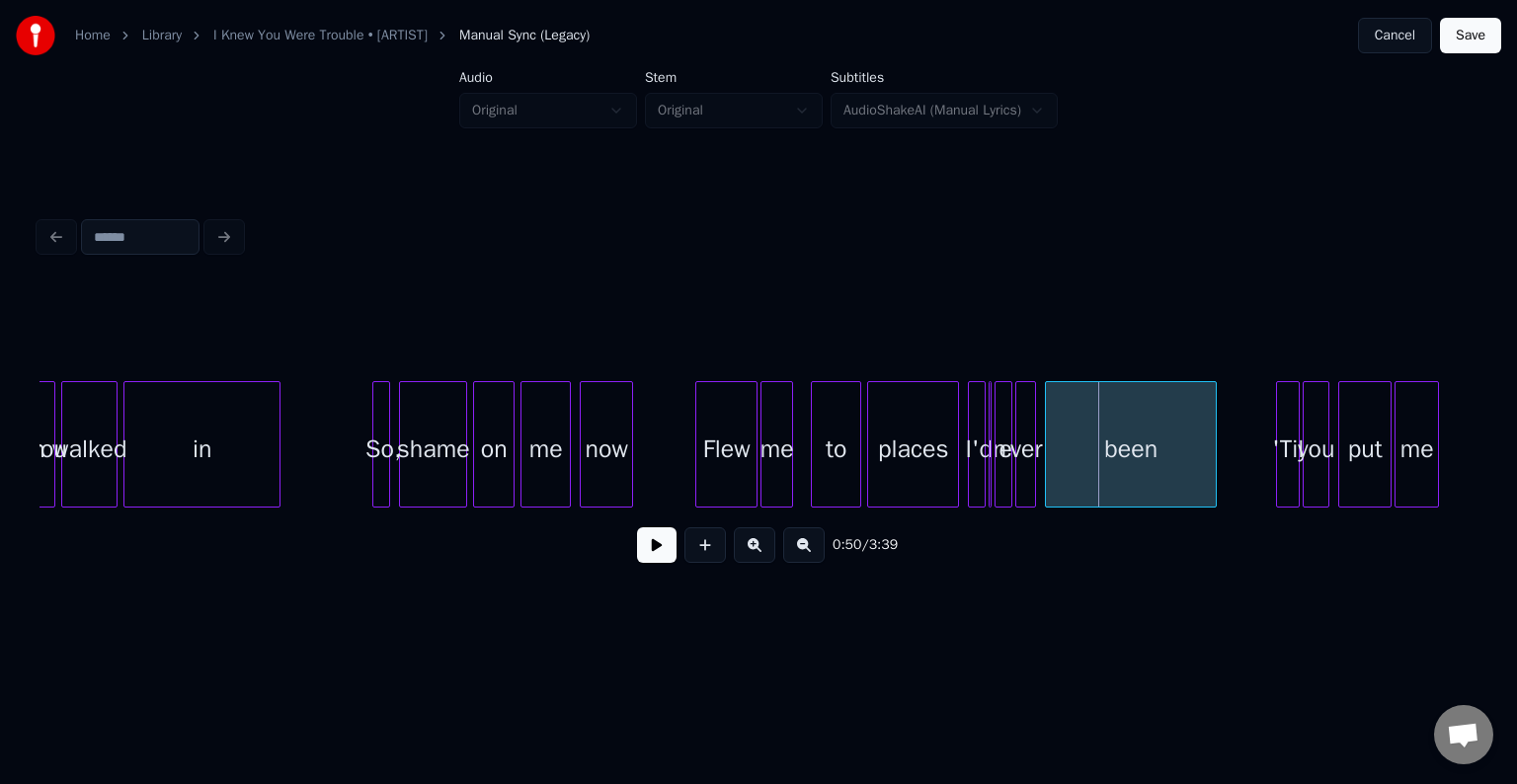 scroll, scrollTop: 0, scrollLeft: 6326, axis: horizontal 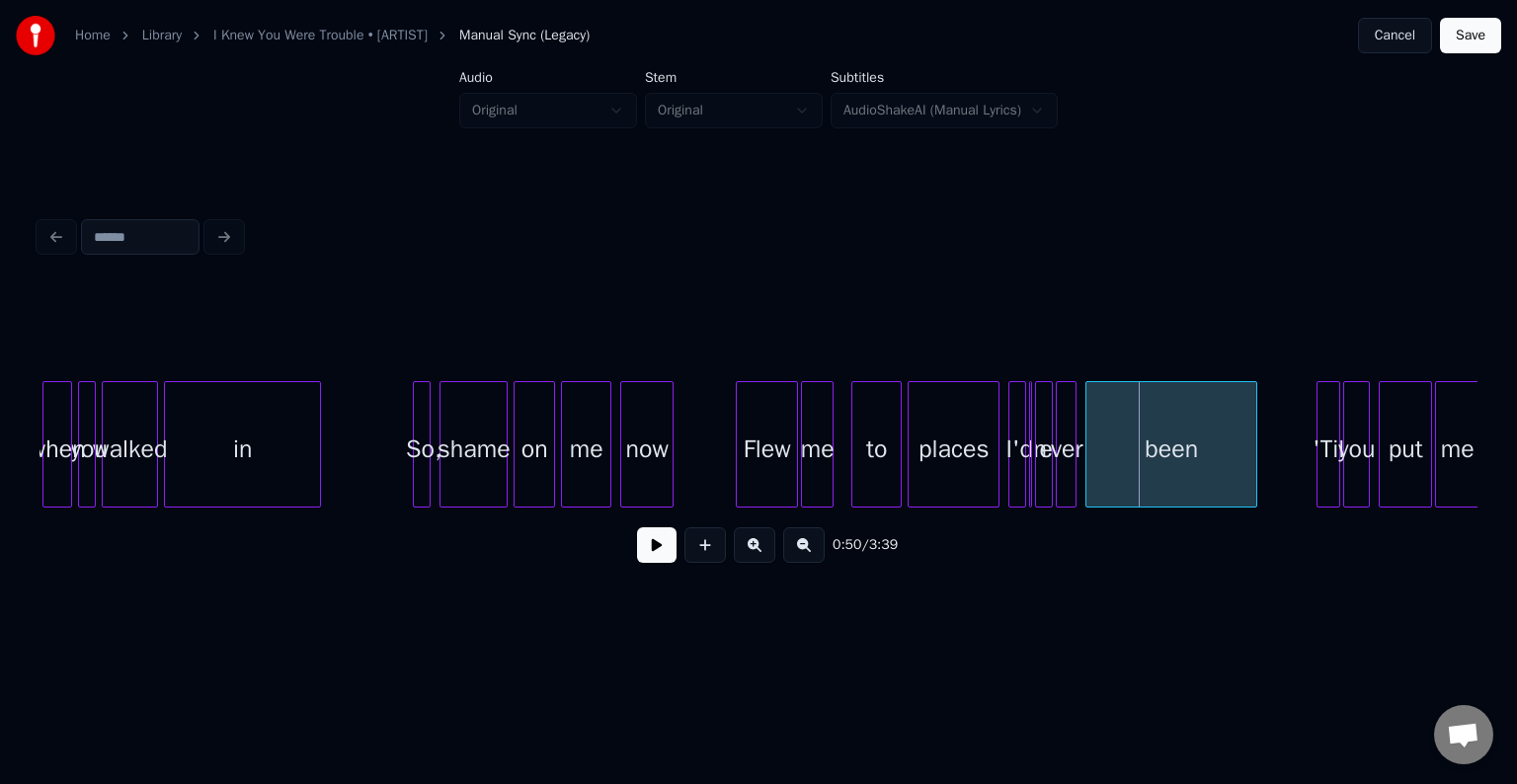 click at bounding box center [1033, 444] 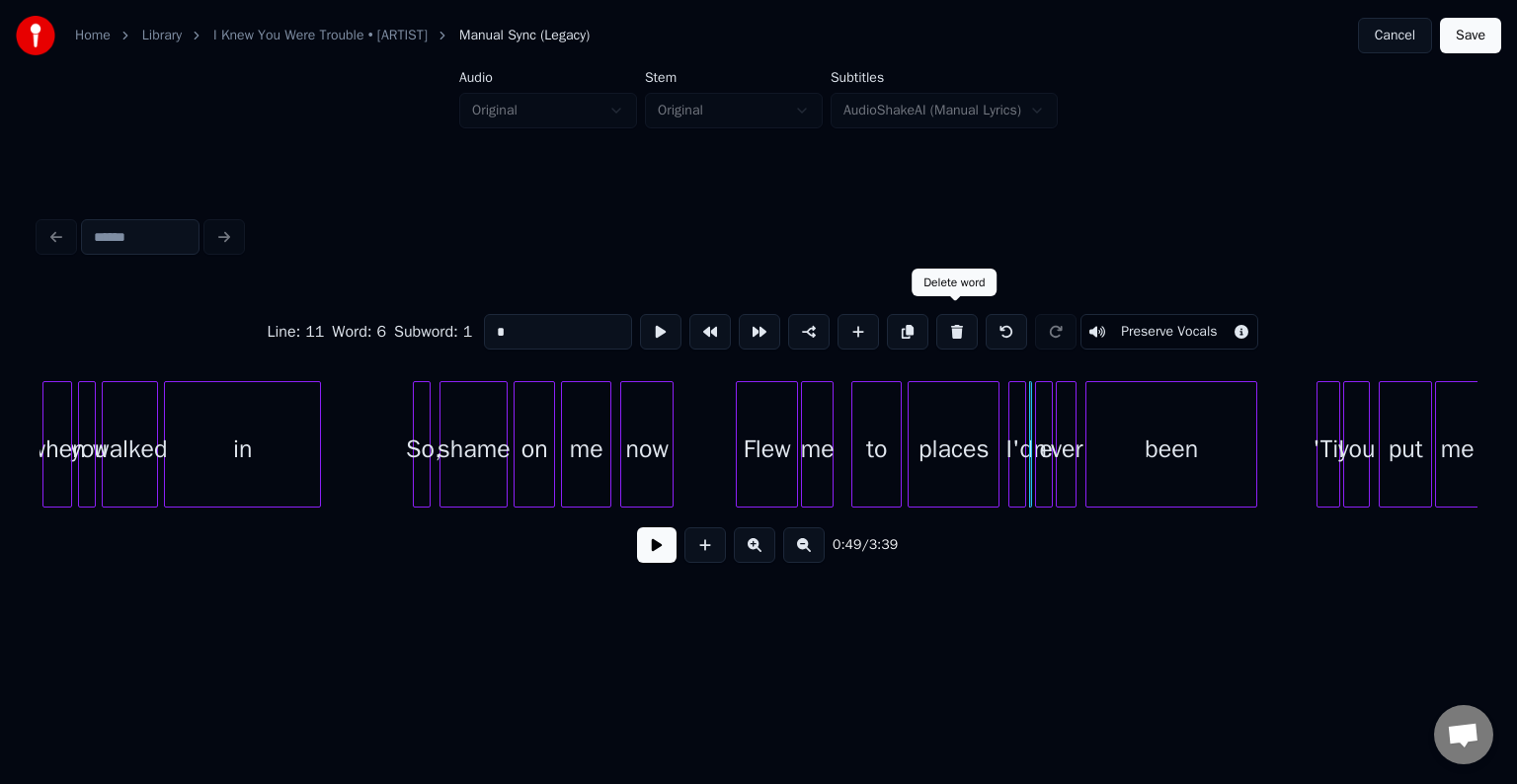 click at bounding box center (957, 332) 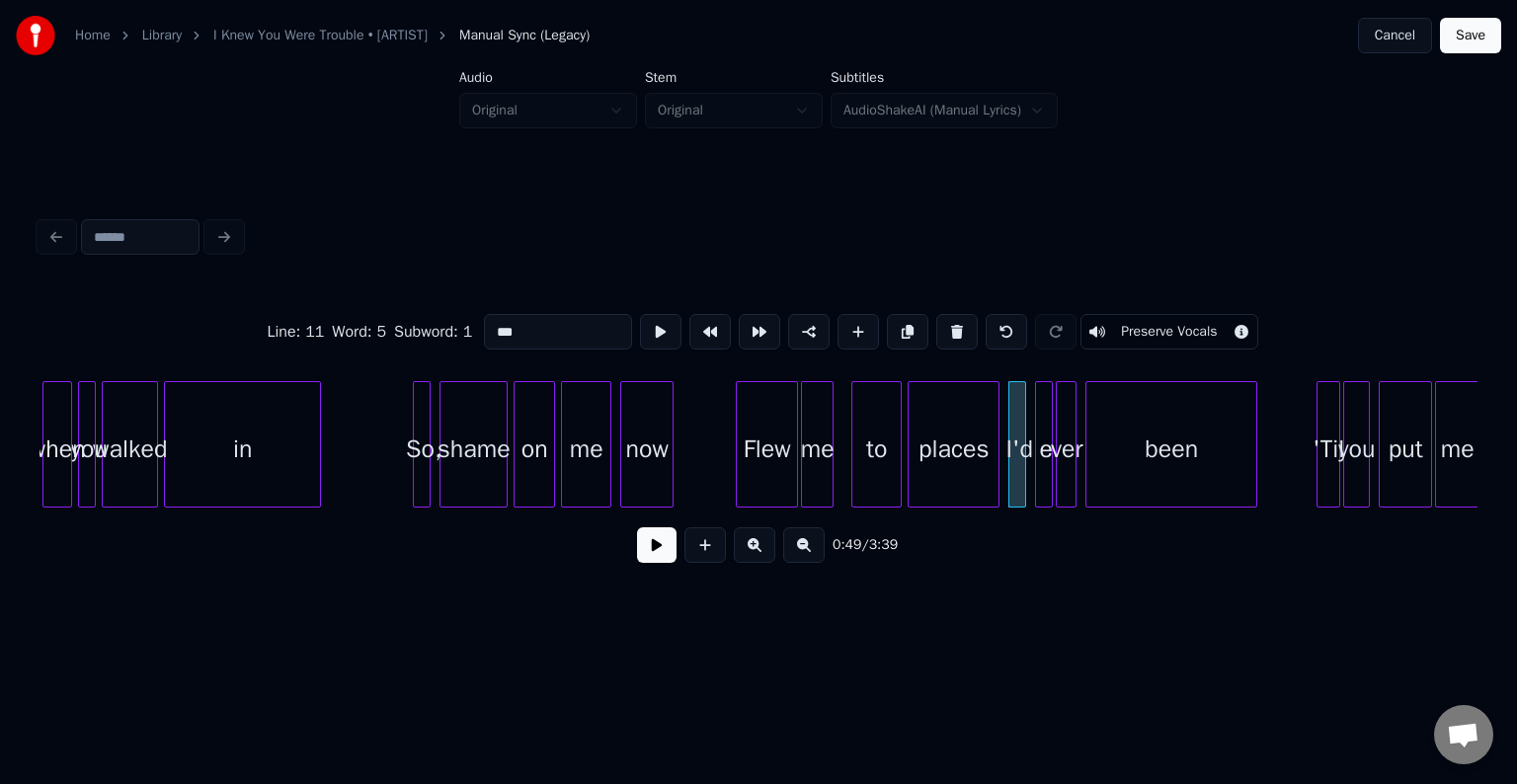 click at bounding box center (1049, 444) 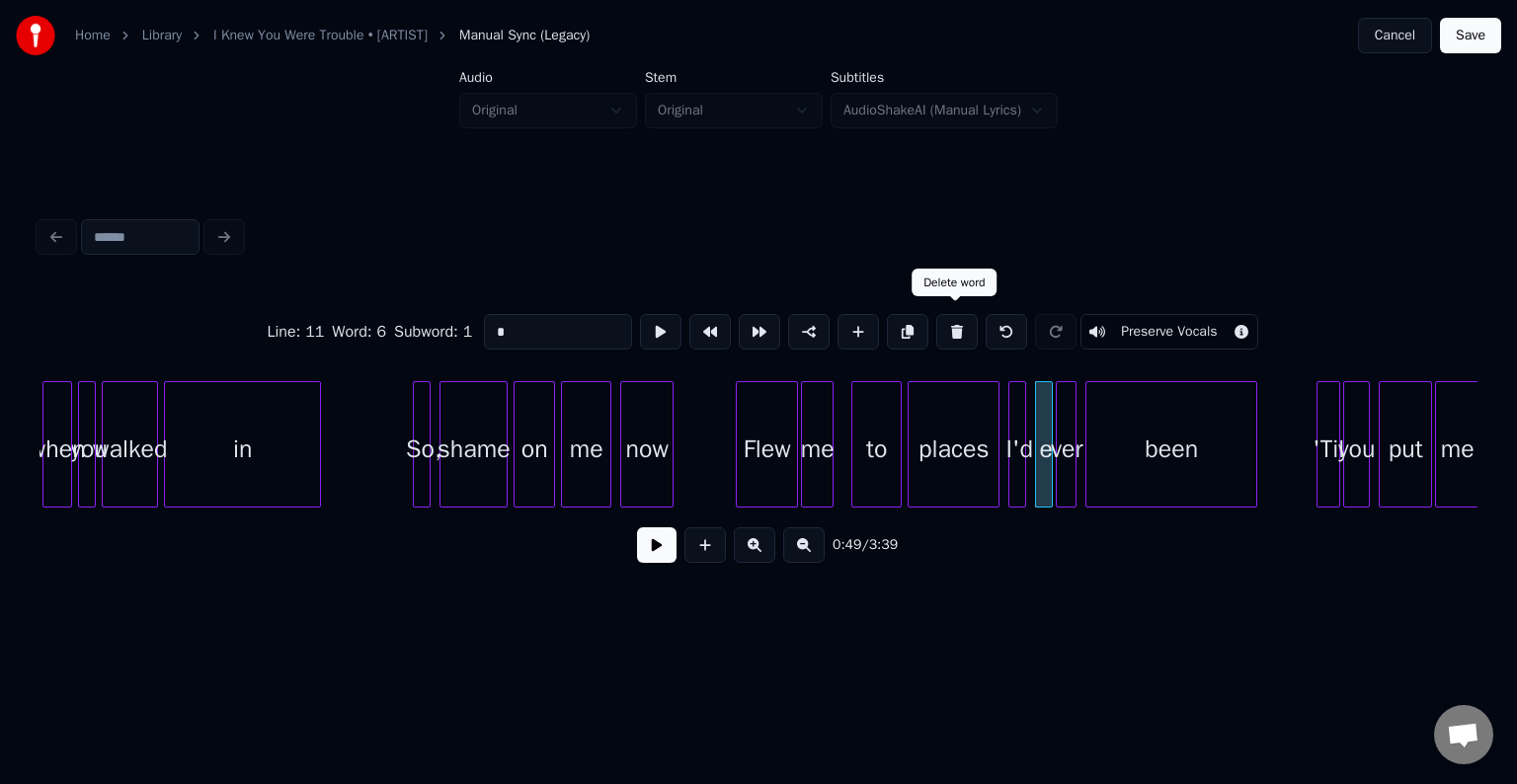 click at bounding box center [957, 332] 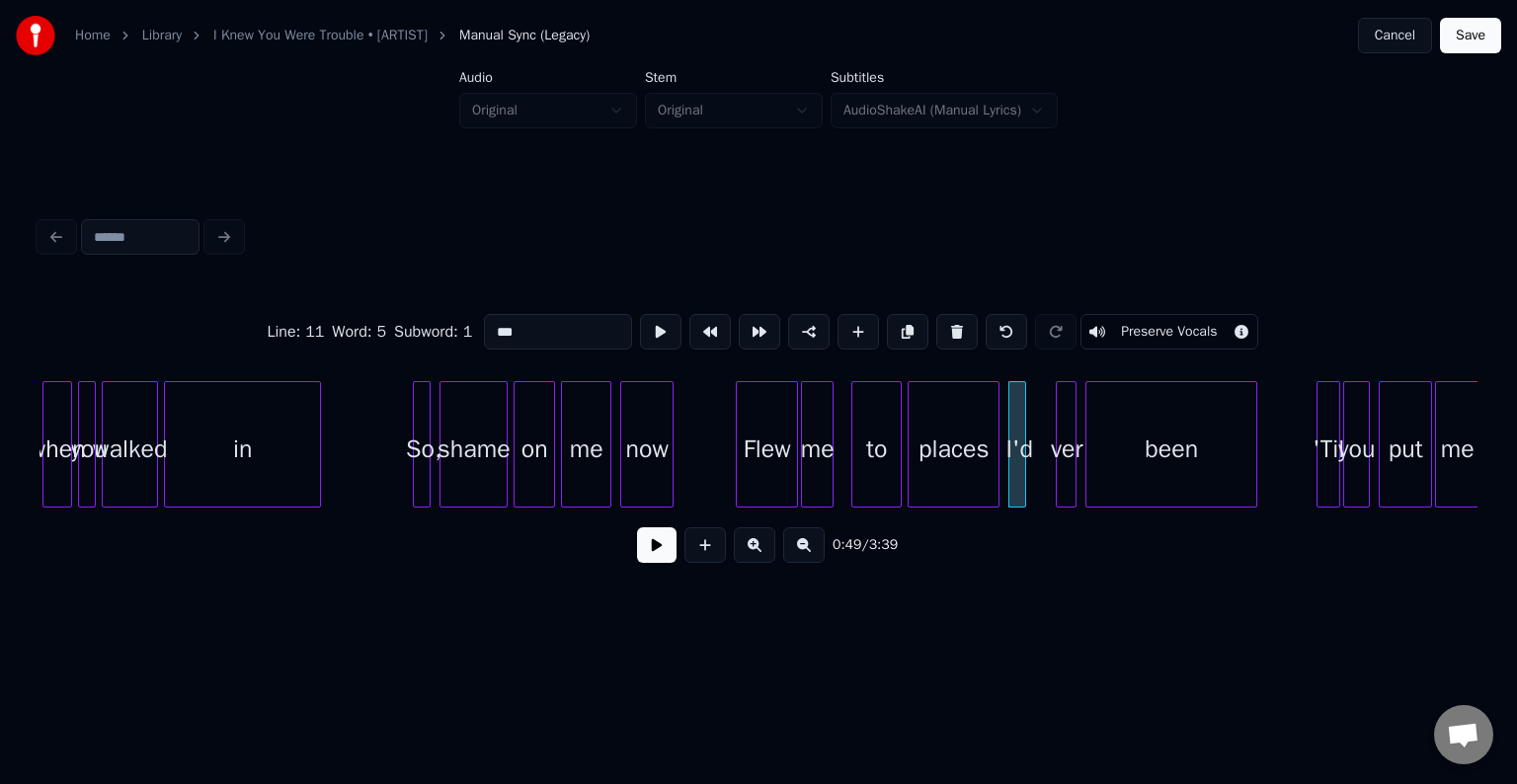 click on "ver" at bounding box center [1067, 449] 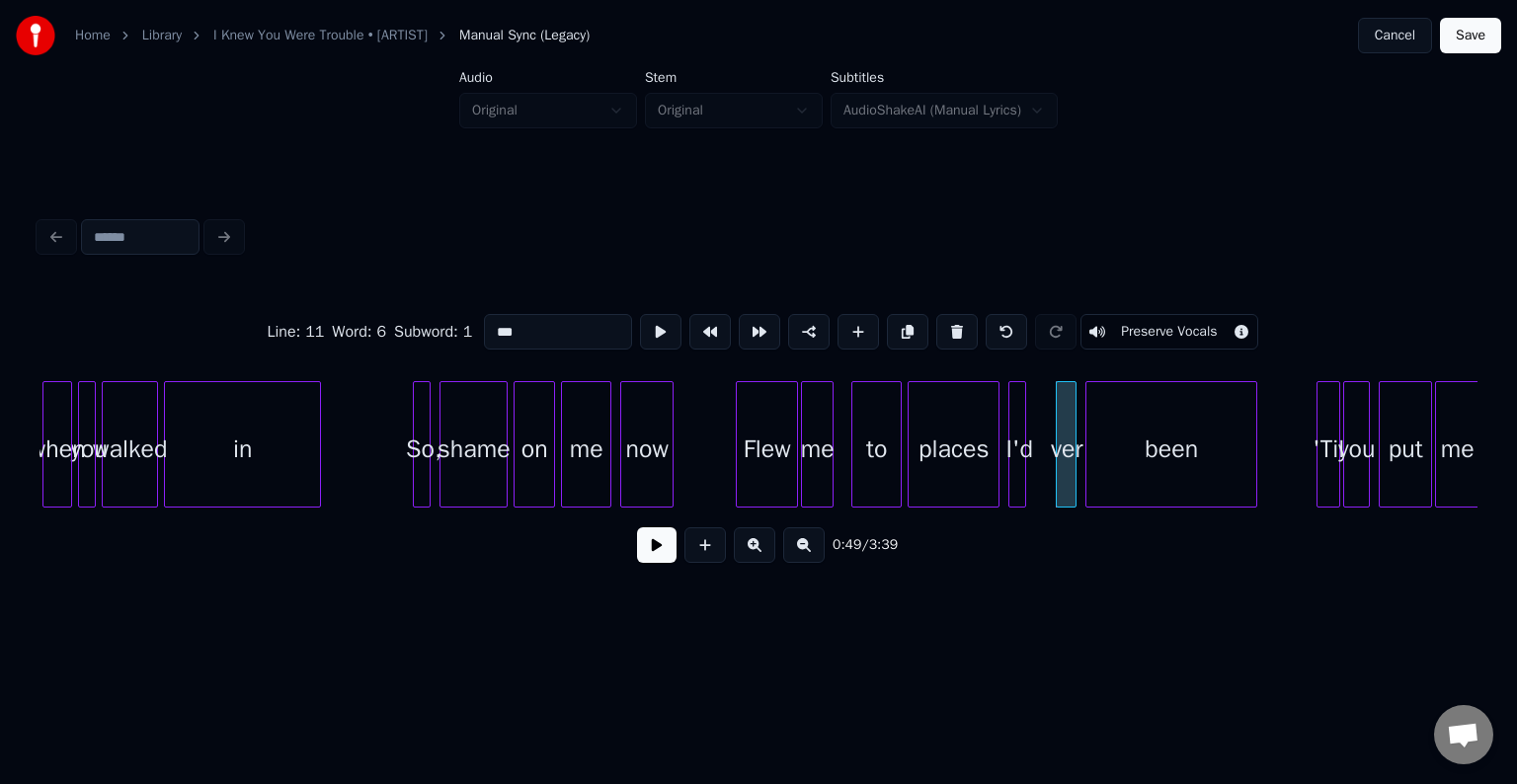 click on "***" at bounding box center (558, 332) 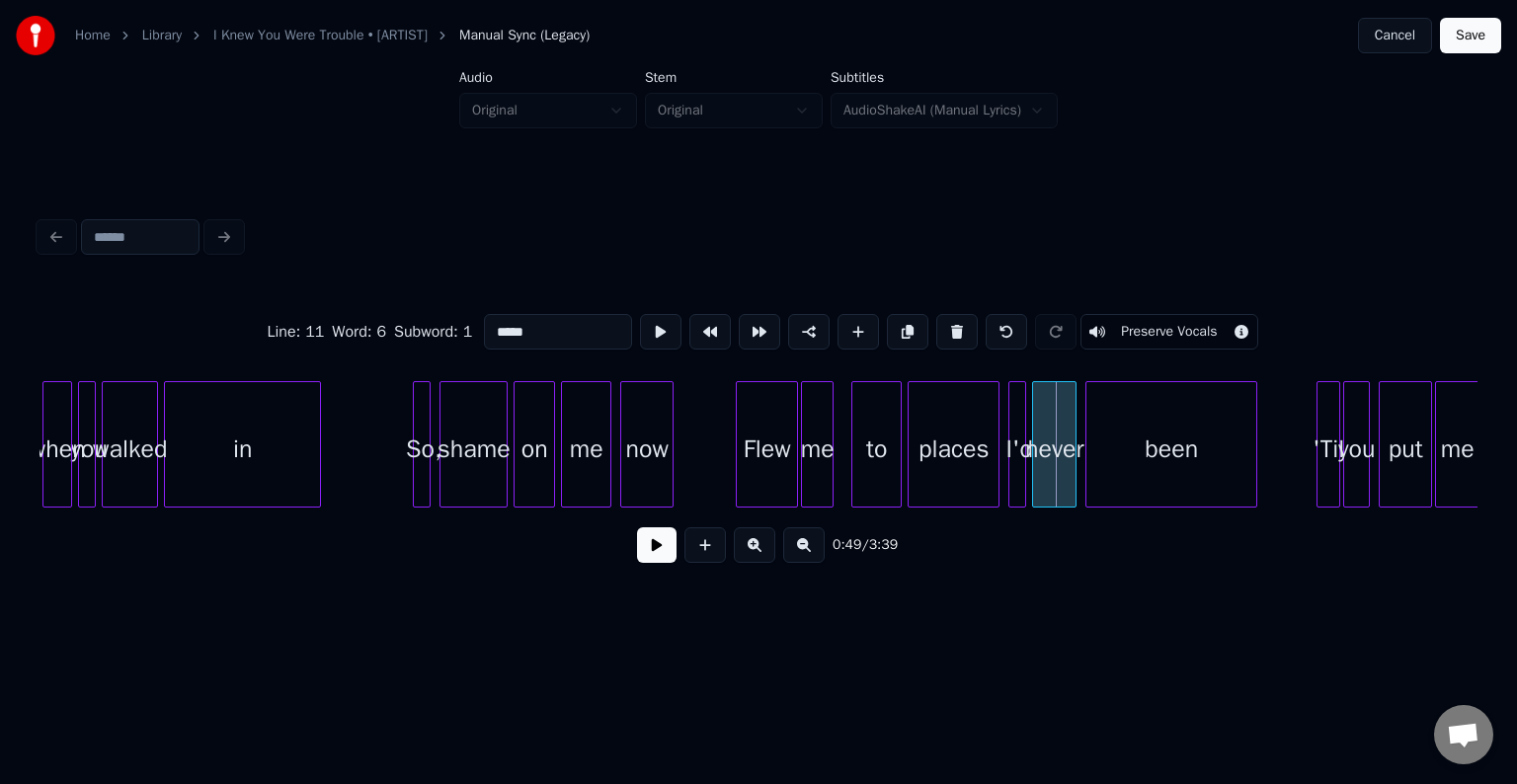 click at bounding box center [1036, 444] 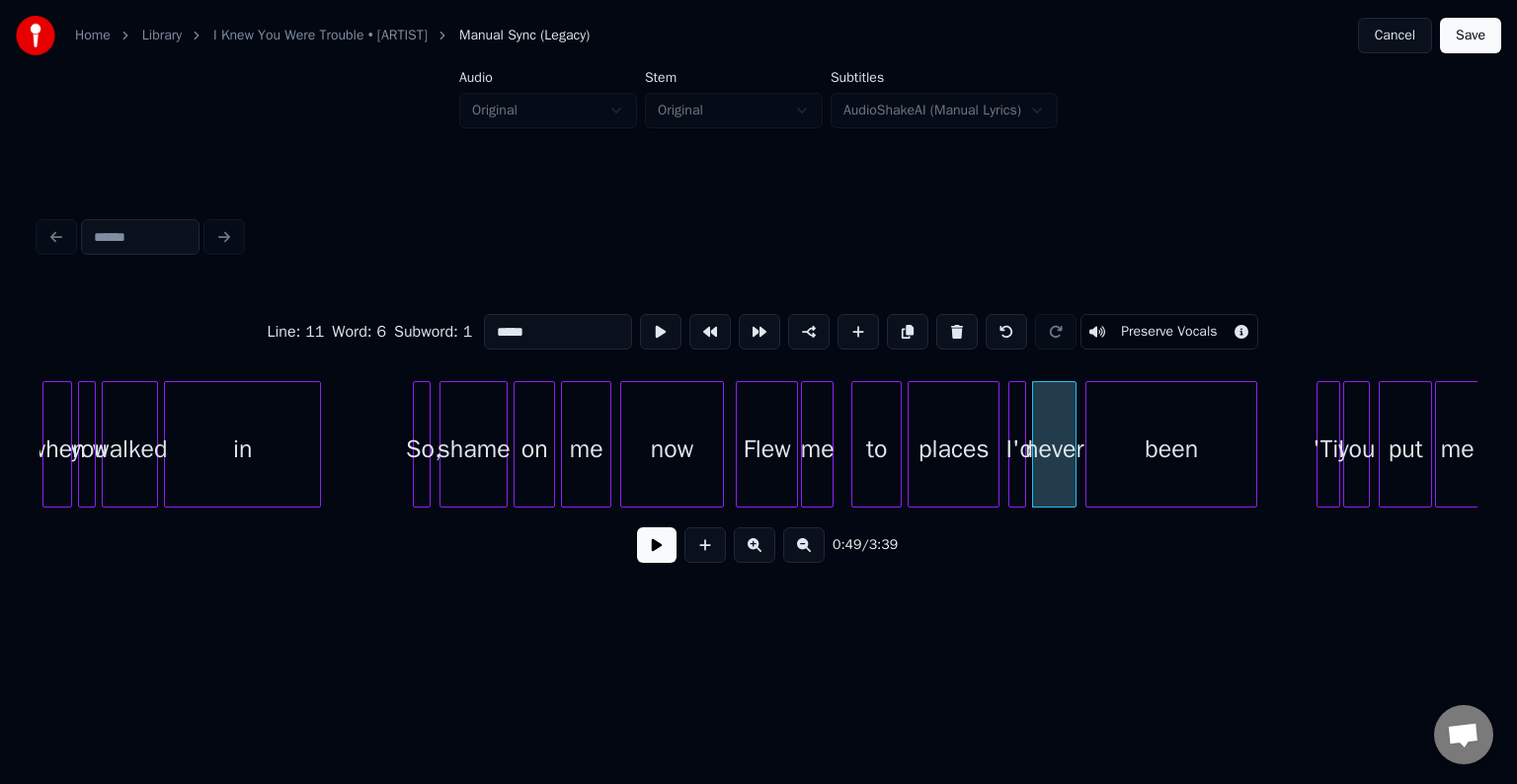 click at bounding box center (720, 444) 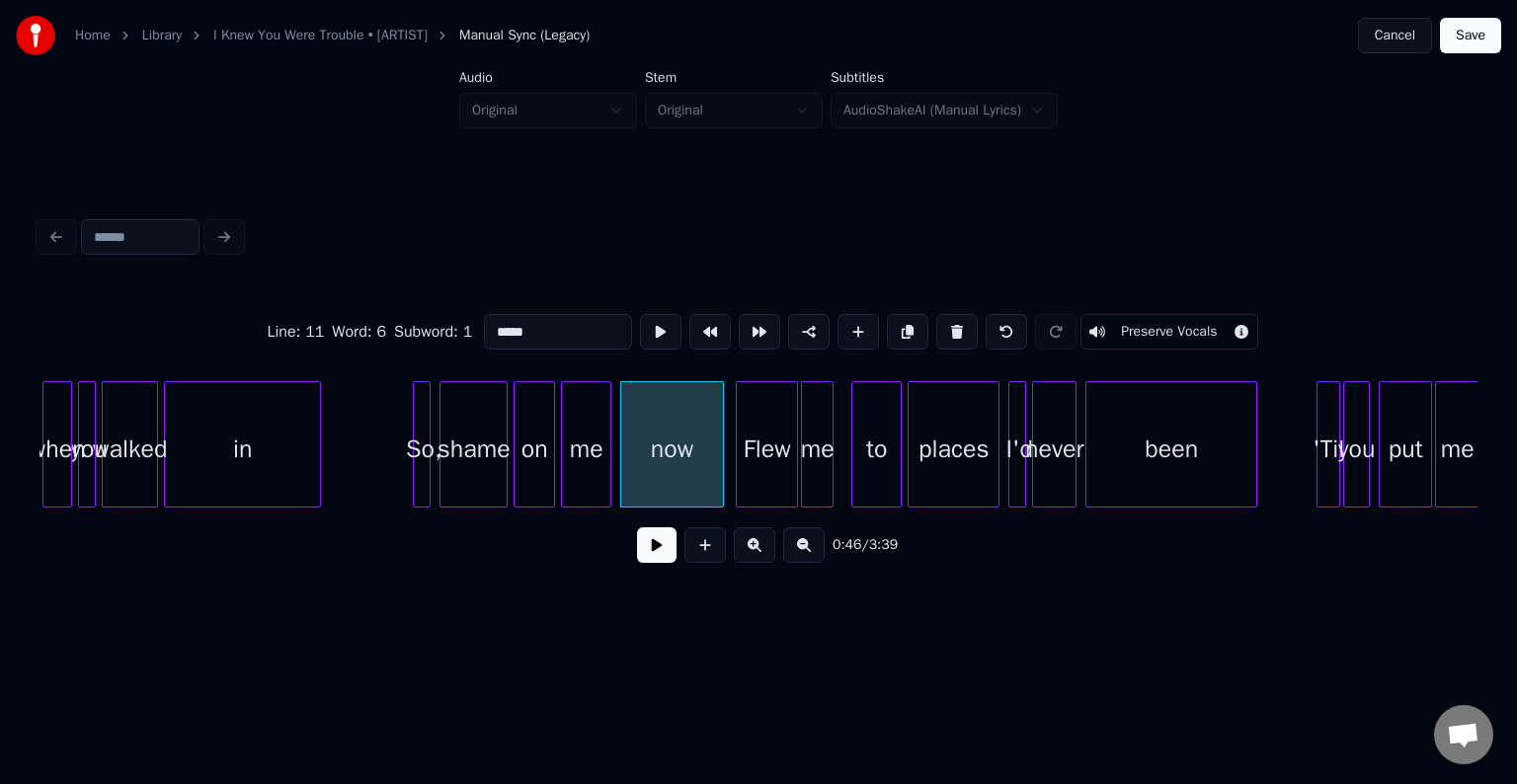 type on "*****" 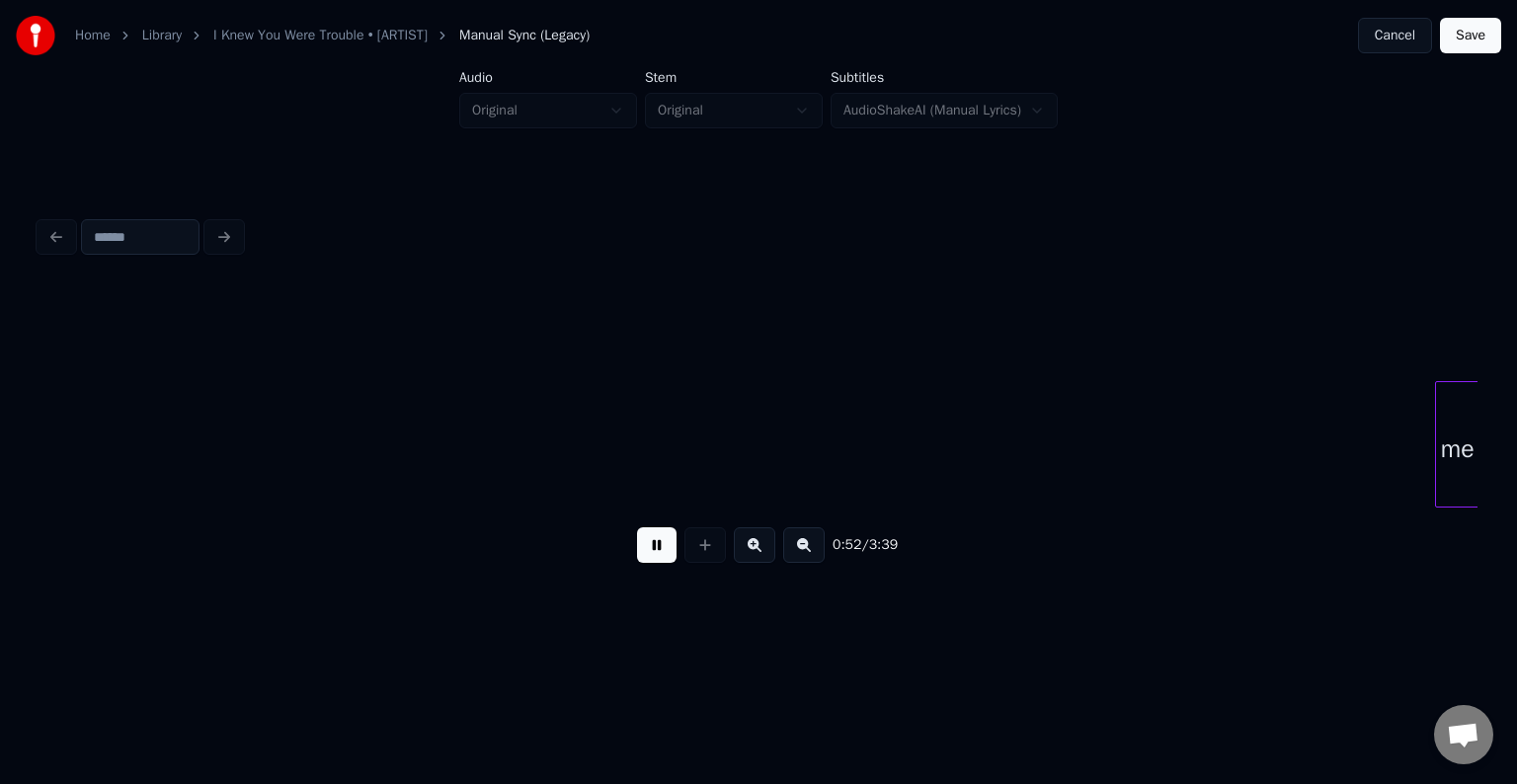 scroll, scrollTop: 0, scrollLeft: 7764, axis: horizontal 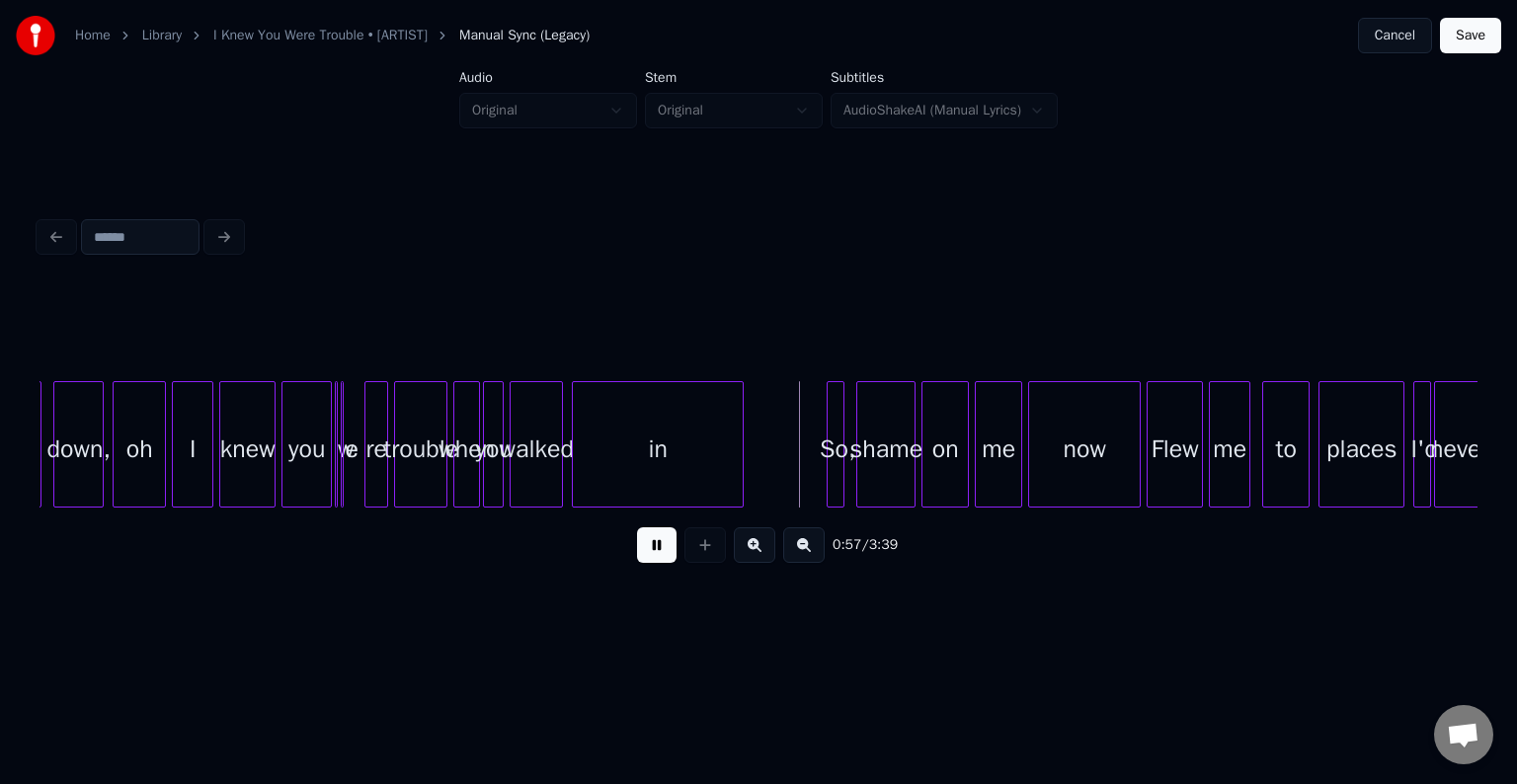 click at bounding box center (657, 545) 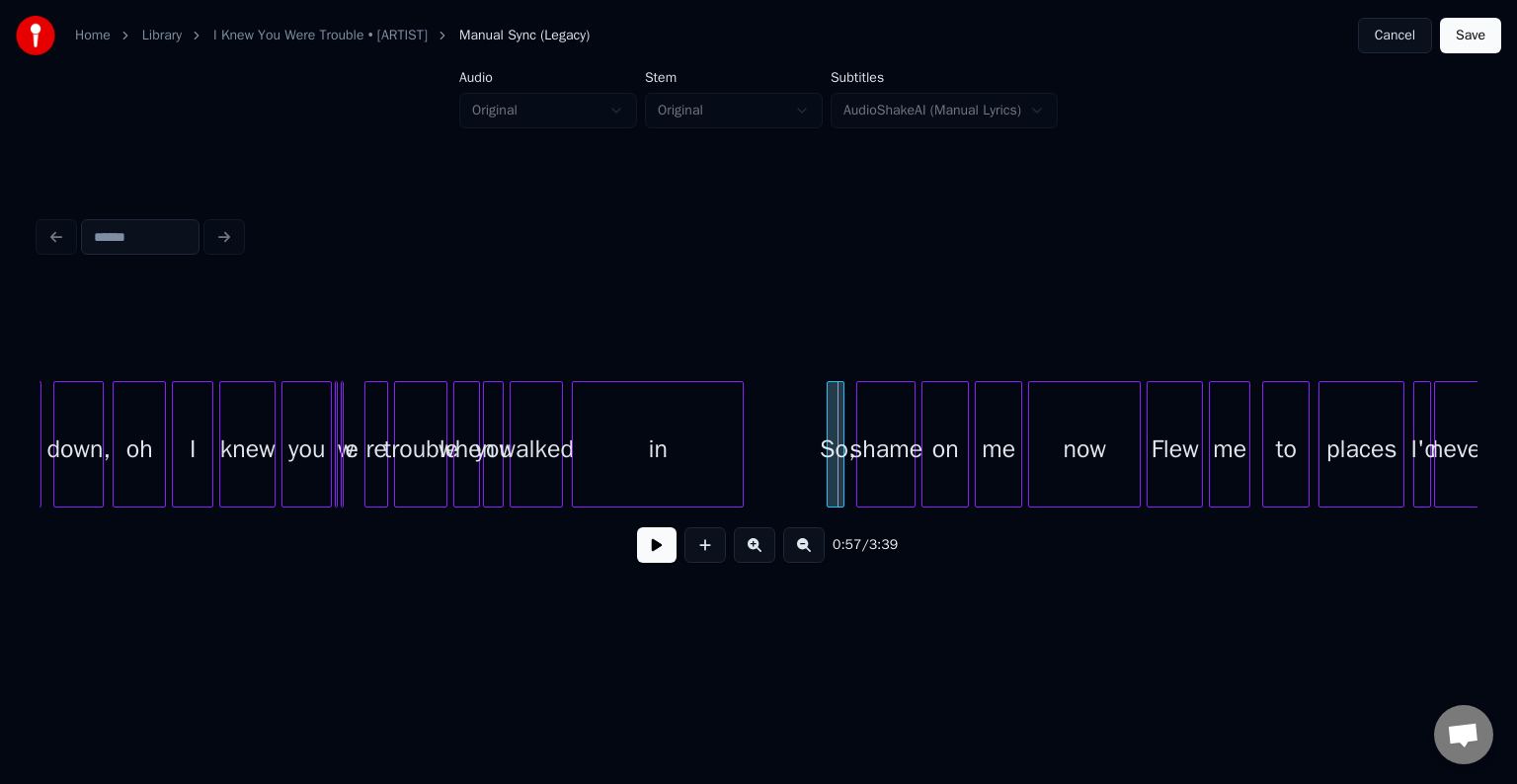 click at bounding box center (345, 444) 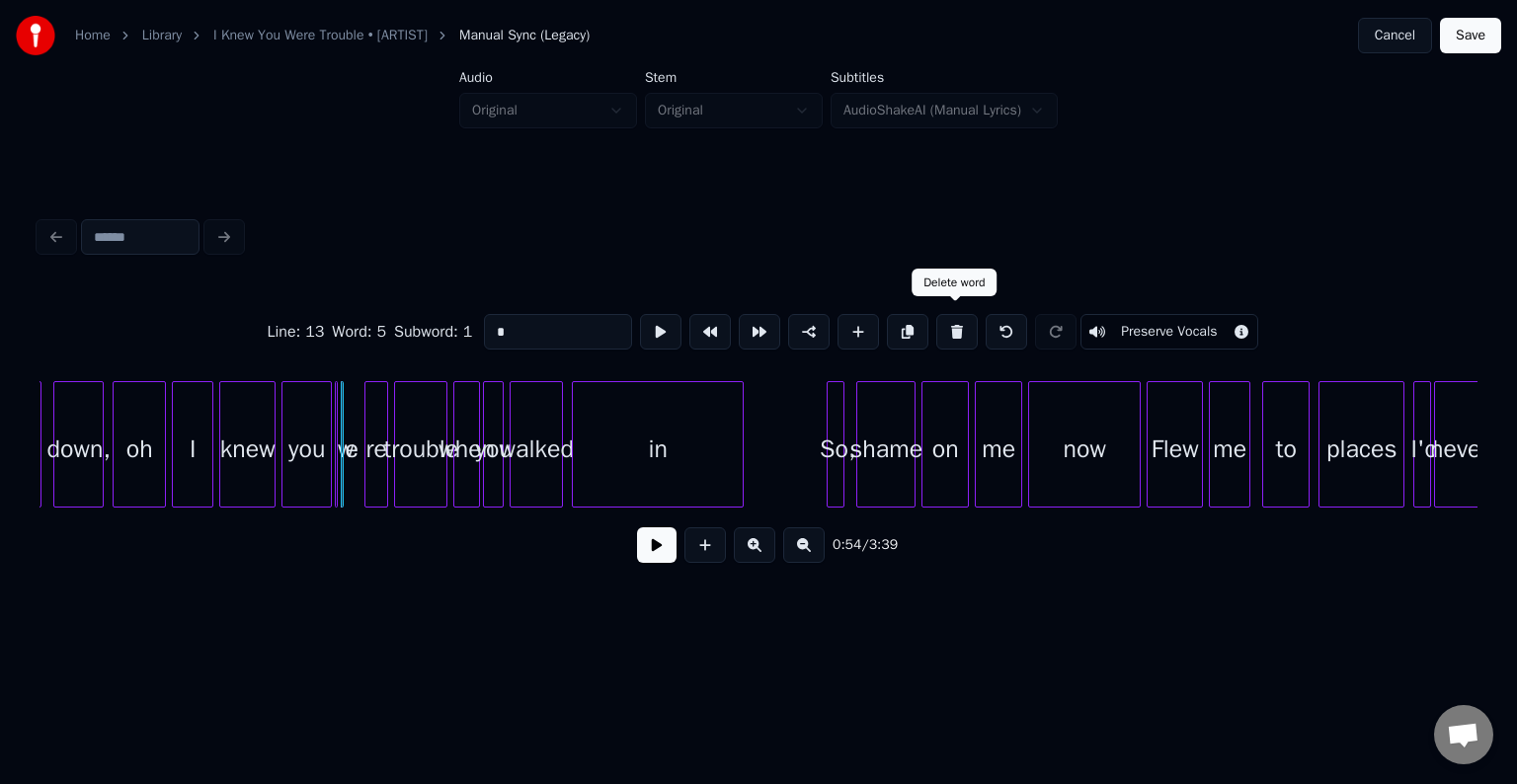 click at bounding box center (957, 332) 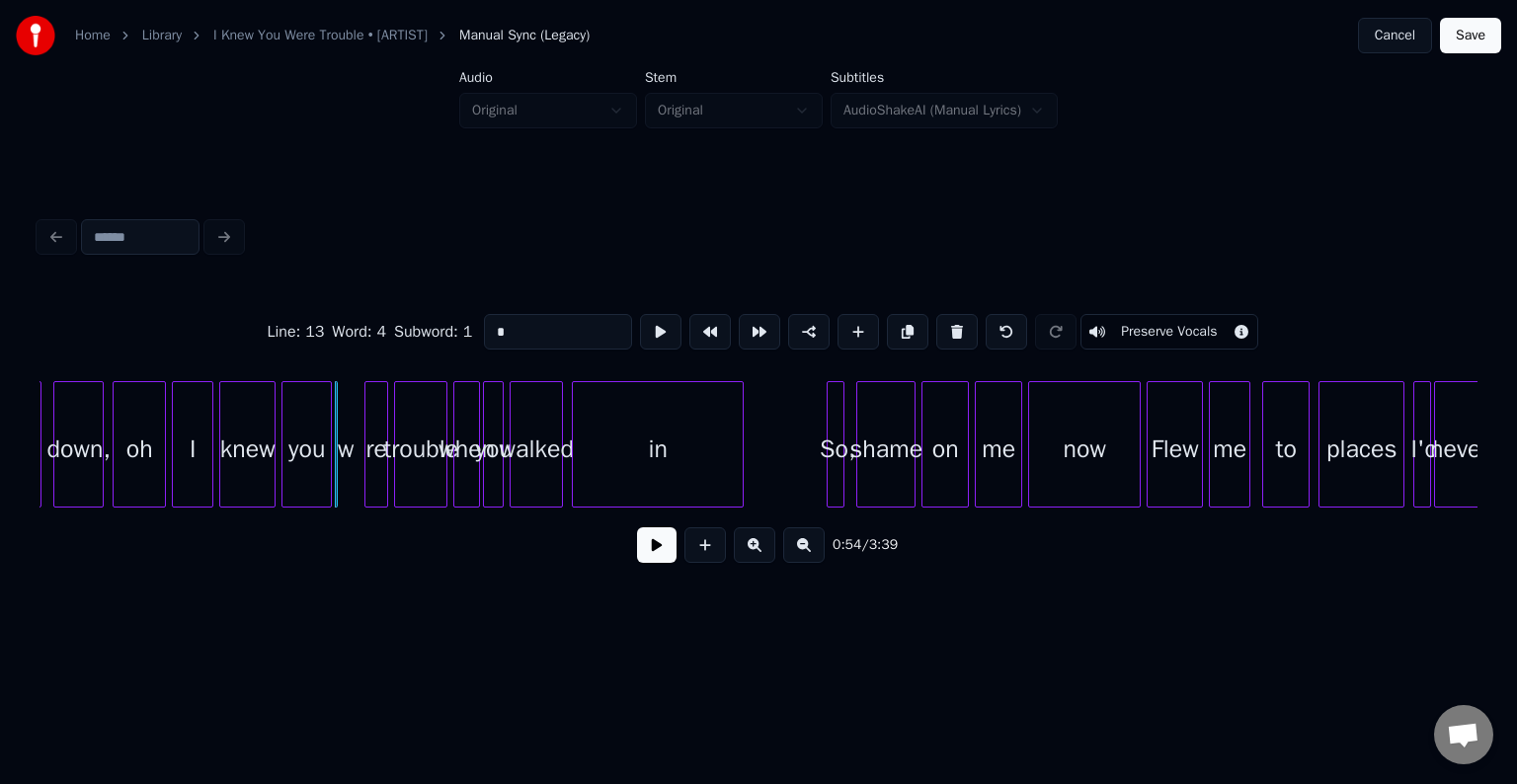 click at bounding box center [957, 332] 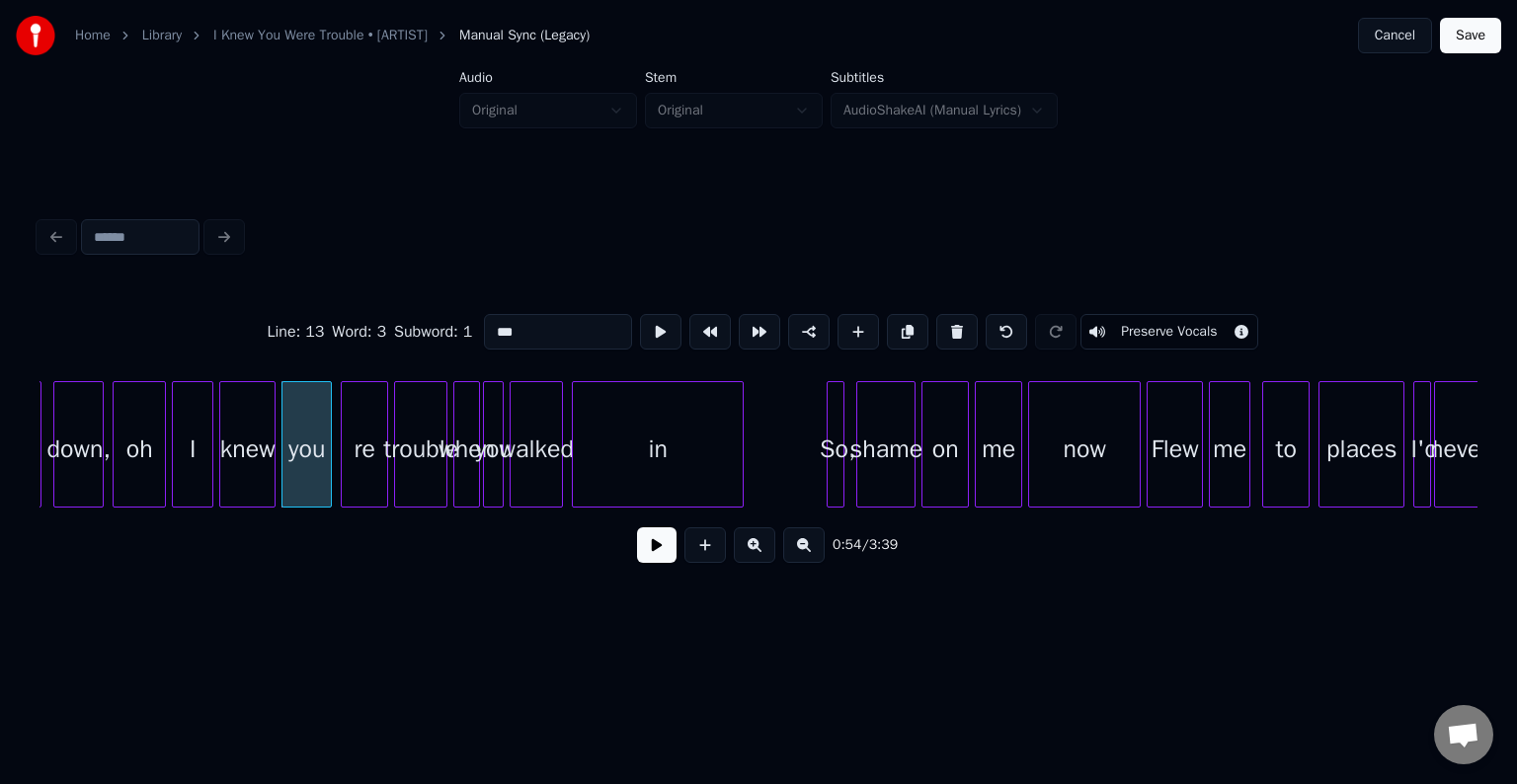 click at bounding box center [345, 444] 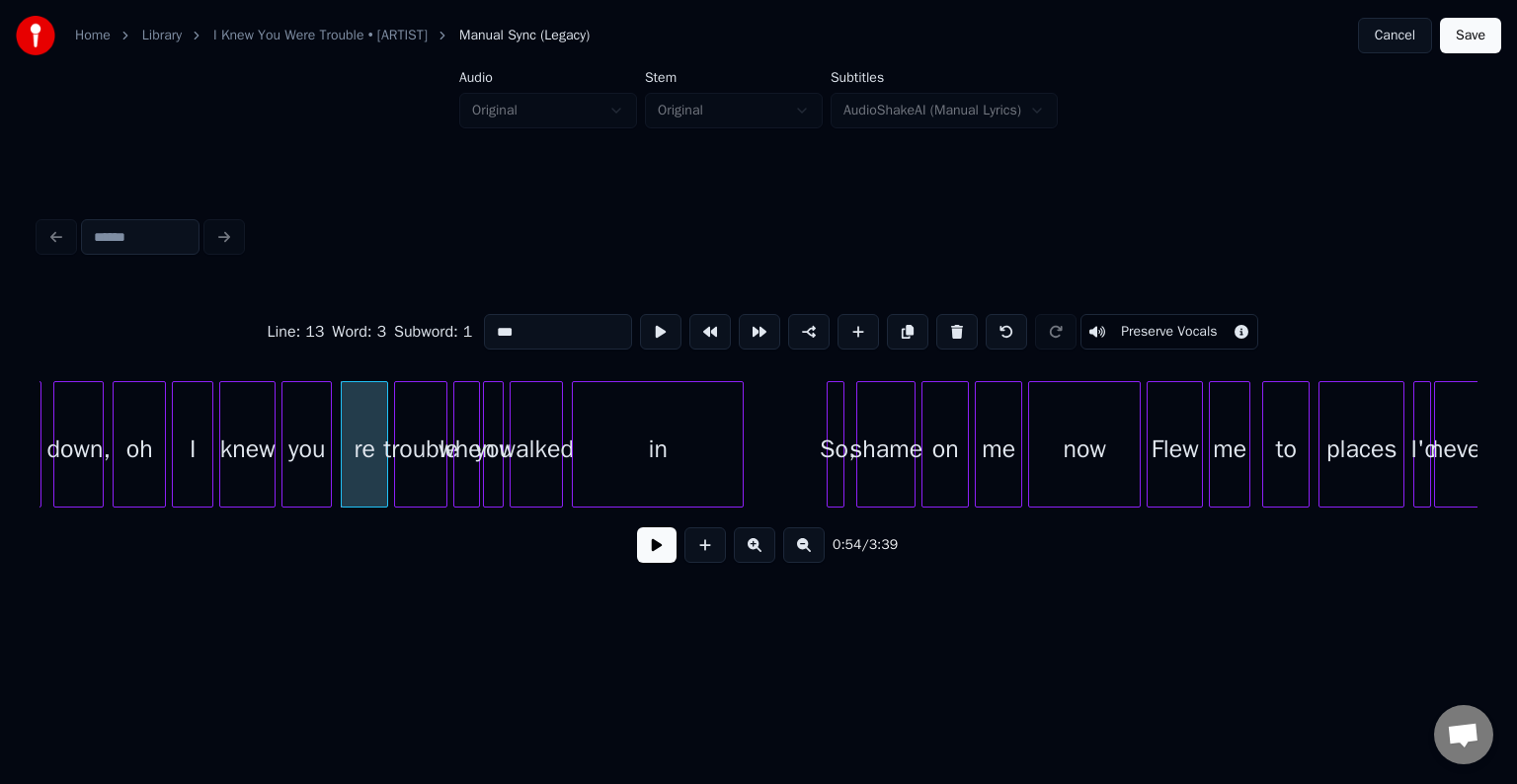 click on "re" at bounding box center [364, 449] 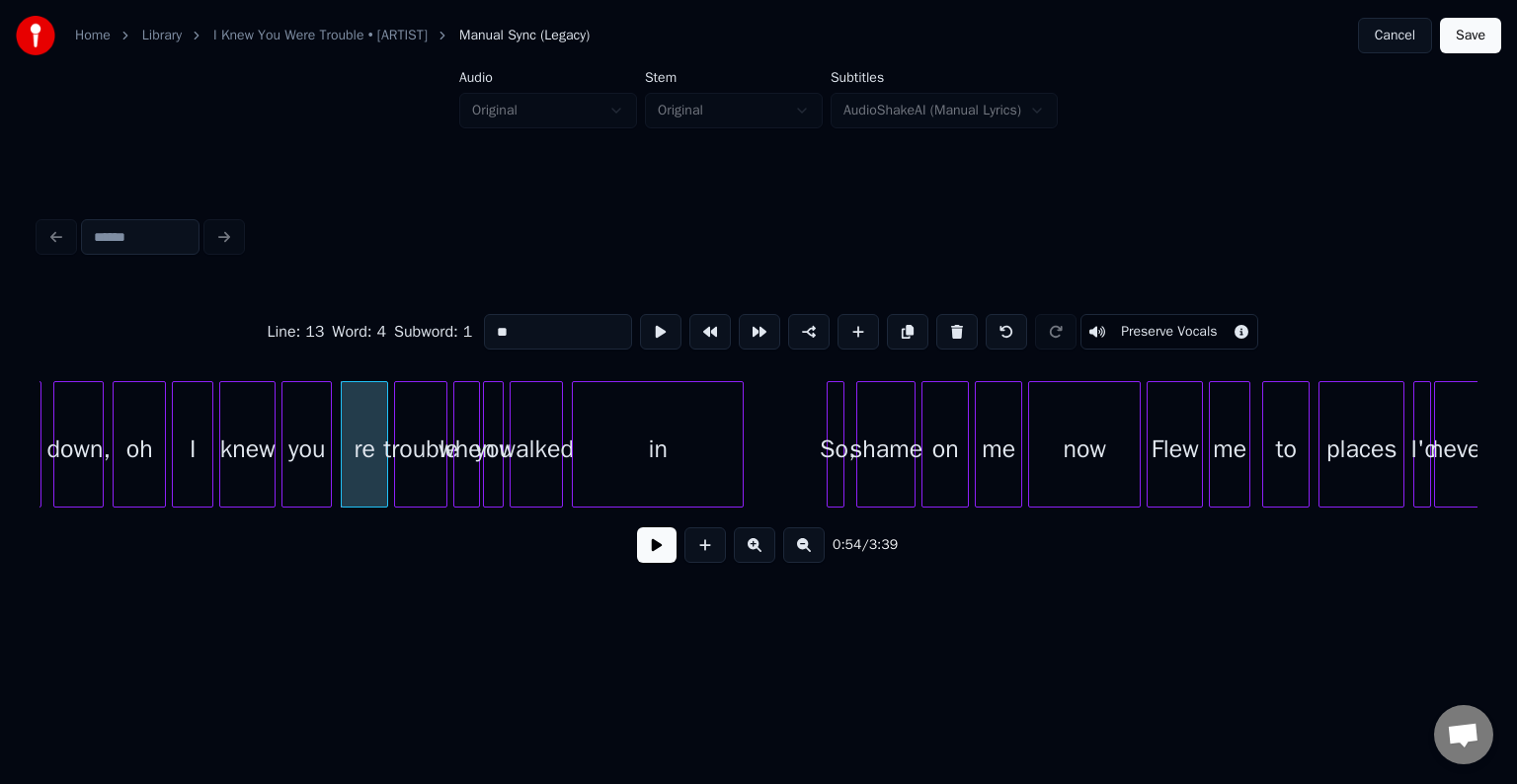 click on "**" at bounding box center (558, 332) 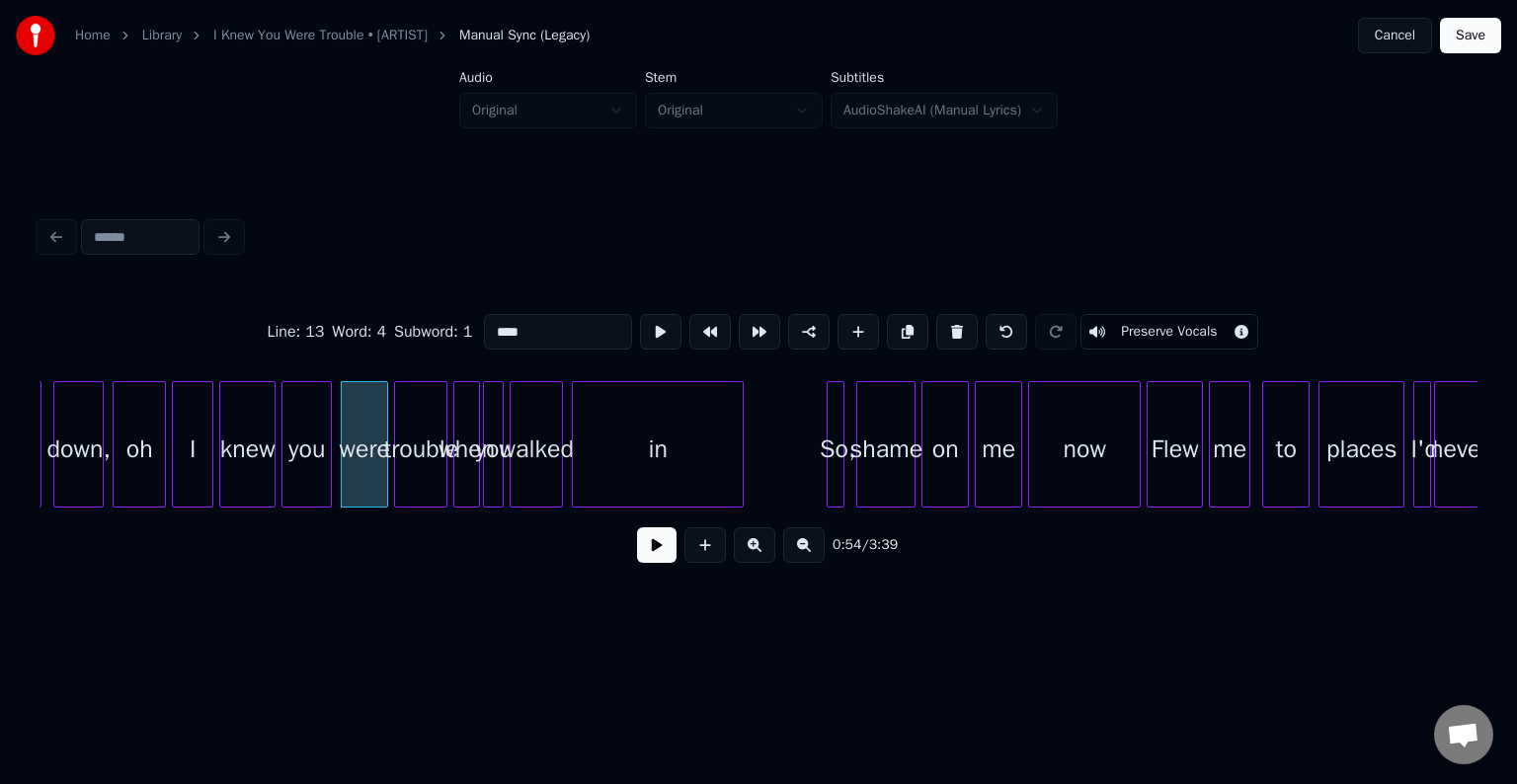 type on "****" 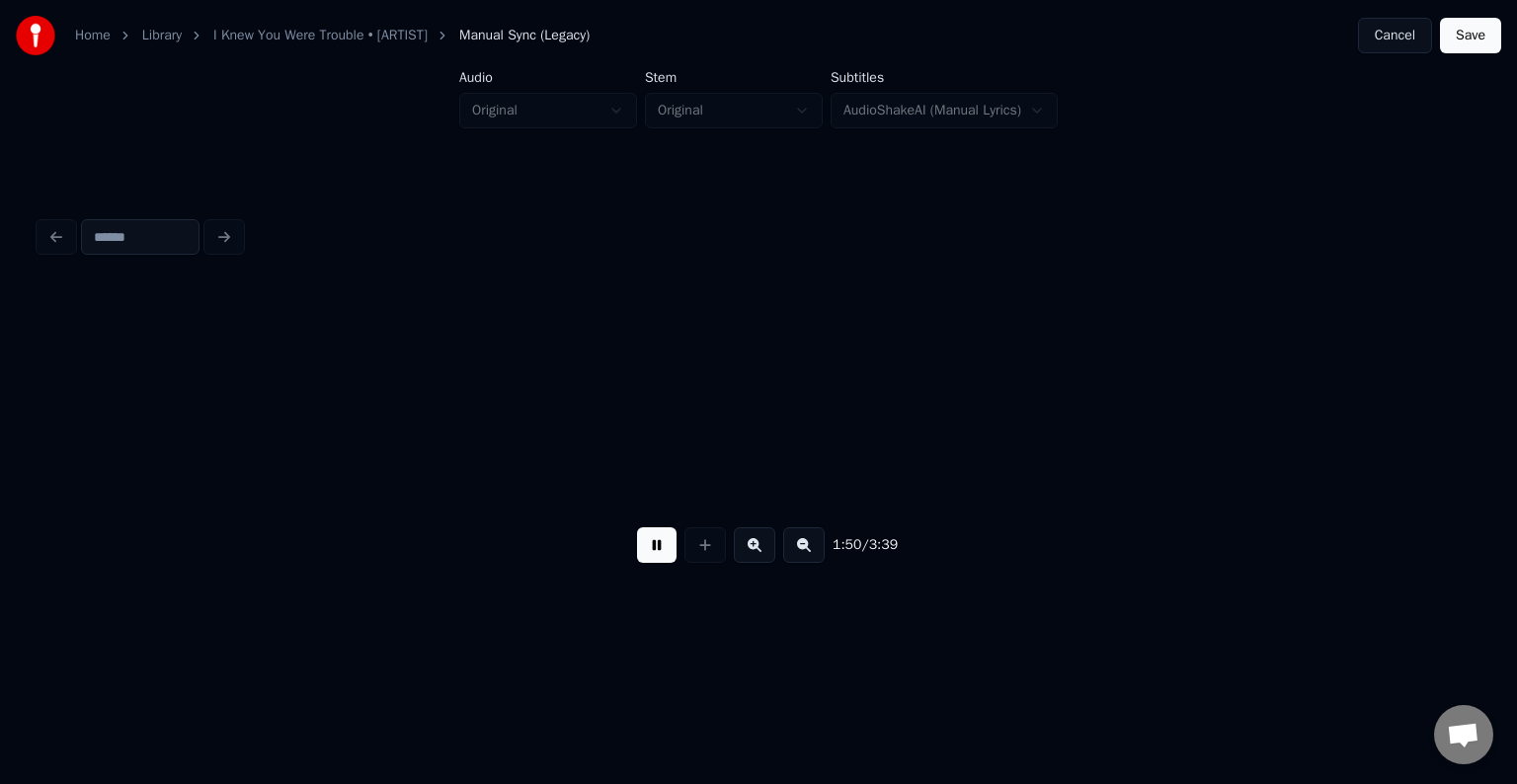 scroll, scrollTop: 0, scrollLeft: 16397, axis: horizontal 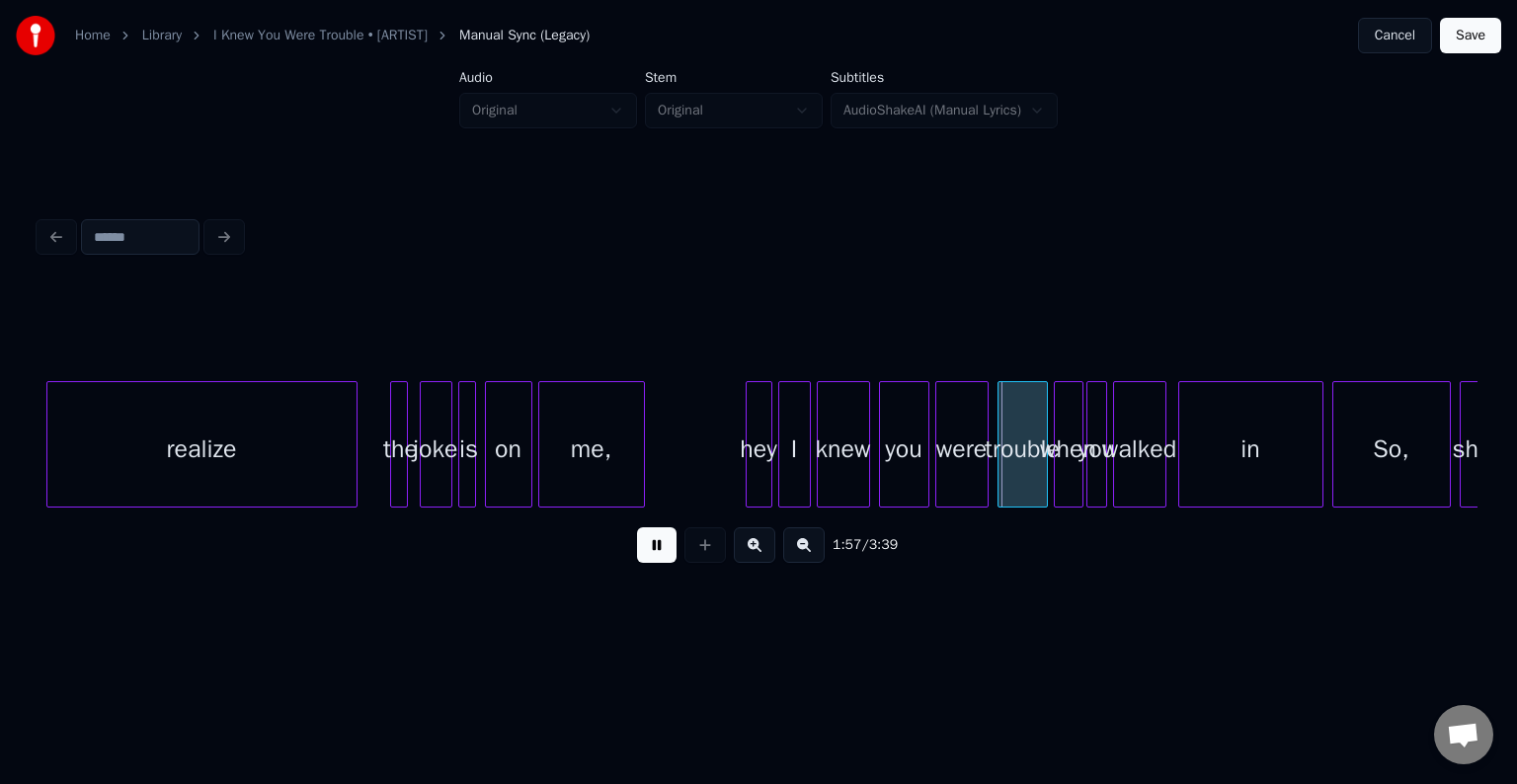 click at bounding box center [657, 545] 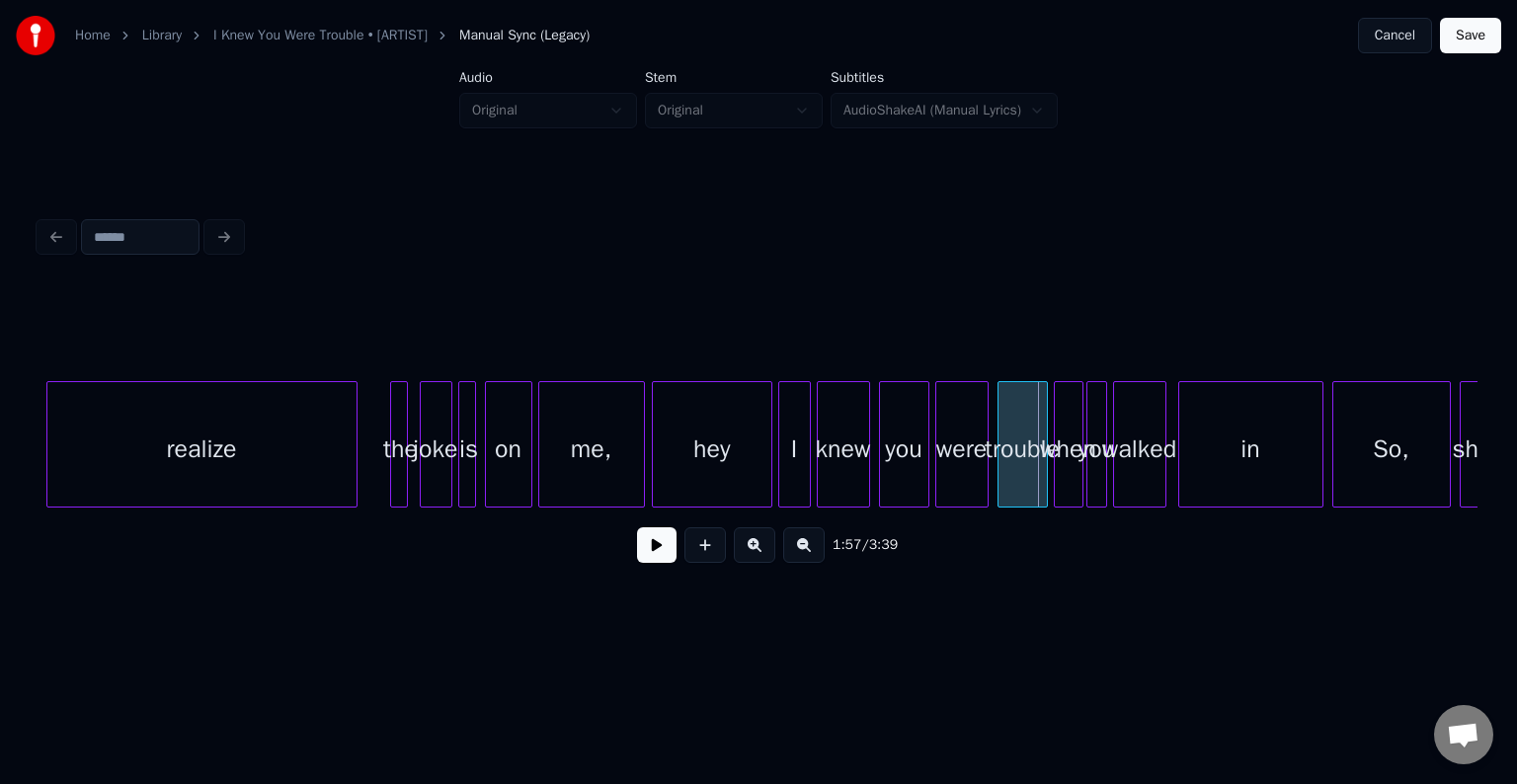 click at bounding box center (656, 444) 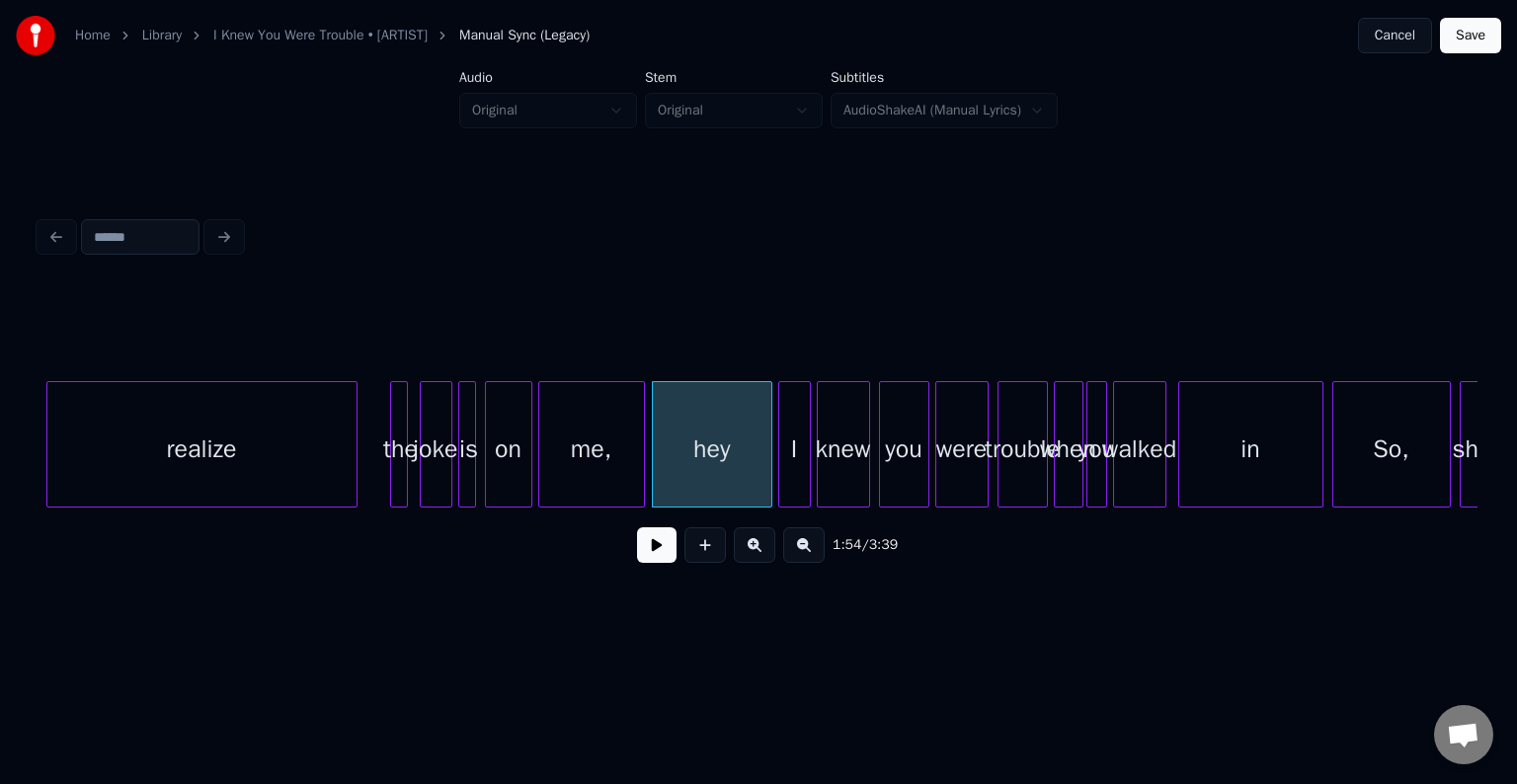 click on "realize the joke is on me, hey I knew you were trouble when you walked in So, shame" at bounding box center (-74, 444) 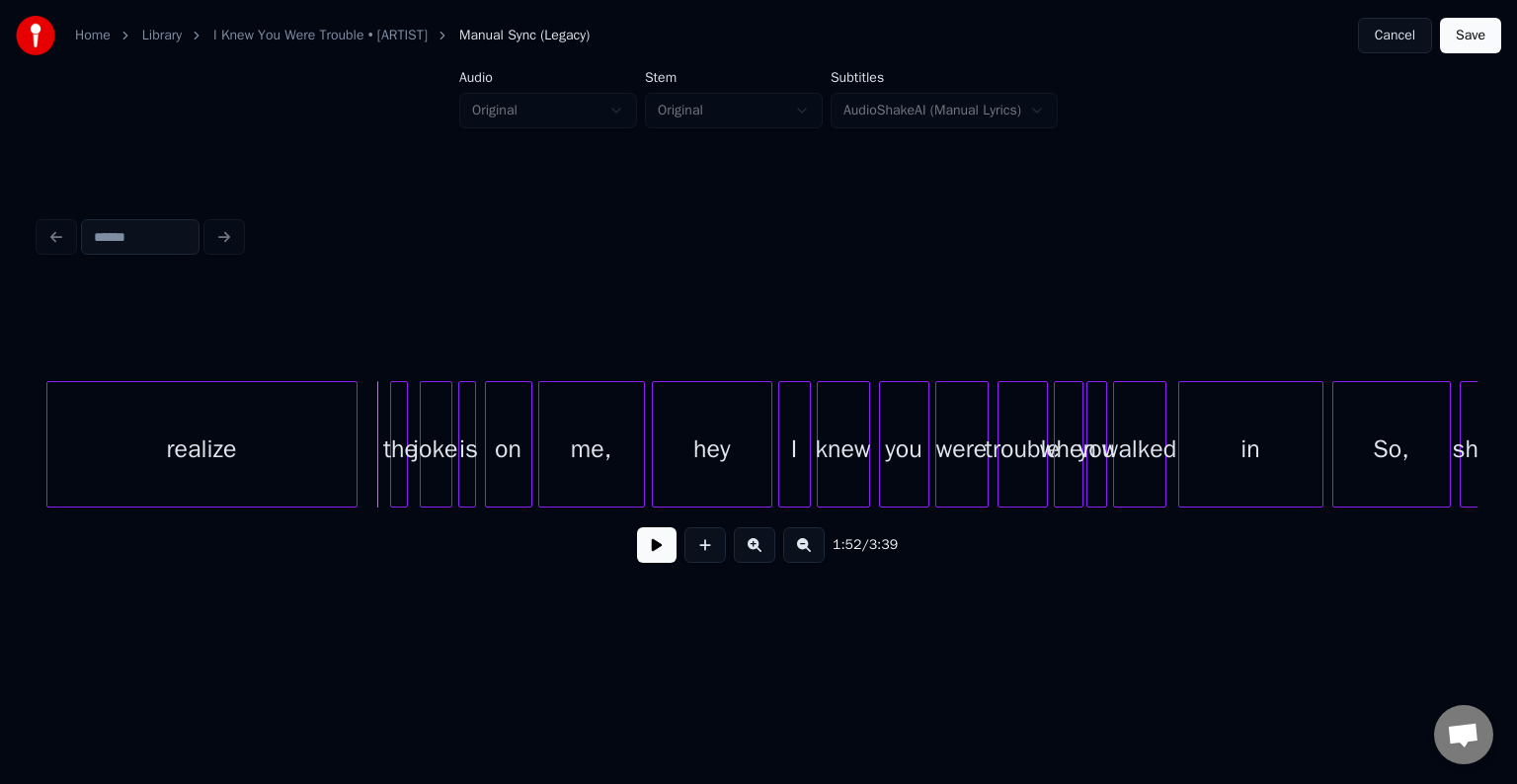 click at bounding box center [657, 545] 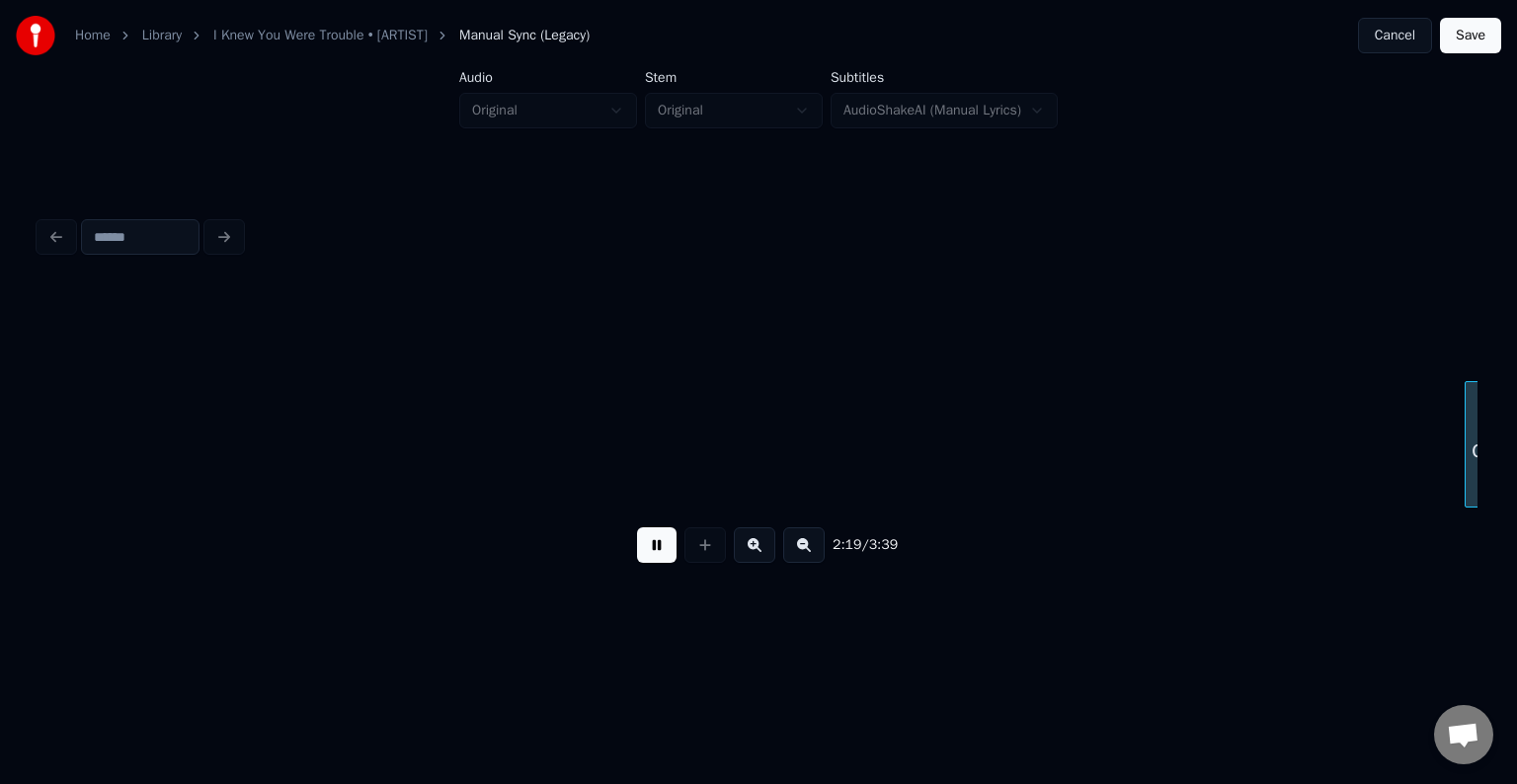 scroll, scrollTop: 0, scrollLeft: 20714, axis: horizontal 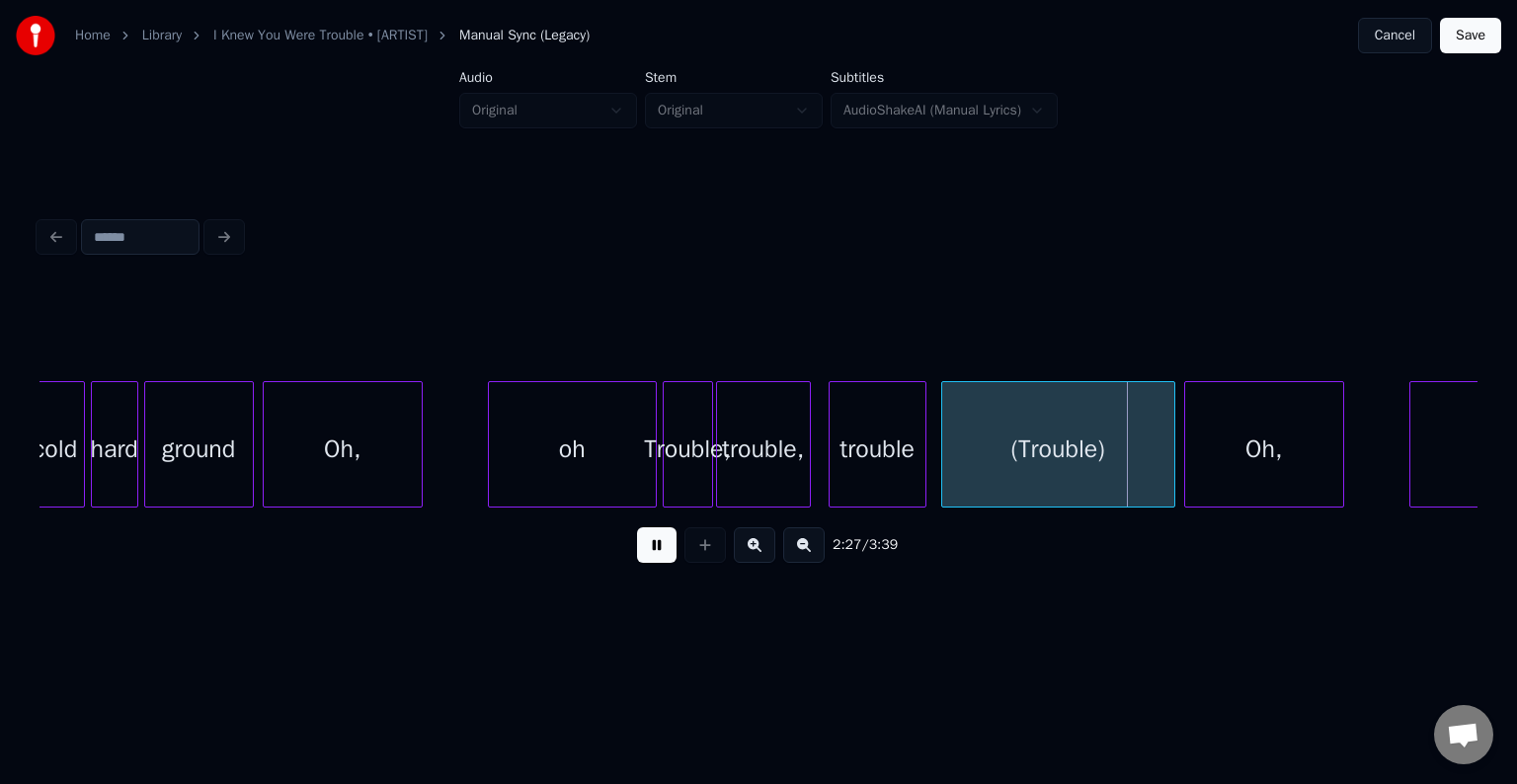 click at bounding box center (657, 545) 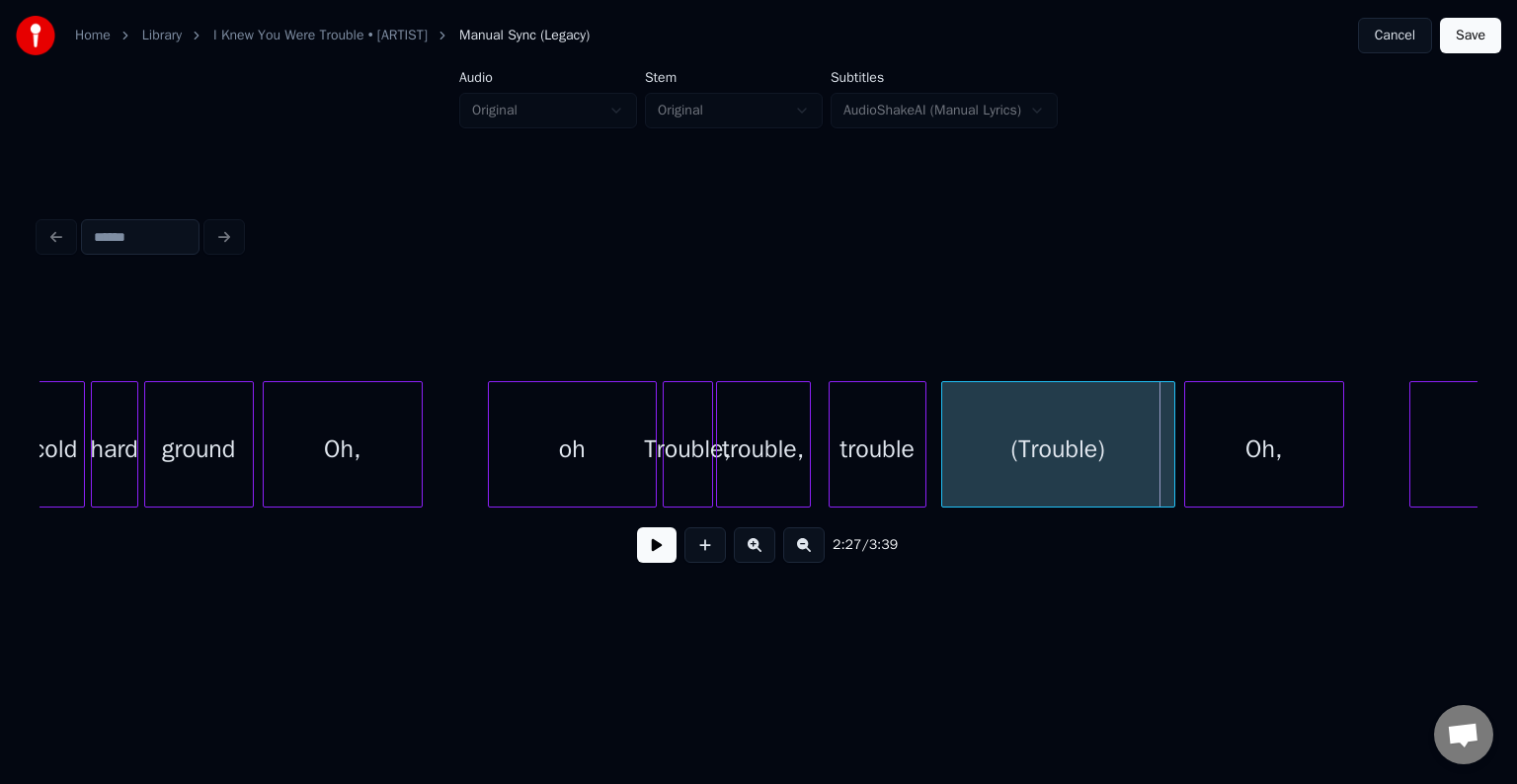 click on "(Trouble)" at bounding box center (1058, 449) 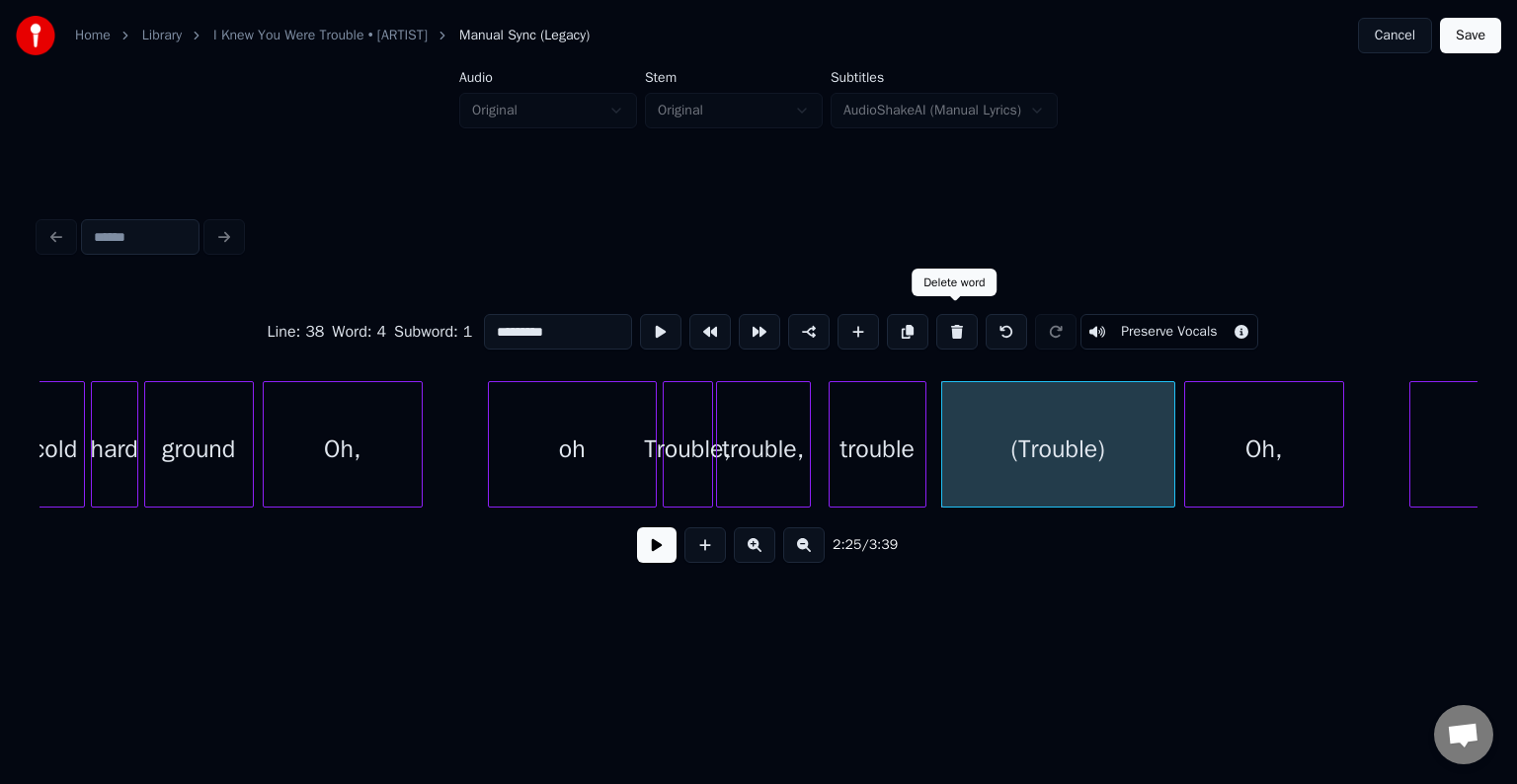 click at bounding box center (957, 332) 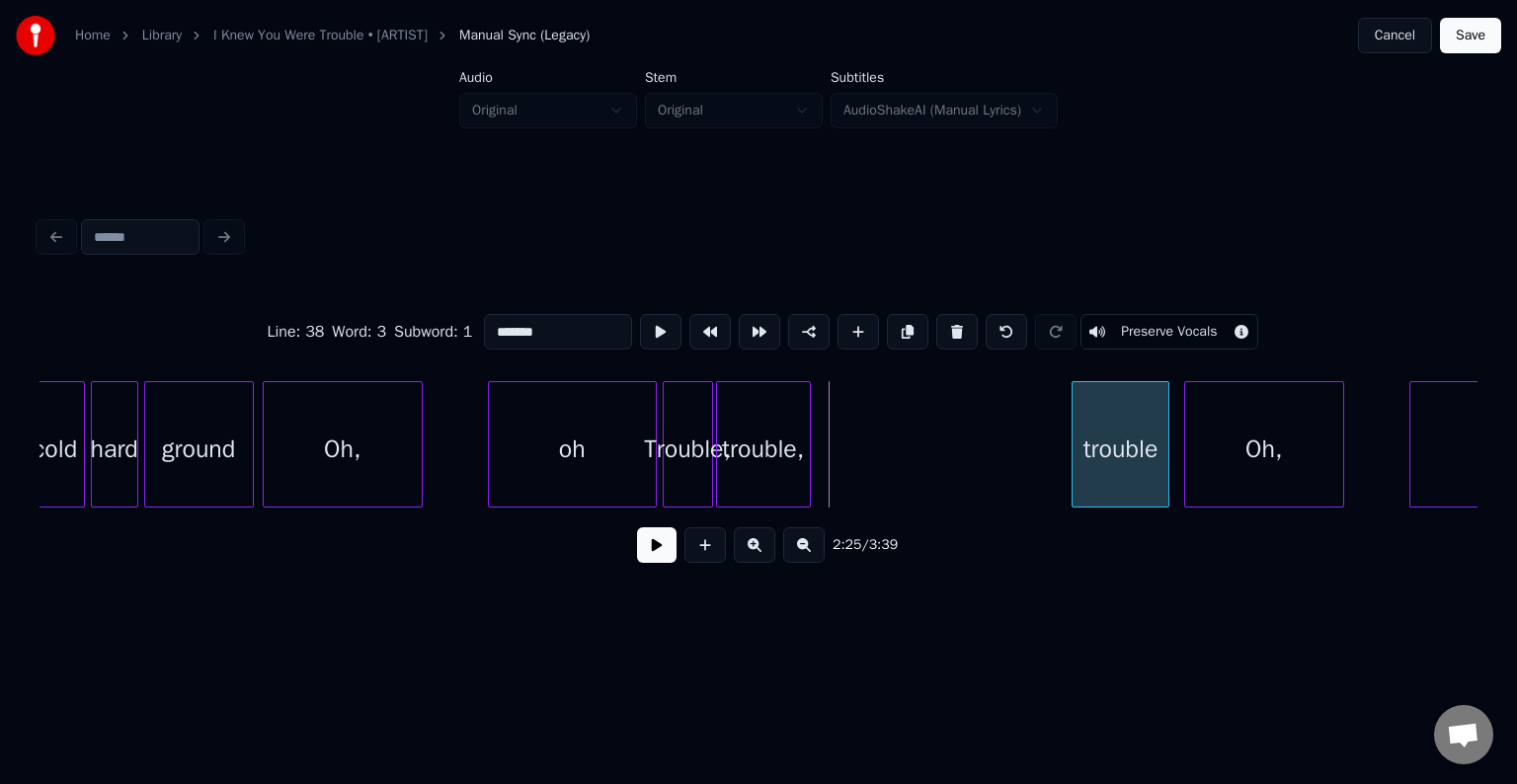 click on "trouble" at bounding box center (1120, 449) 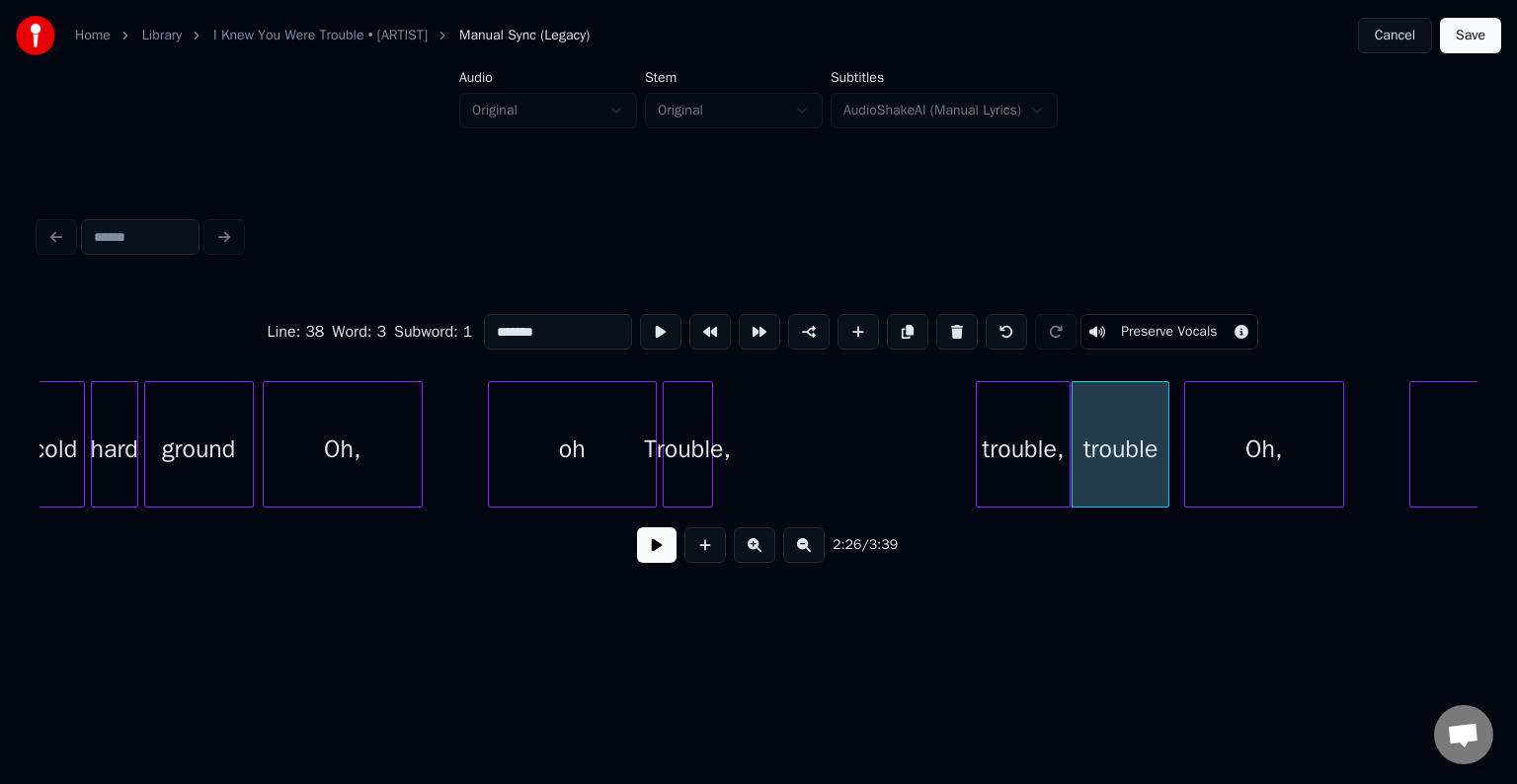 click on "trouble," at bounding box center [1023, 449] 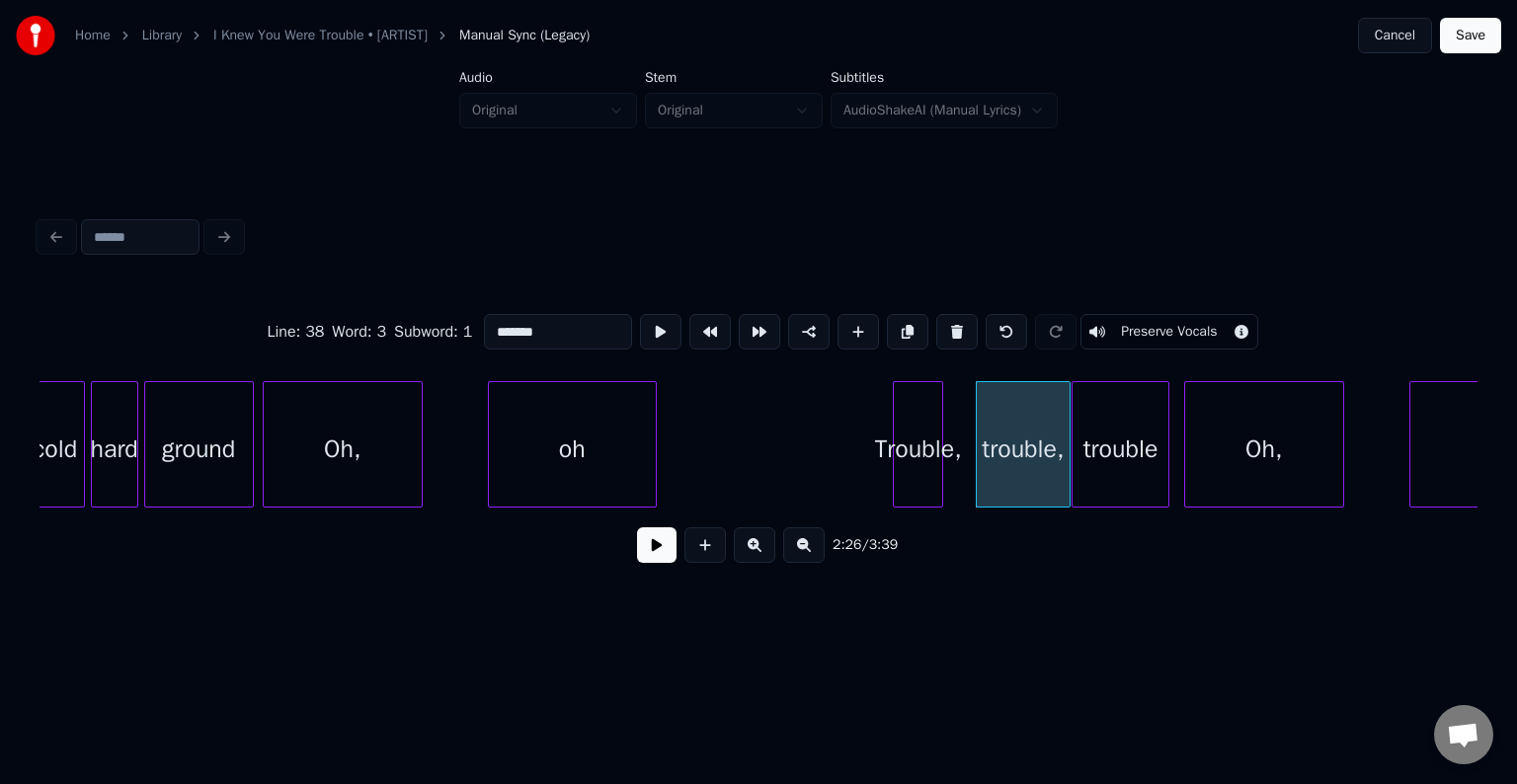 click on "Trouble," at bounding box center (918, 449) 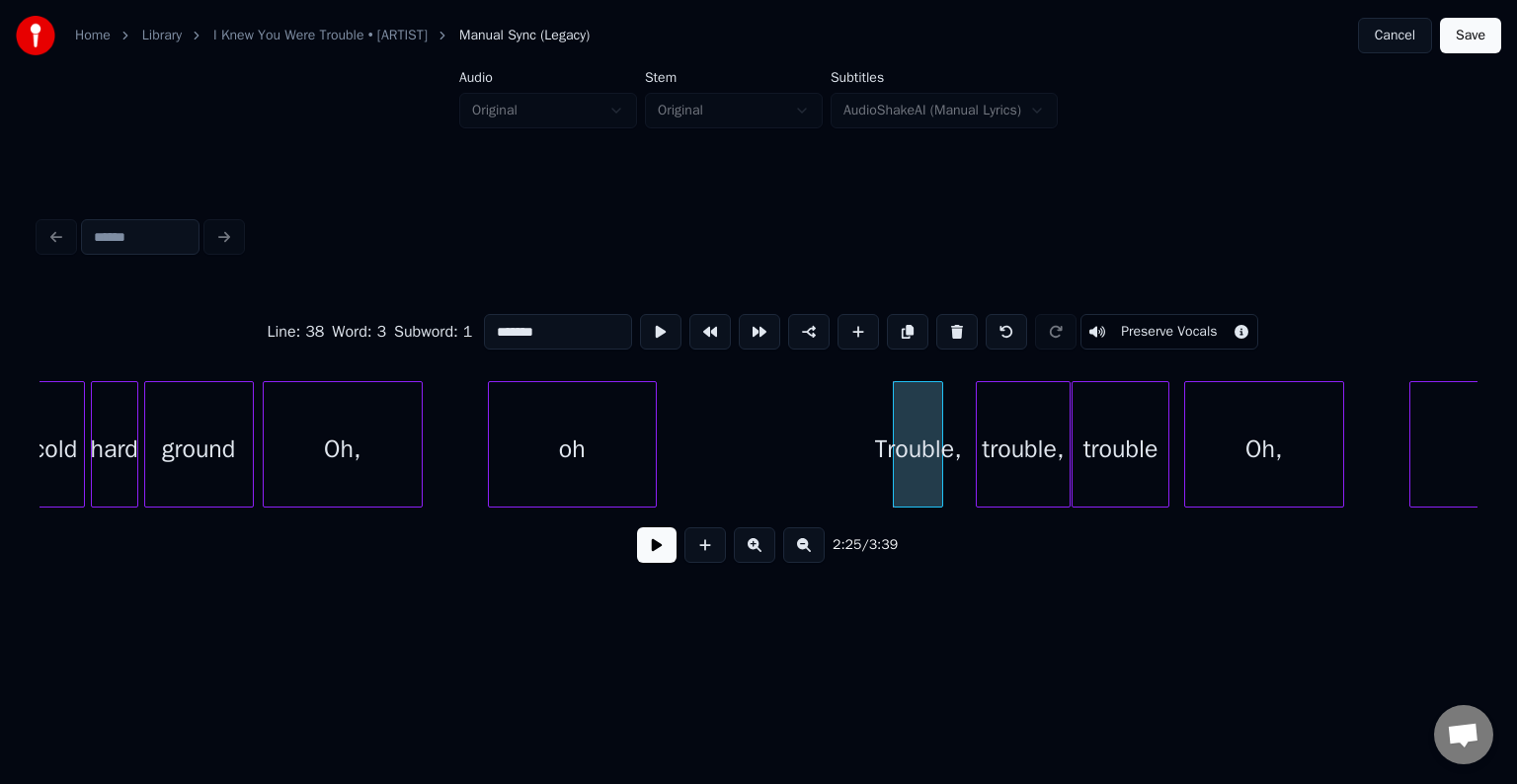 click on "oh" at bounding box center (572, 449) 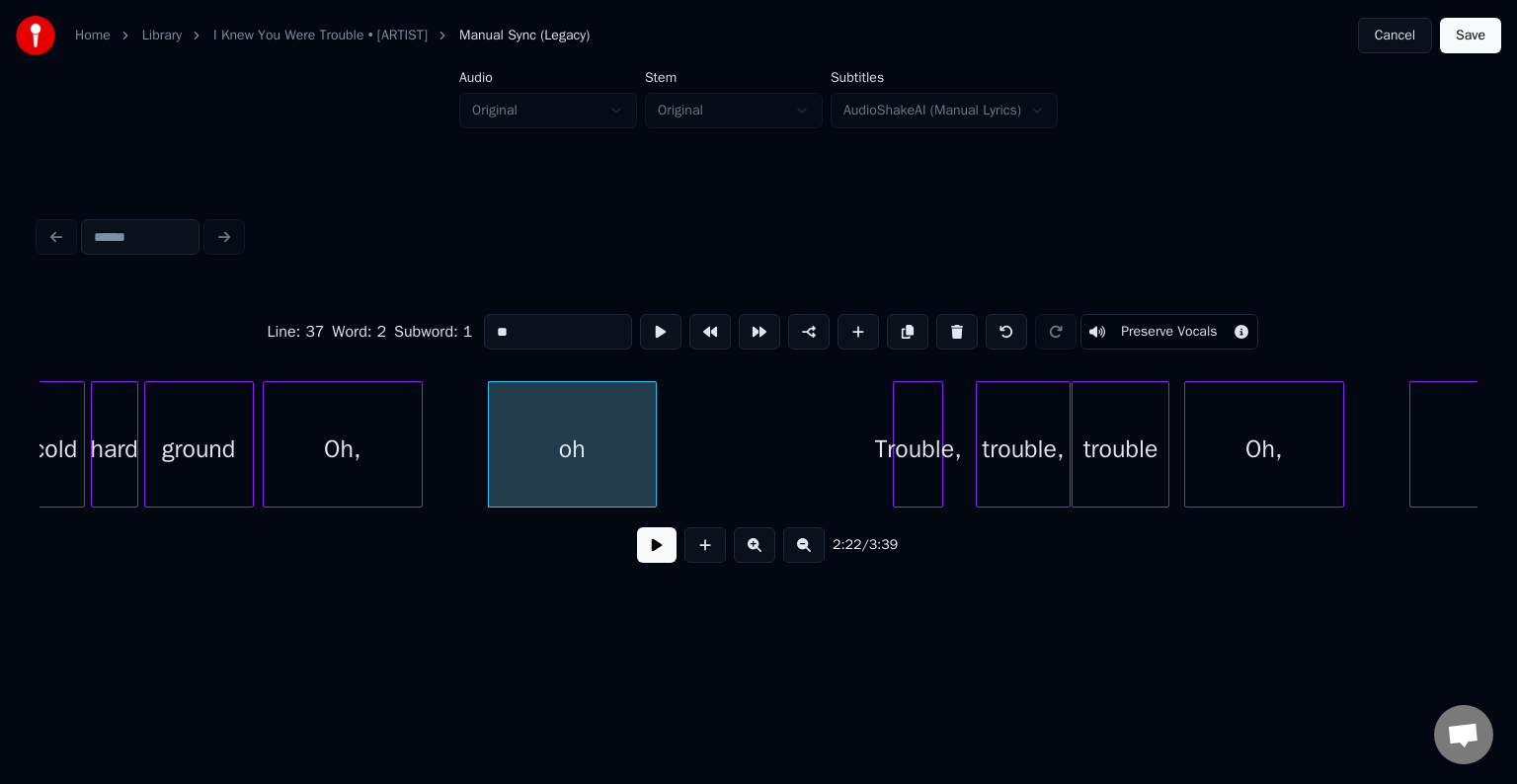 click at bounding box center (657, 545) 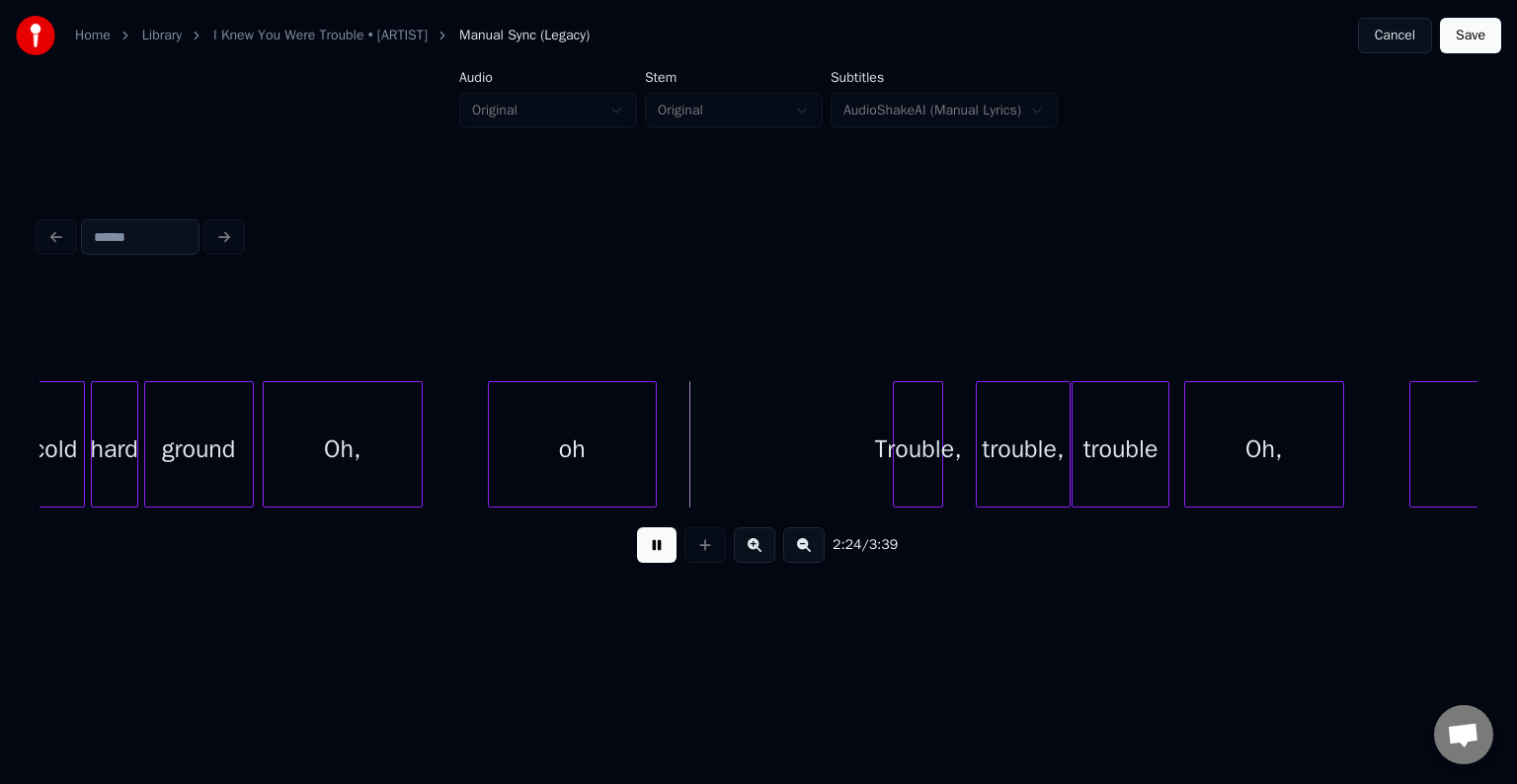 click at bounding box center (657, 545) 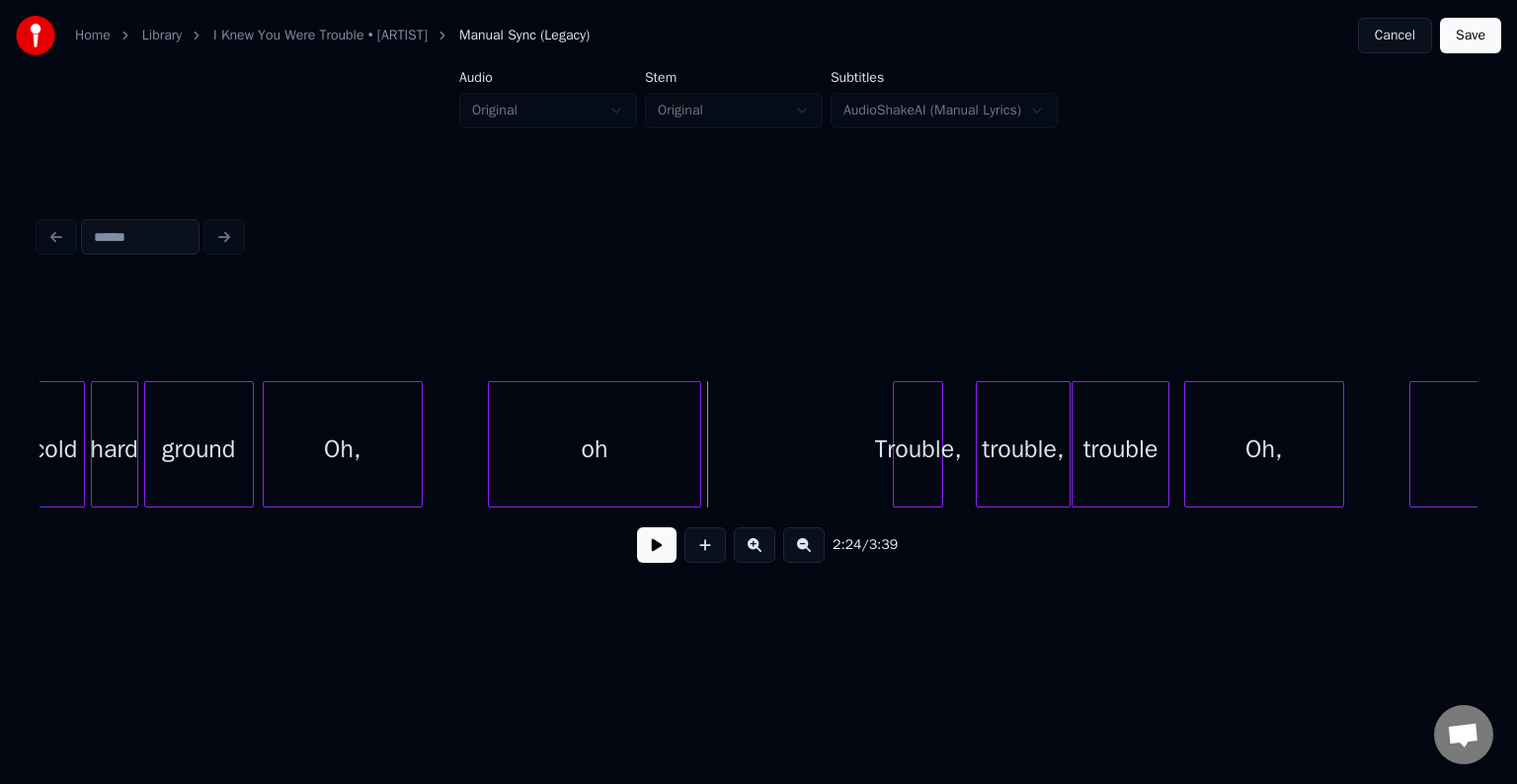click at bounding box center (697, 444) 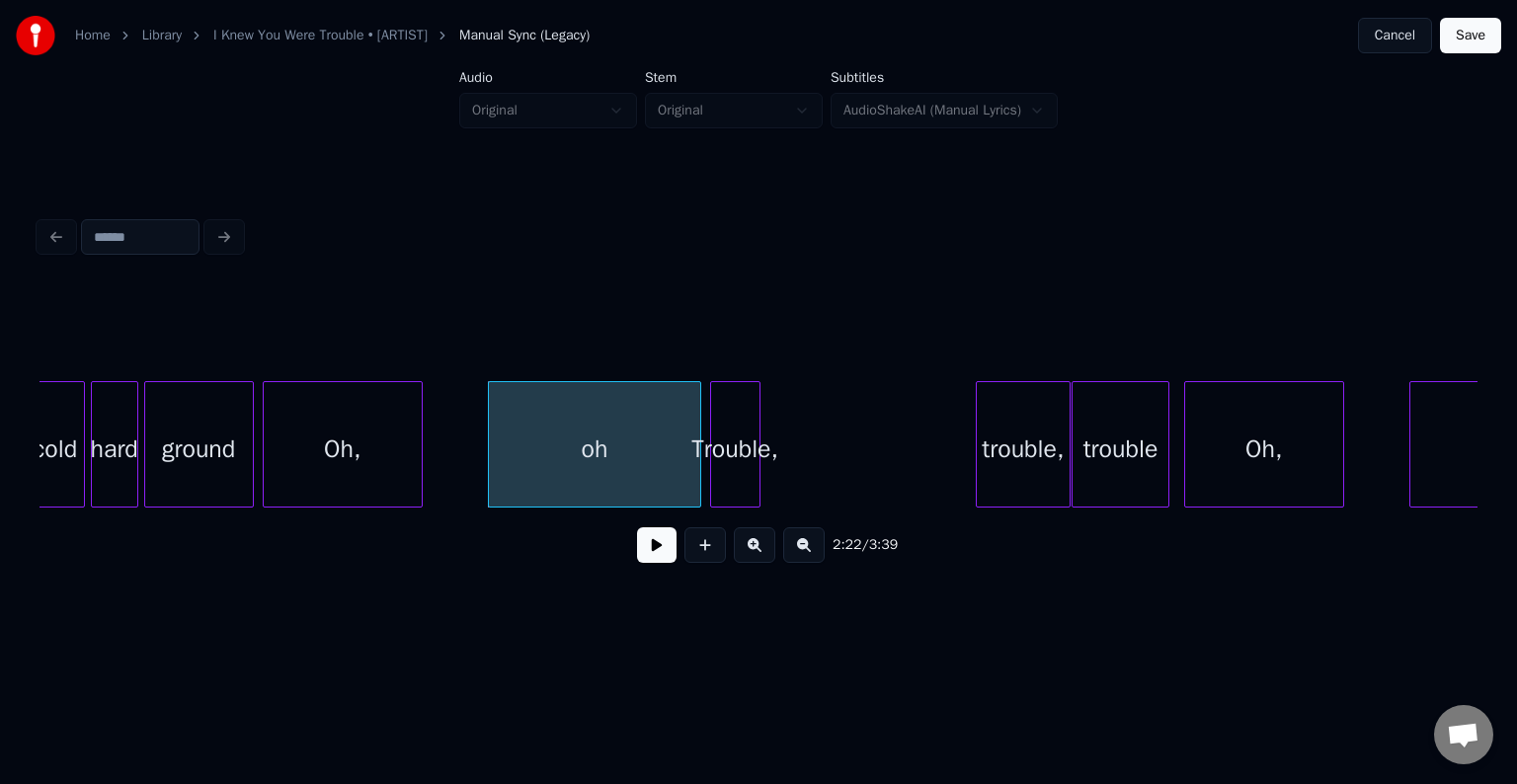 click on "Trouble," at bounding box center (735, 449) 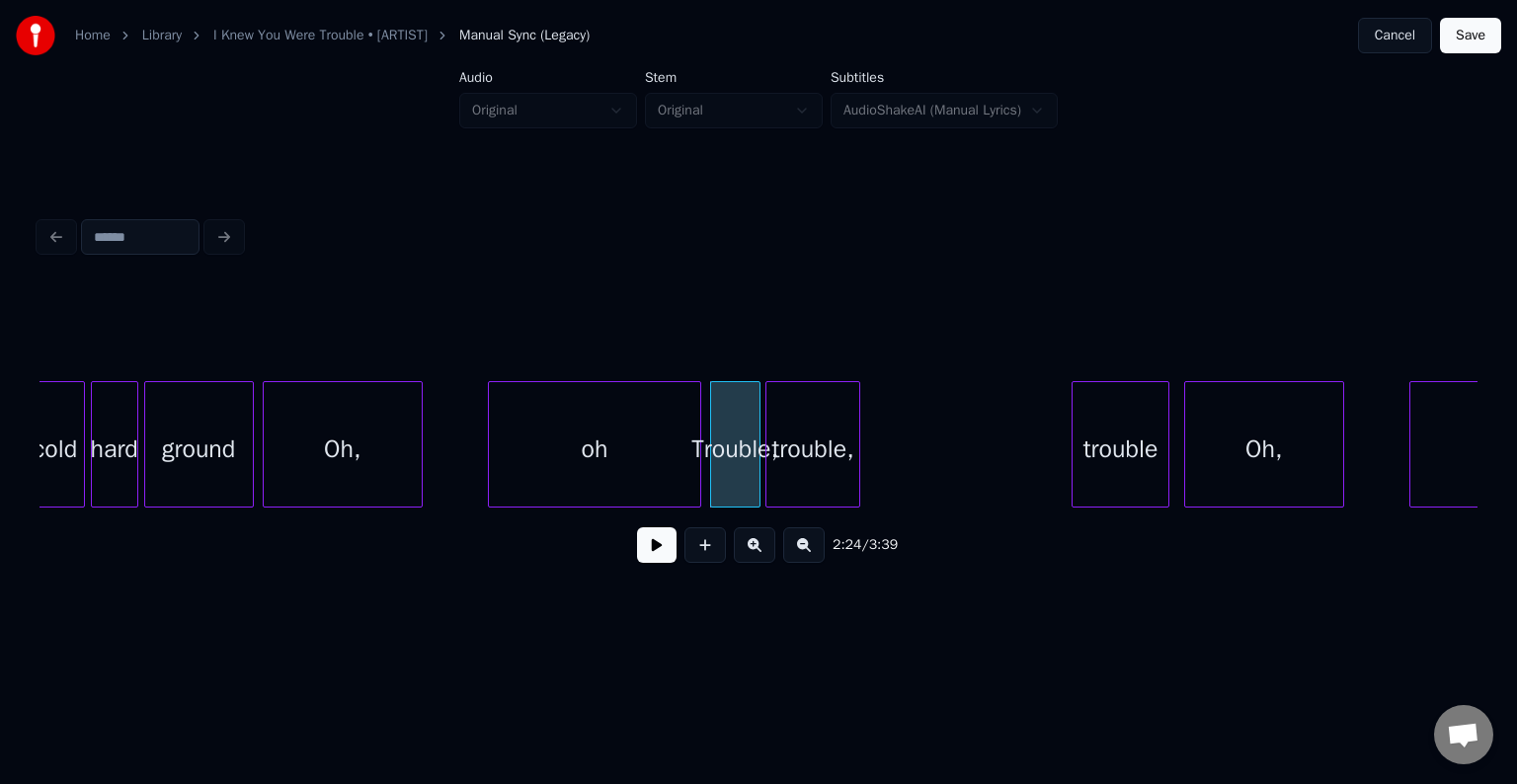 click on "trouble," at bounding box center [813, 449] 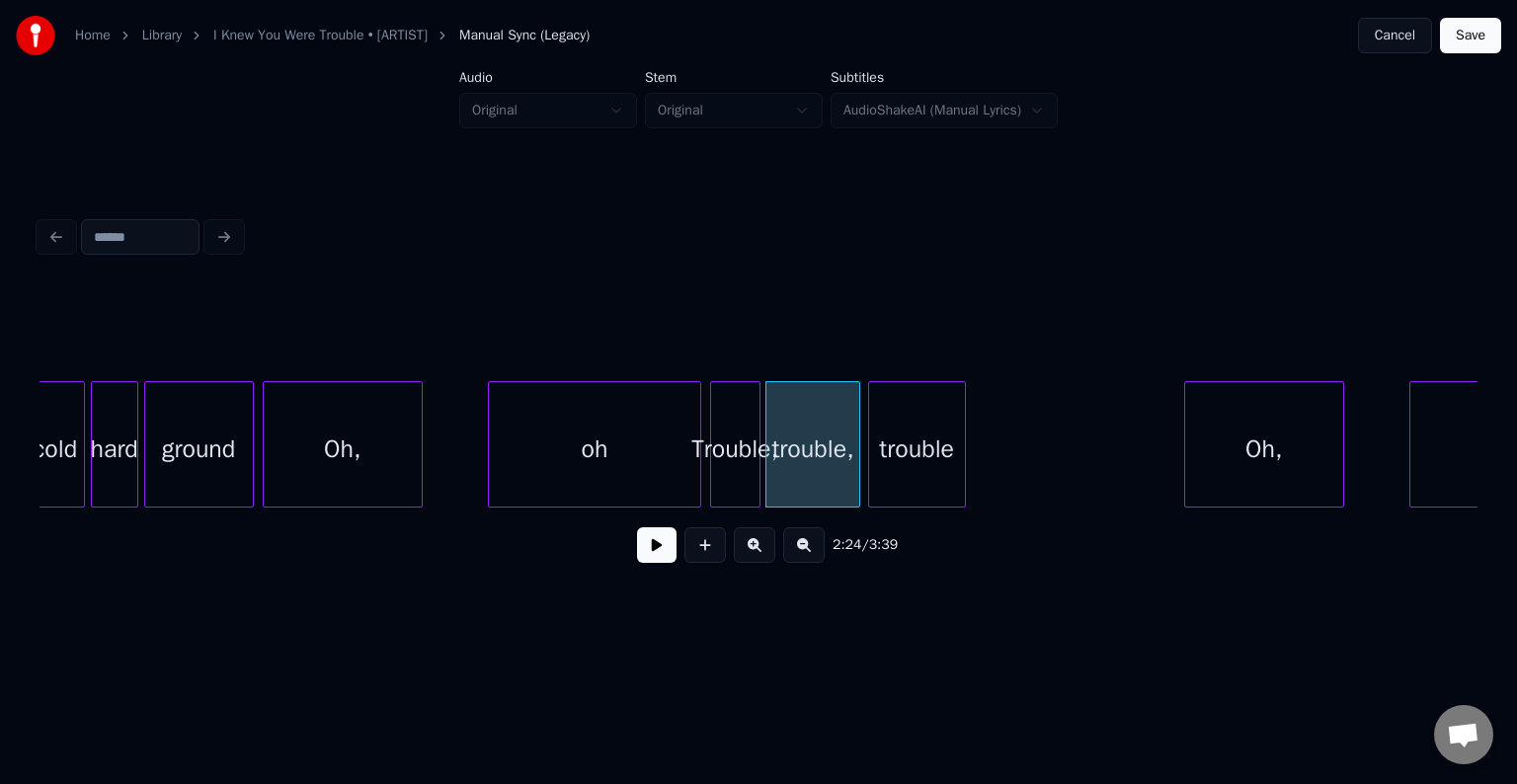 click on "trouble" at bounding box center [917, 449] 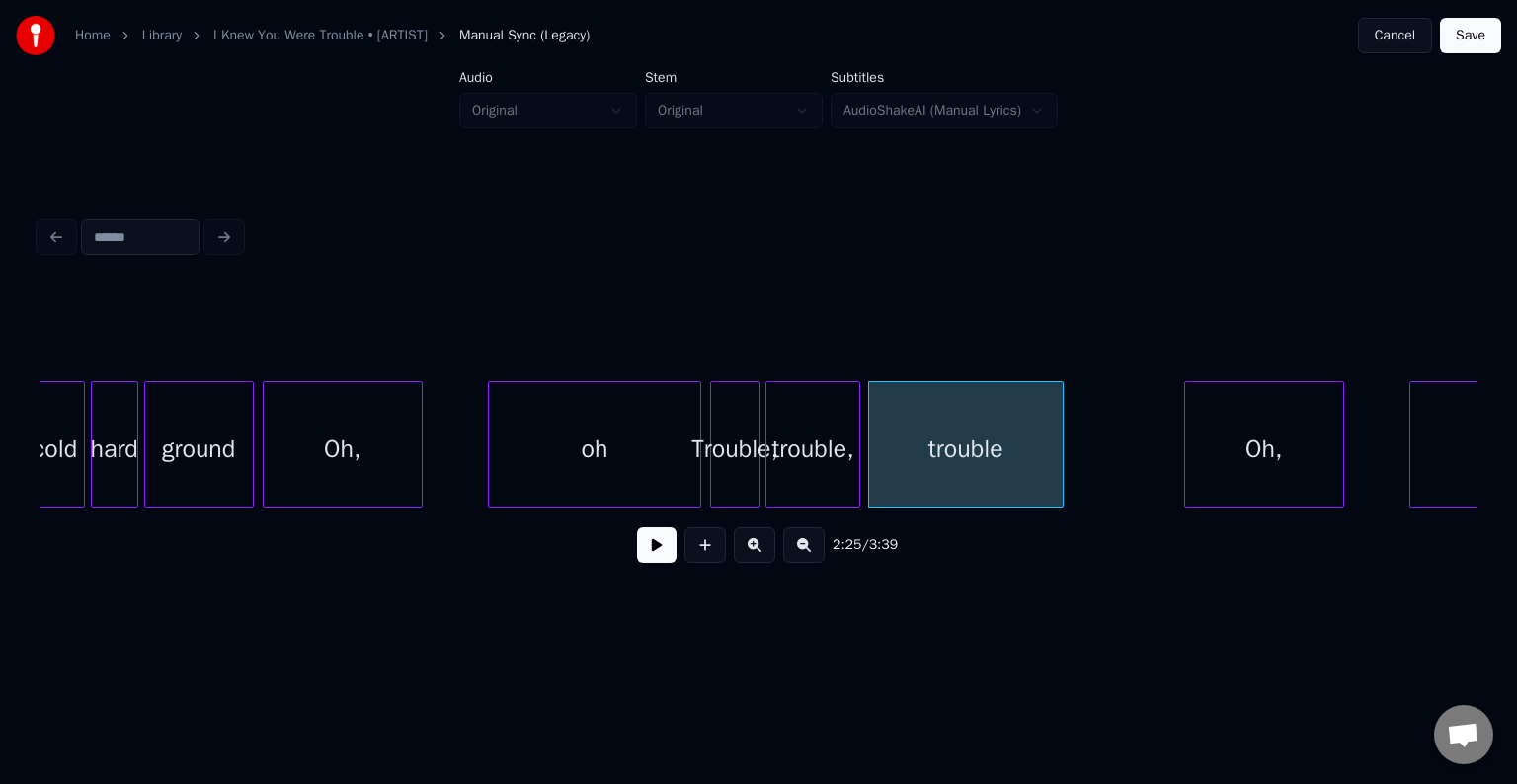 click at bounding box center (1060, 444) 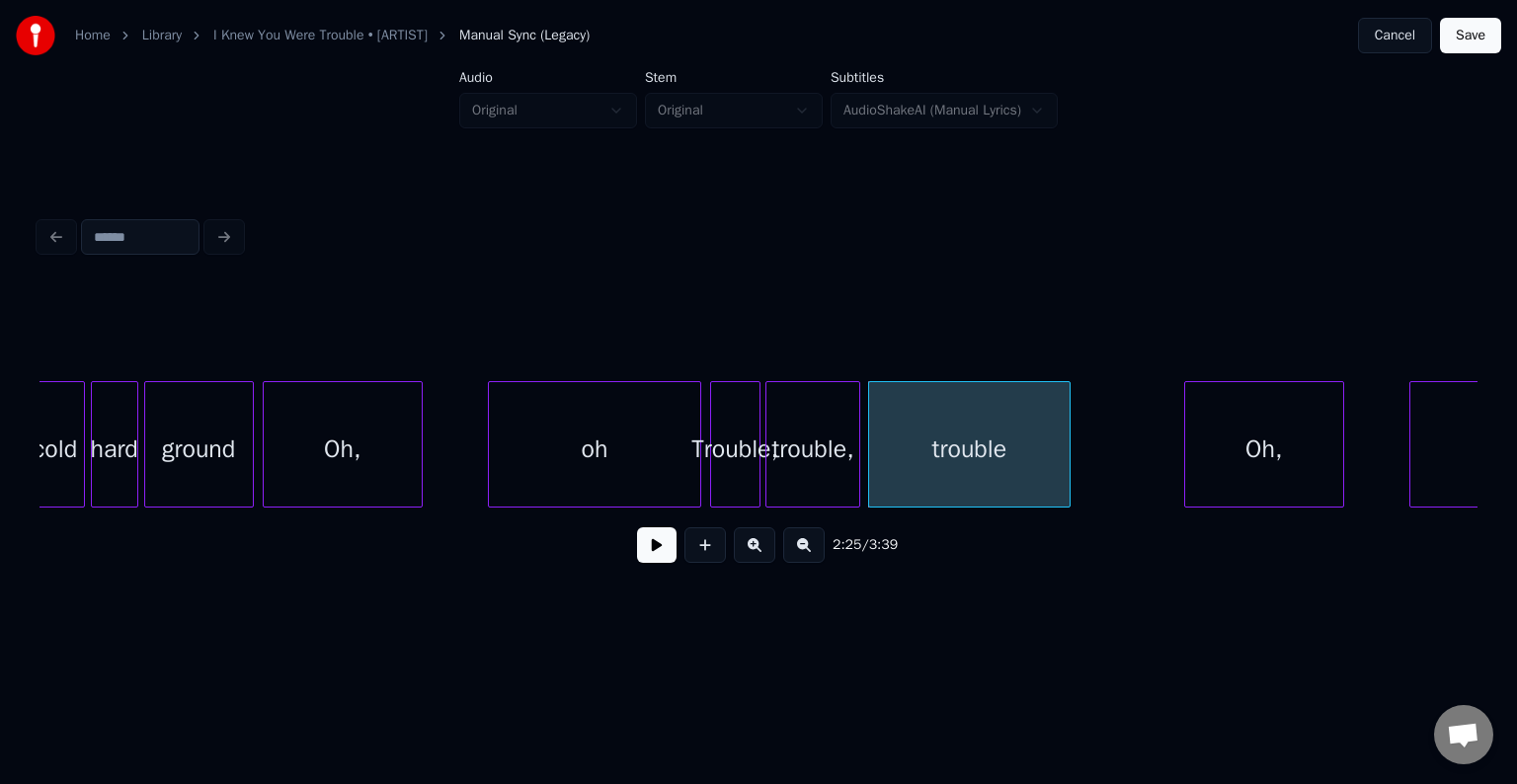 drag, startPoint x: 457, startPoint y: 486, endPoint x: 504, endPoint y: 485, distance: 47.010637 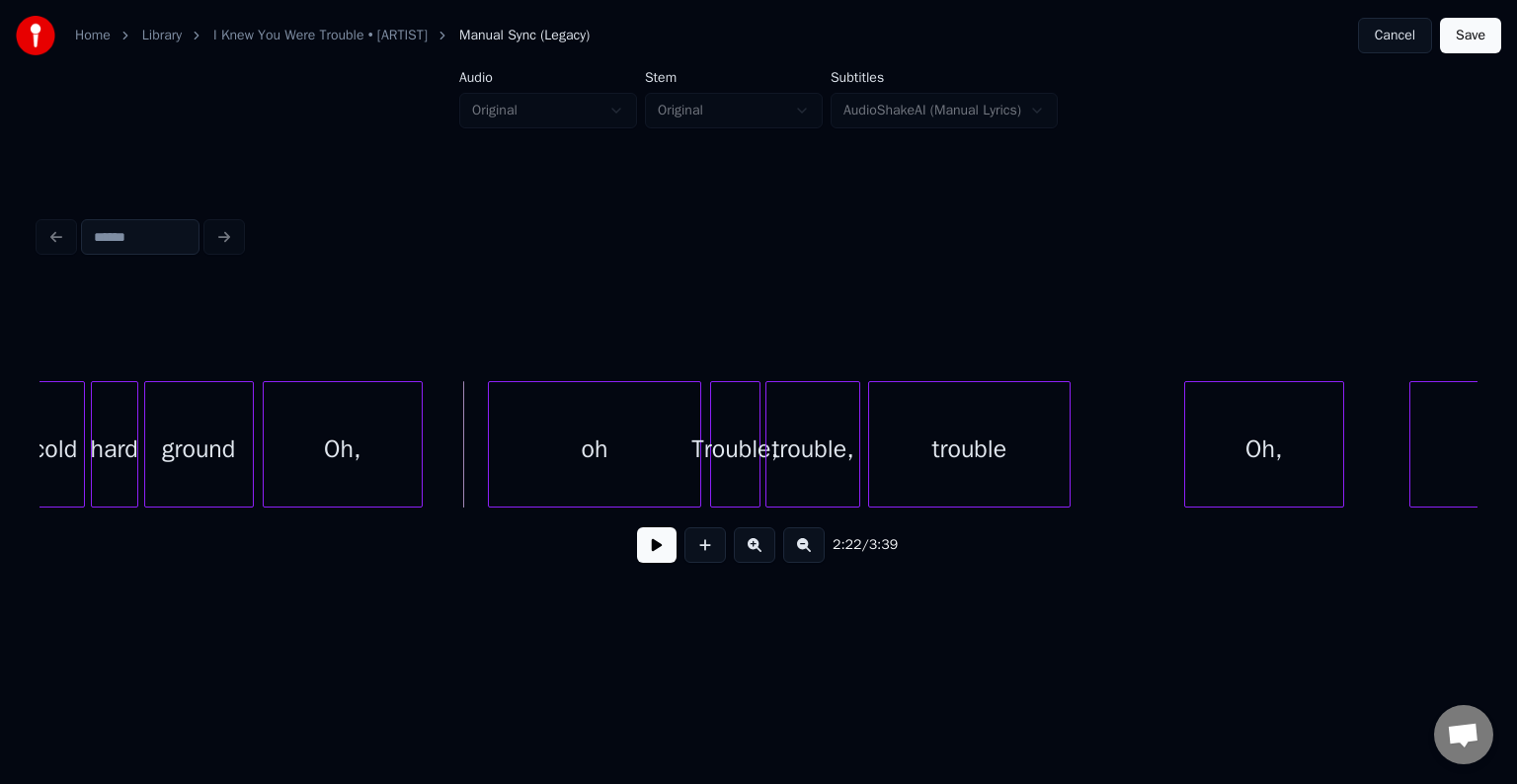 click at bounding box center (657, 545) 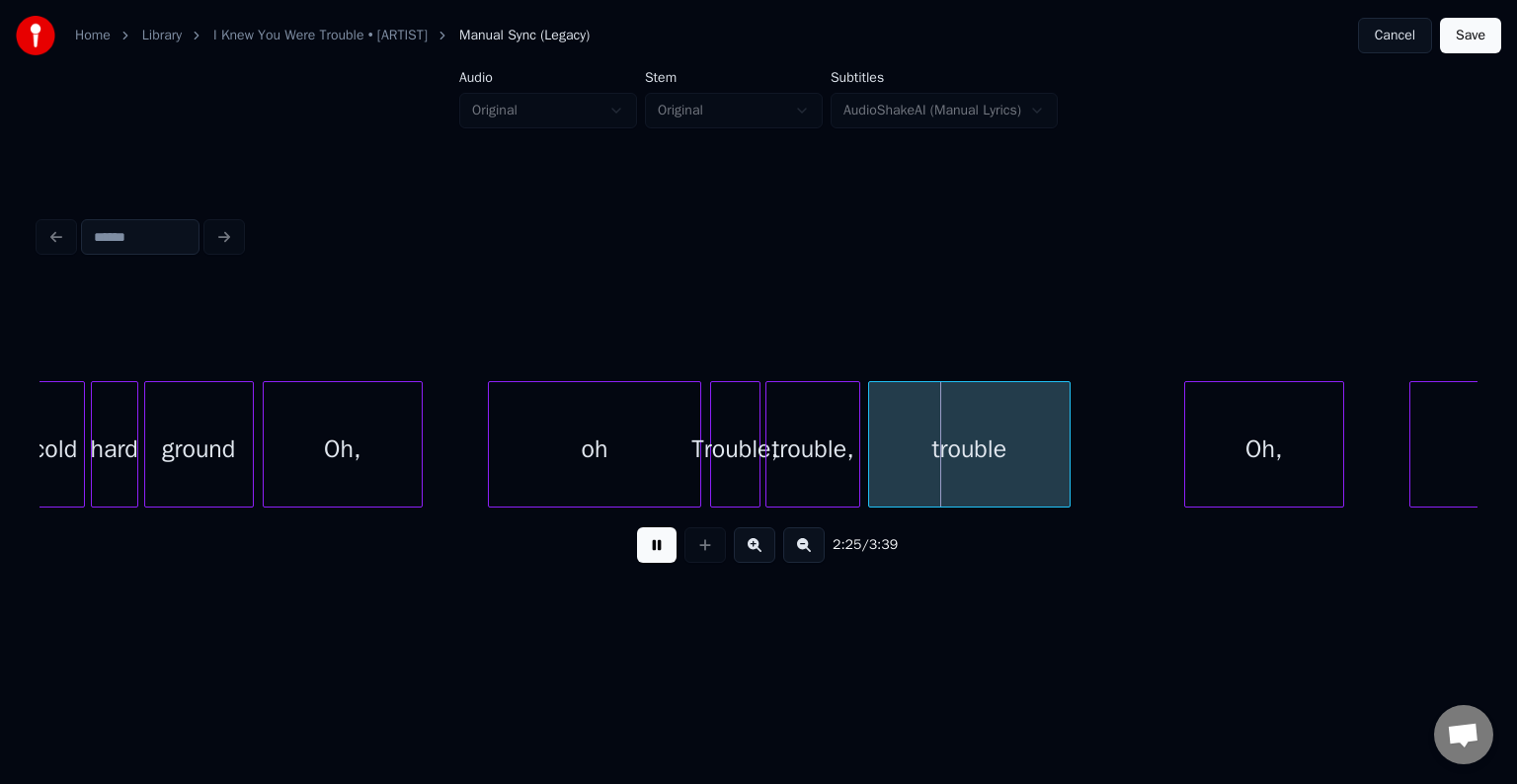 click at bounding box center (657, 545) 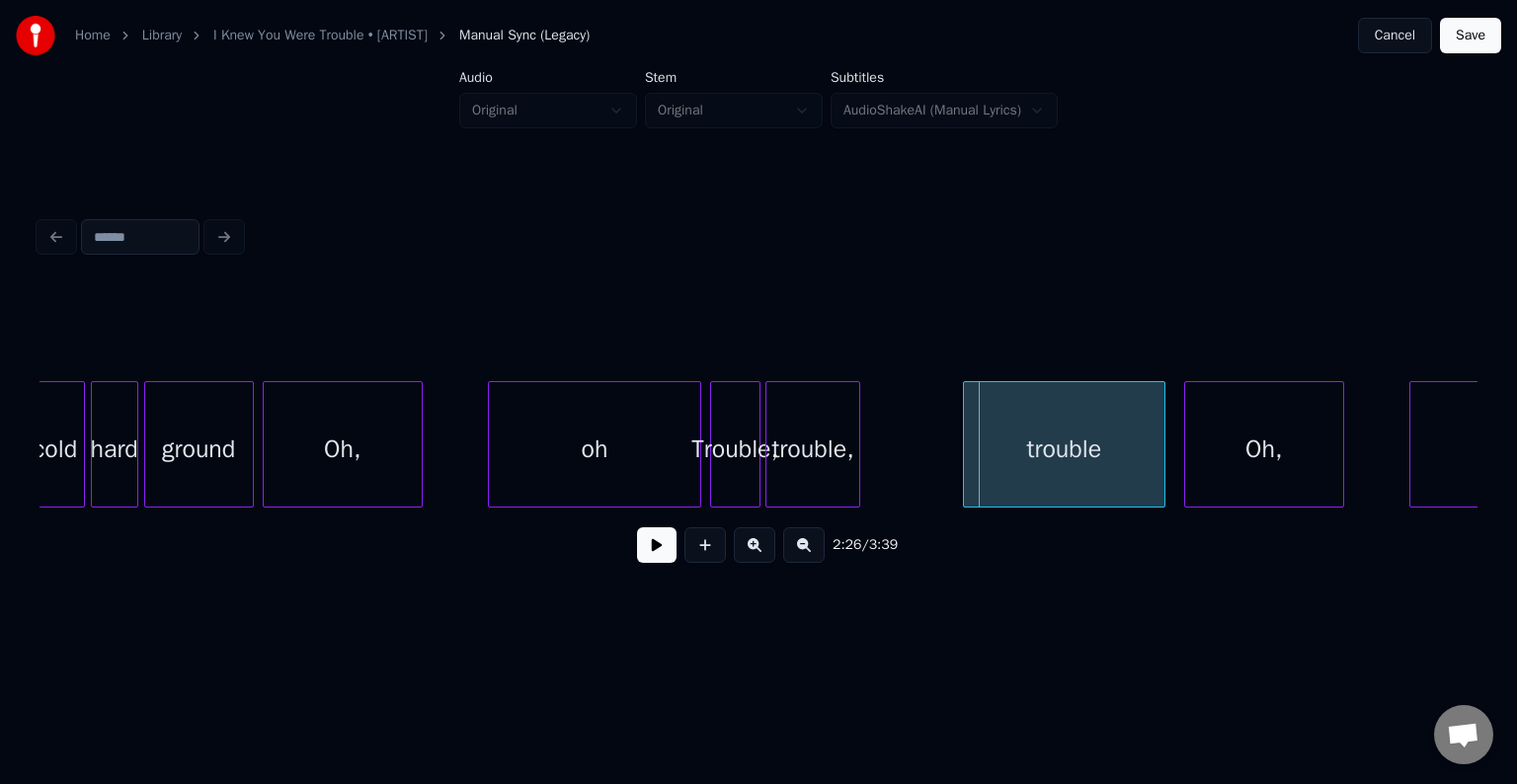 click on "trouble" at bounding box center (1064, 449) 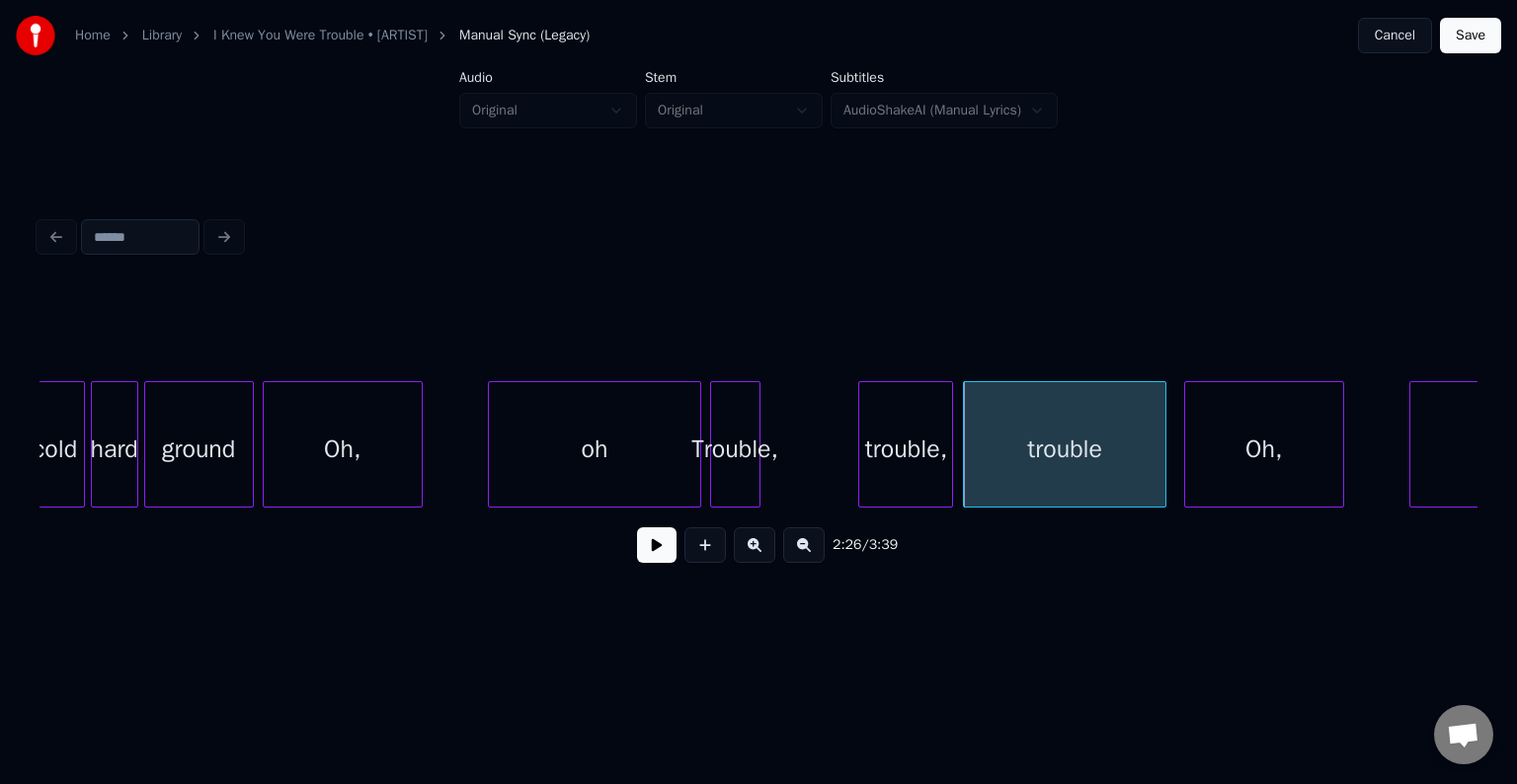 click on "trouble," at bounding box center (906, 449) 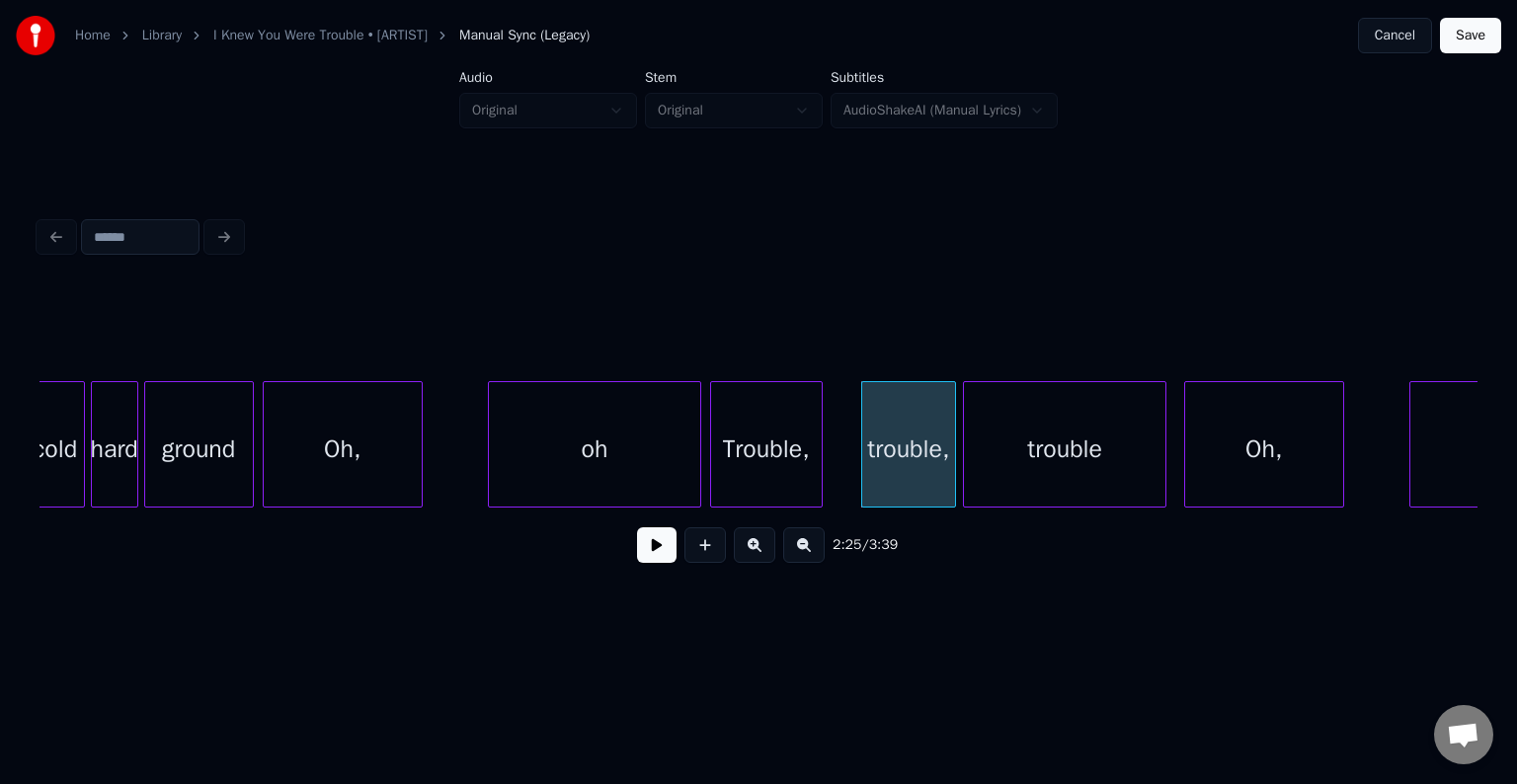 click at bounding box center (819, 444) 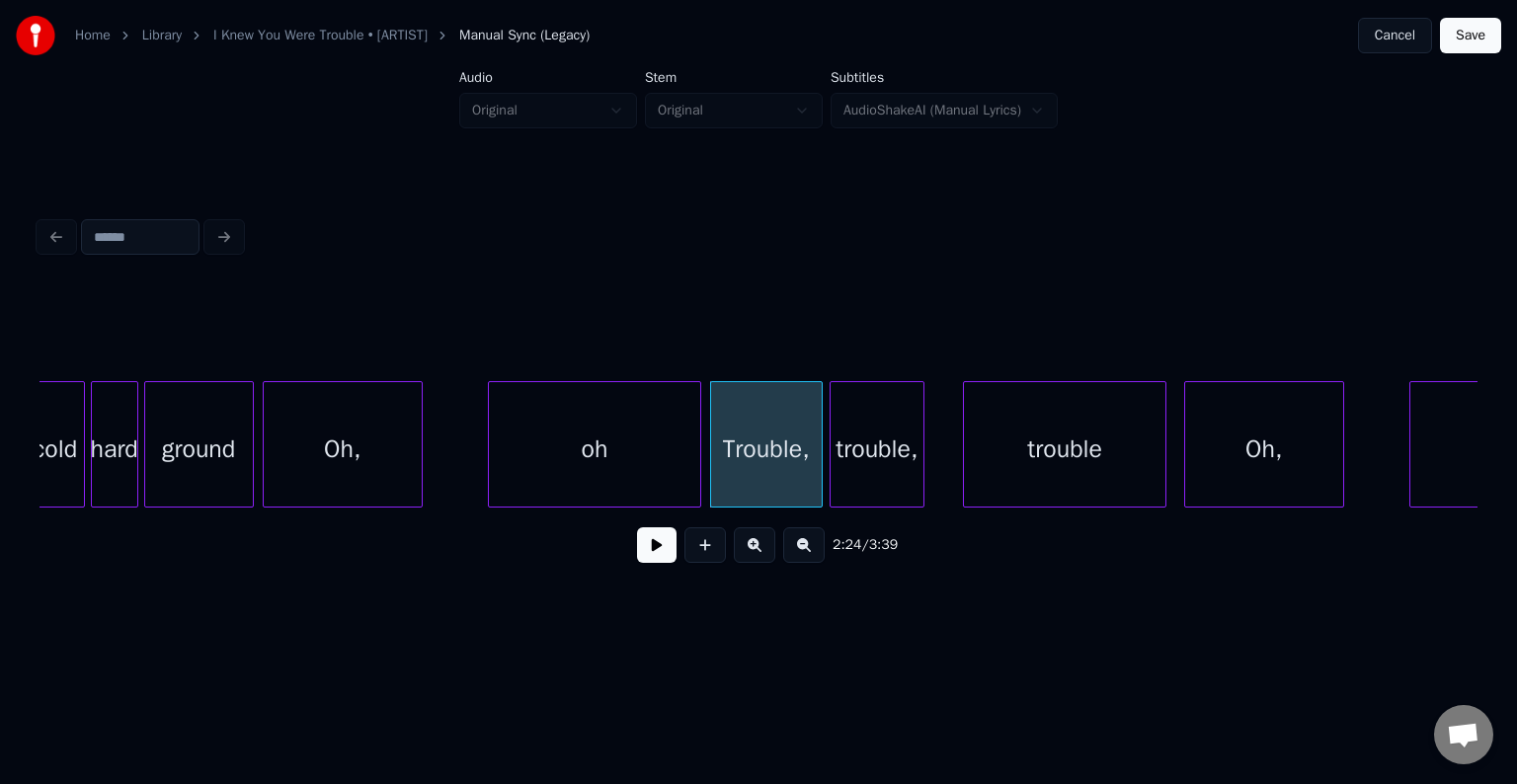 click on "trouble," at bounding box center (877, 449) 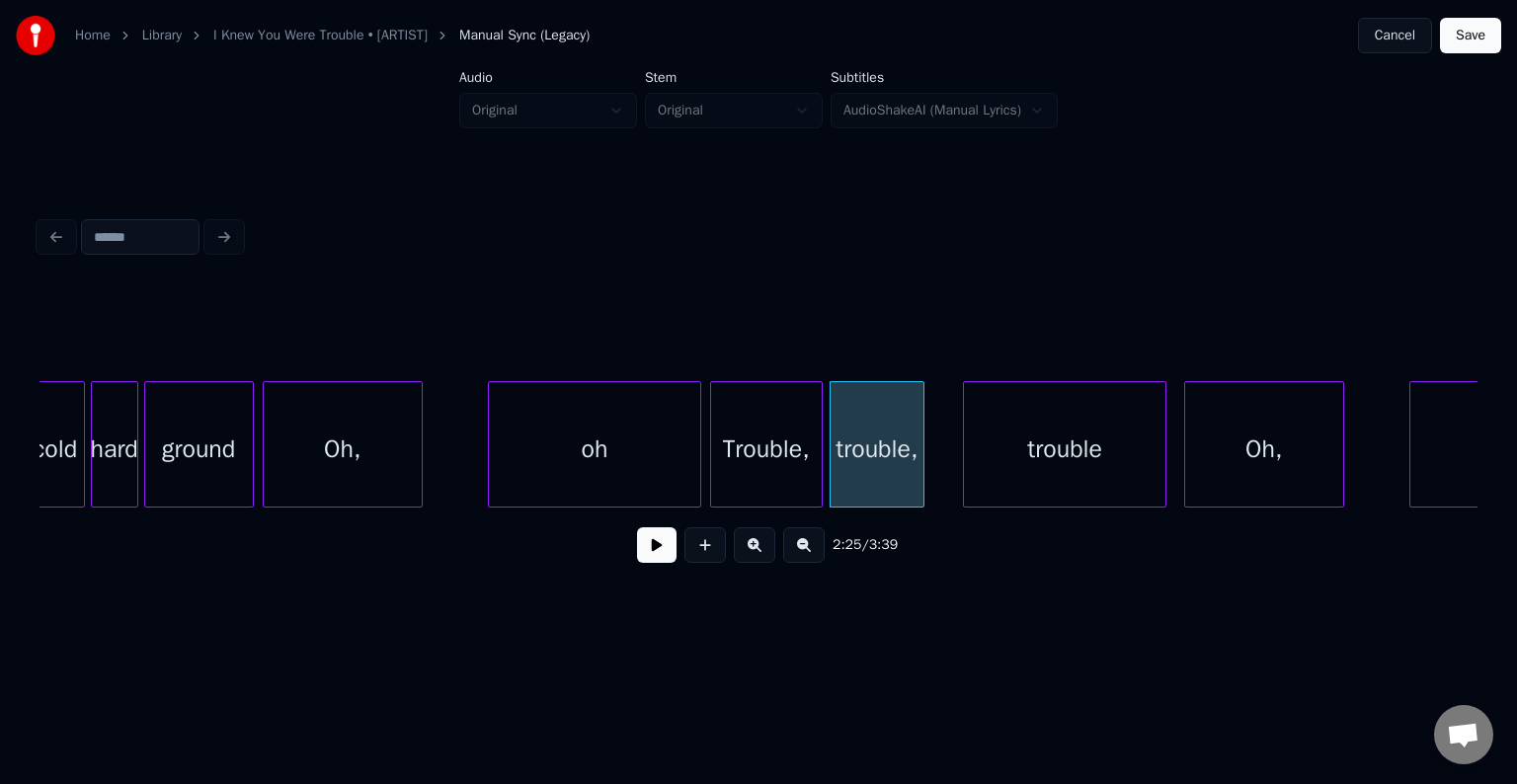 click on "Trouble," at bounding box center [766, 449] 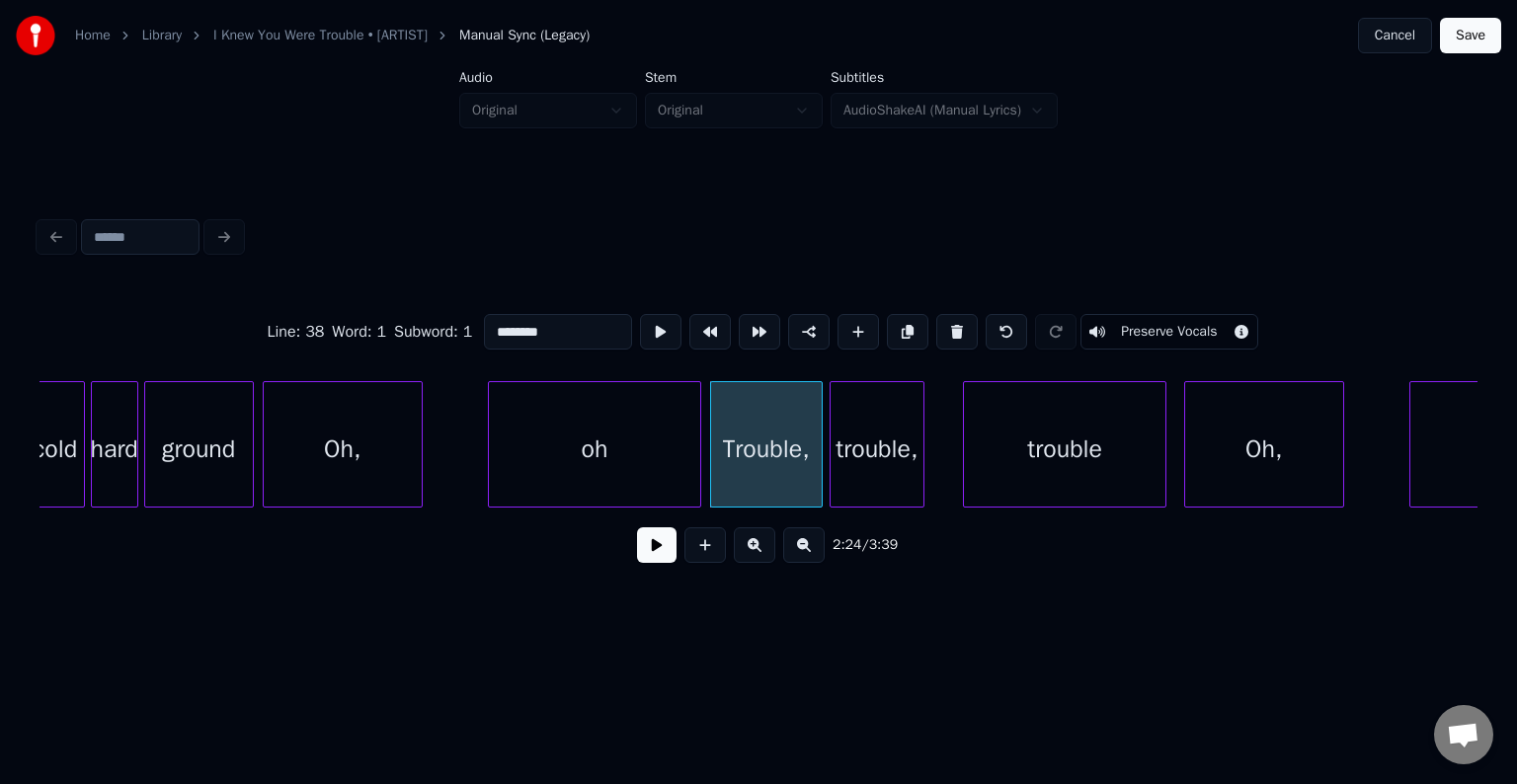 click at bounding box center [657, 545] 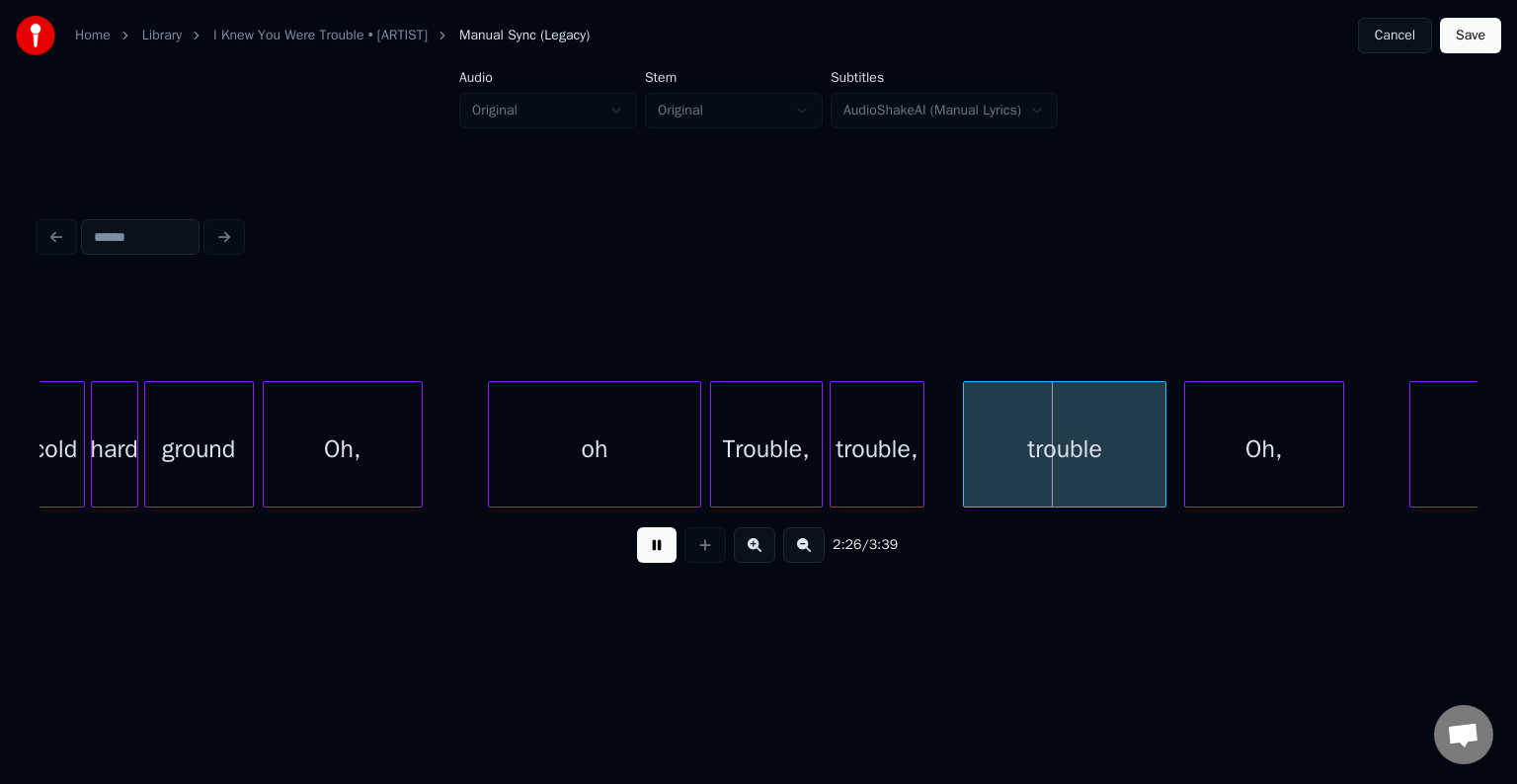 click at bounding box center (657, 545) 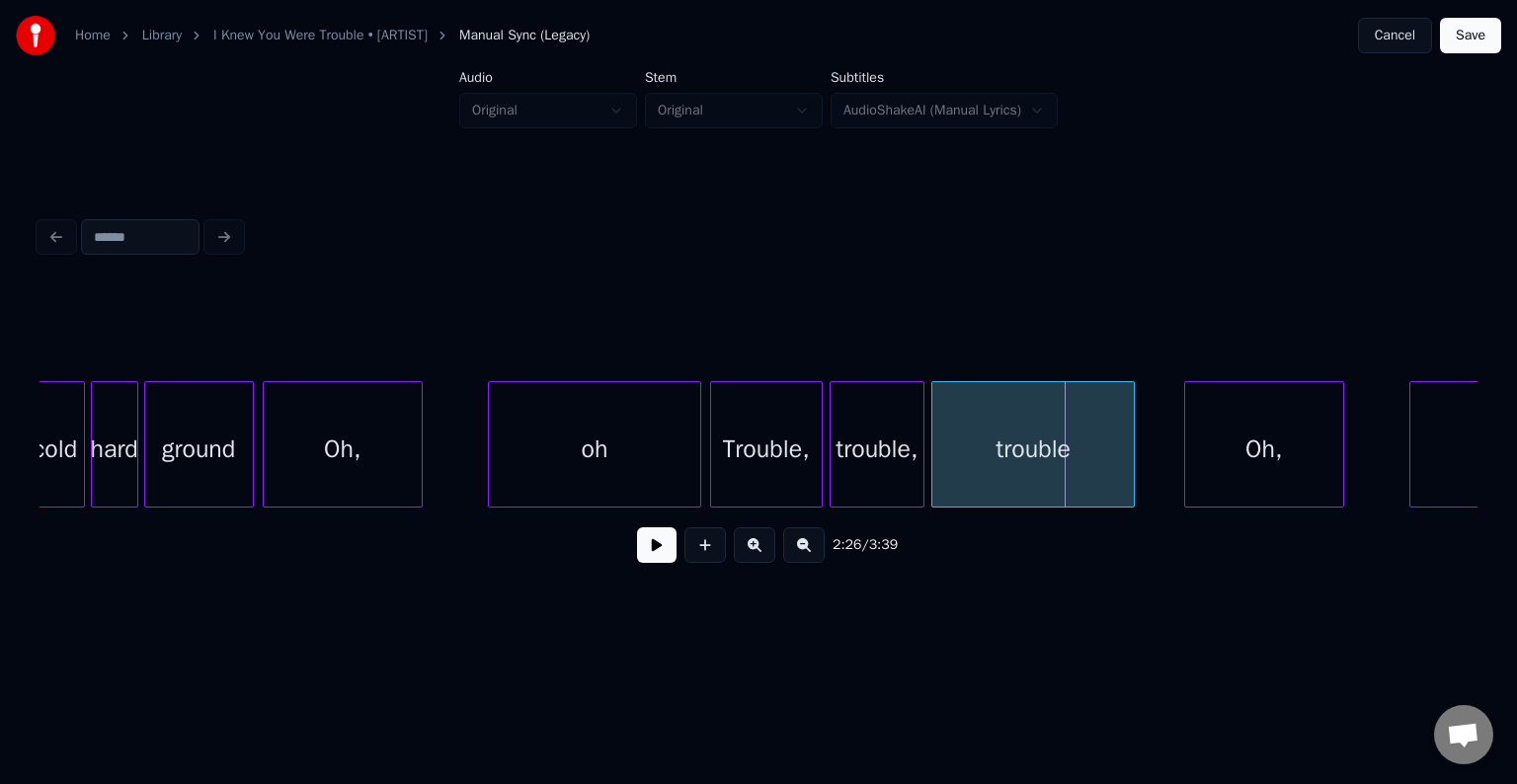 click on "trouble" at bounding box center [1032, 449] 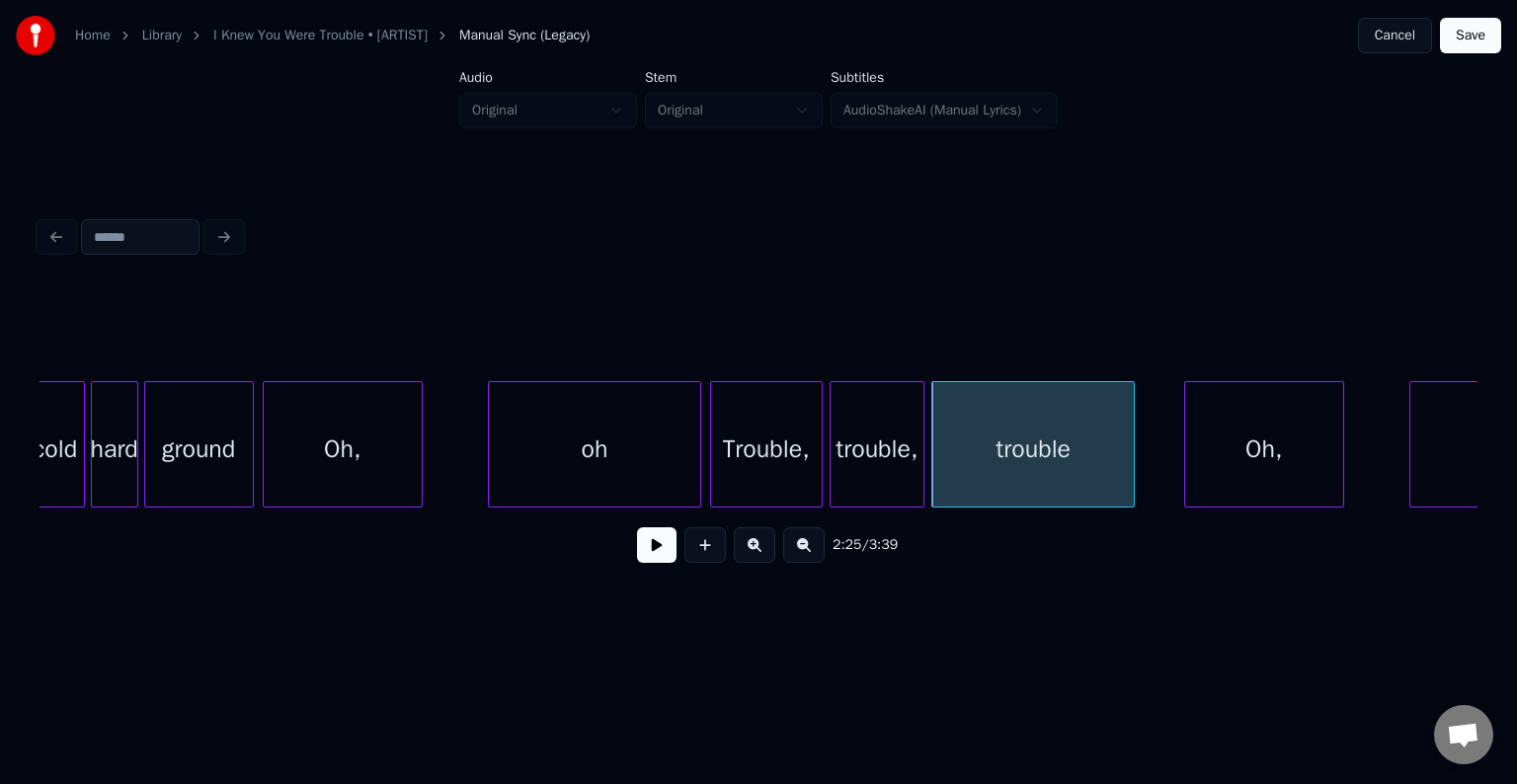 click at bounding box center (657, 545) 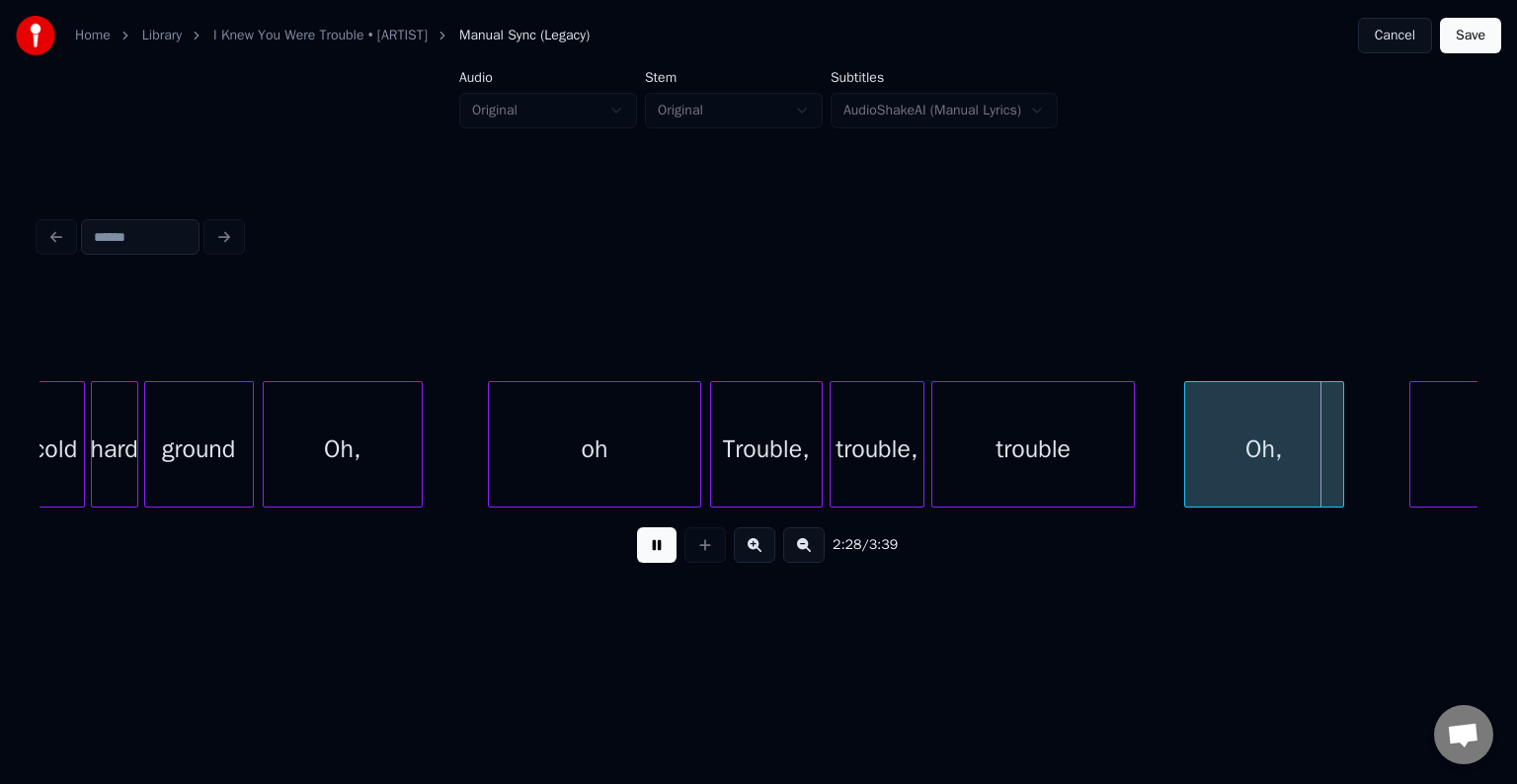 click on "oh" at bounding box center (595, 449) 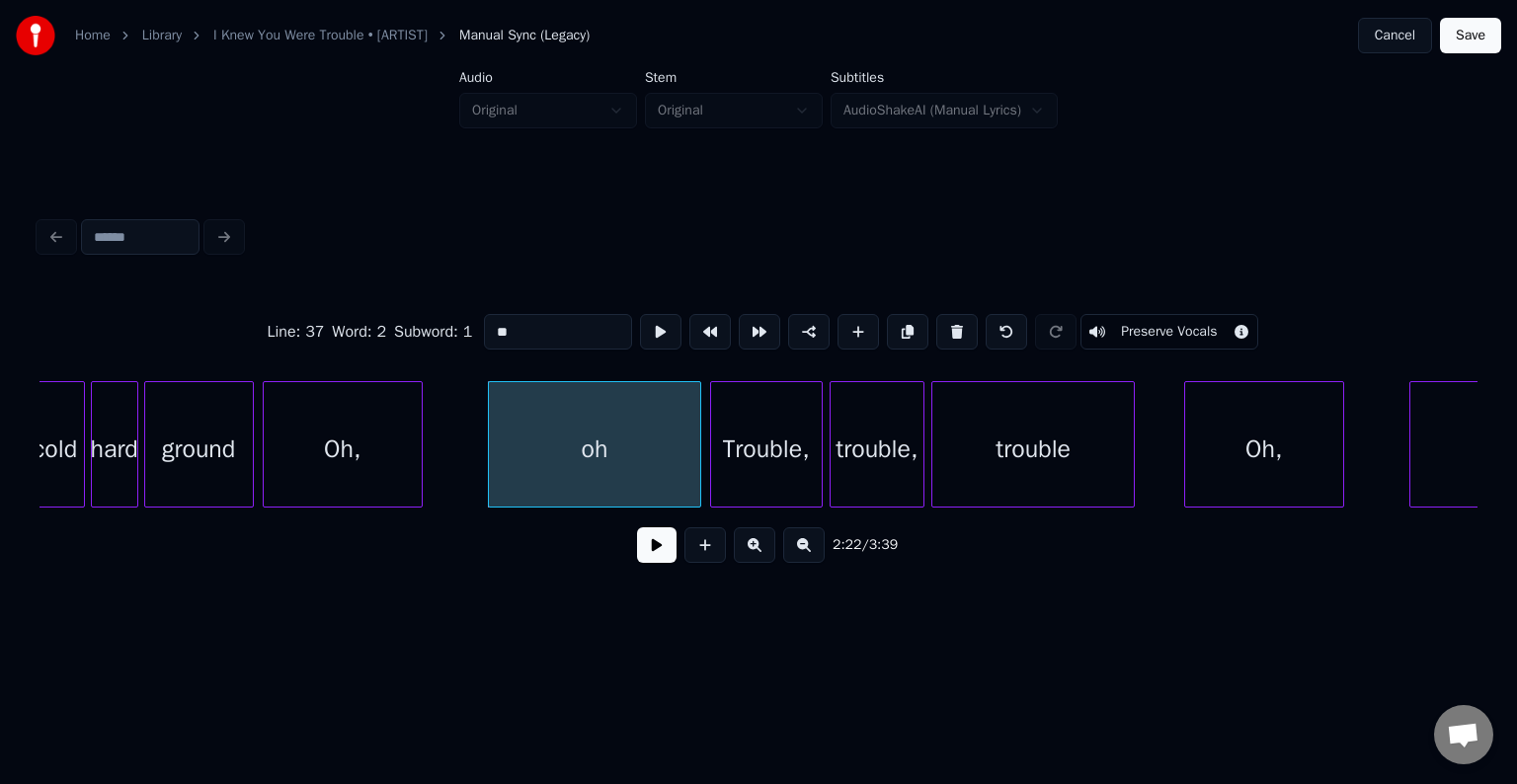 click at bounding box center [657, 545] 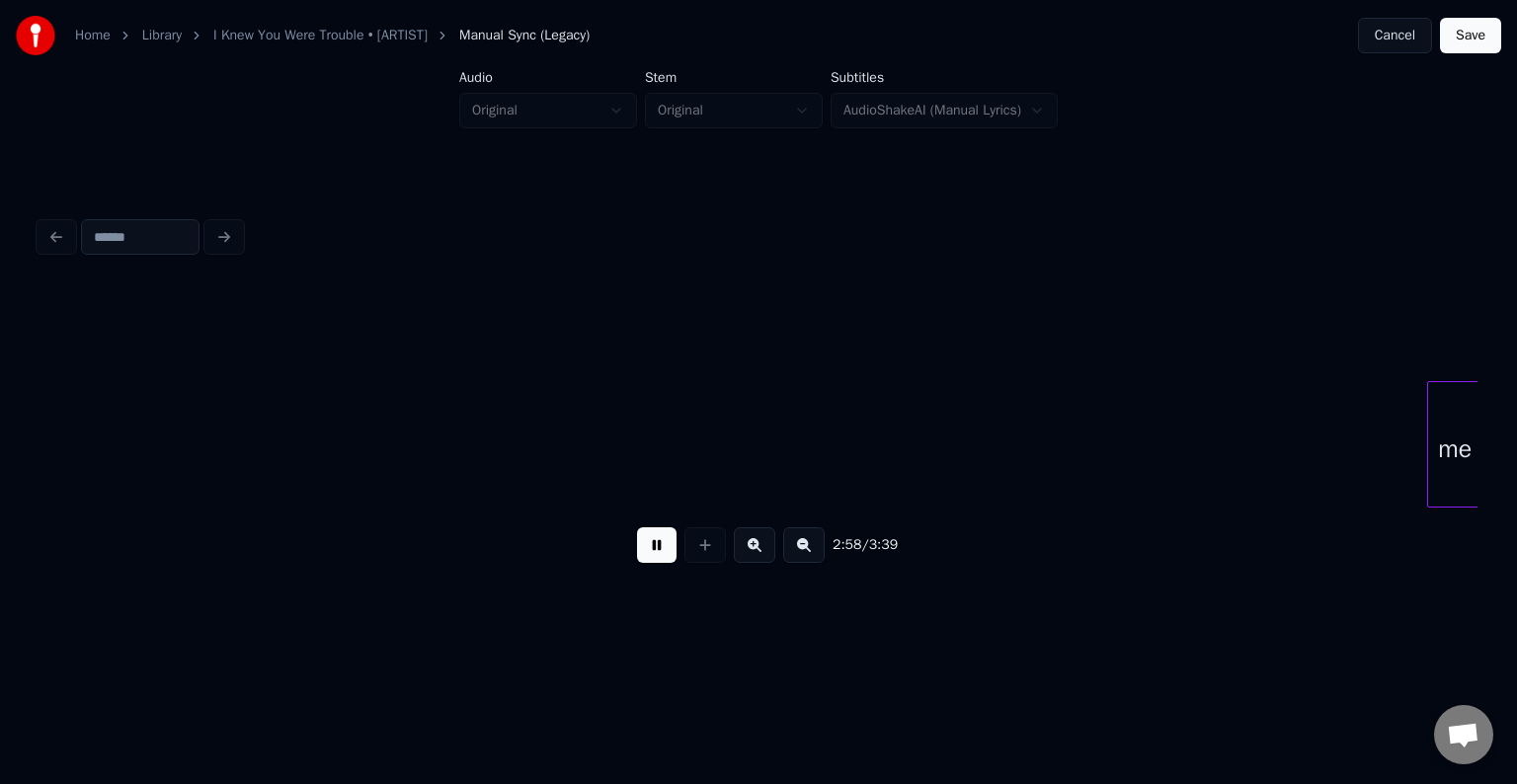 scroll, scrollTop: 0, scrollLeft: 26471, axis: horizontal 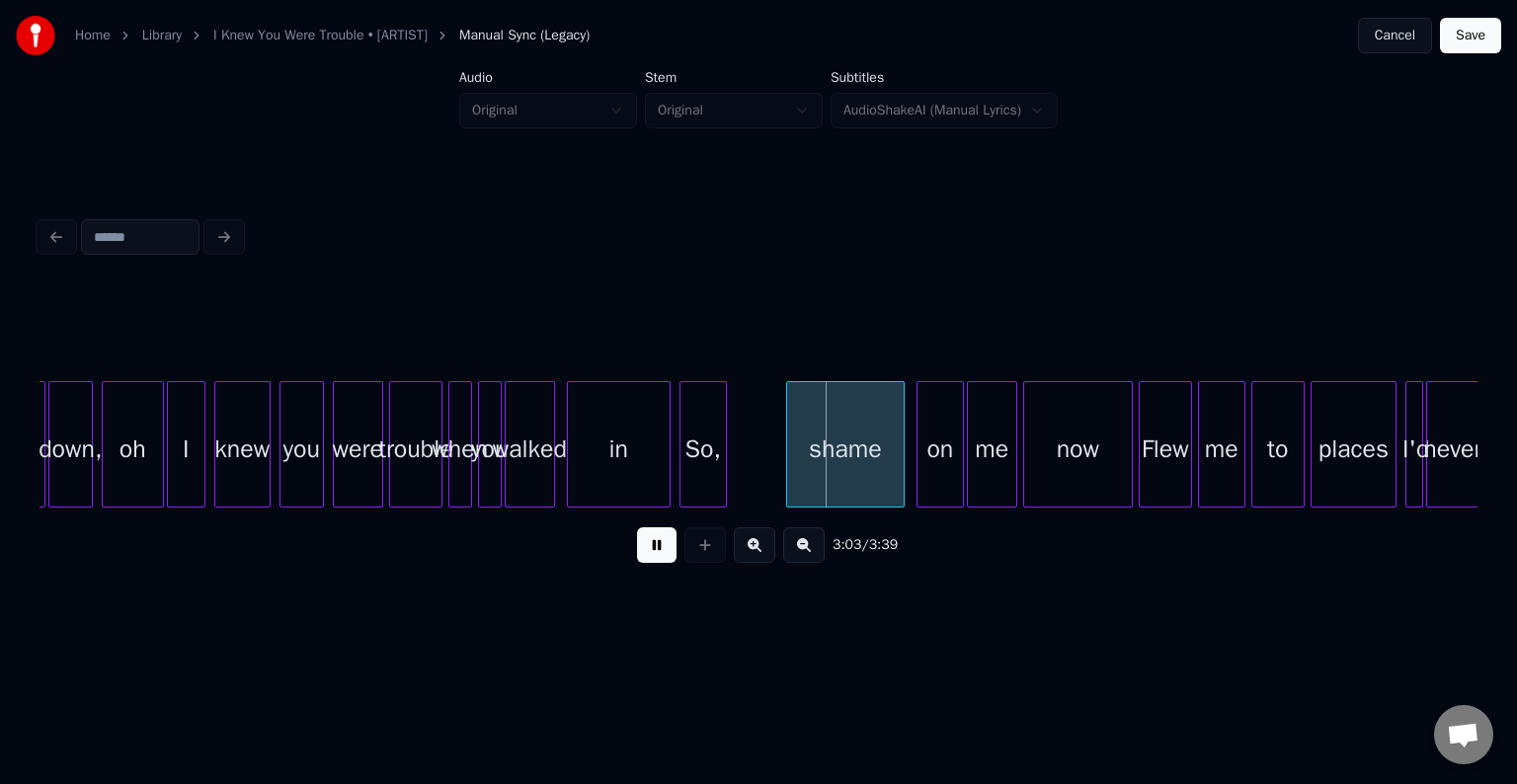 click at bounding box center [657, 545] 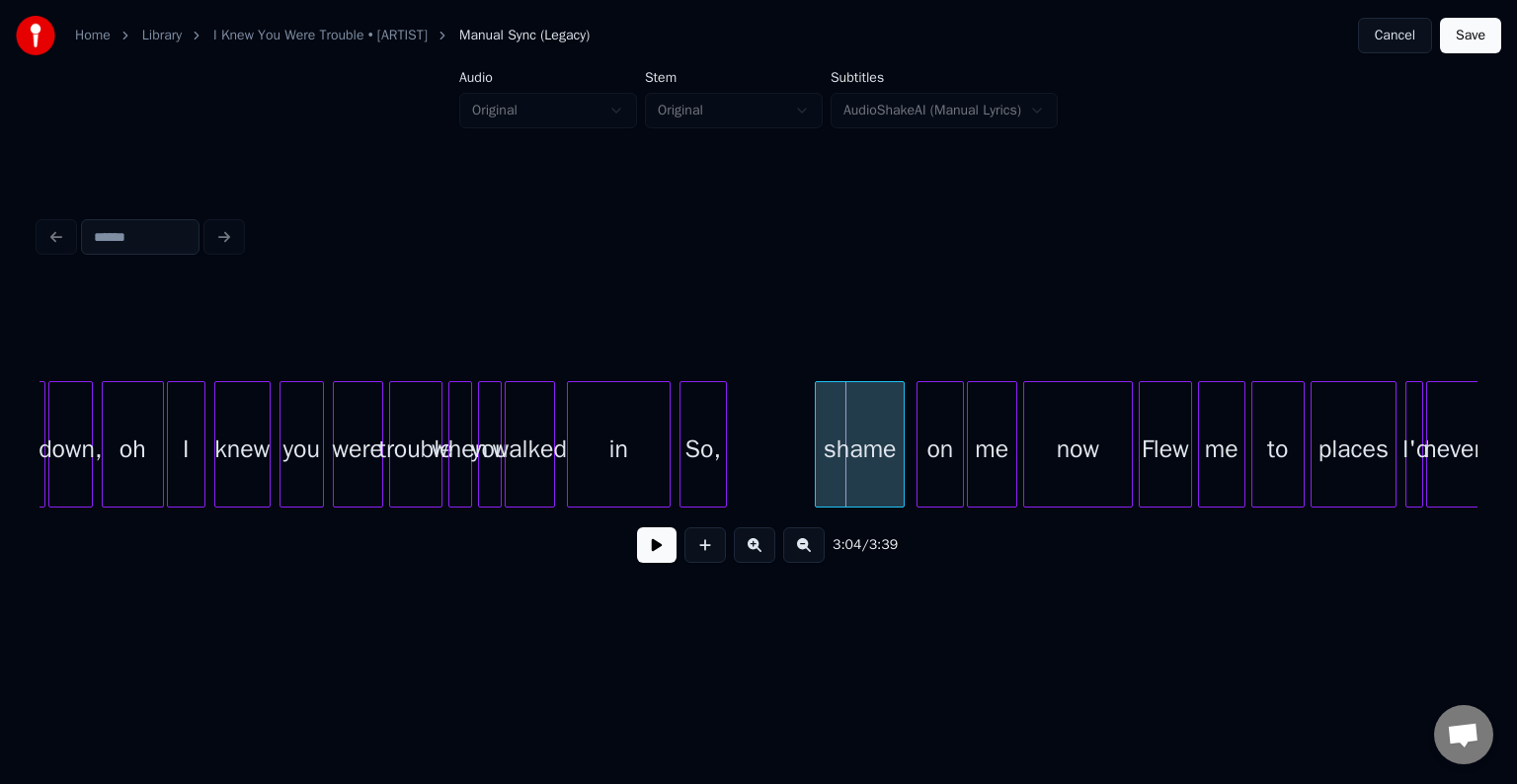 click at bounding box center [819, 444] 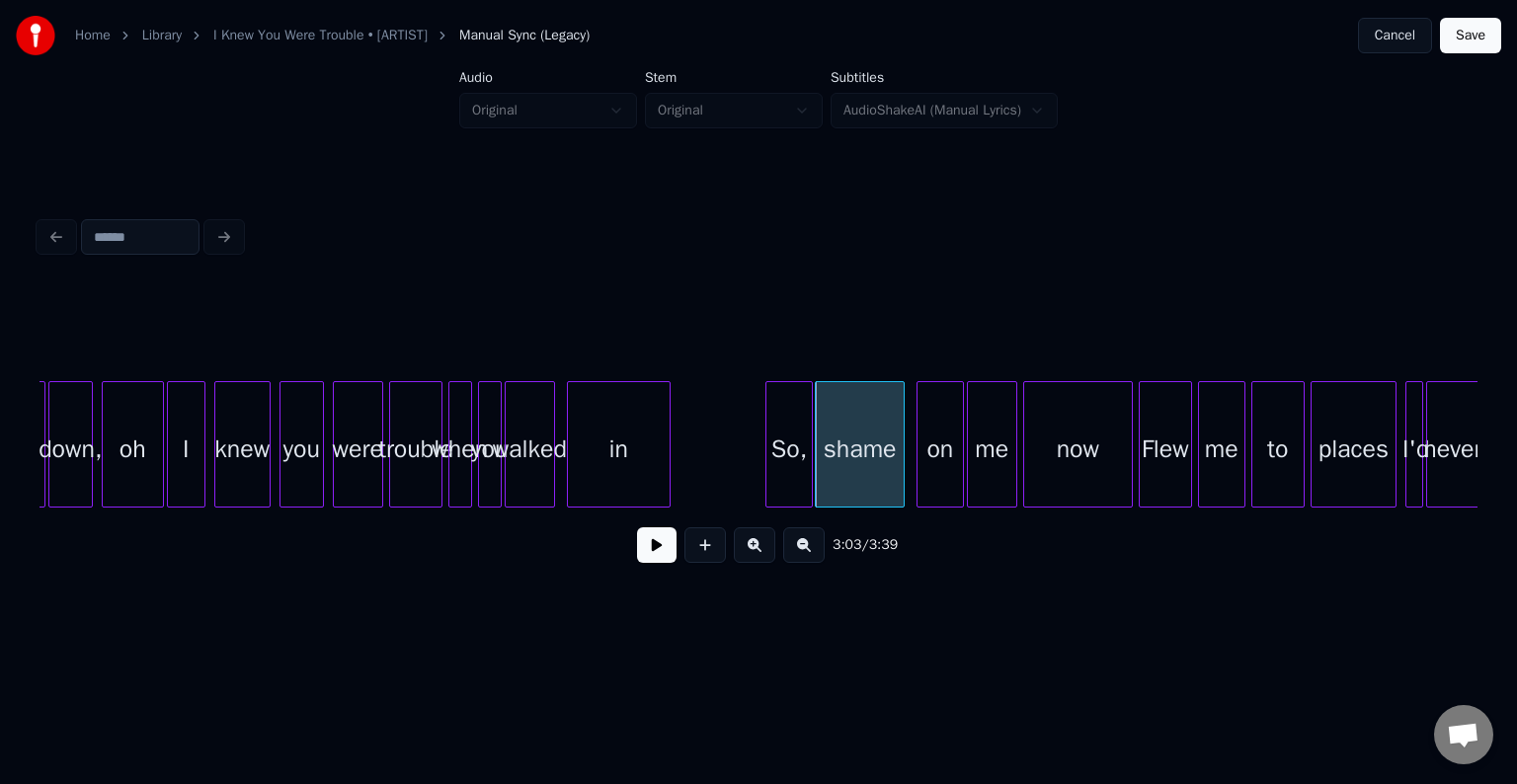 click on "So," at bounding box center (789, 449) 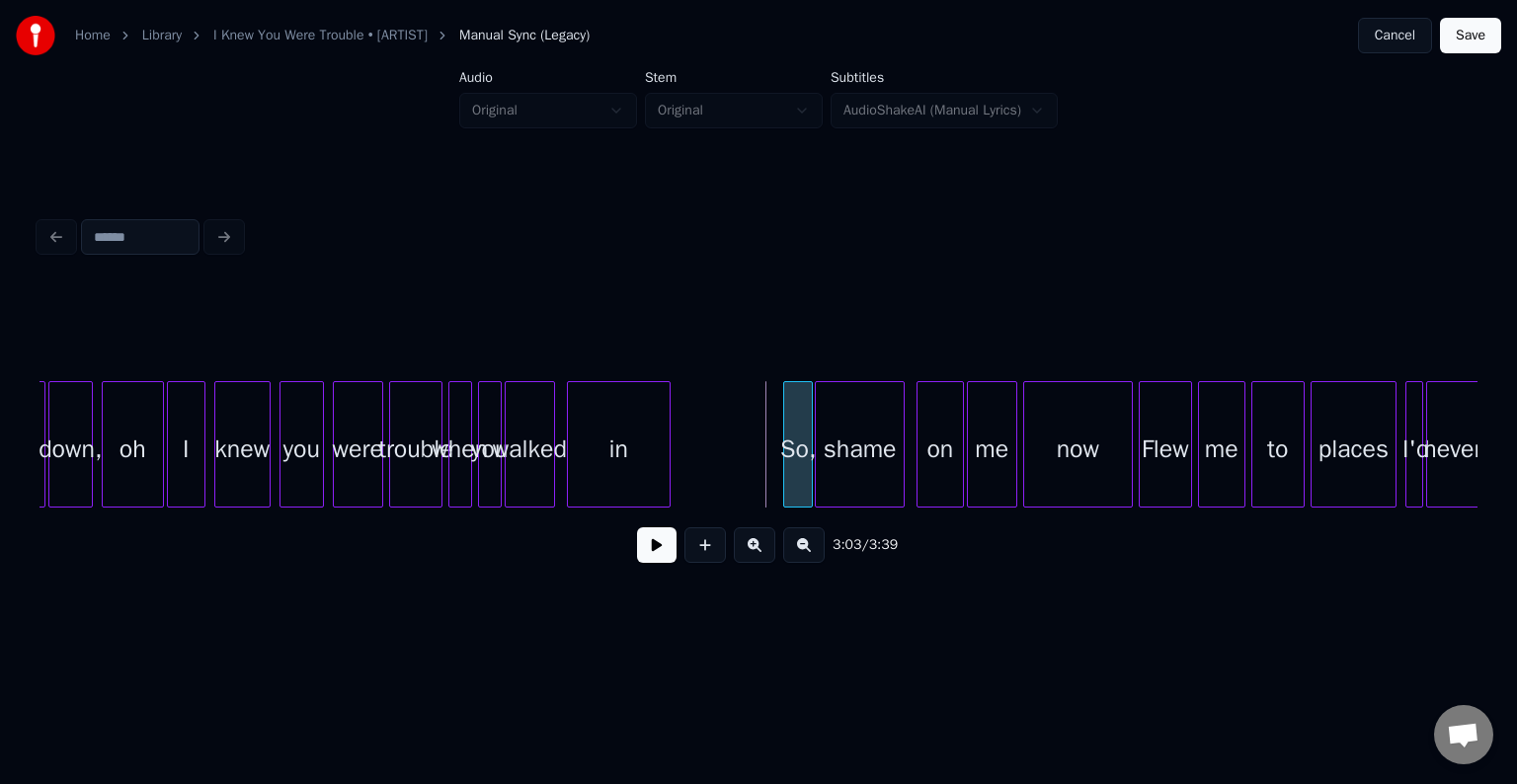 click at bounding box center [787, 444] 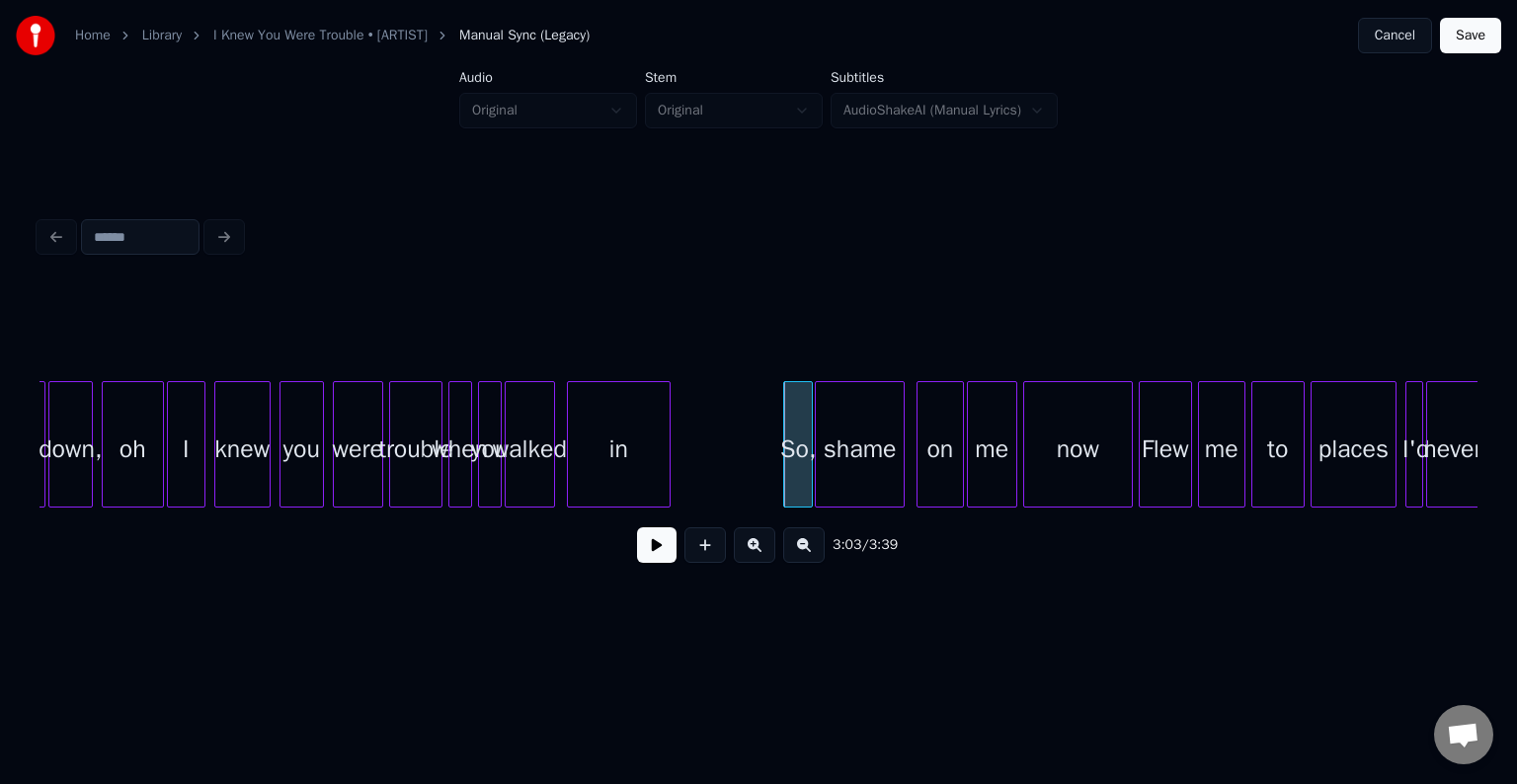 click at bounding box center (657, 545) 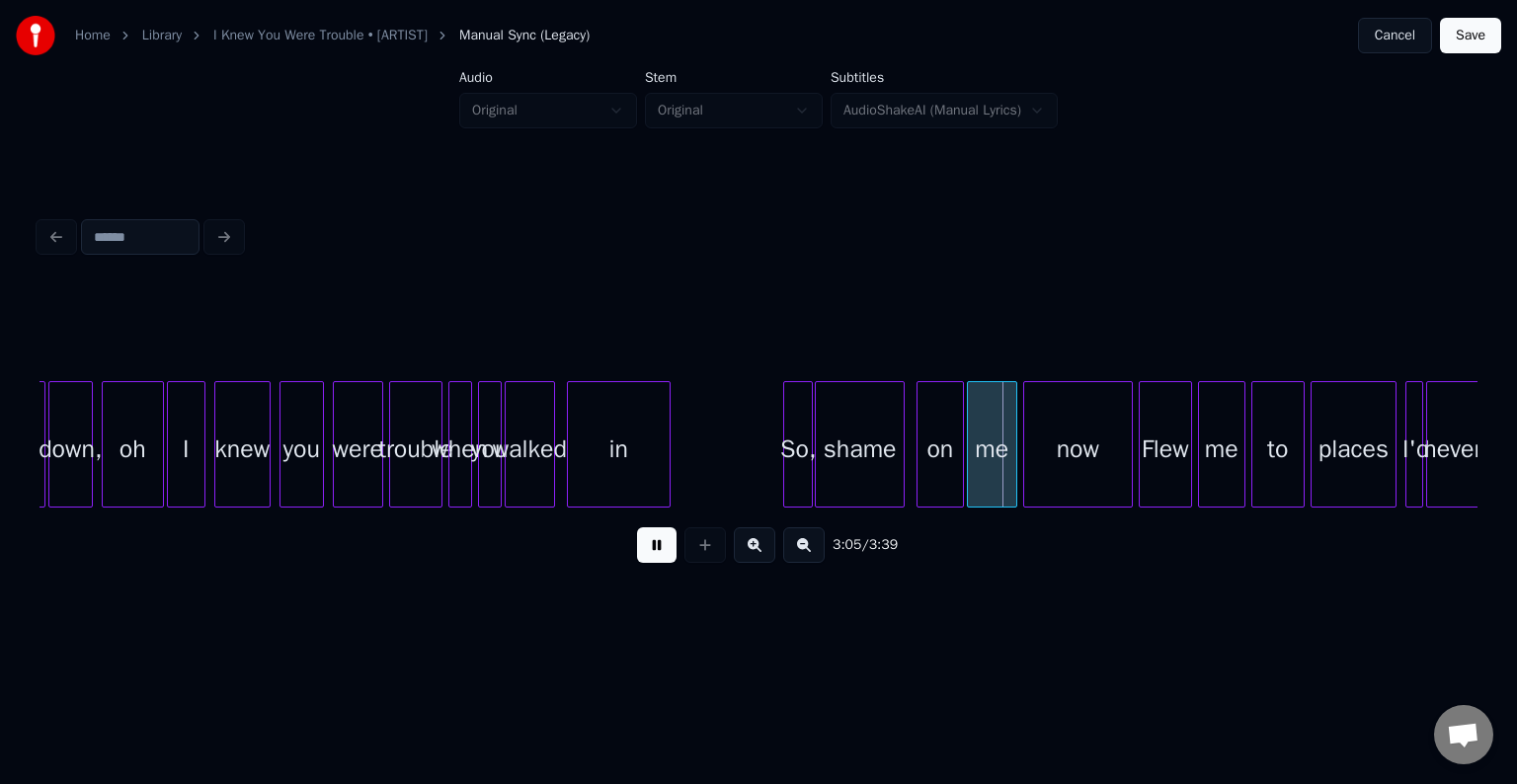 click at bounding box center [657, 545] 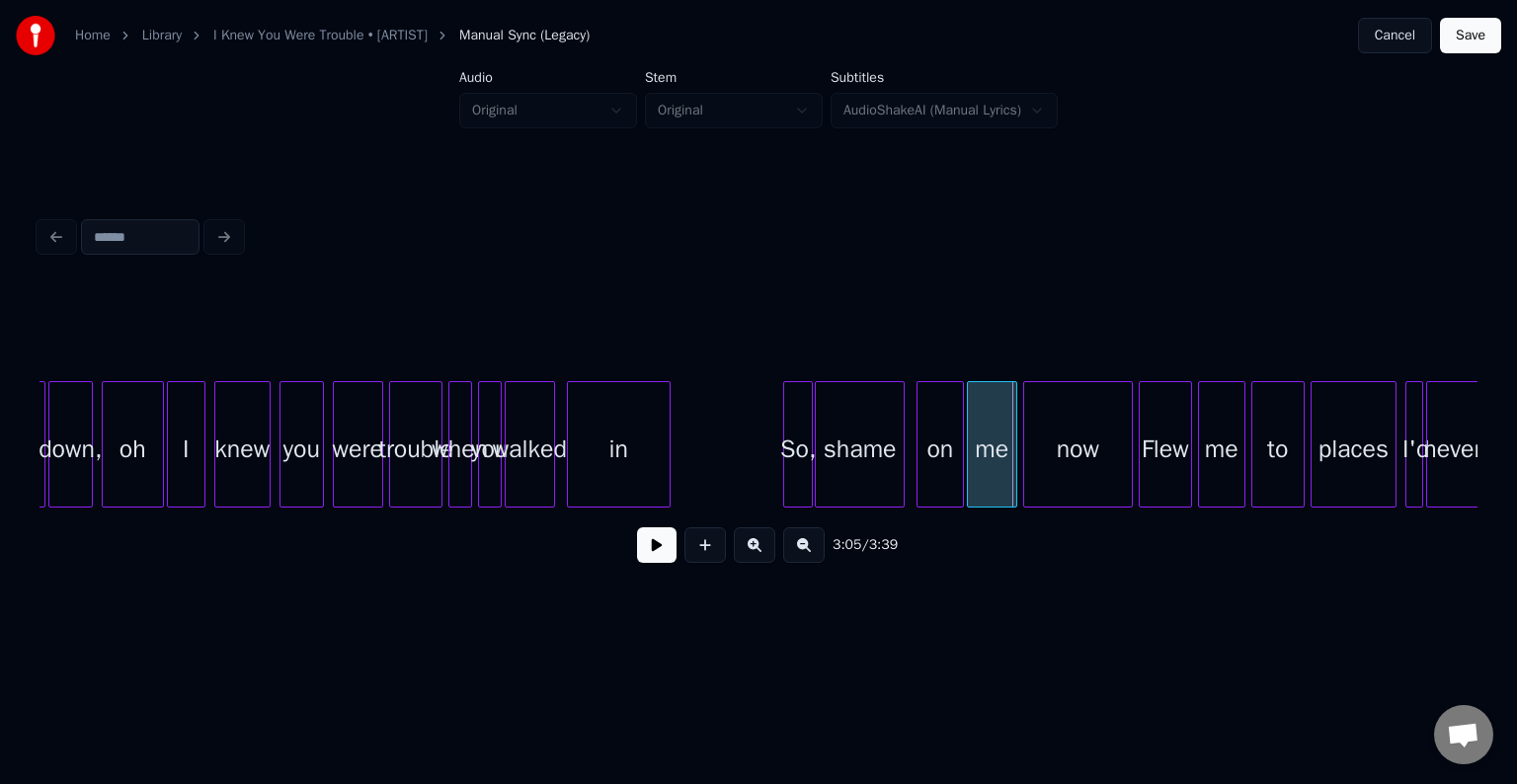click on "shame" at bounding box center (859, 449) 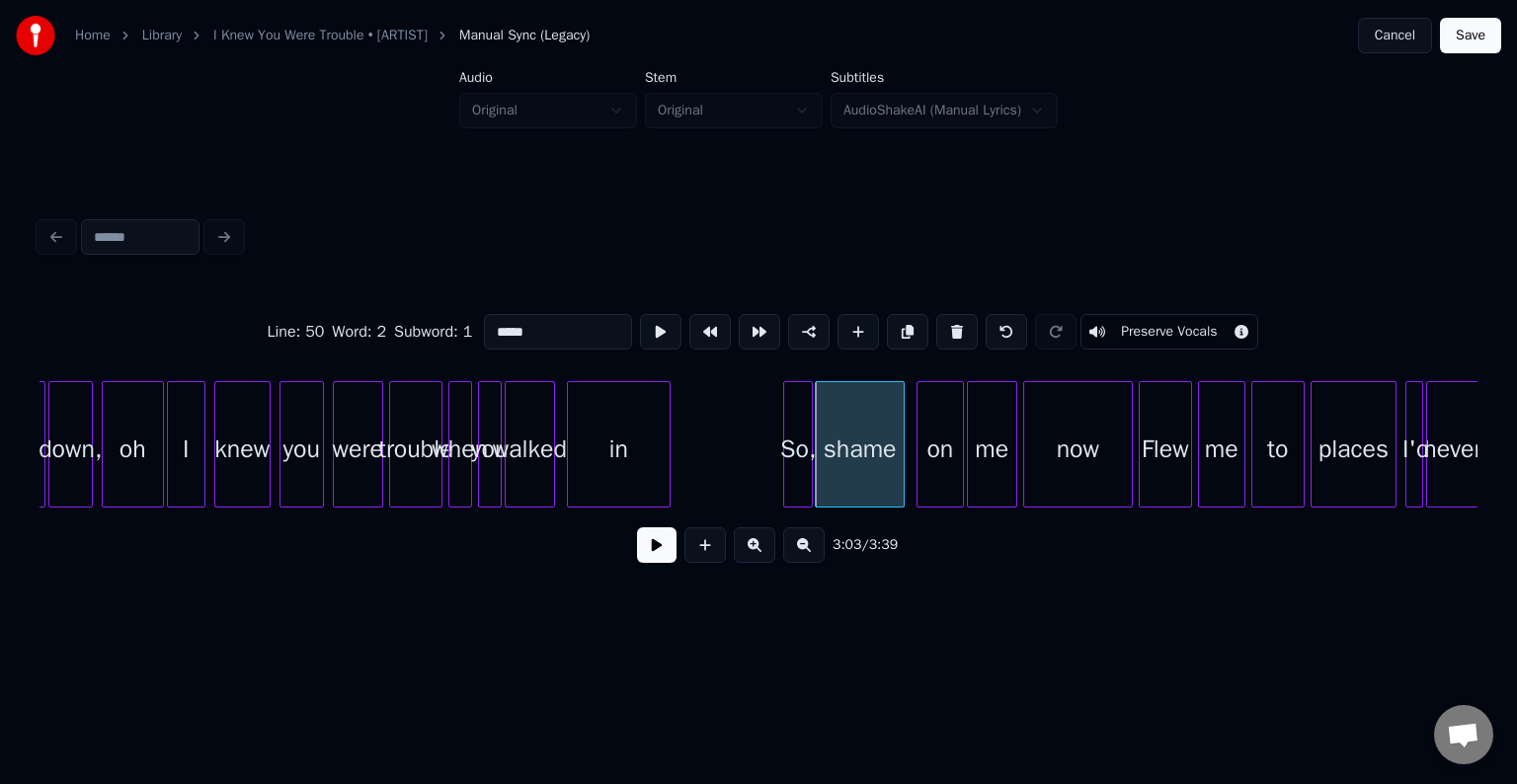 click at bounding box center [657, 545] 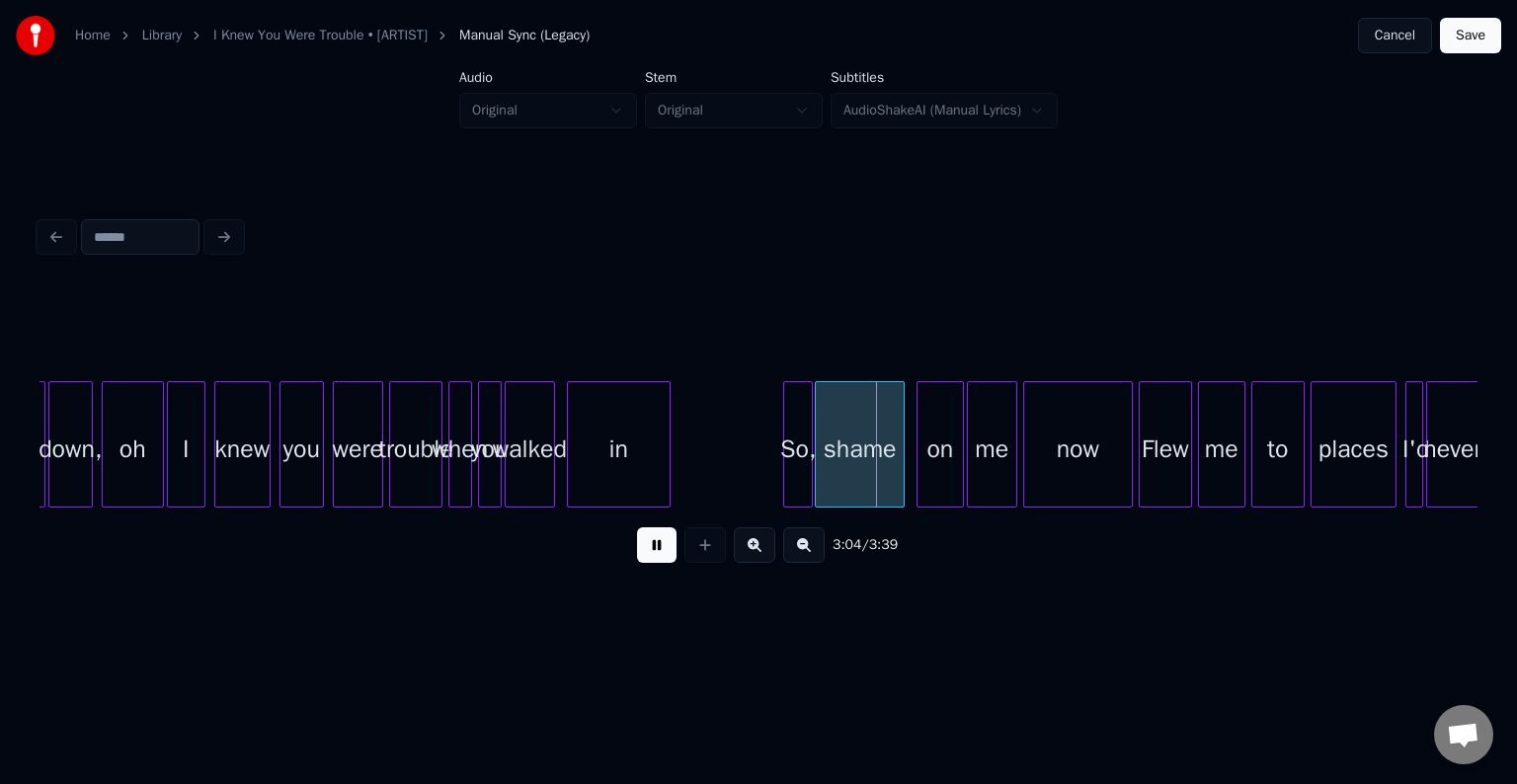 click at bounding box center [657, 545] 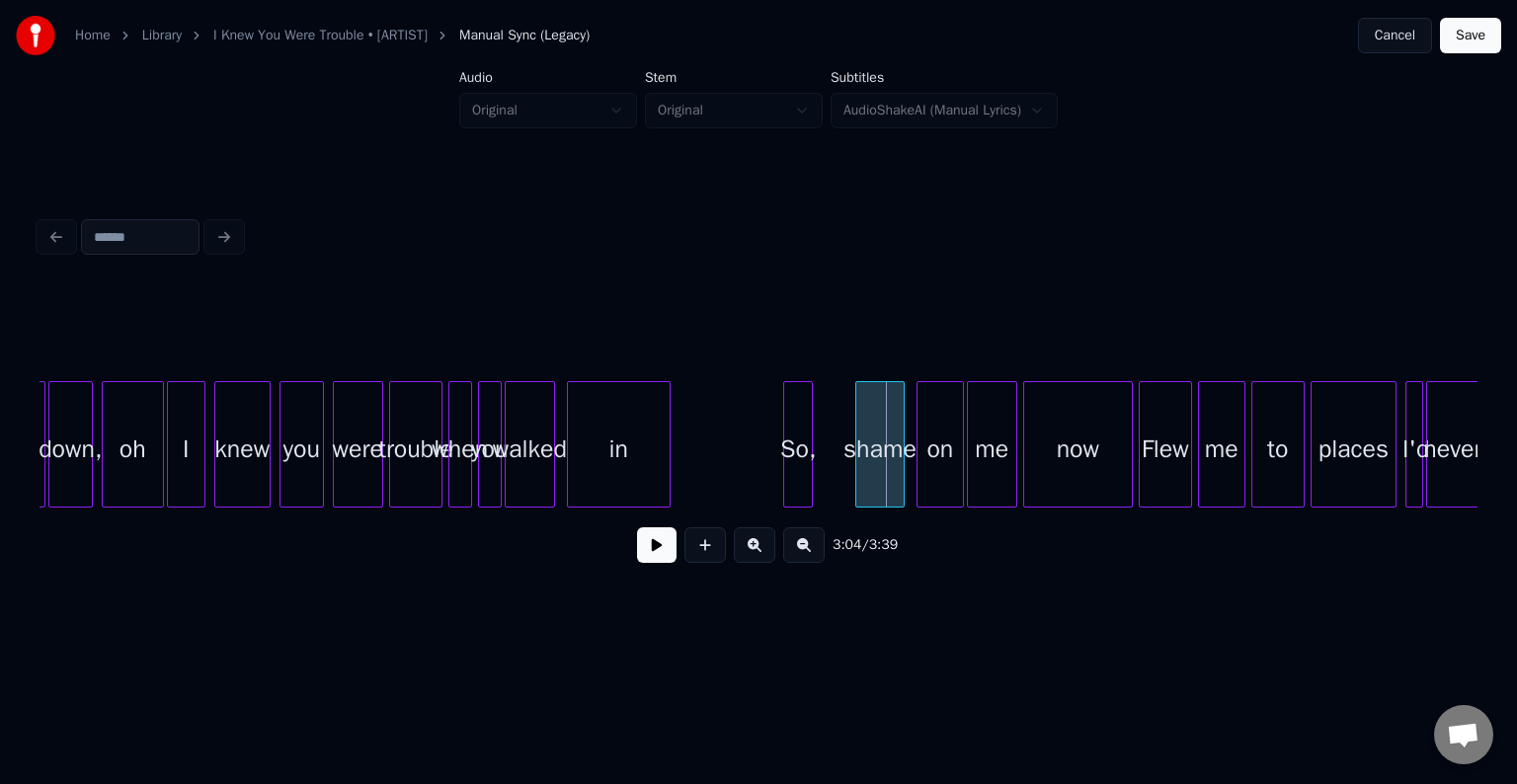 click at bounding box center (859, 444) 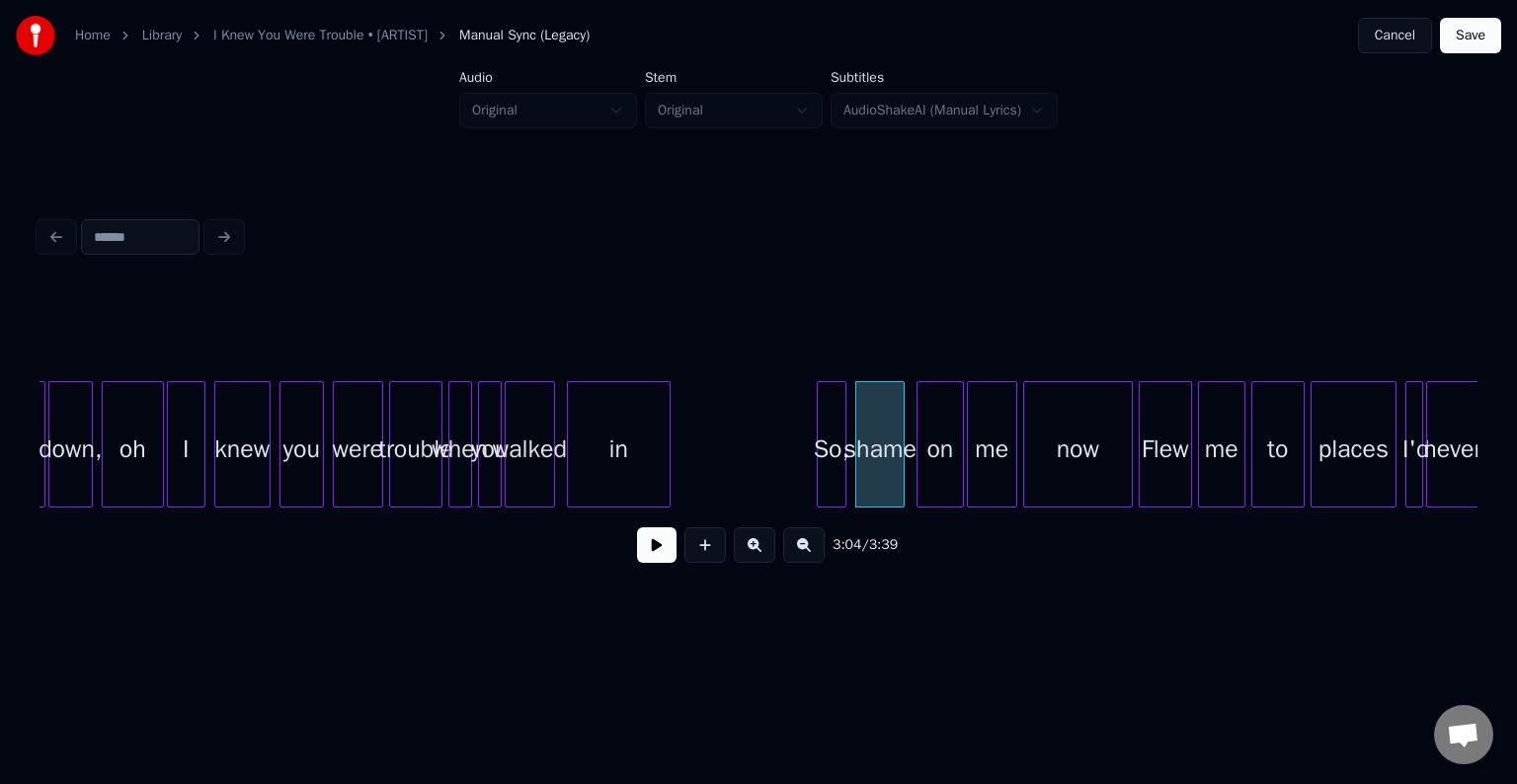 click on "So," at bounding box center (832, 449) 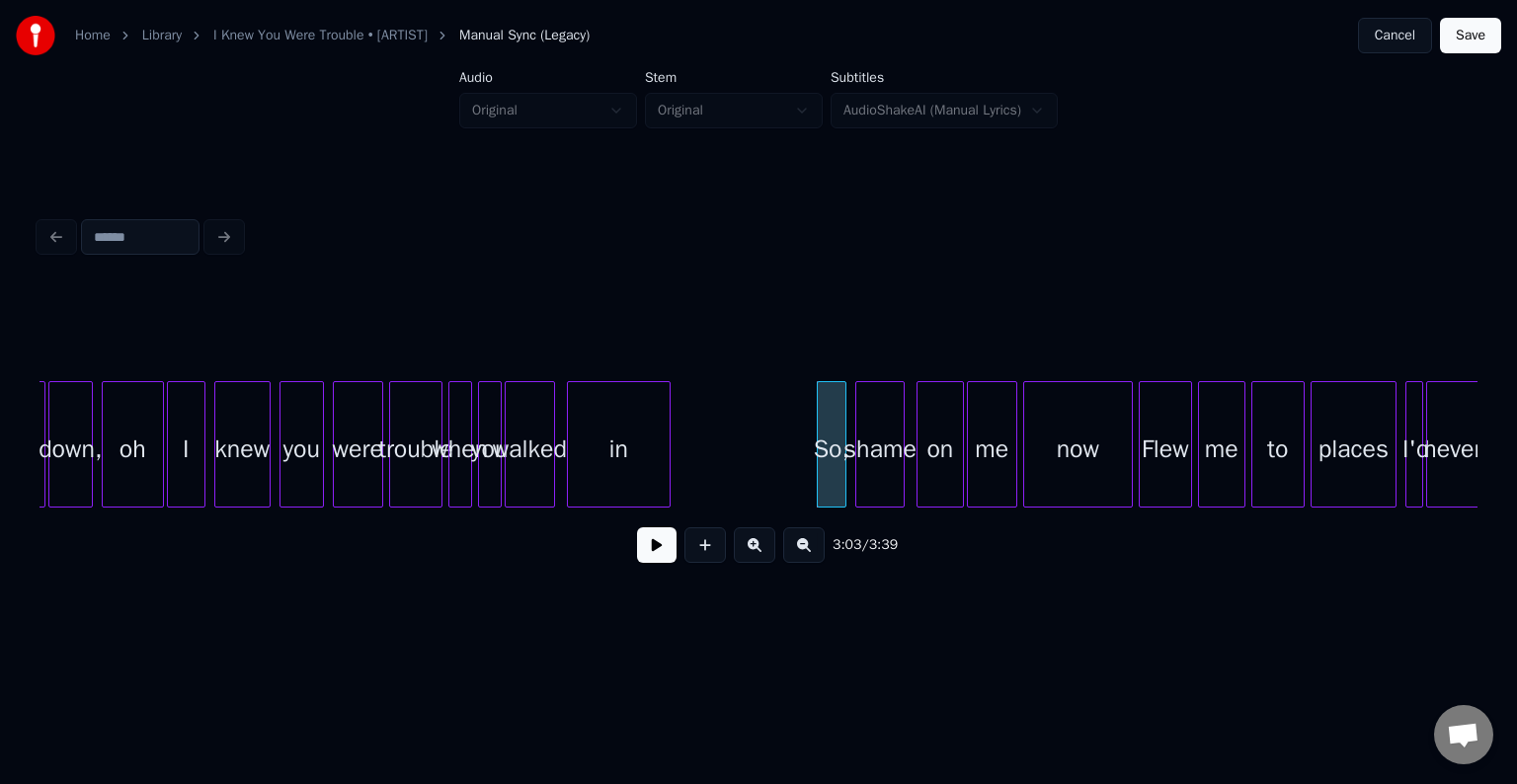 click on "me down, oh I knew you were trouble when you walked in So, shame on me now Flew me to places I'd never" at bounding box center [-10149, 444] 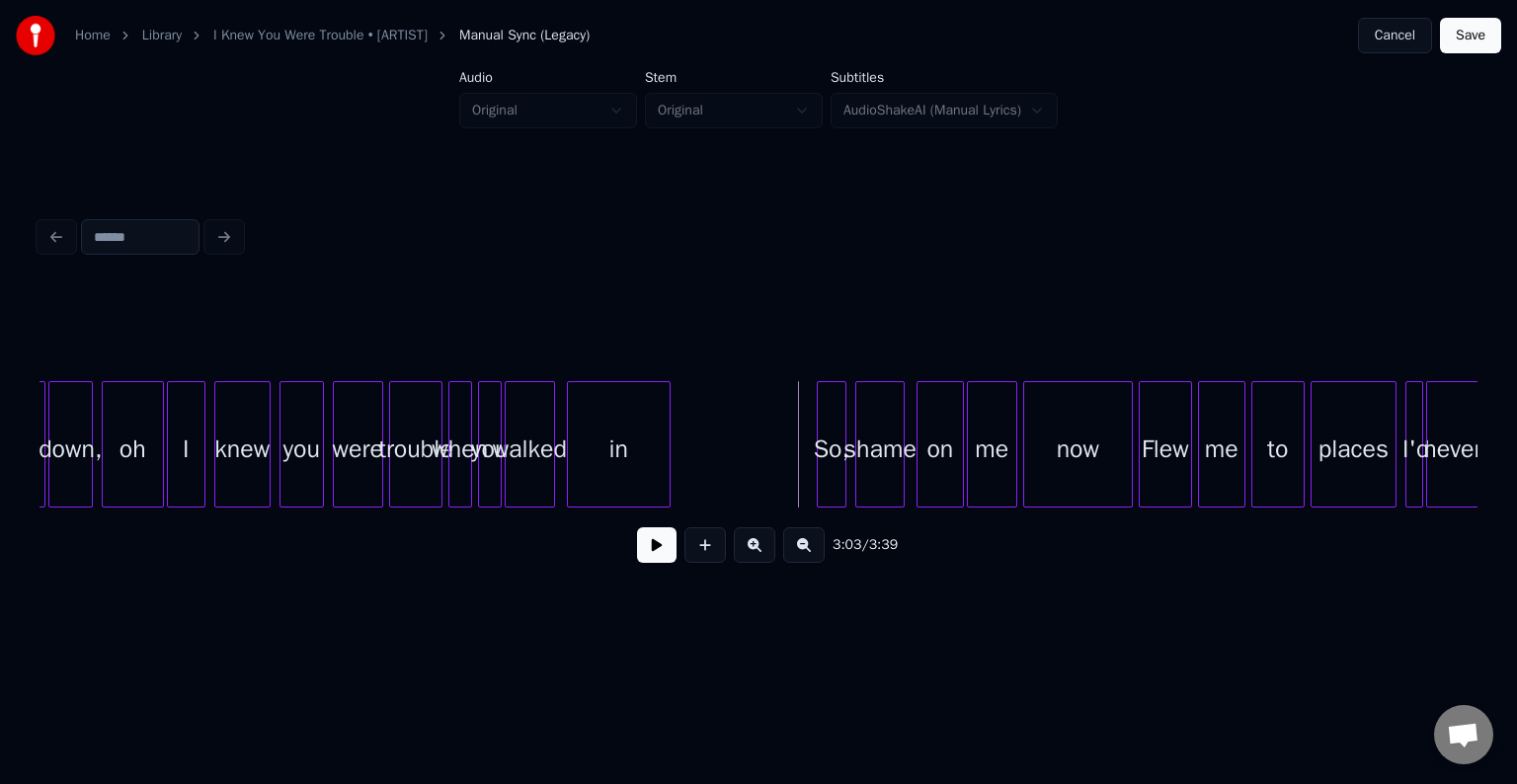 click at bounding box center [657, 545] 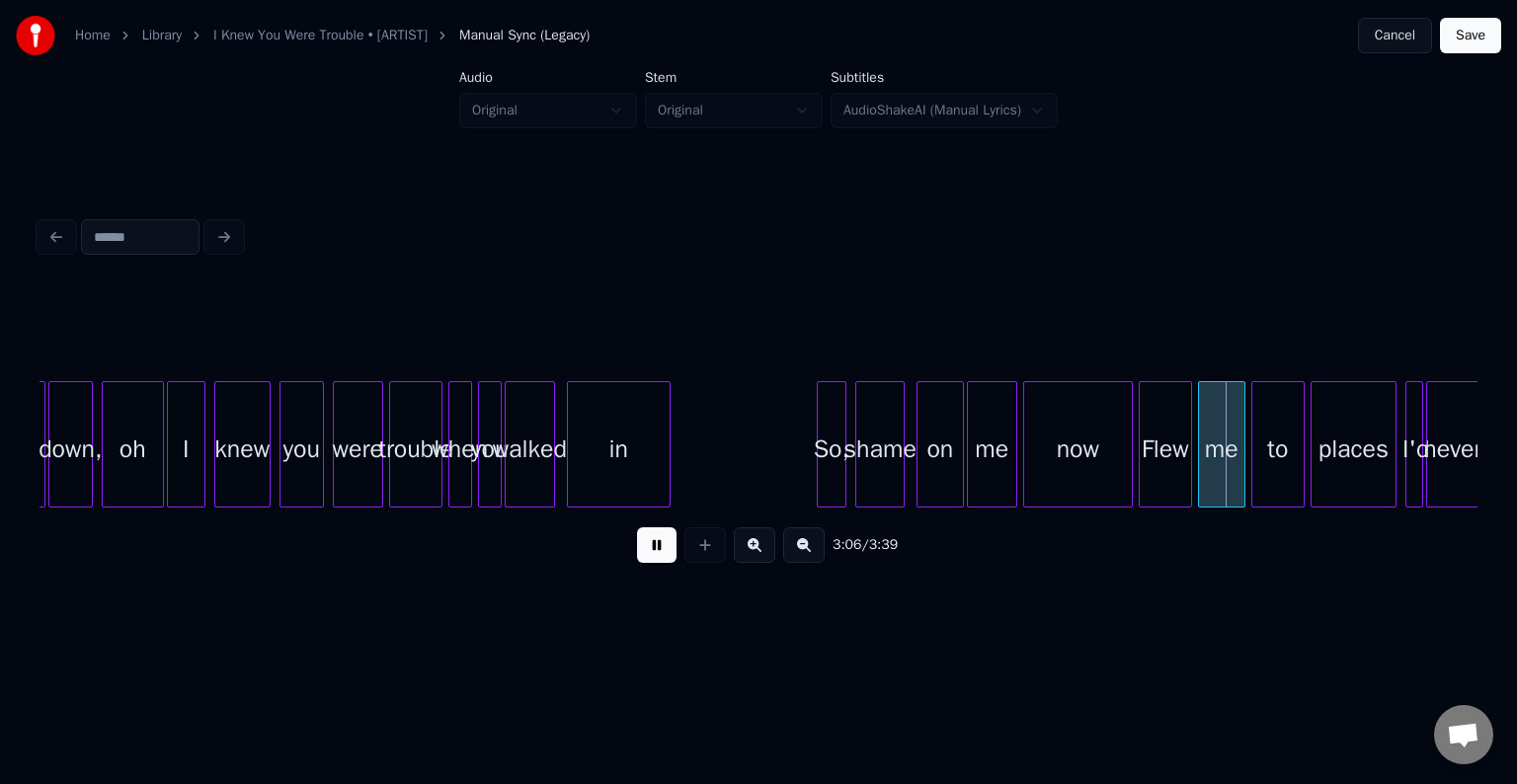click on "in" at bounding box center (618, 449) 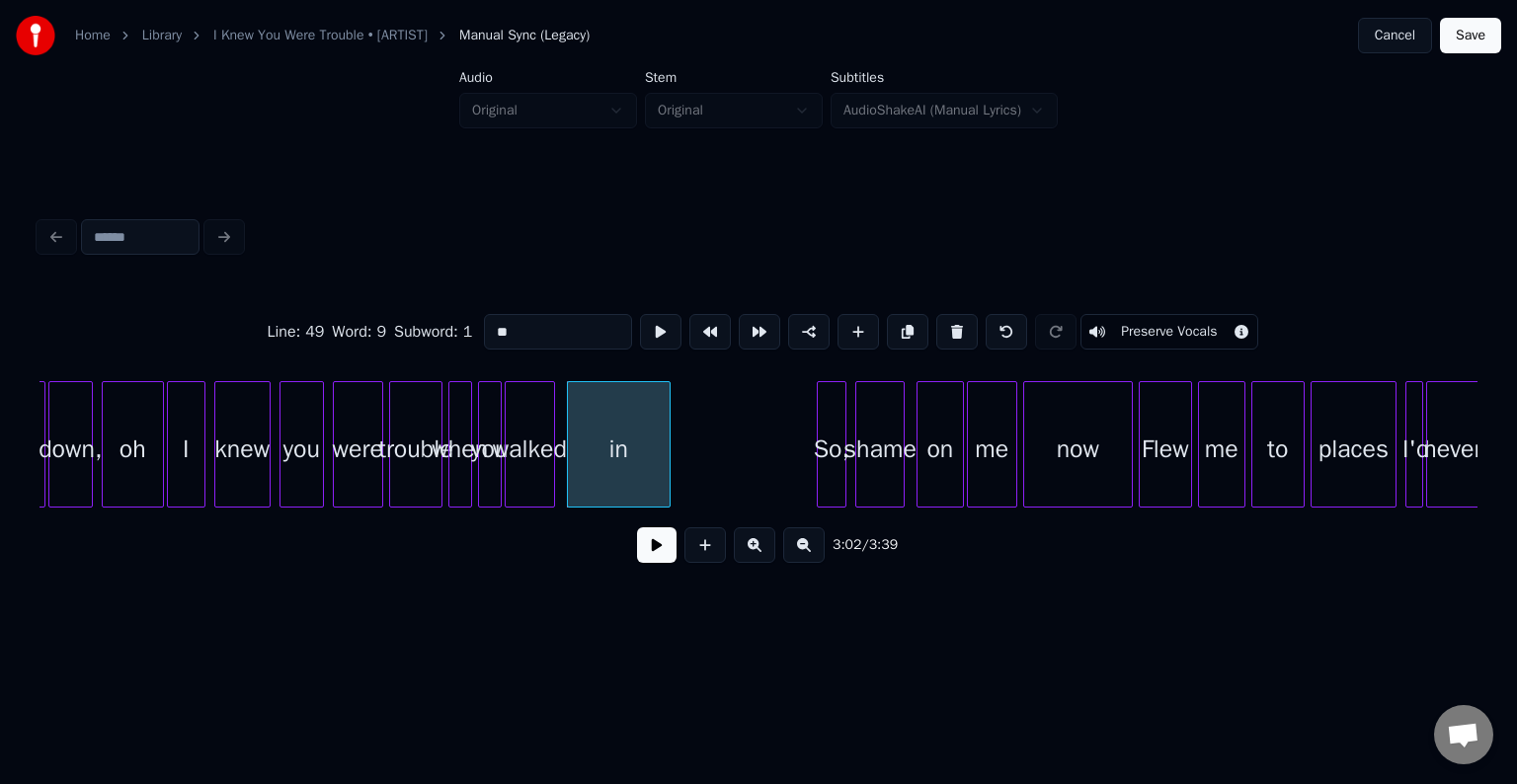 click on "3:02  /  3:39" at bounding box center [758, 545] 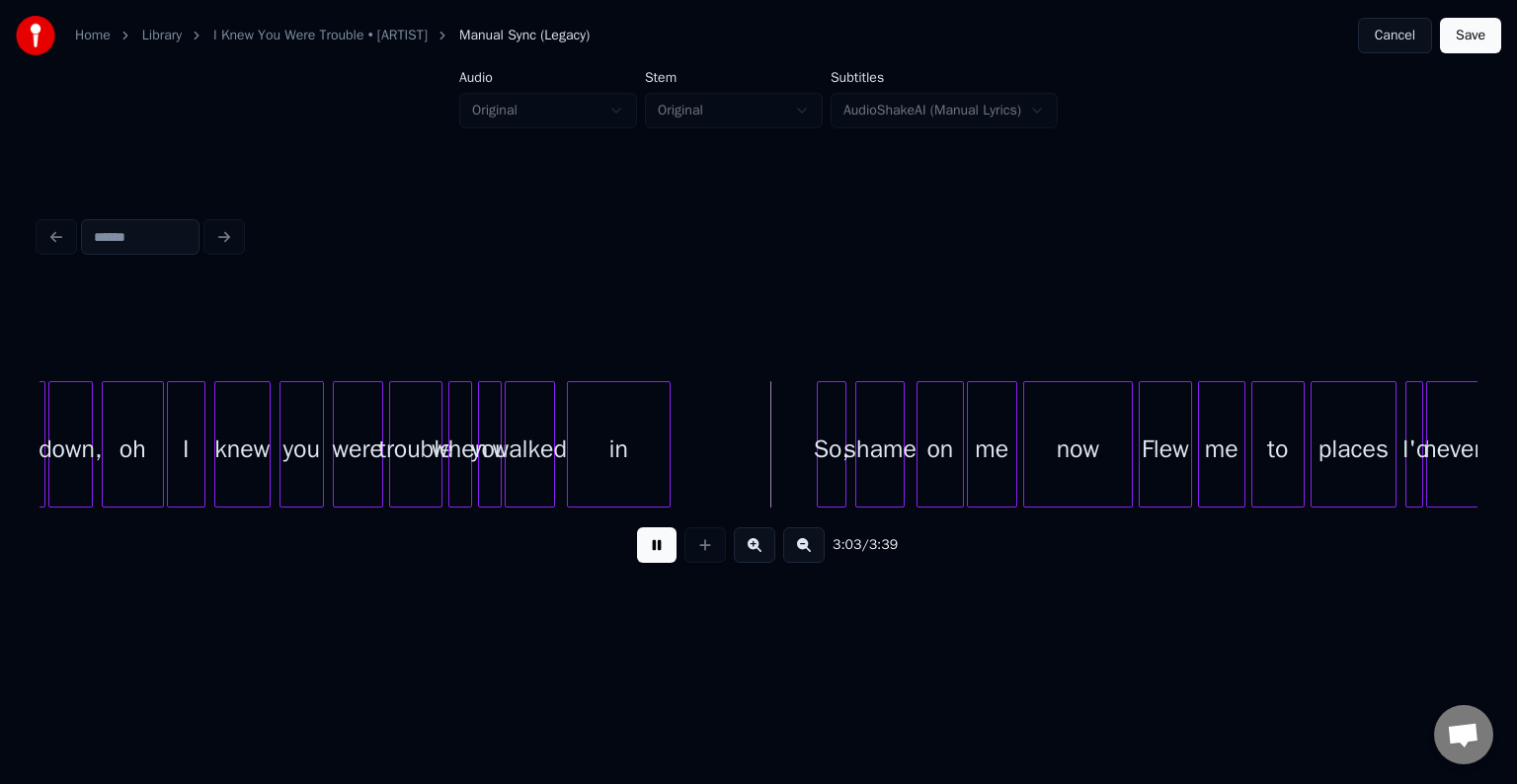 click at bounding box center (657, 545) 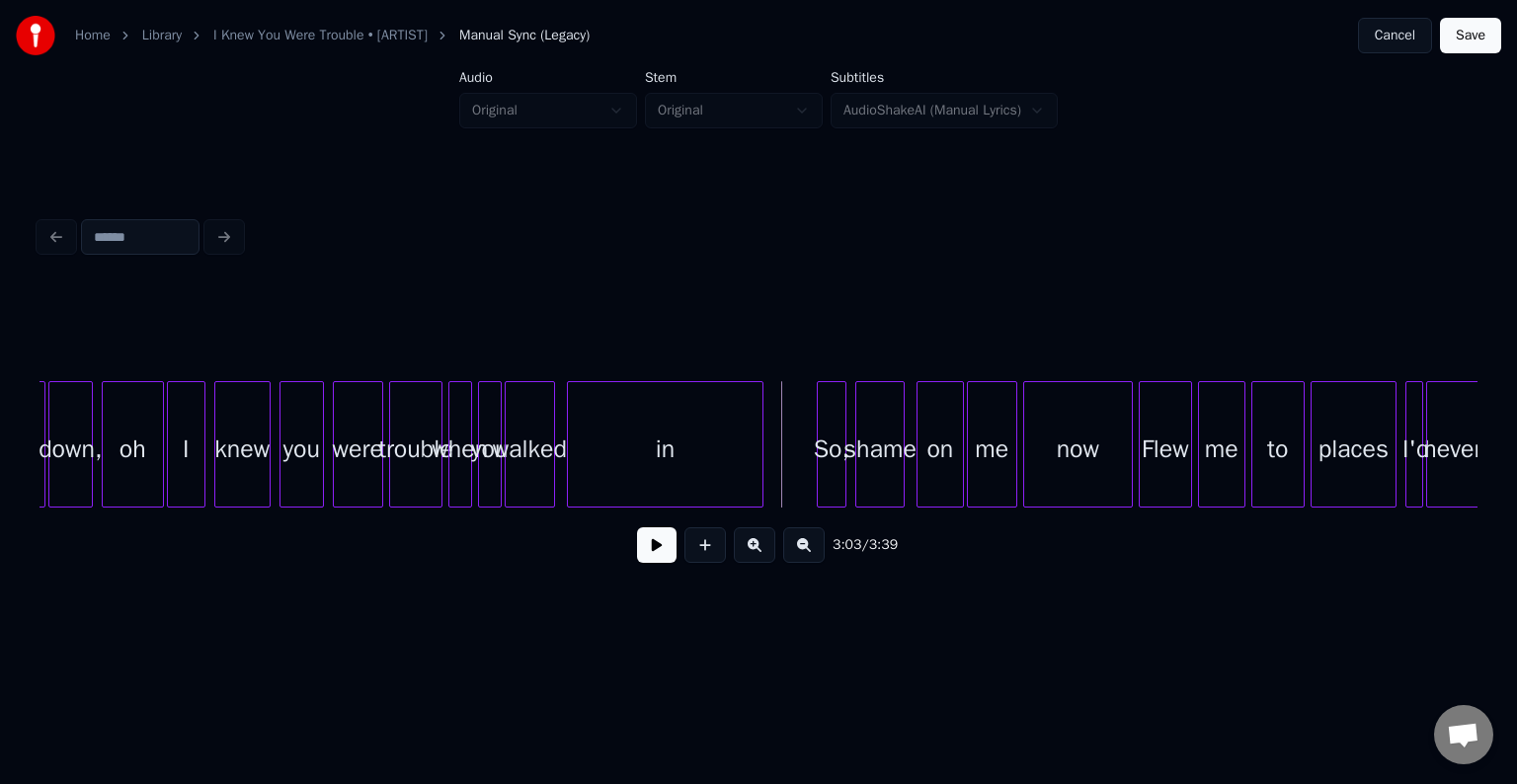 click at bounding box center [759, 444] 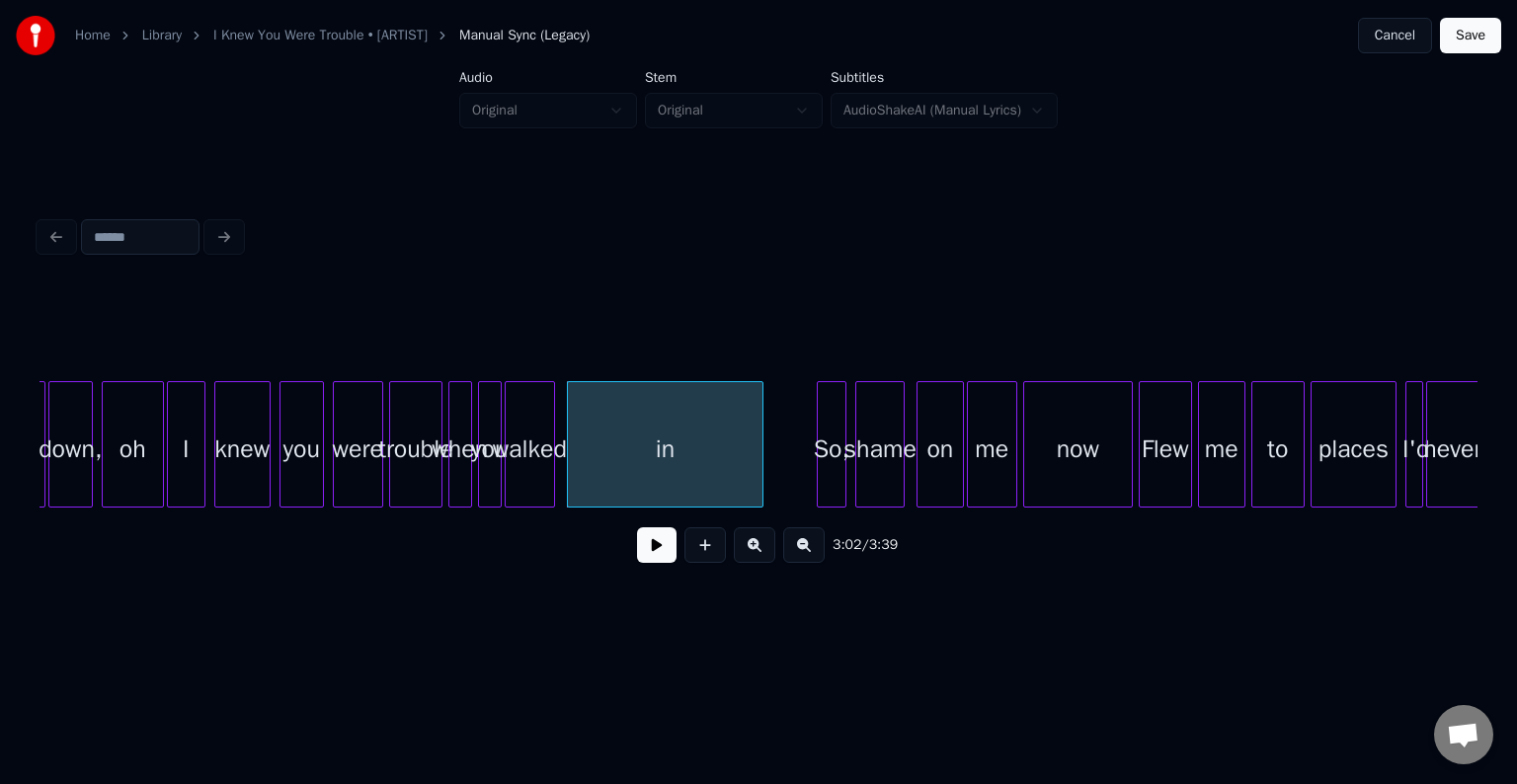 click at bounding box center [657, 545] 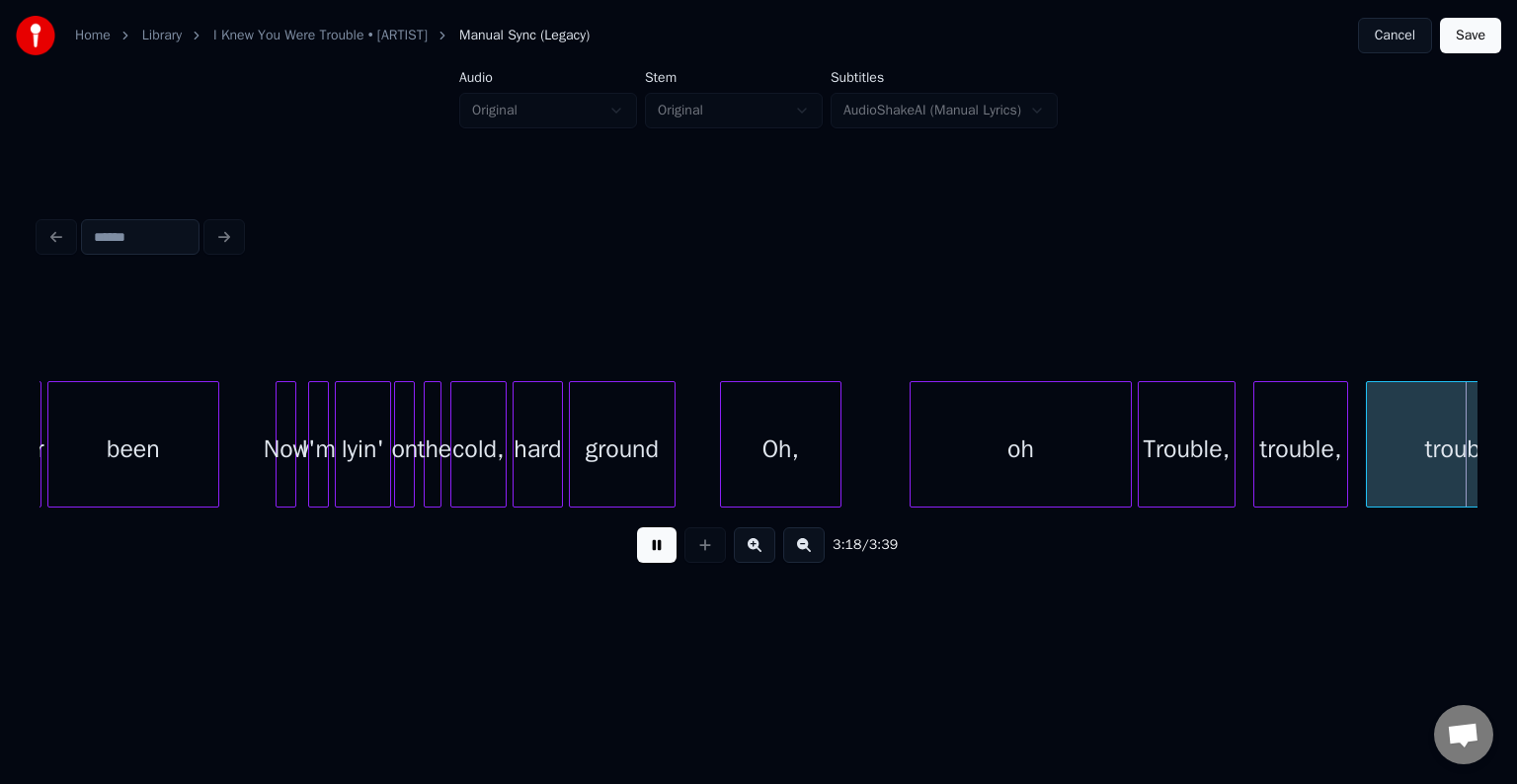 scroll, scrollTop: 0, scrollLeft: 29348, axis: horizontal 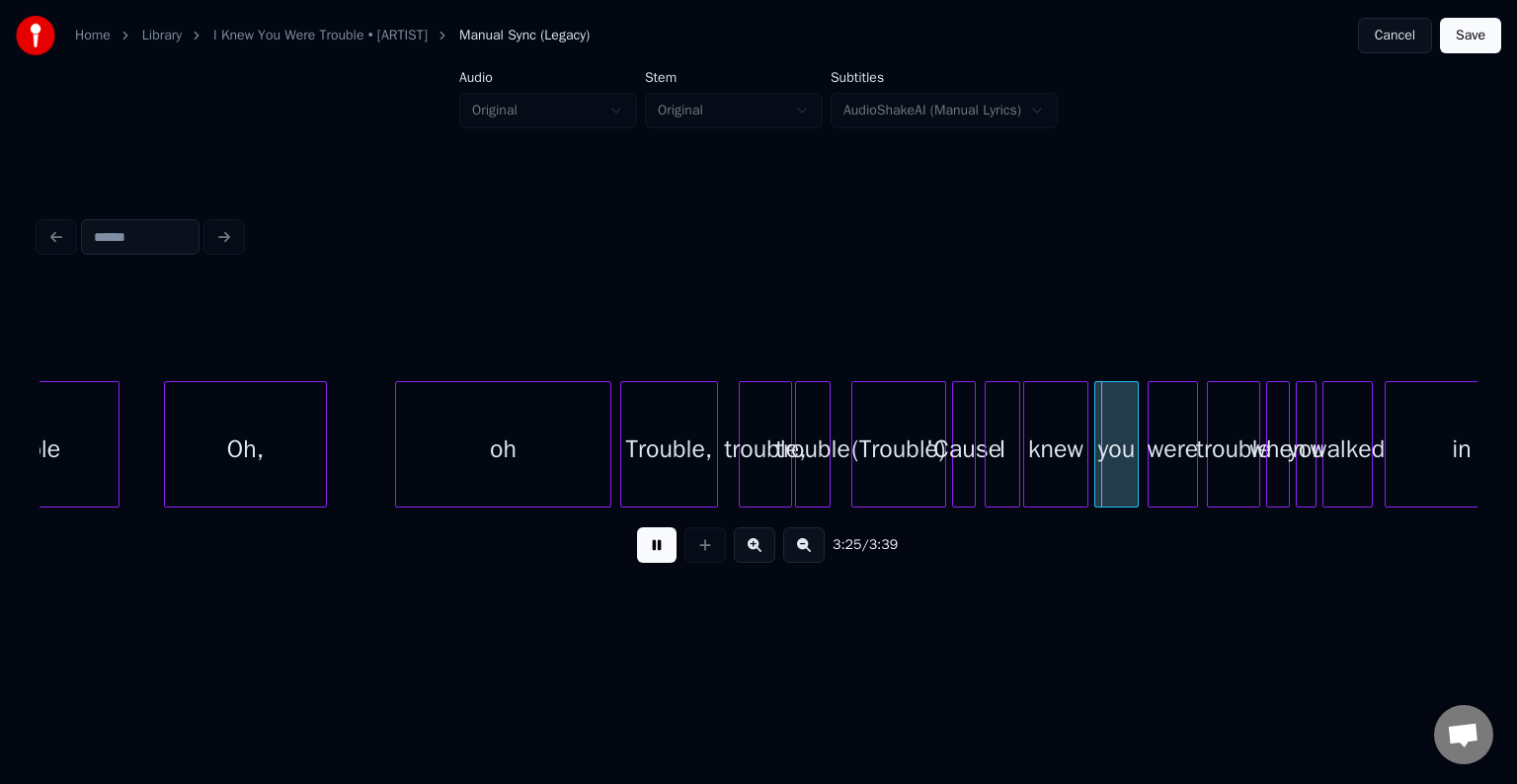 click at bounding box center [657, 545] 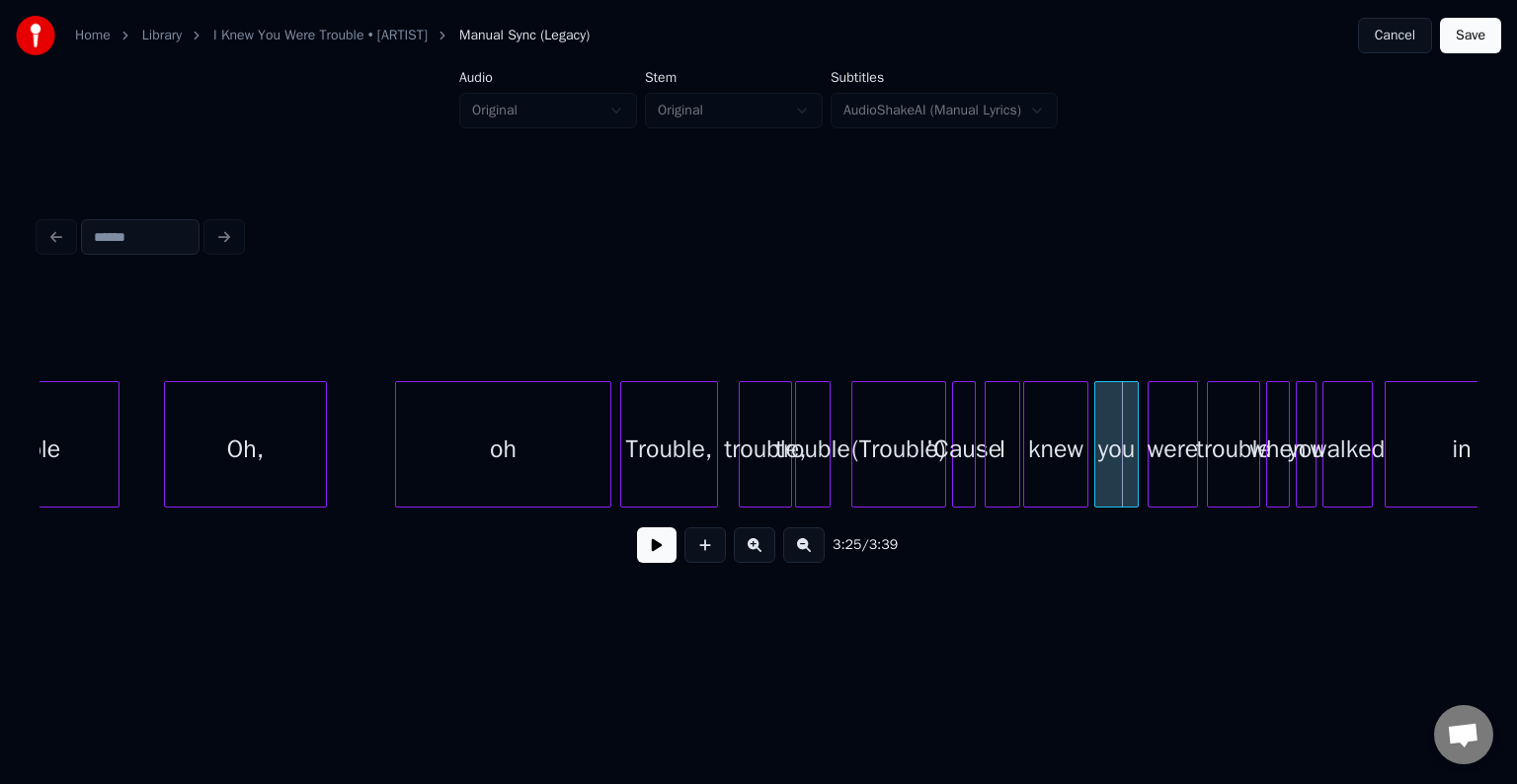 click on "(Trouble)" at bounding box center [899, 449] 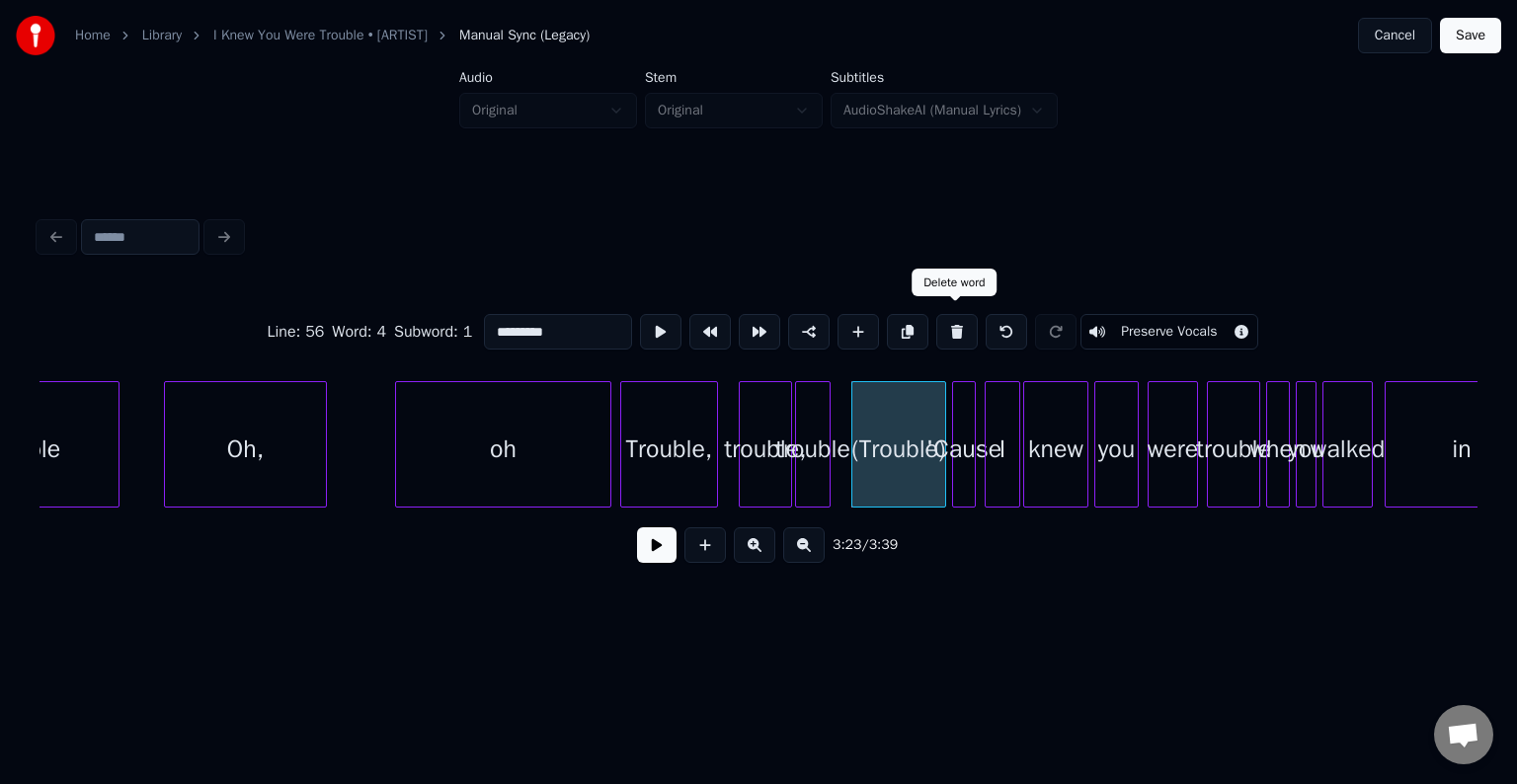 click at bounding box center [957, 332] 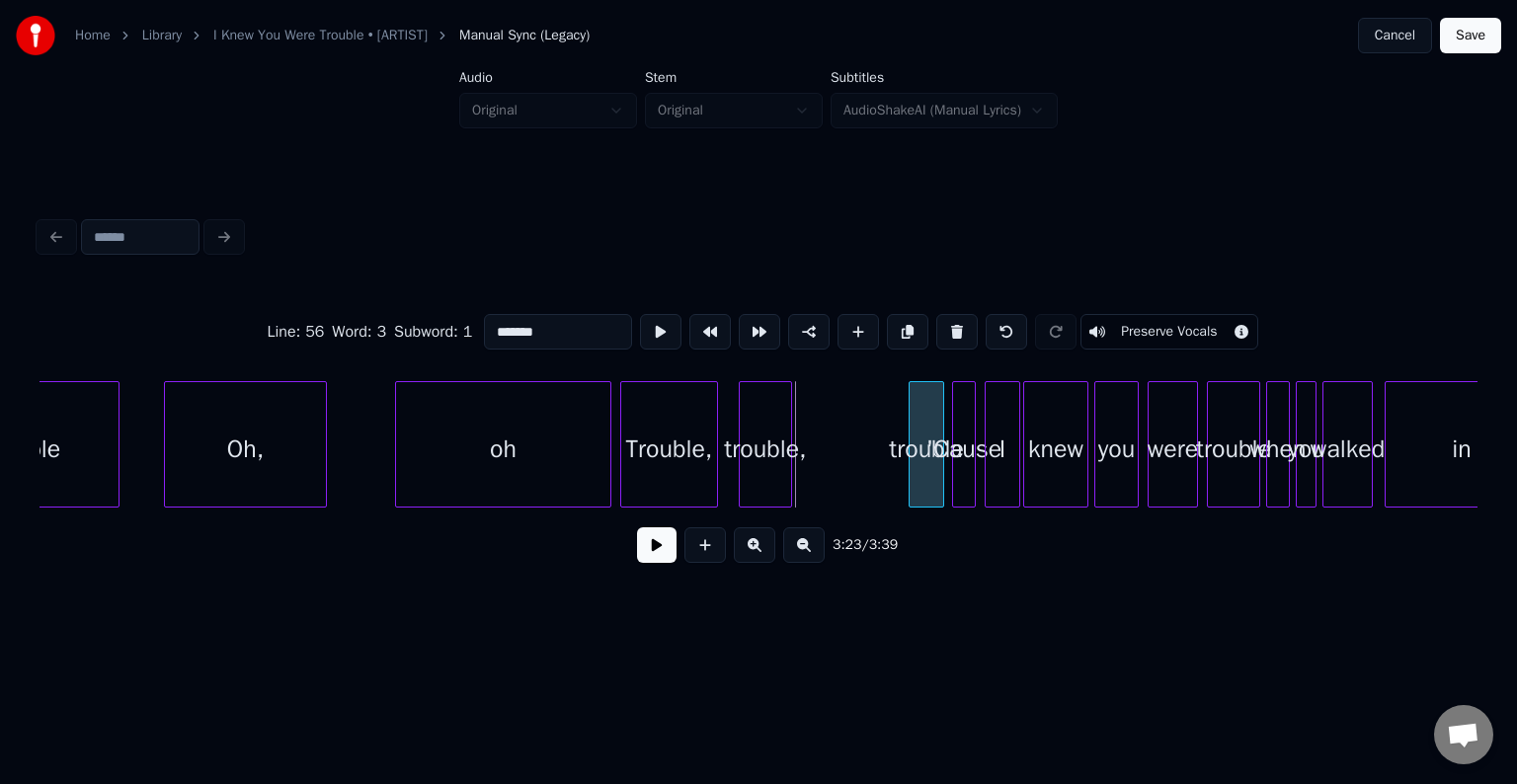 click on "trouble Oh, oh Trouble, trouble, trouble 'Cause I knew you were trouble when you walked in" at bounding box center [-13026, 444] 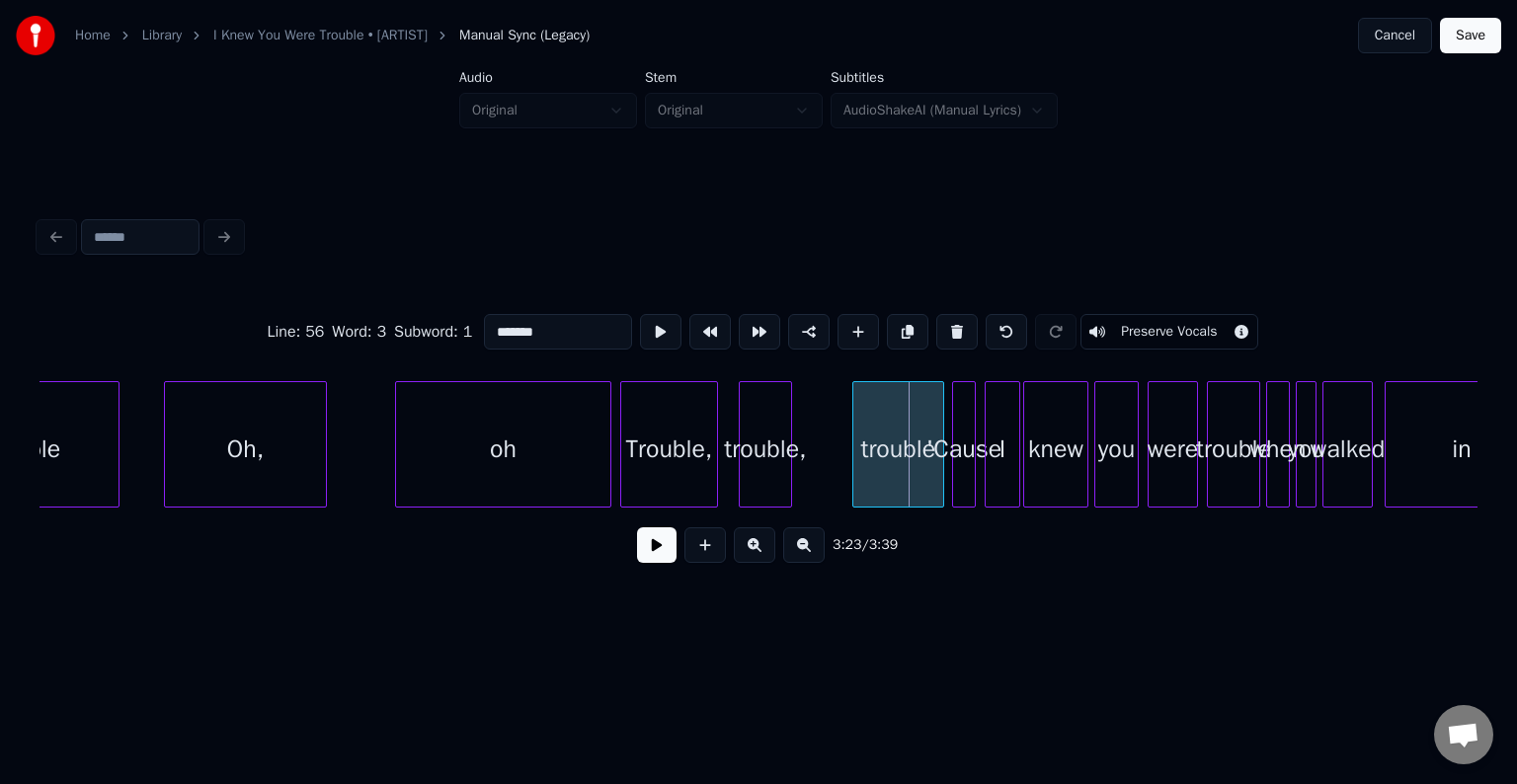 click at bounding box center [856, 444] 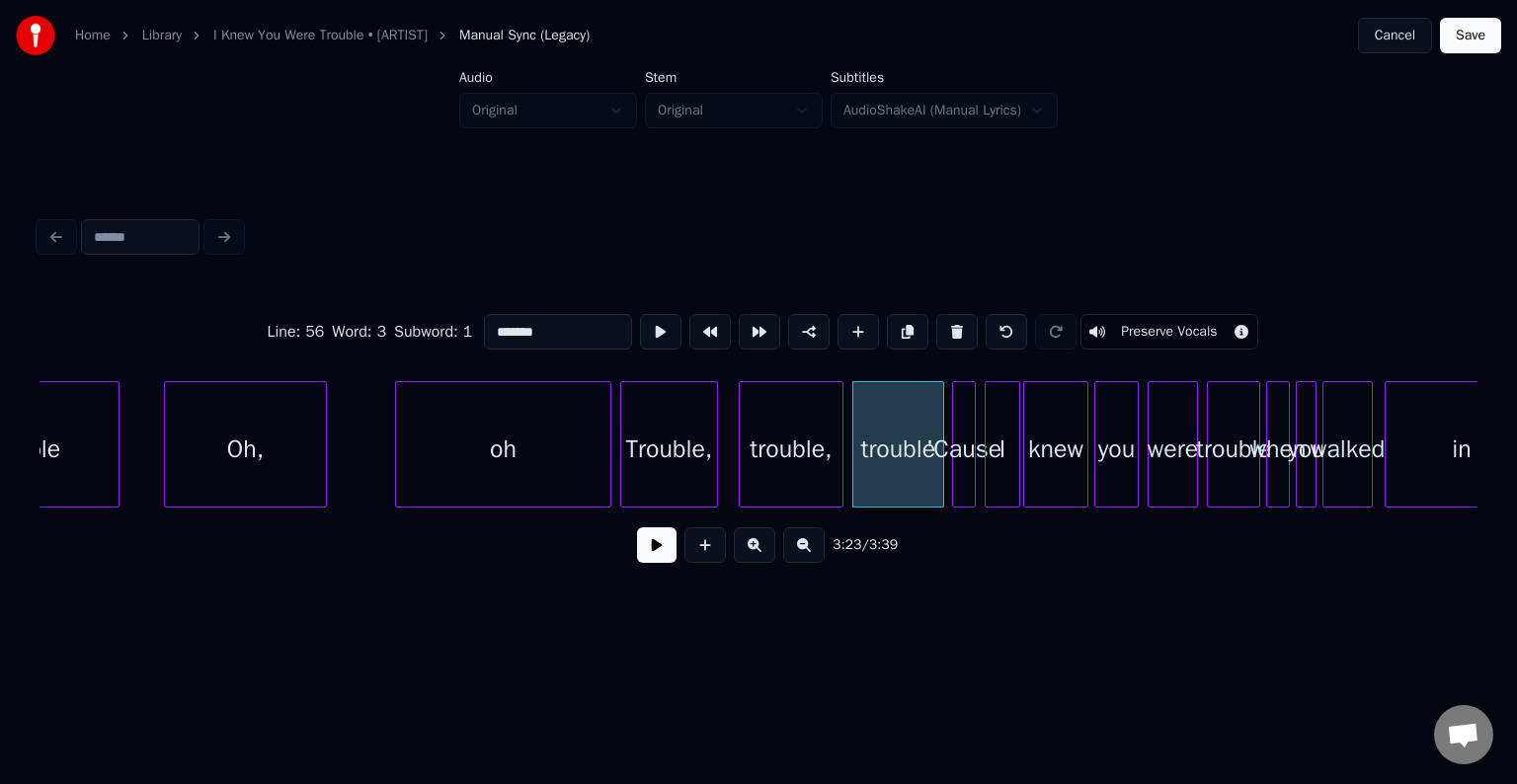 click at bounding box center [839, 444] 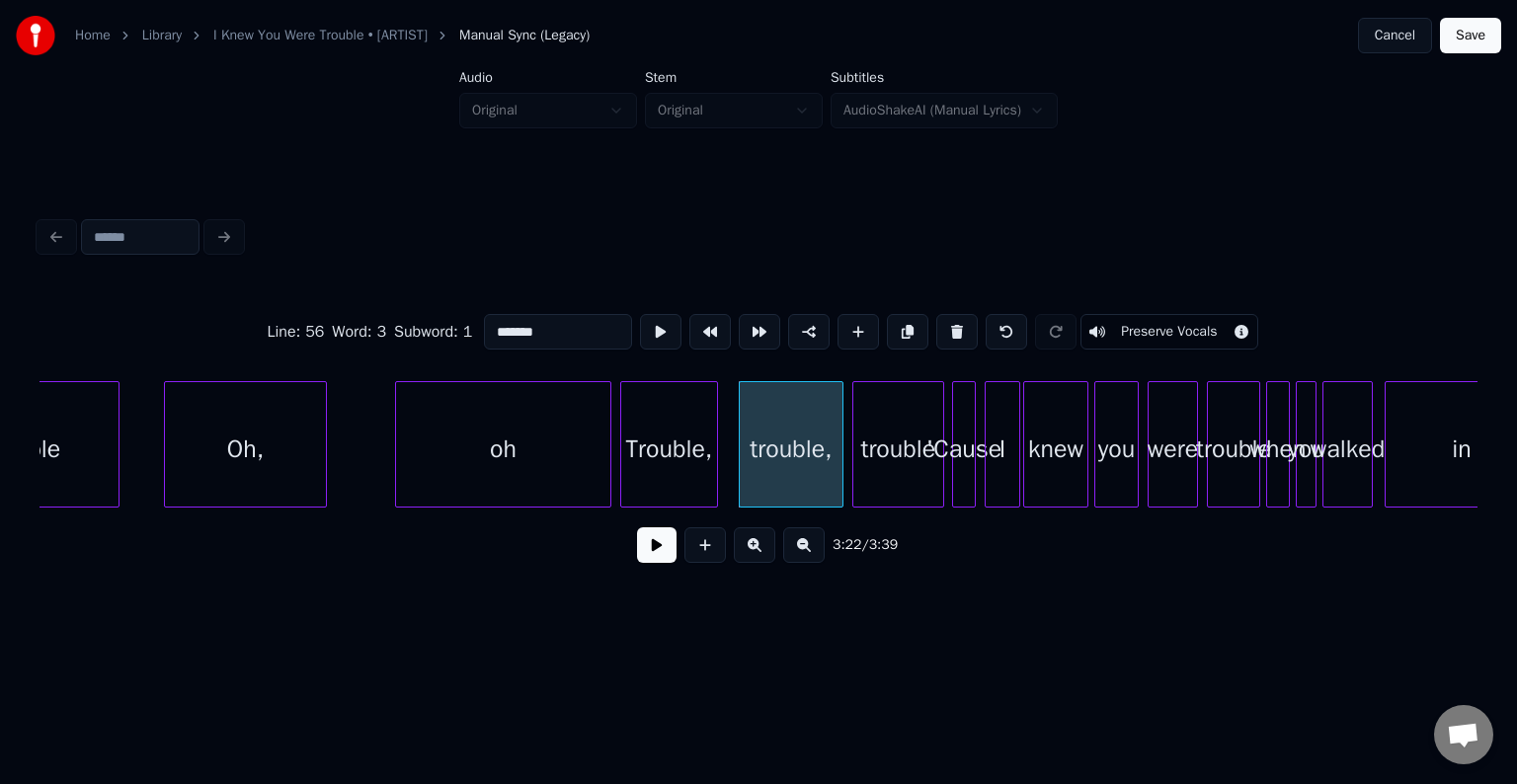 click on "oh" at bounding box center [503, 449] 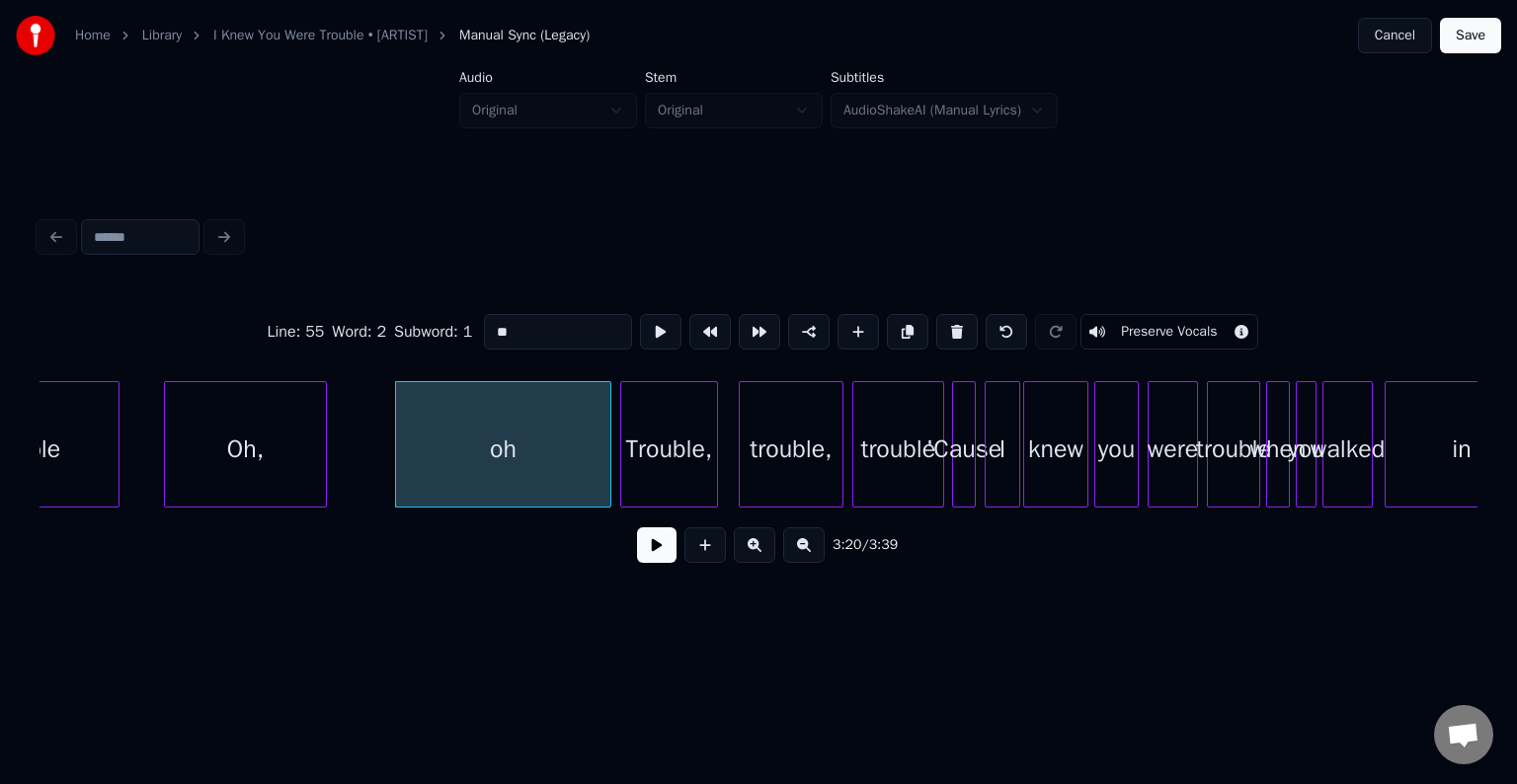 click on "3:20  /  3:39" at bounding box center (758, 545) 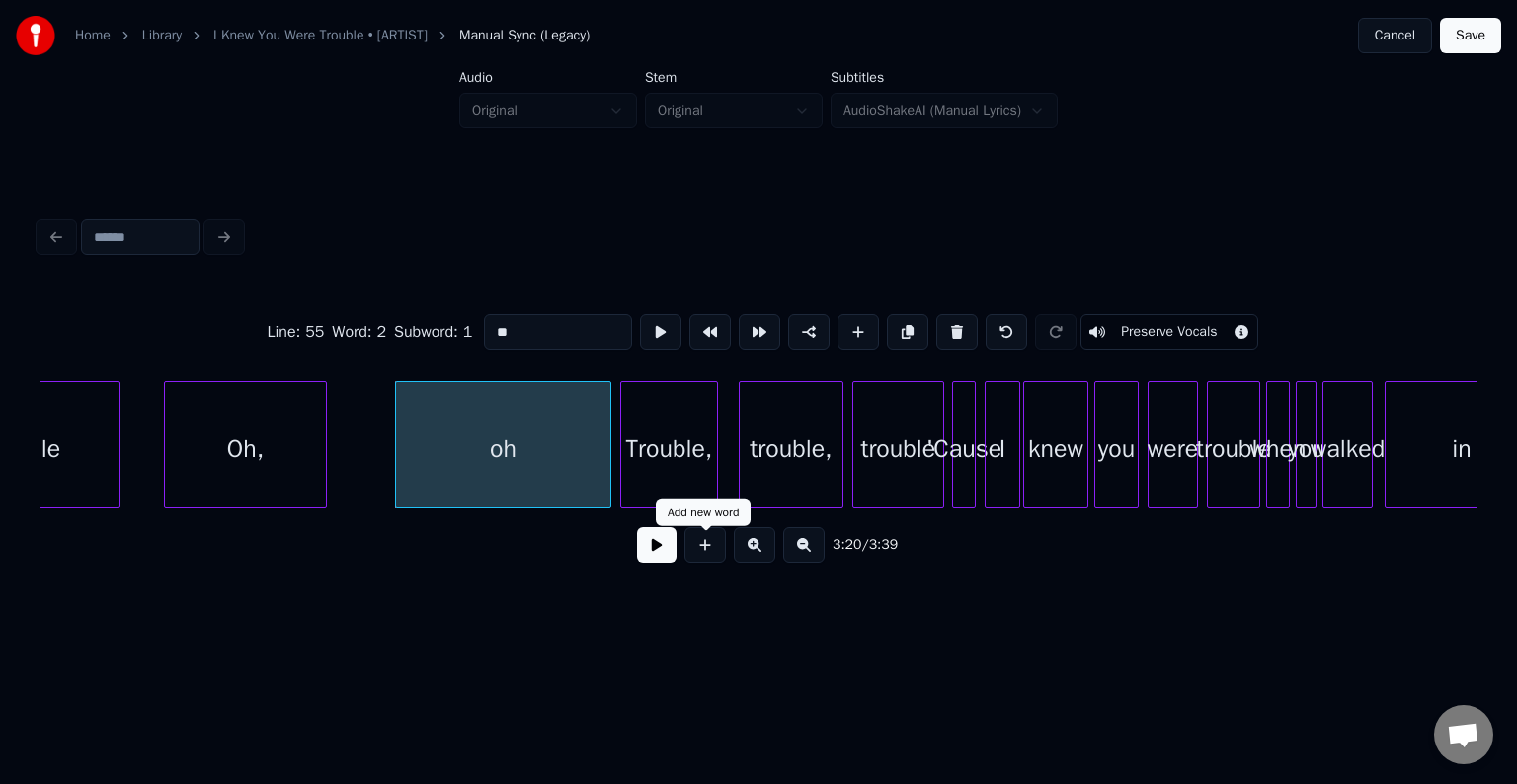 click at bounding box center (657, 545) 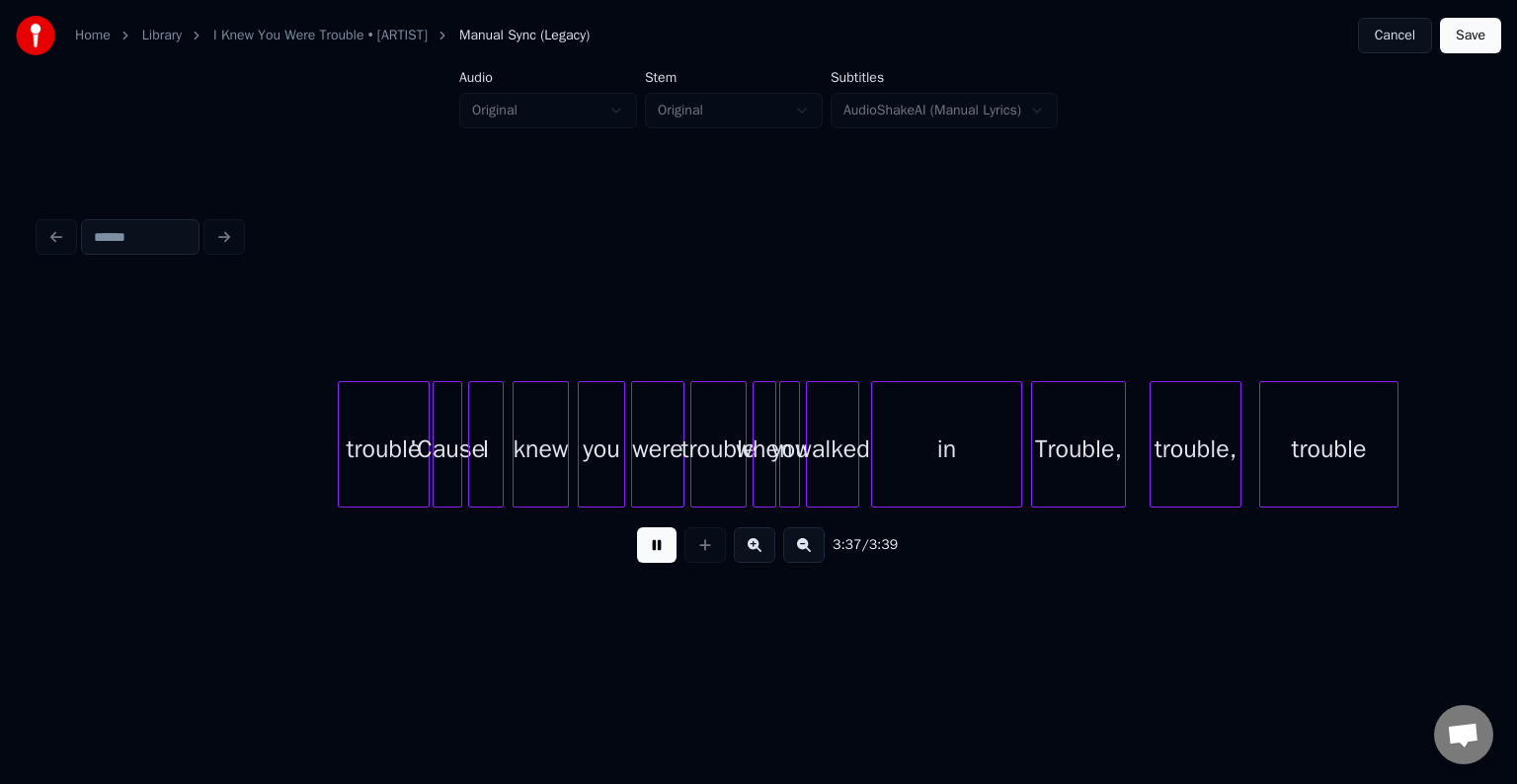 scroll, scrollTop: 0, scrollLeft: 31128, axis: horizontal 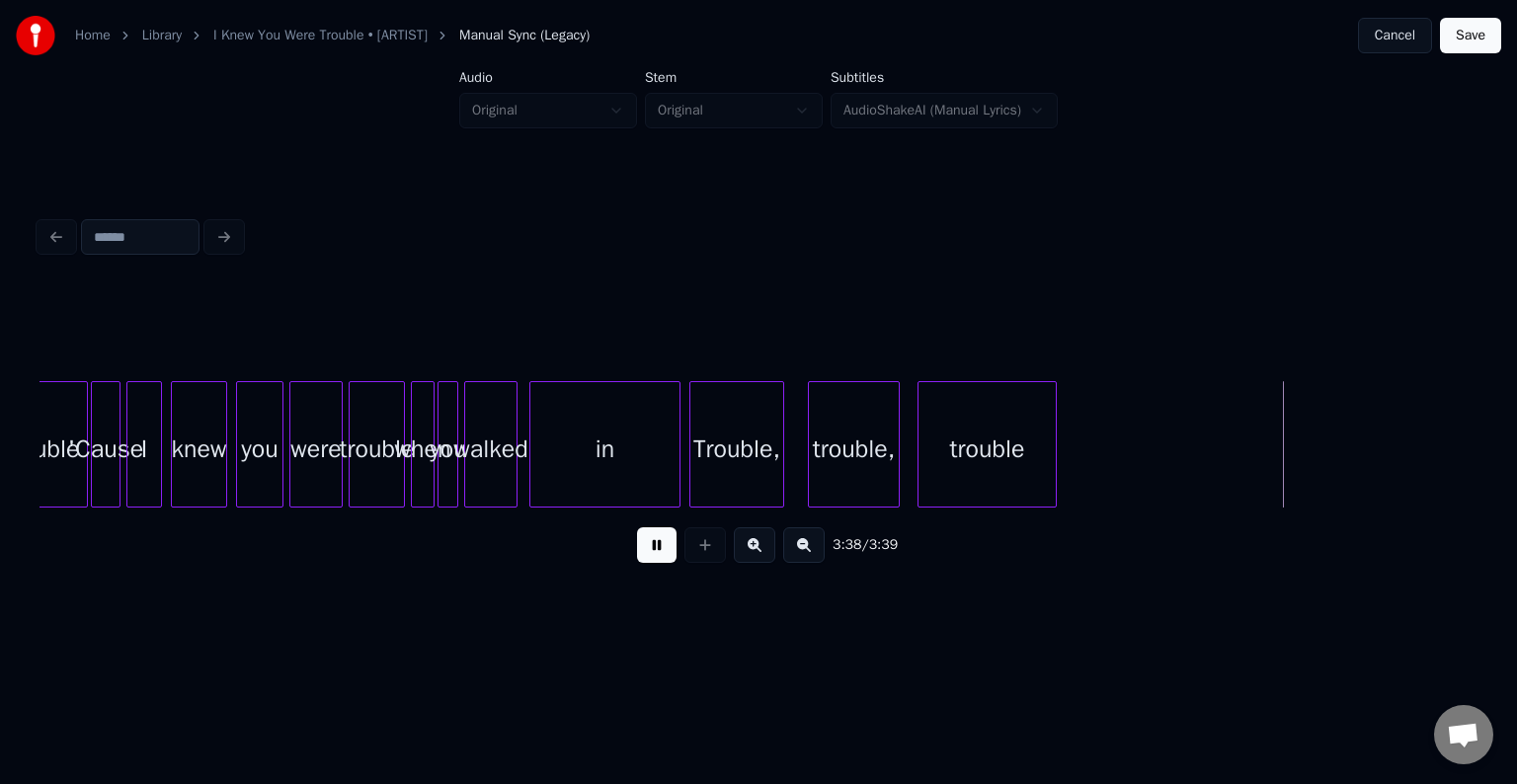 click on "Save" at bounding box center (1471, 36) 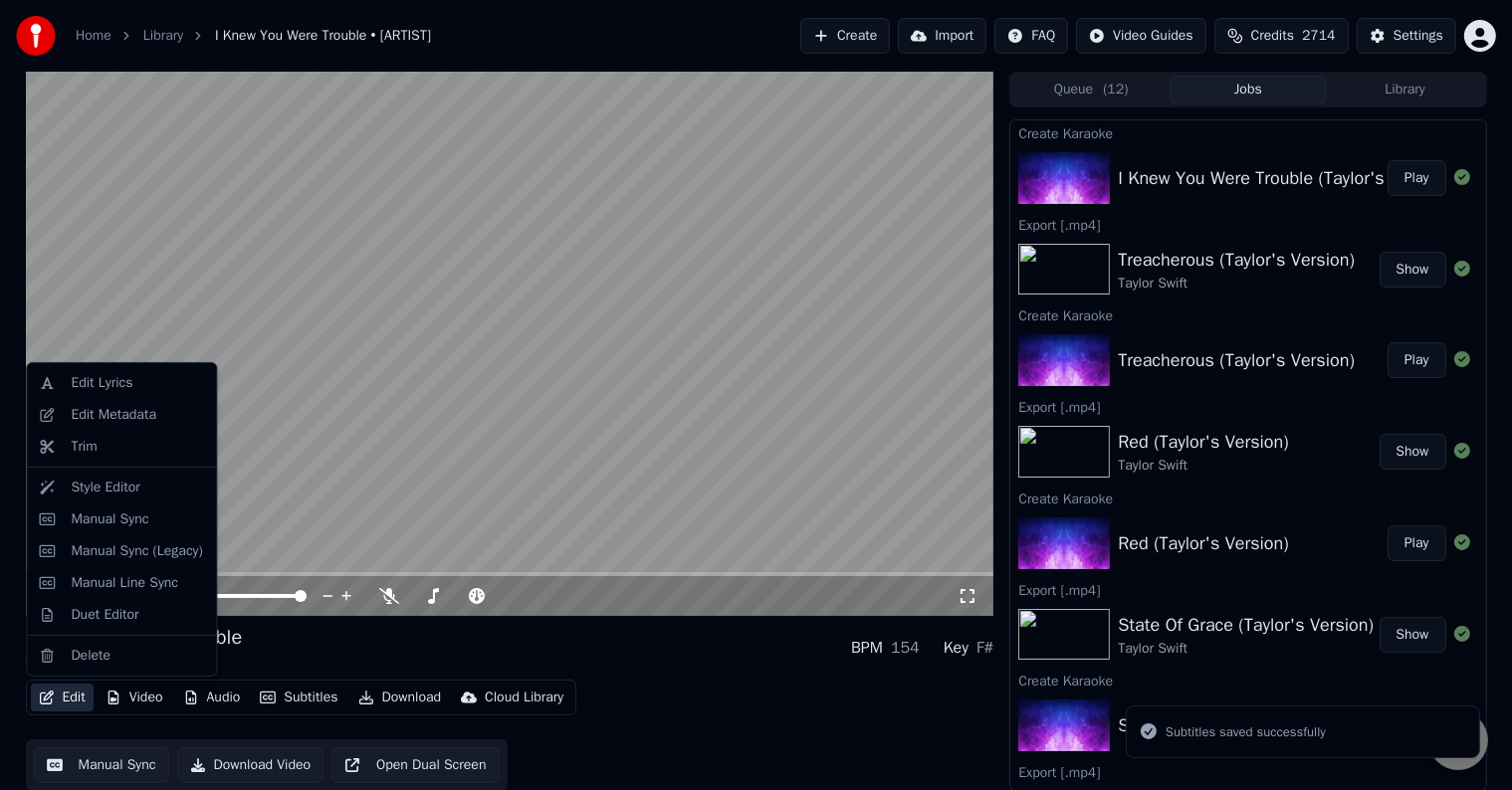 click 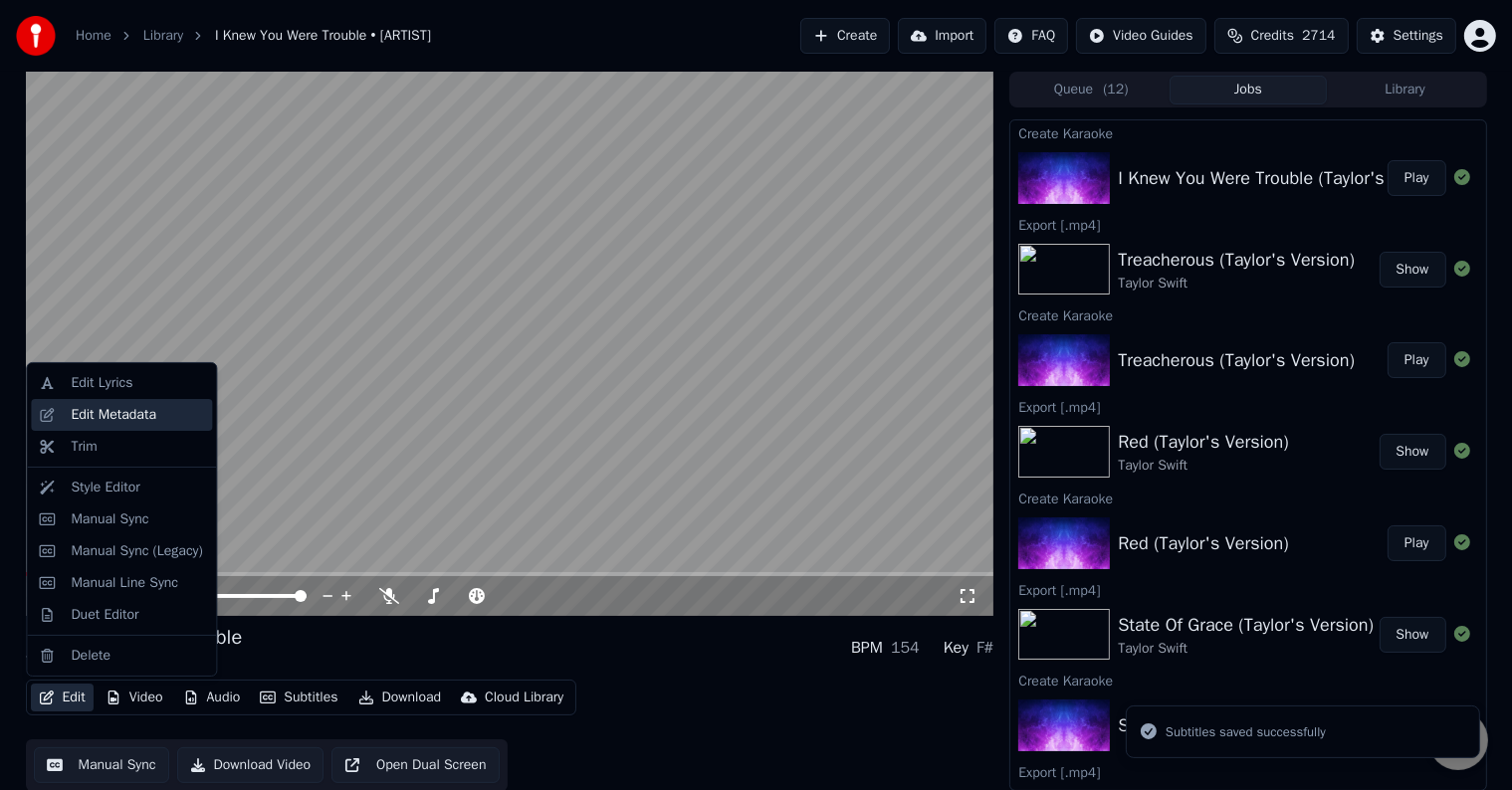 click on "Edit Metadata" at bounding box center (113, 415) 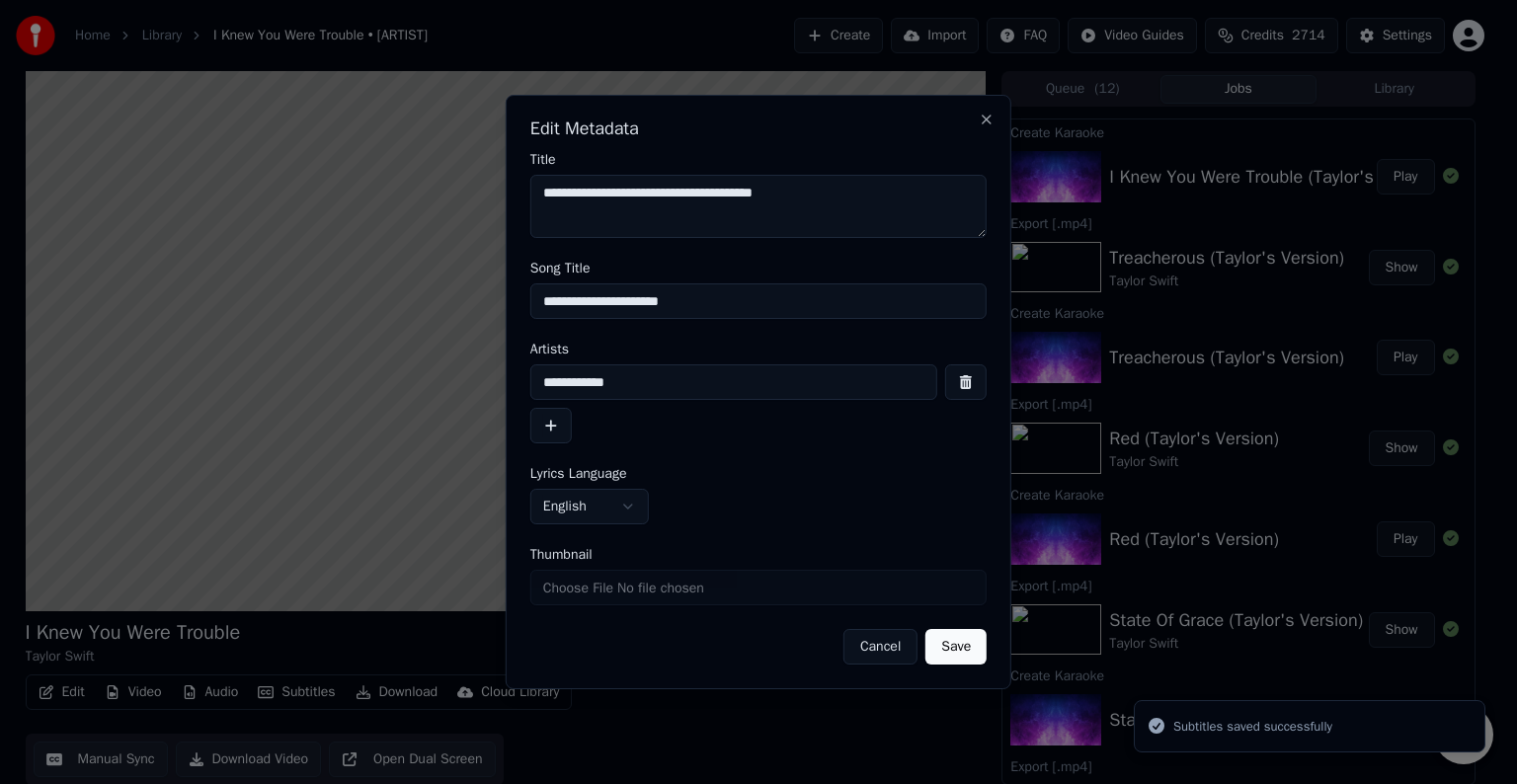 click on "**********" at bounding box center [758, 301] 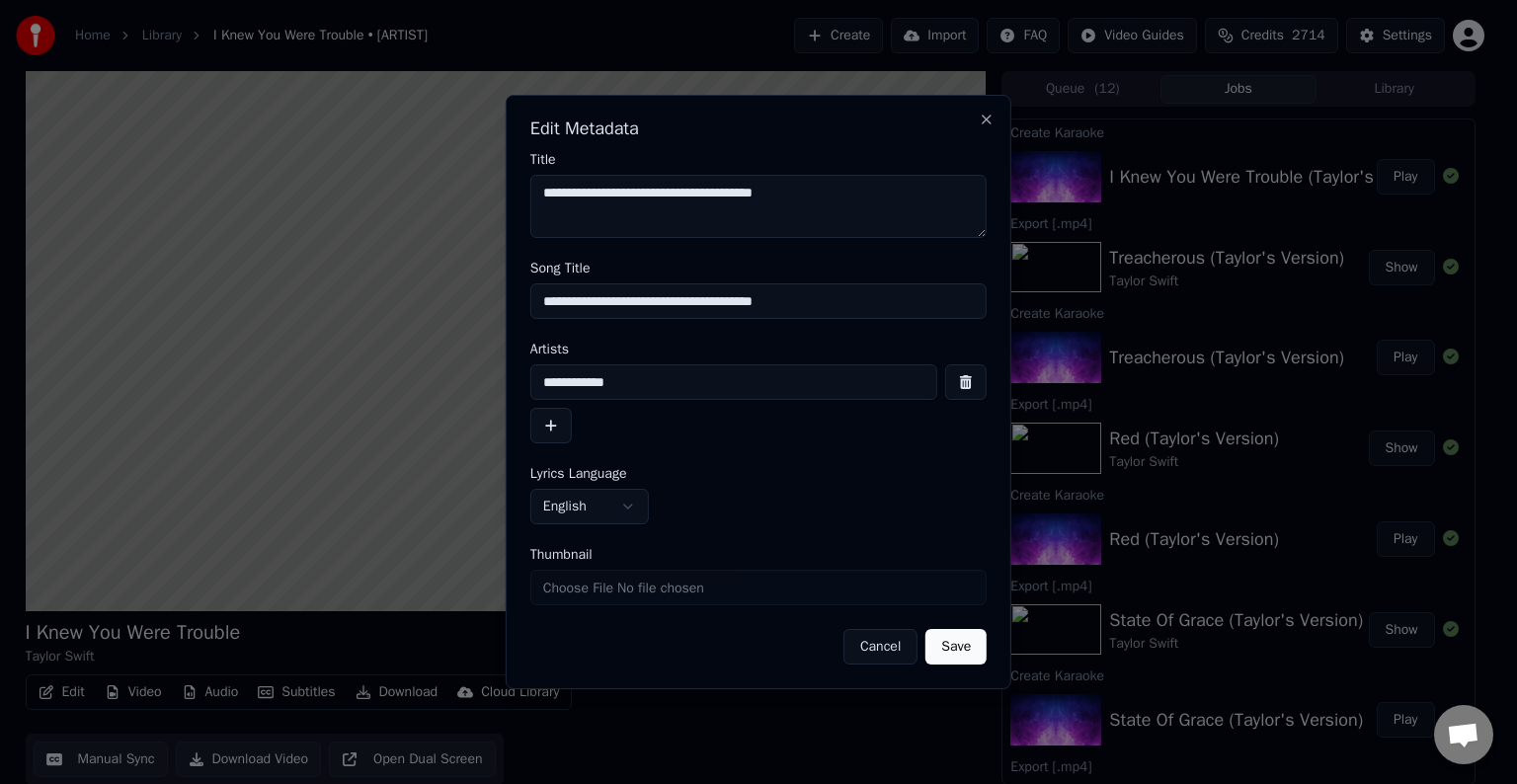 type on "**********" 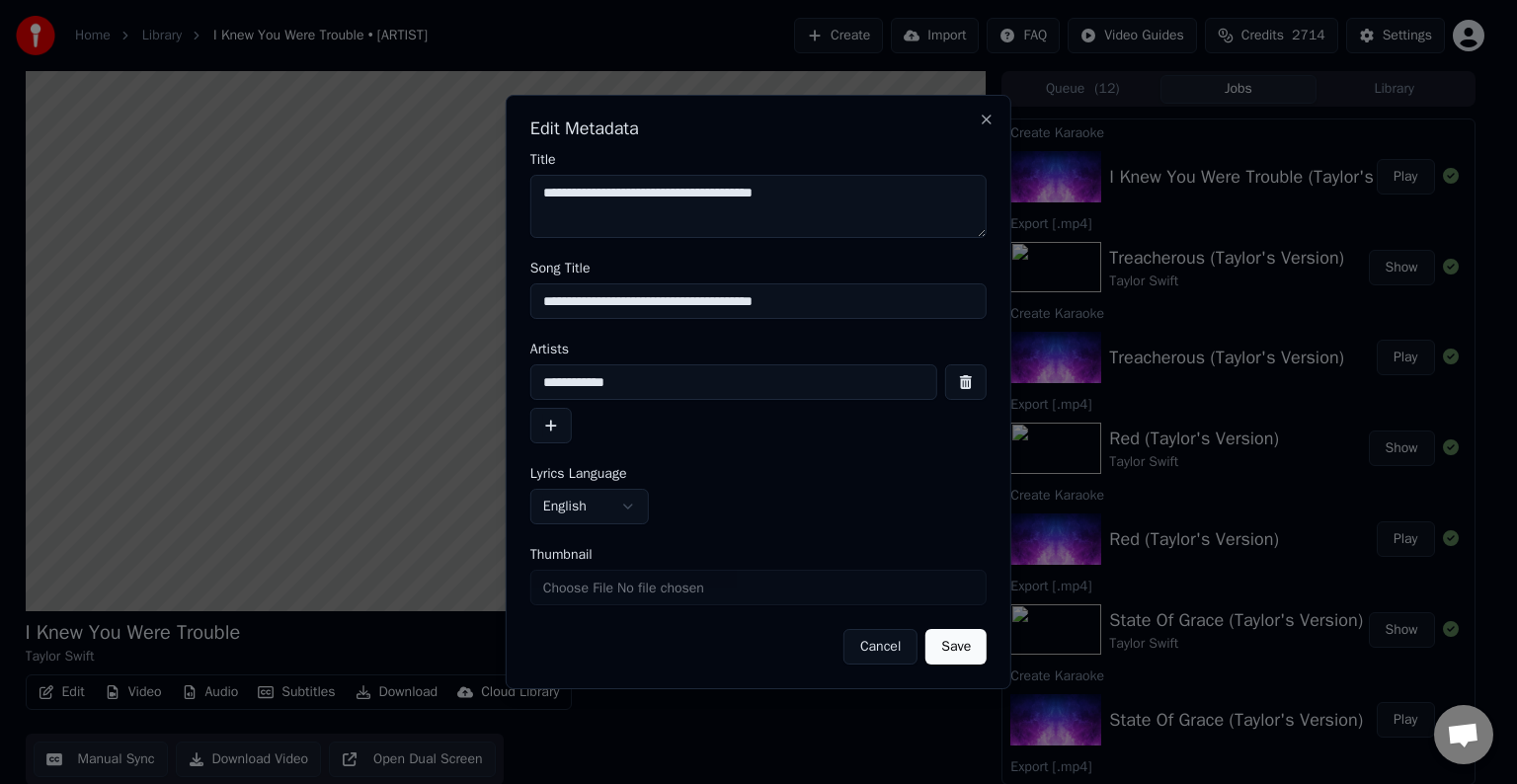 click on "Save" at bounding box center [956, 647] 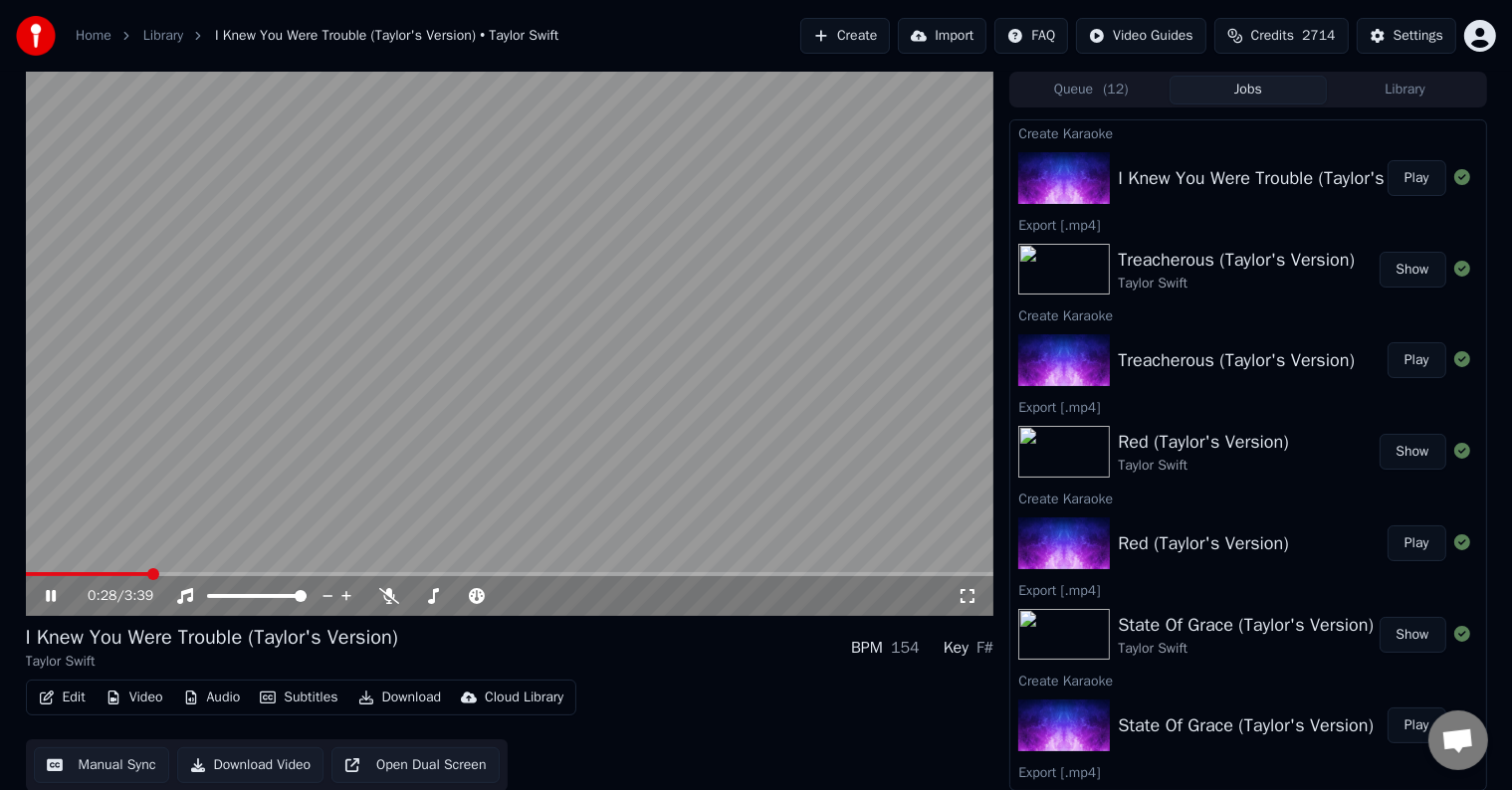 click at bounding box center (510, 574) 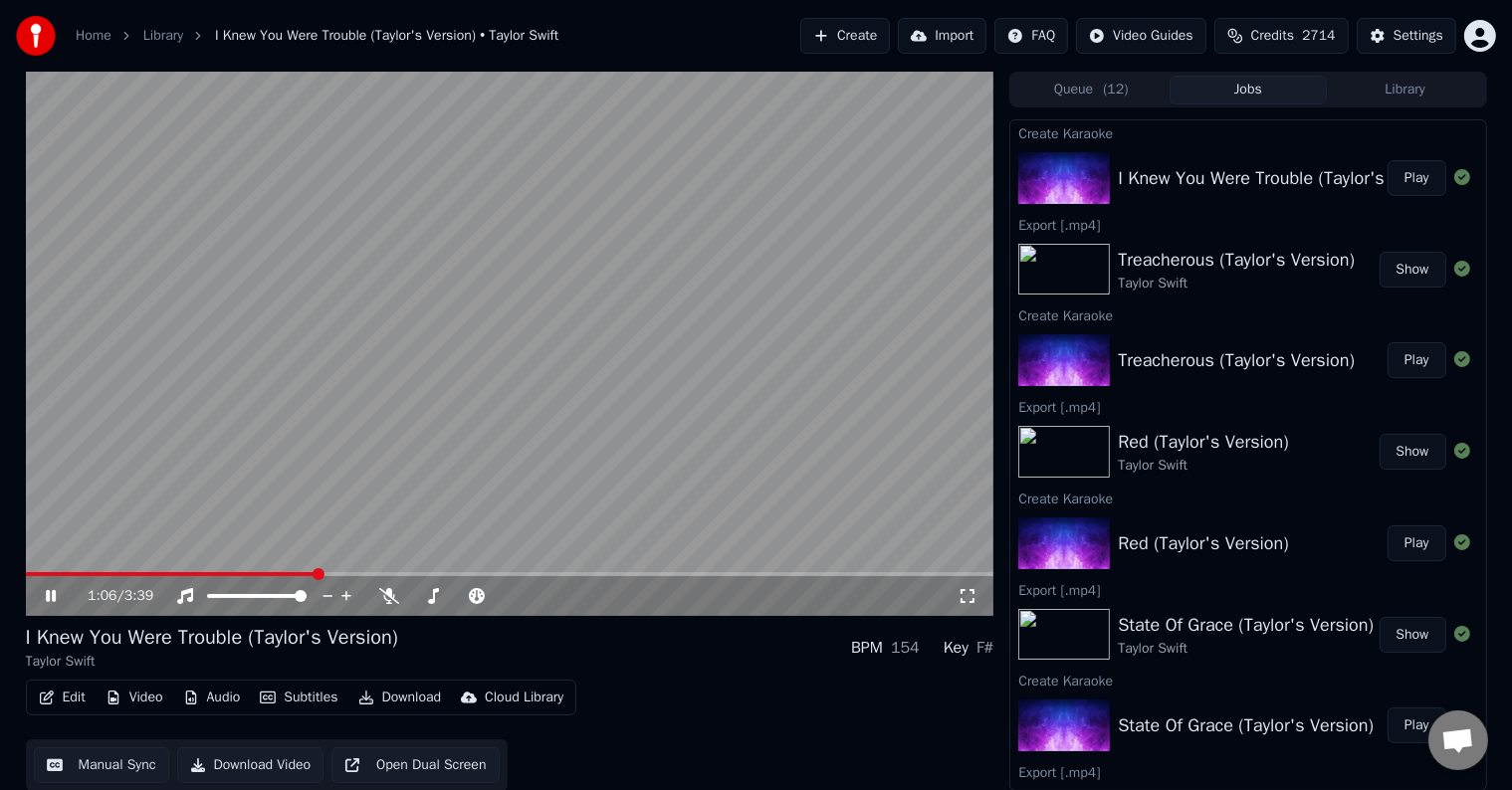 click at bounding box center [510, 574] 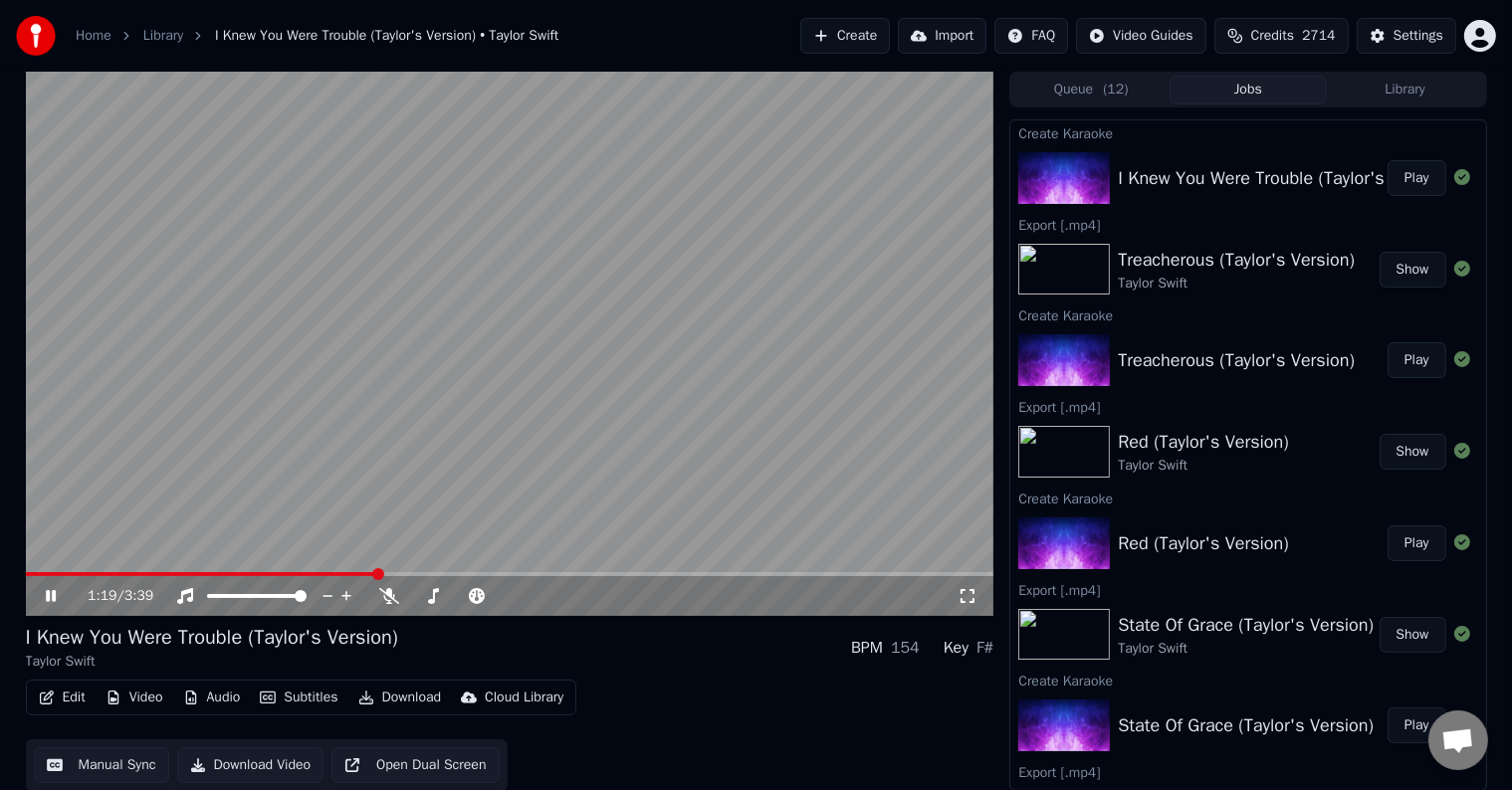 drag, startPoint x: 52, startPoint y: 591, endPoint x: 421, endPoint y: 686, distance: 381.03281 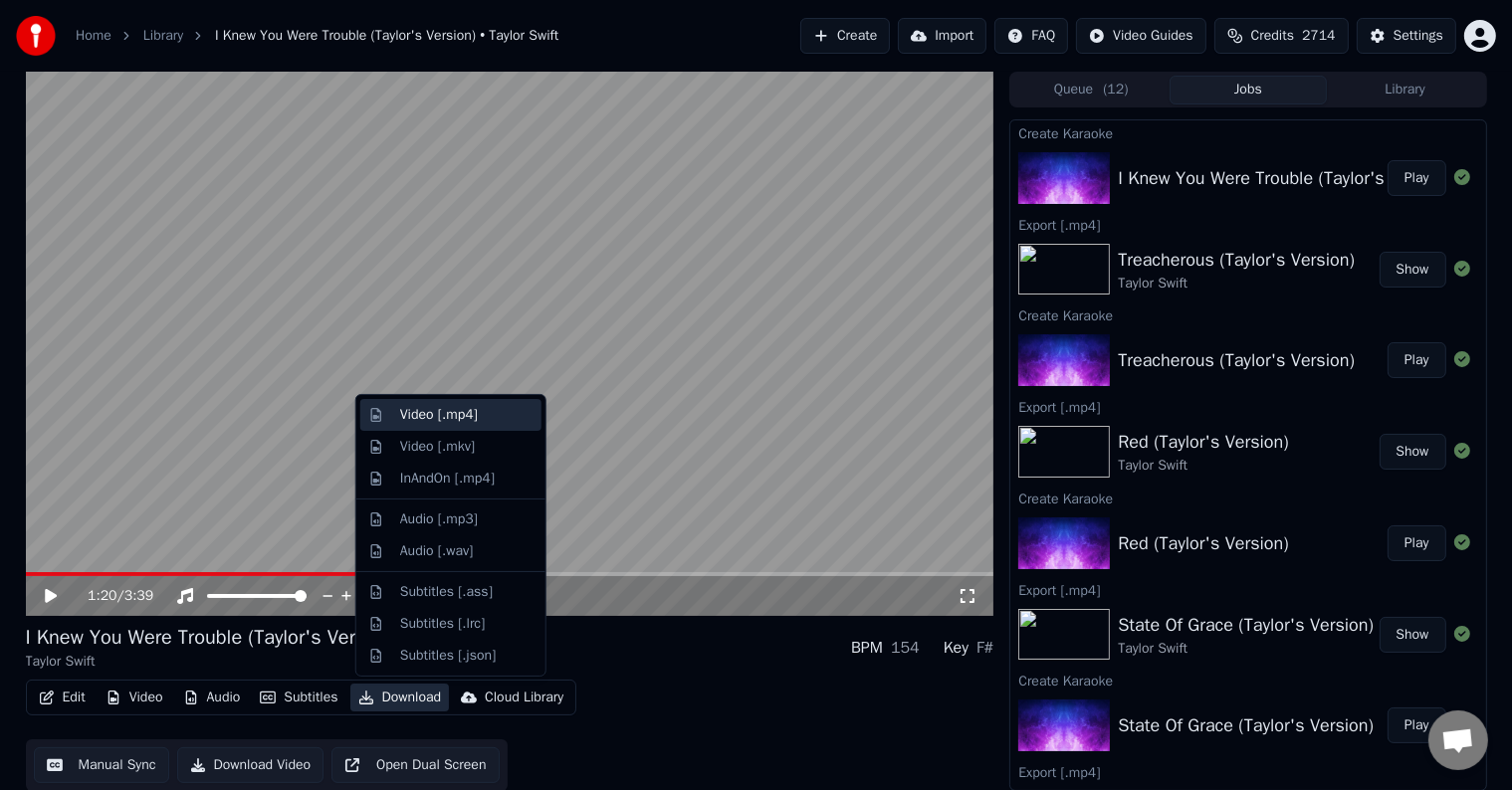 click on "Video [.mp4]" at bounding box center [439, 415] 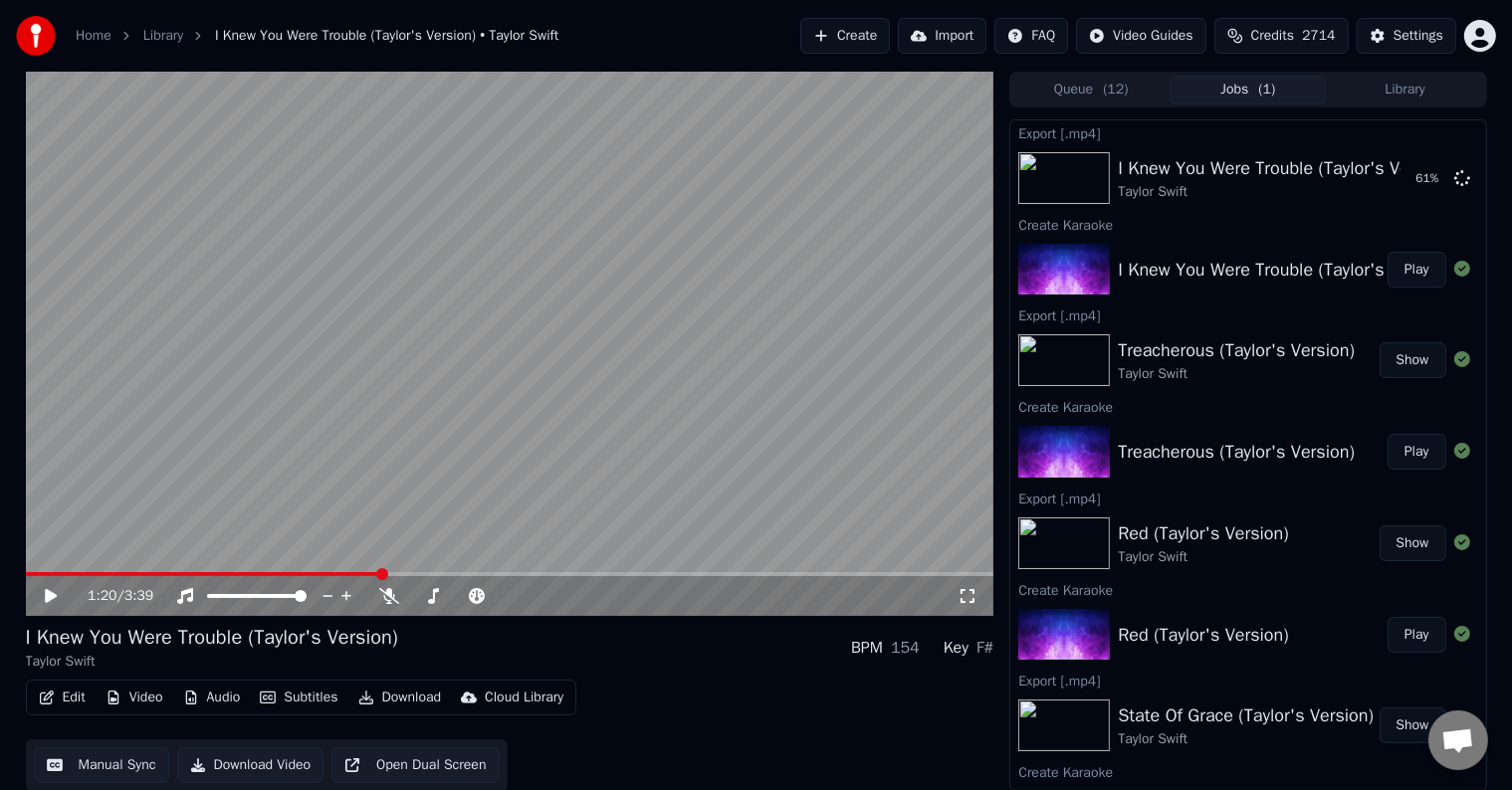 click on "Create" at bounding box center [845, 36] 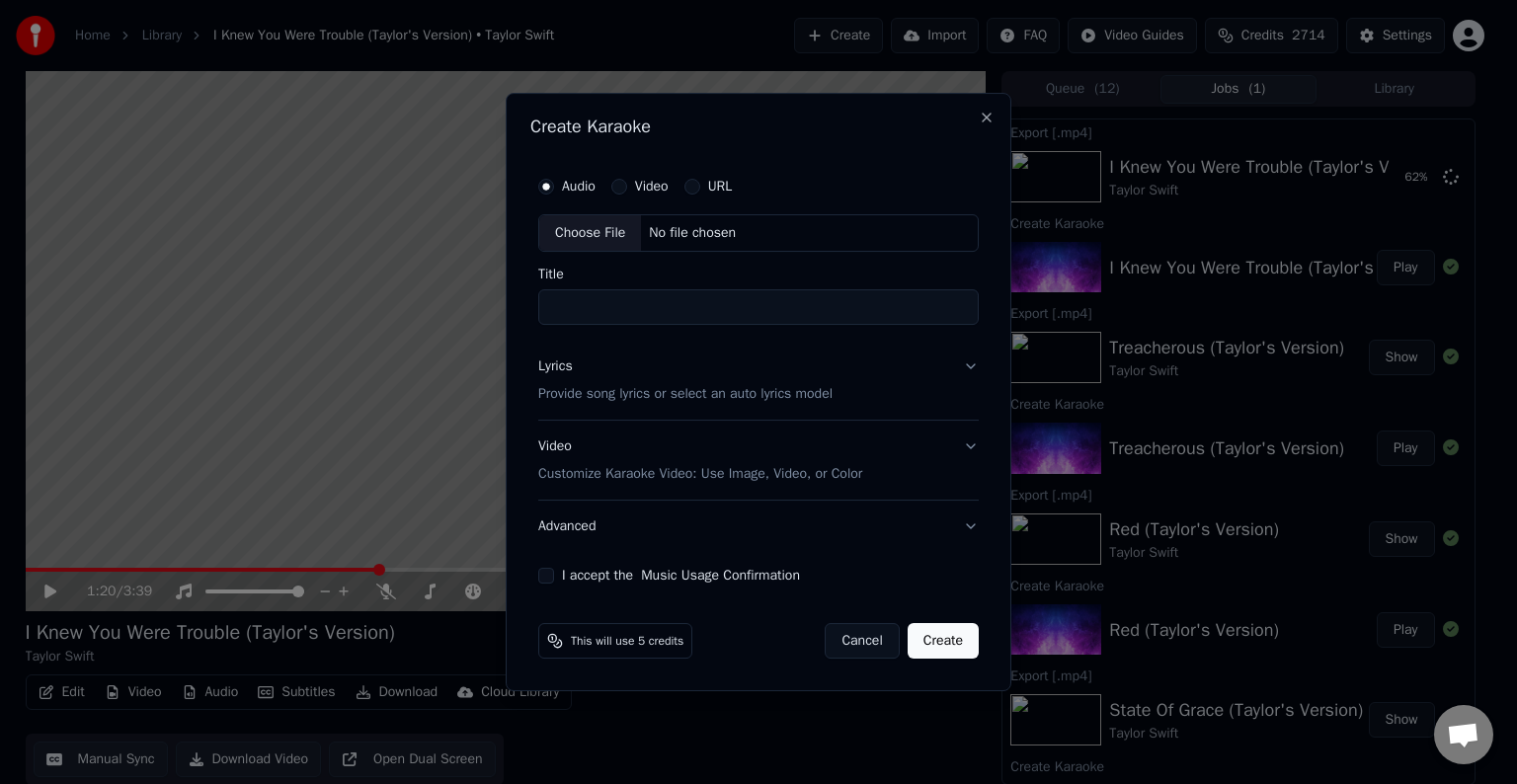 click on "Choose File" at bounding box center (590, 233) 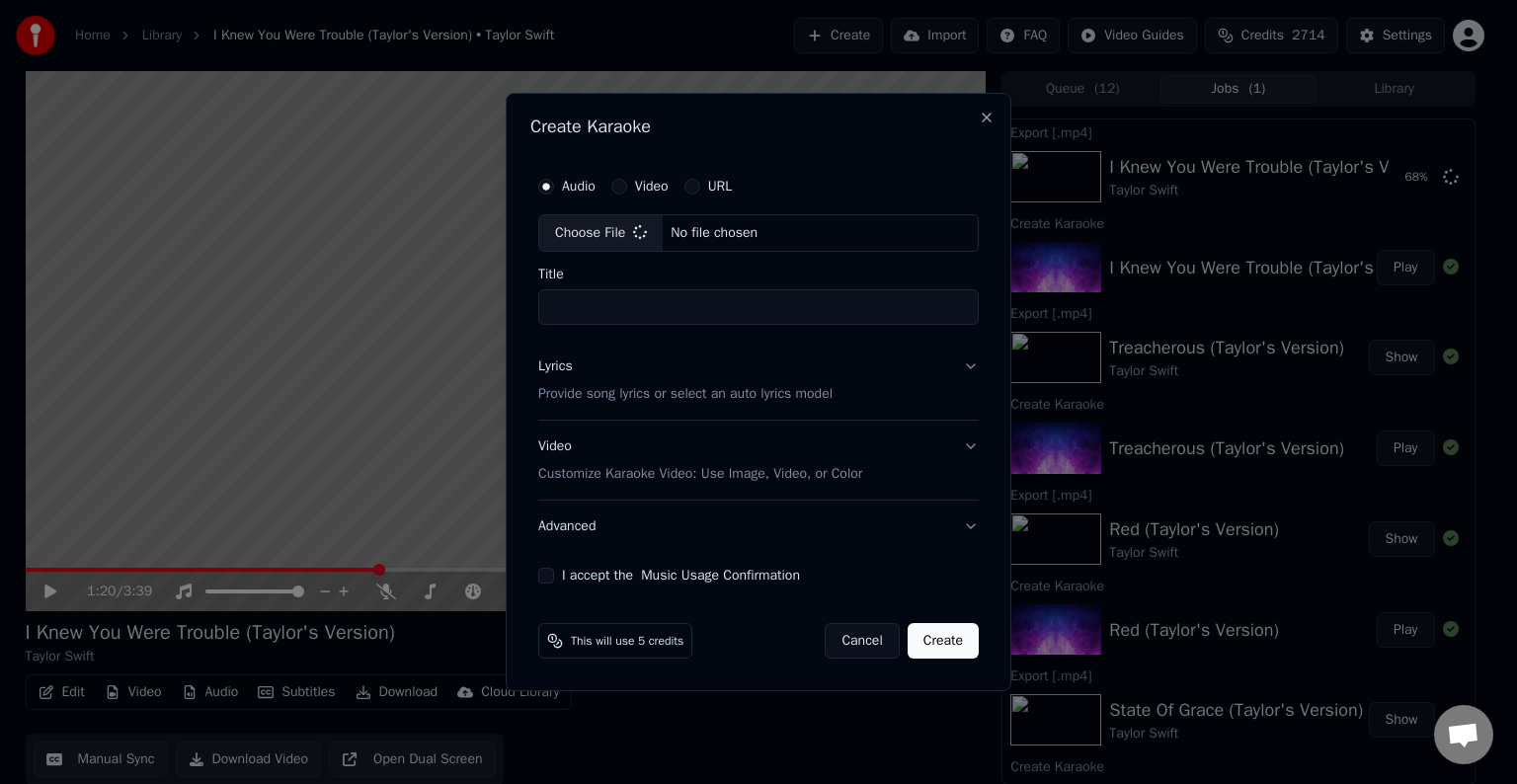 type on "**********" 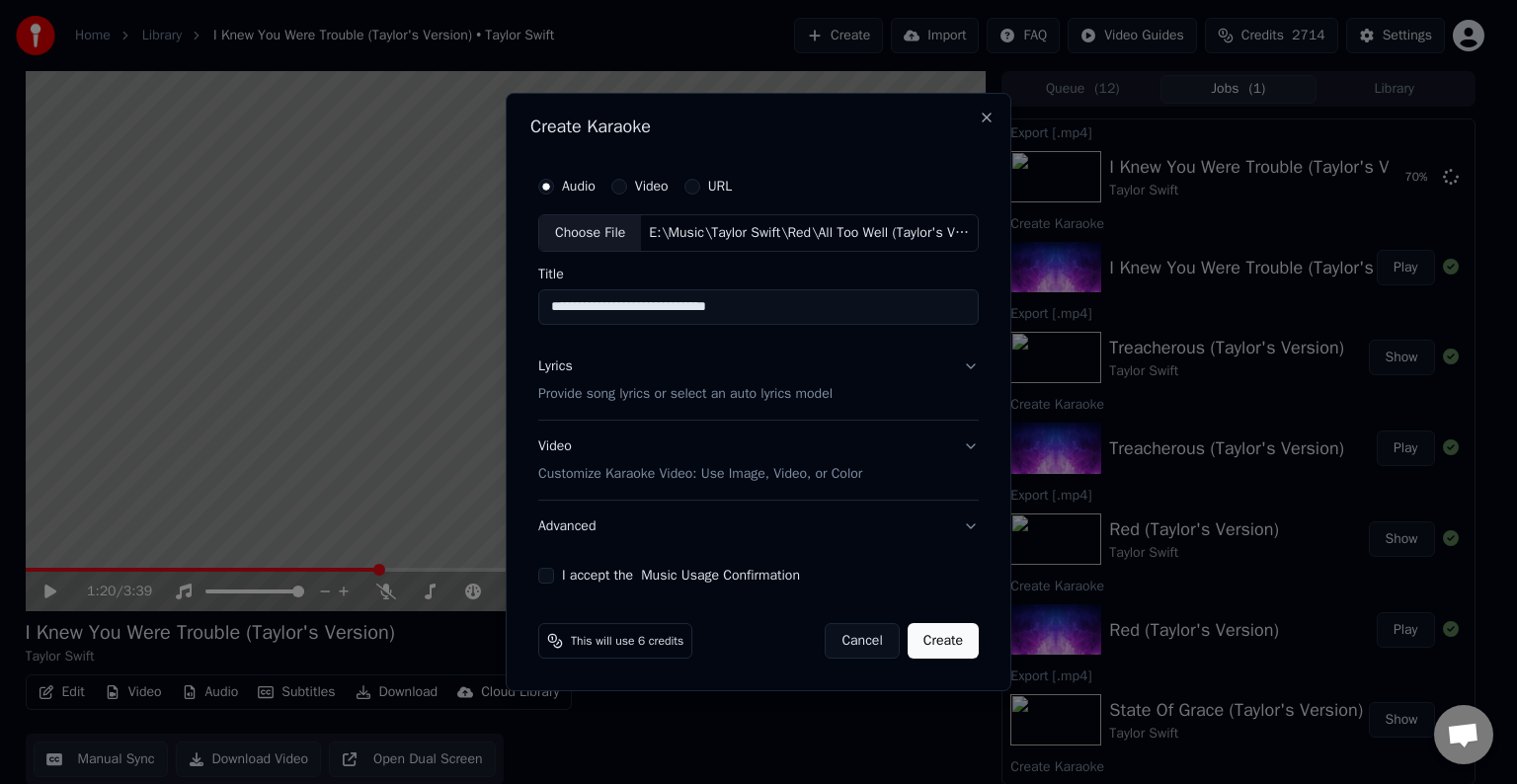 drag, startPoint x: 907, startPoint y: 390, endPoint x: 611, endPoint y: 446, distance: 301.2507 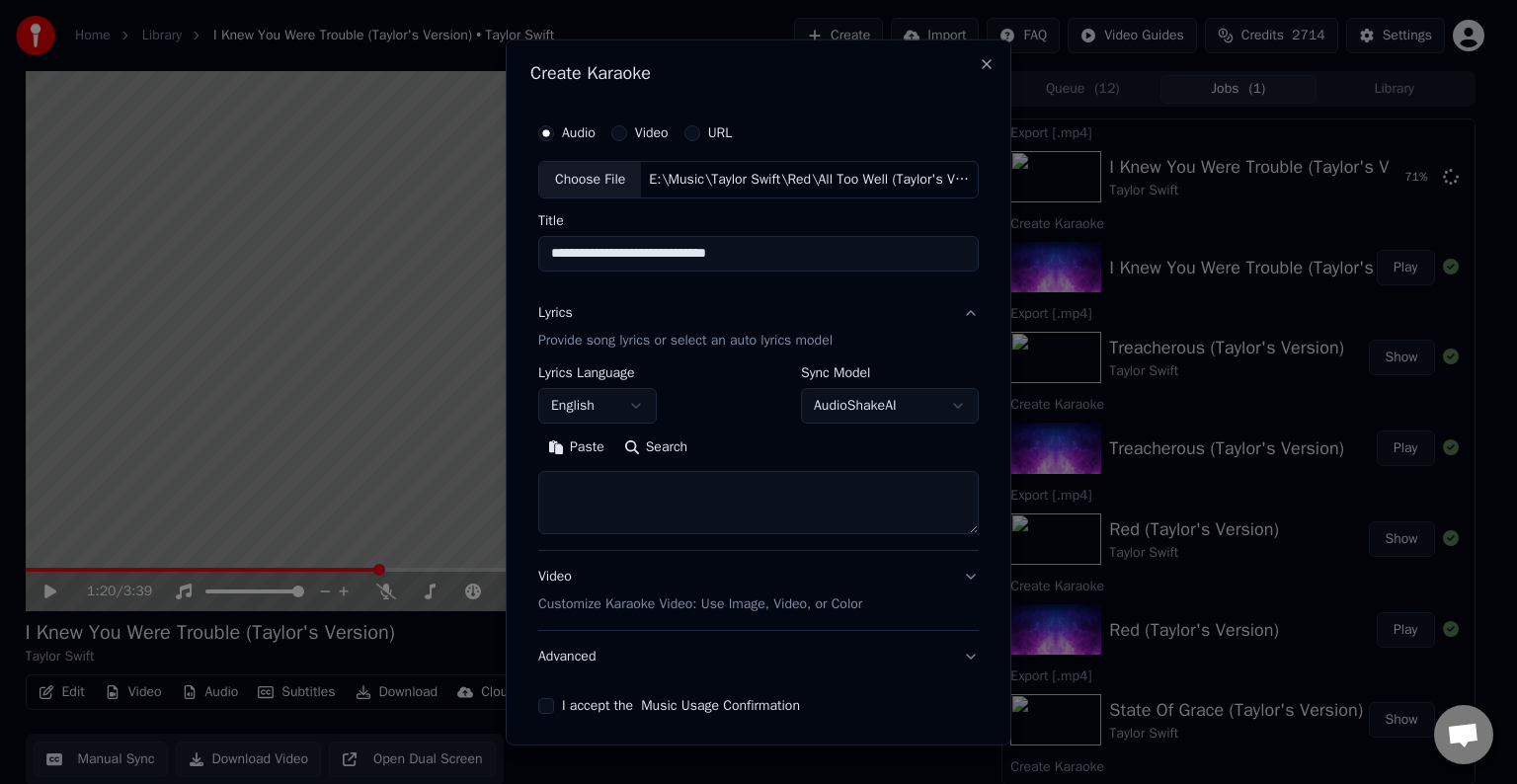 click at bounding box center [758, 503] 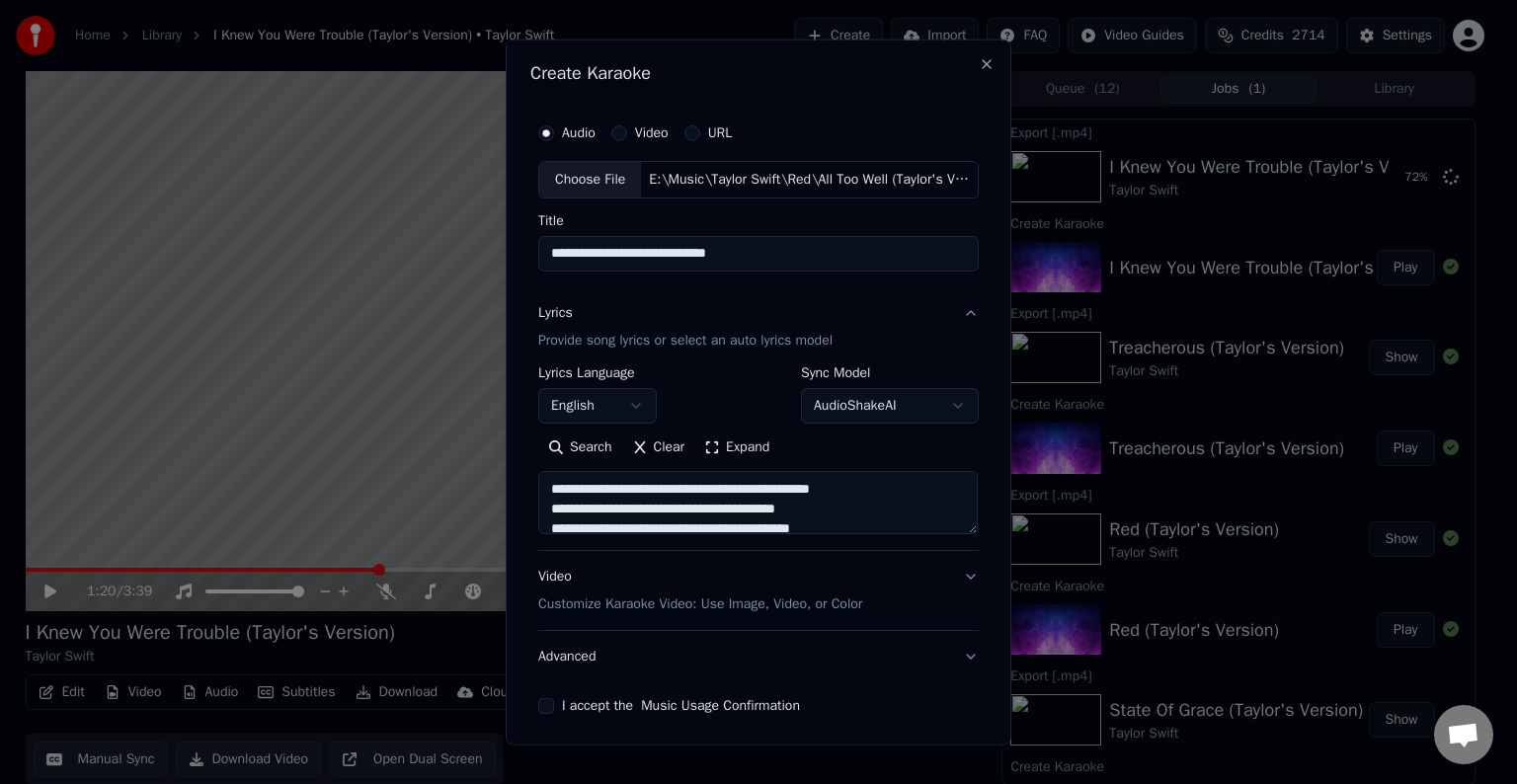 scroll, scrollTop: 43, scrollLeft: 0, axis: vertical 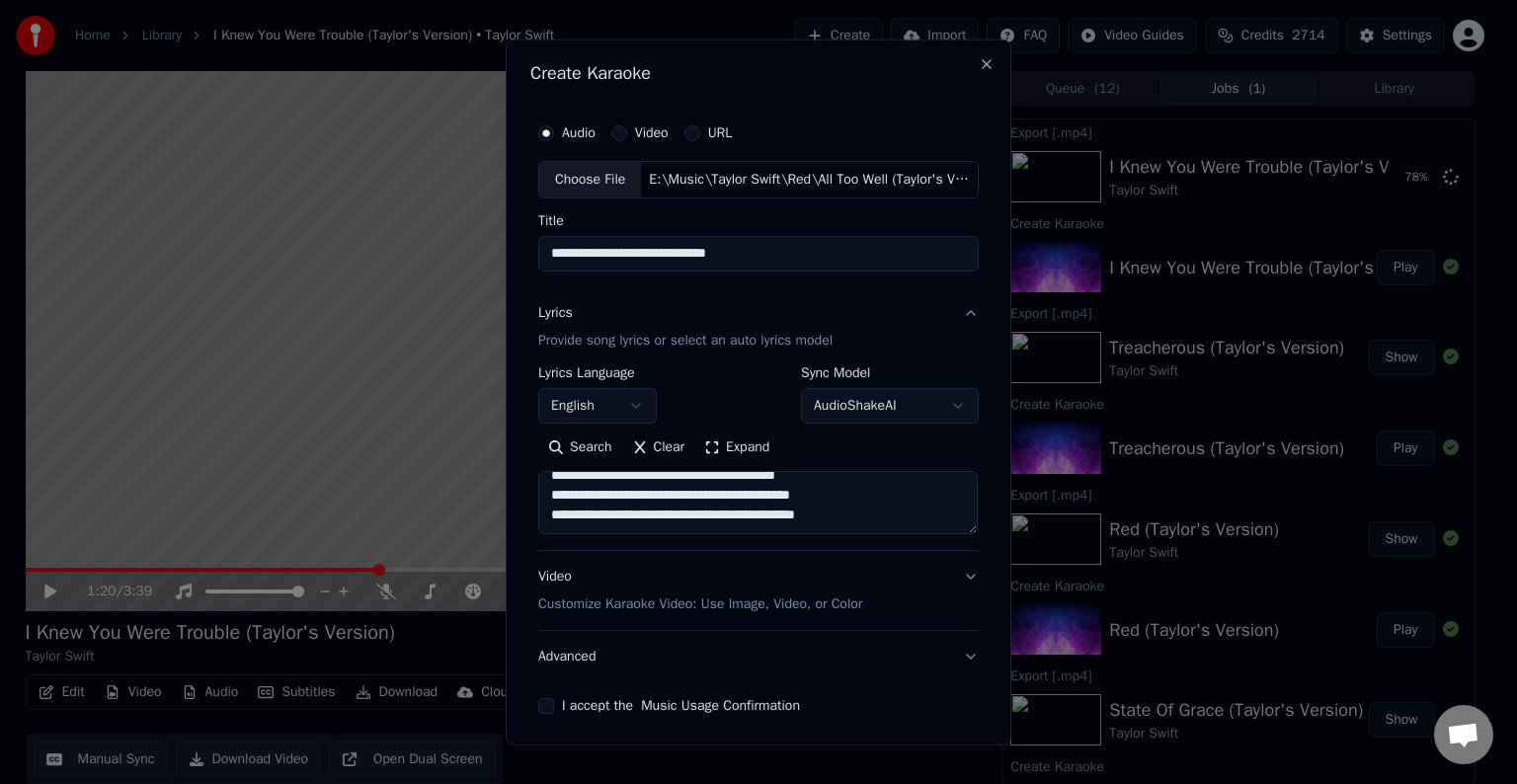 click on "**********" at bounding box center [758, 503] 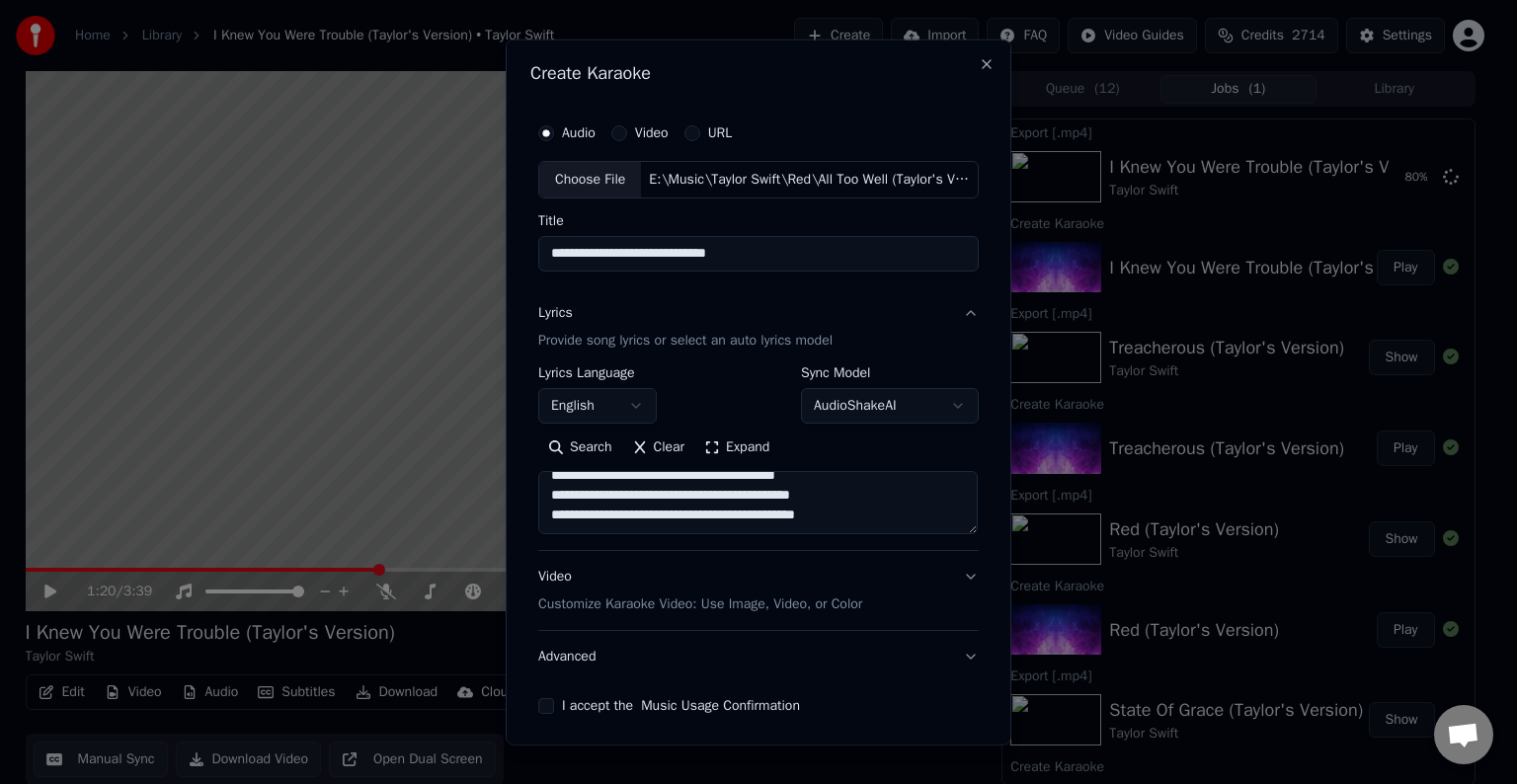 paste on "**********" 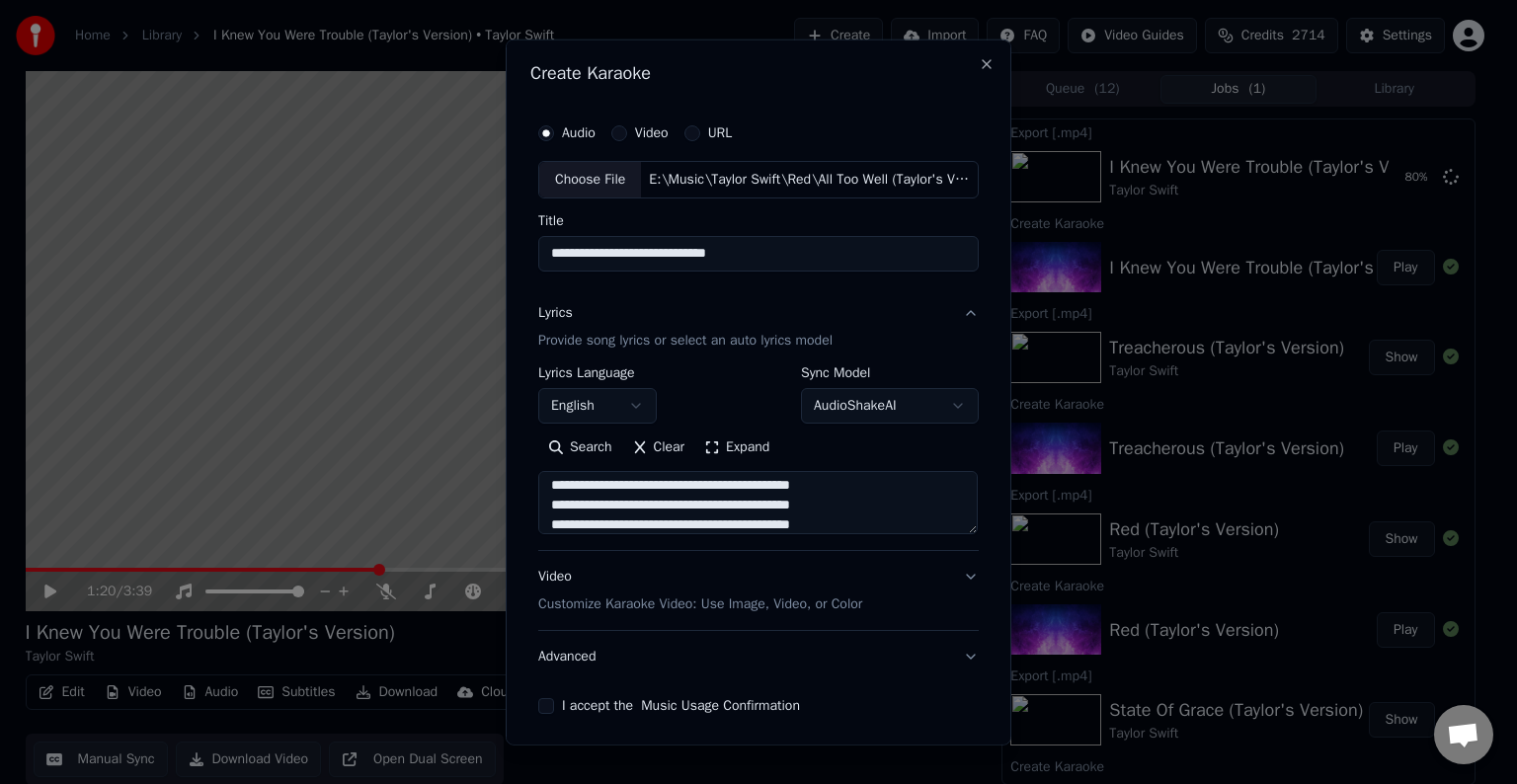 scroll, scrollTop: 122, scrollLeft: 0, axis: vertical 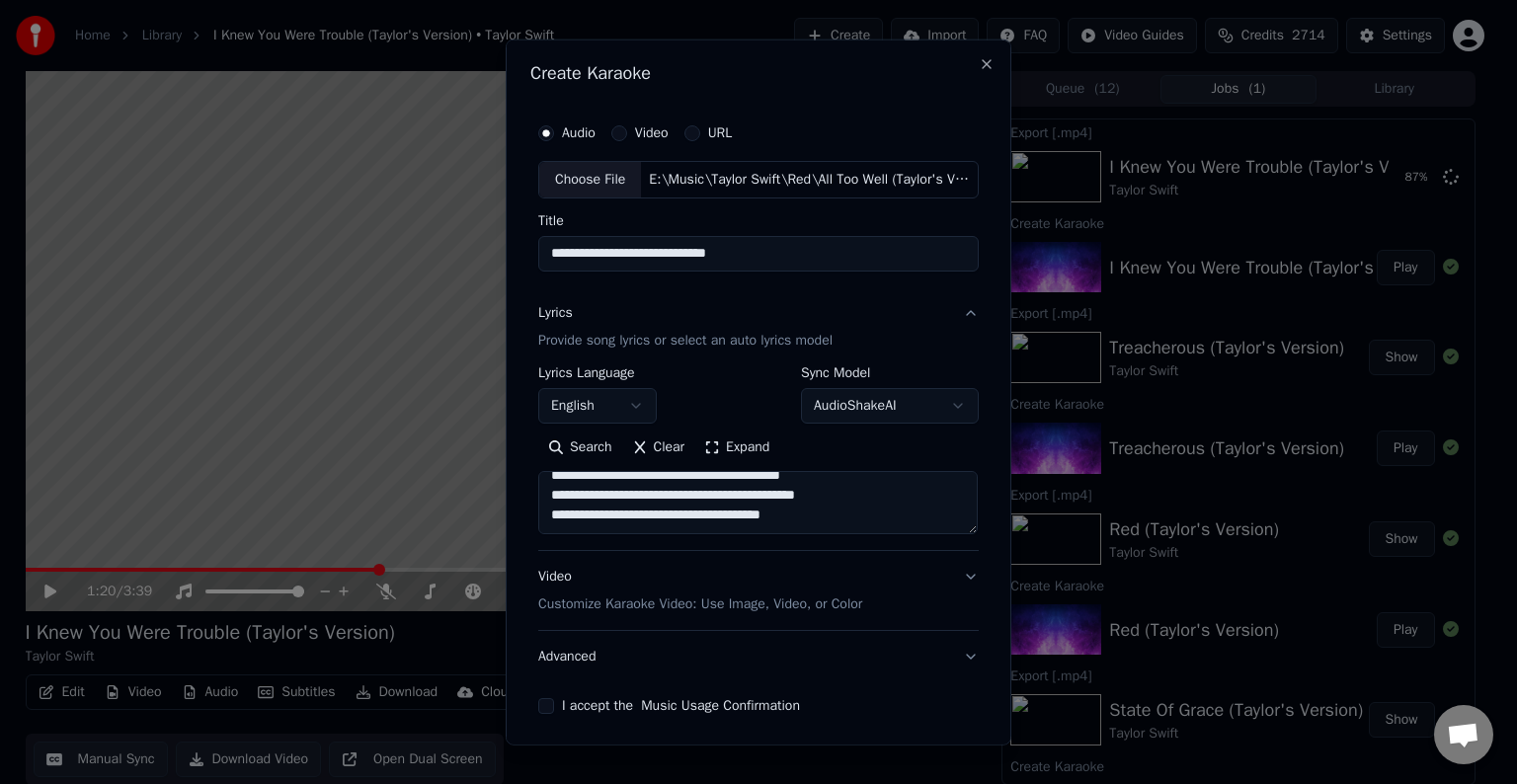 click on "**********" at bounding box center (758, 503) 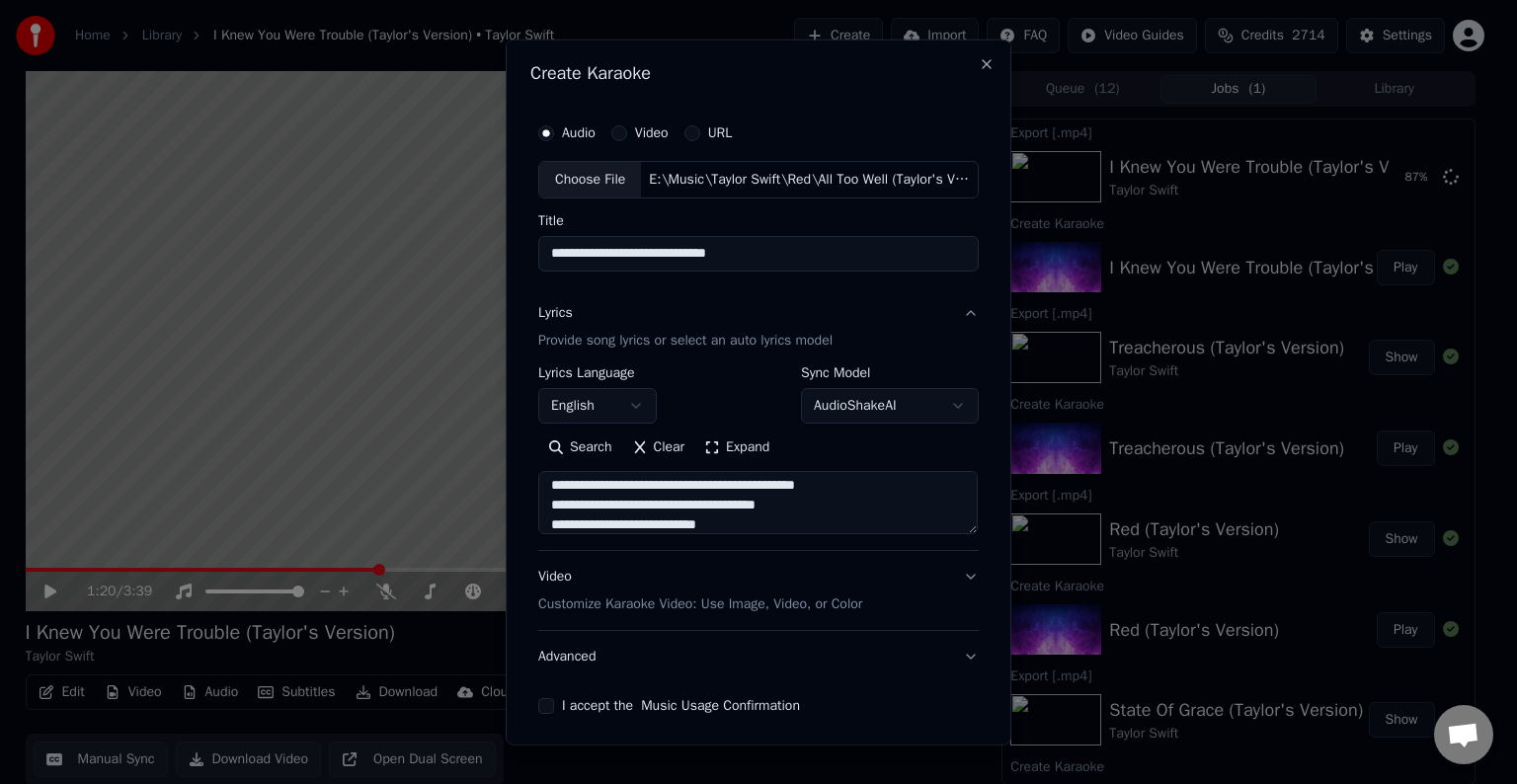 scroll, scrollTop: 201, scrollLeft: 0, axis: vertical 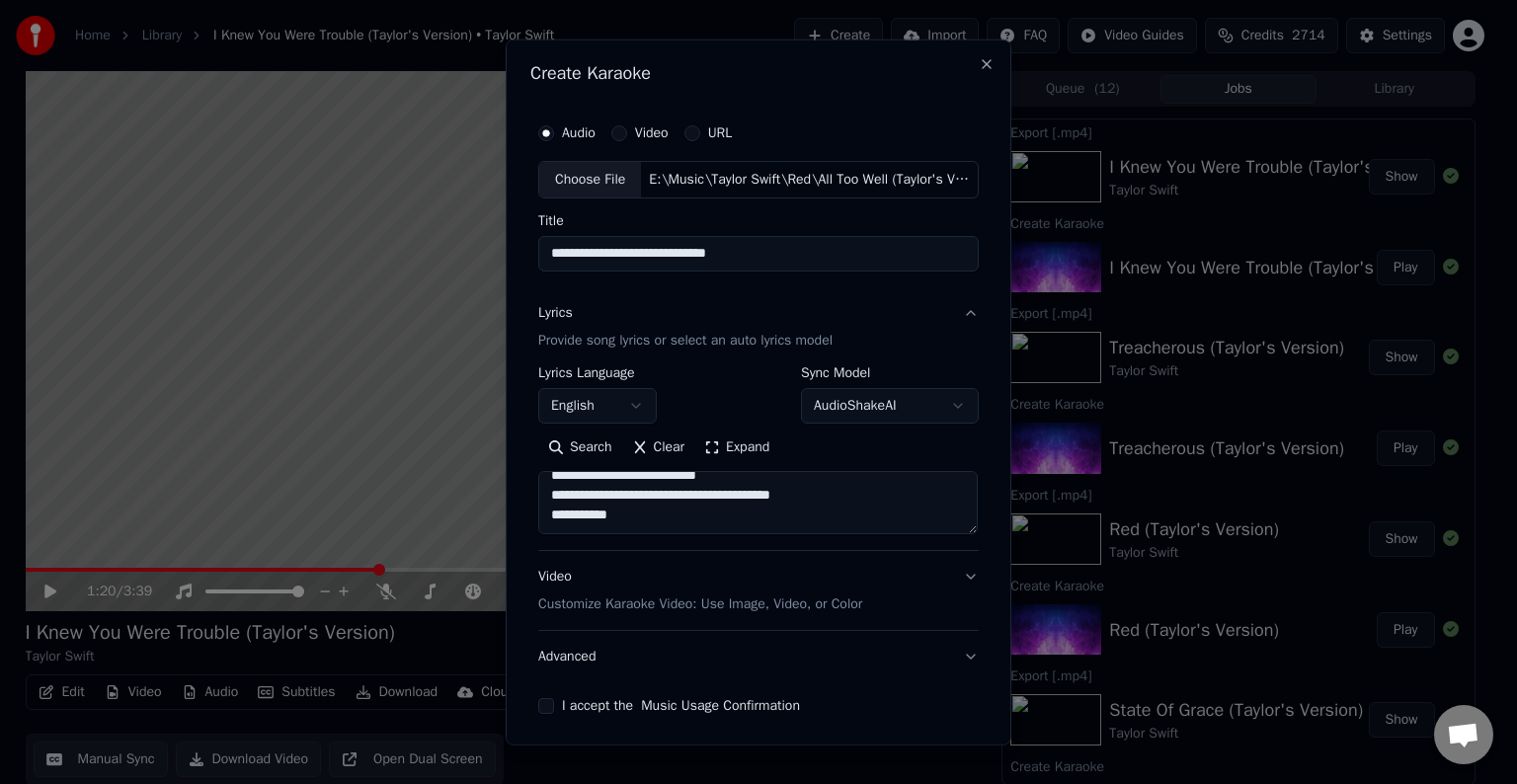 click on "**********" at bounding box center (758, 503) 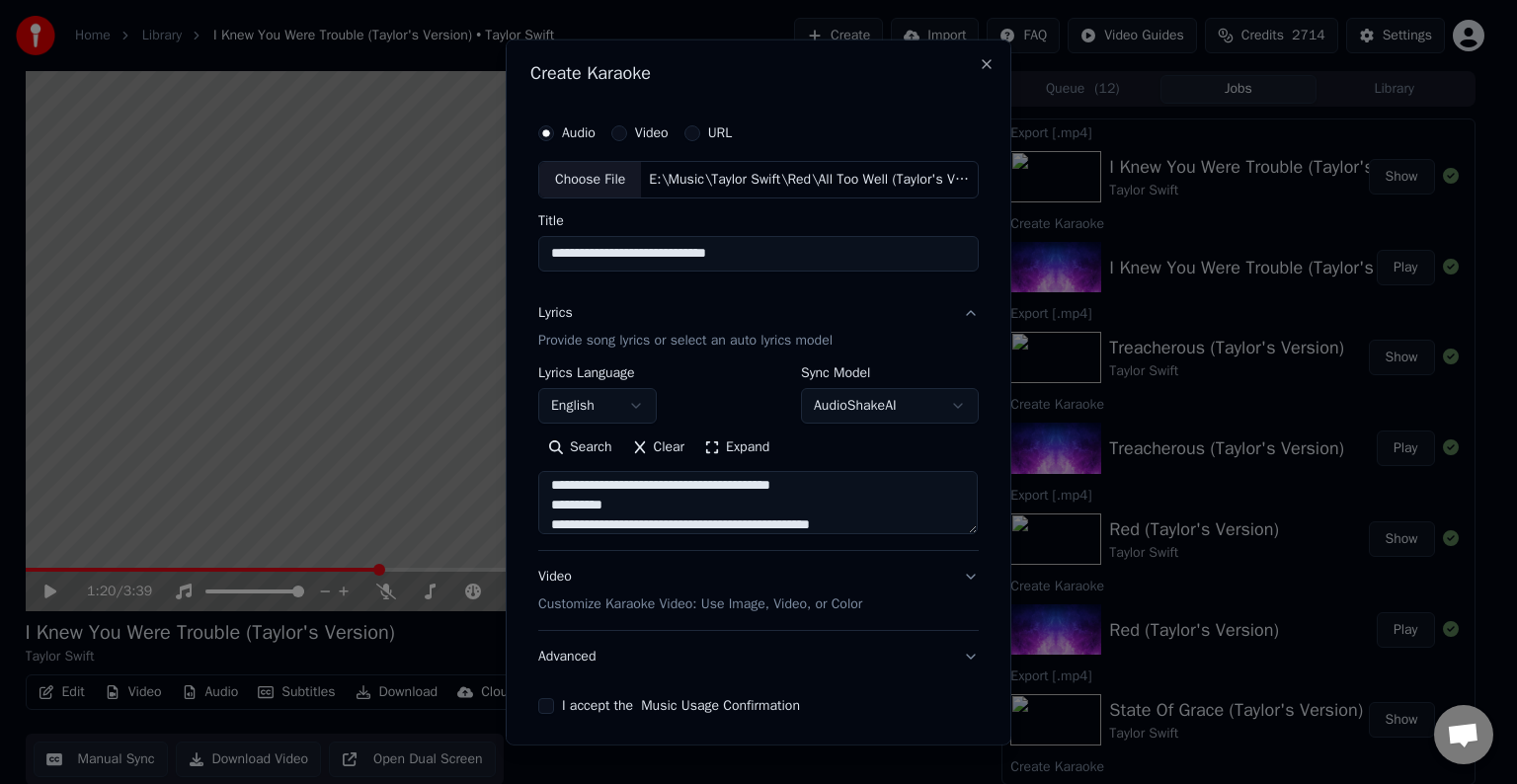 scroll, scrollTop: 280, scrollLeft: 0, axis: vertical 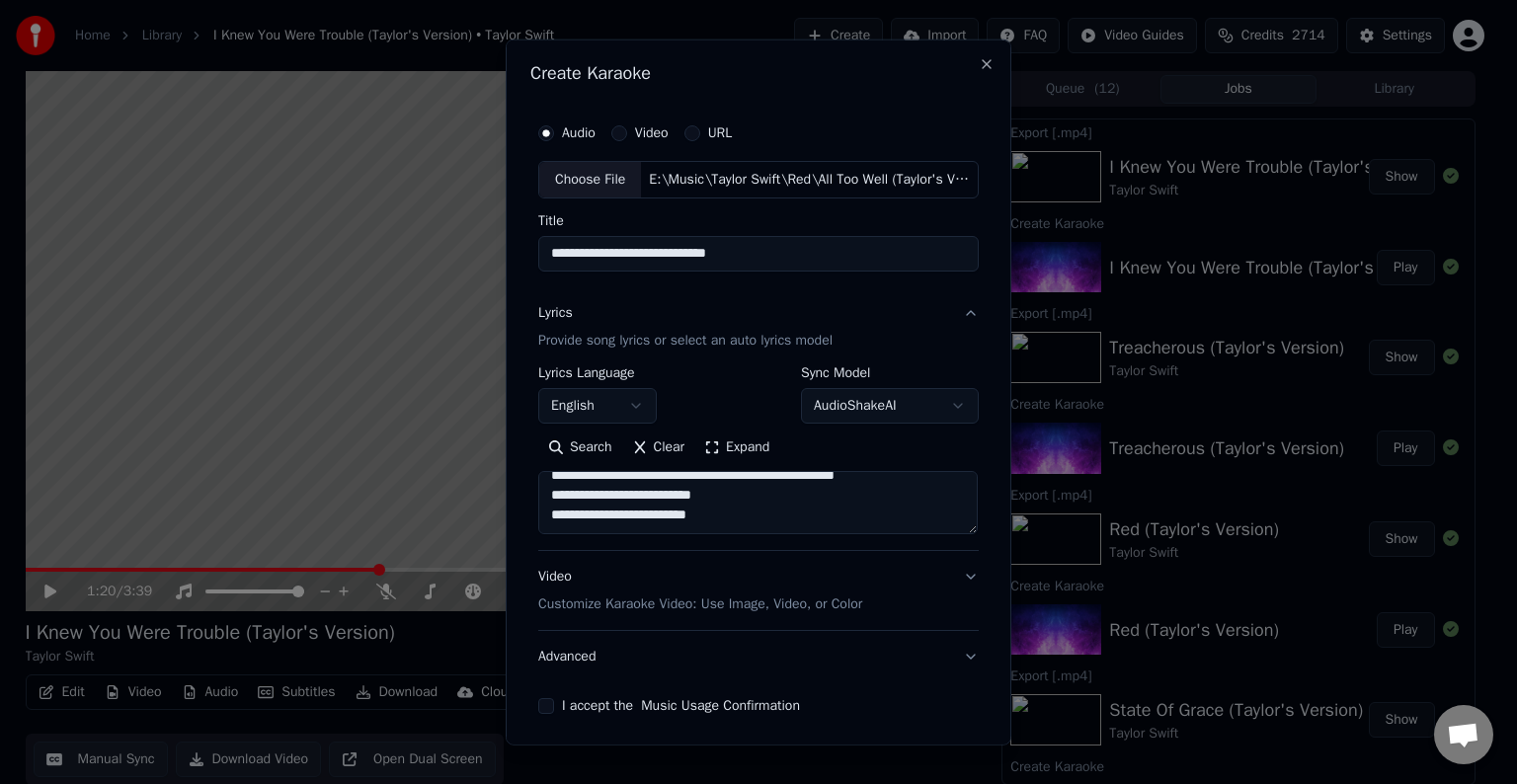 click on "**********" at bounding box center [758, 503] 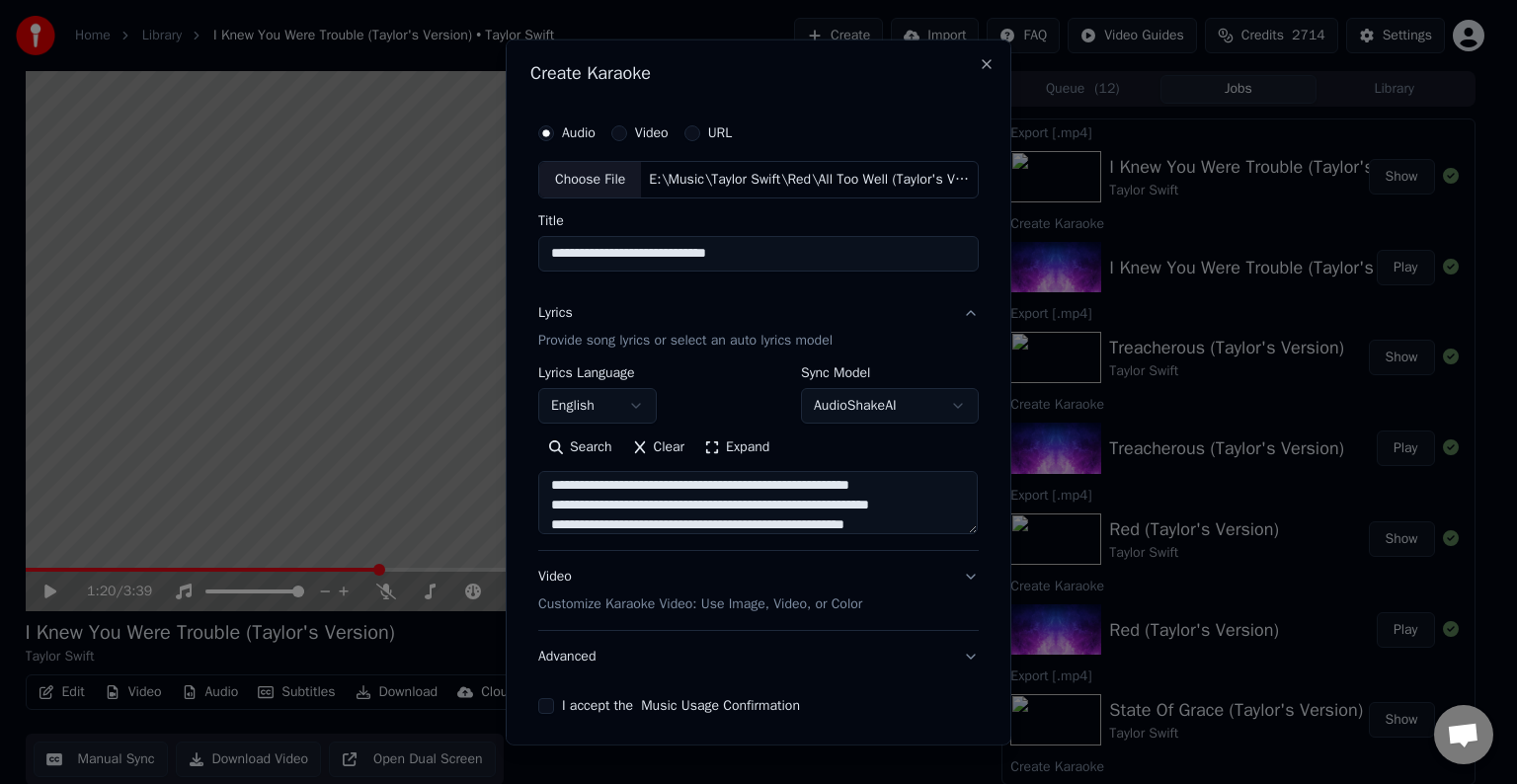 scroll, scrollTop: 359, scrollLeft: 0, axis: vertical 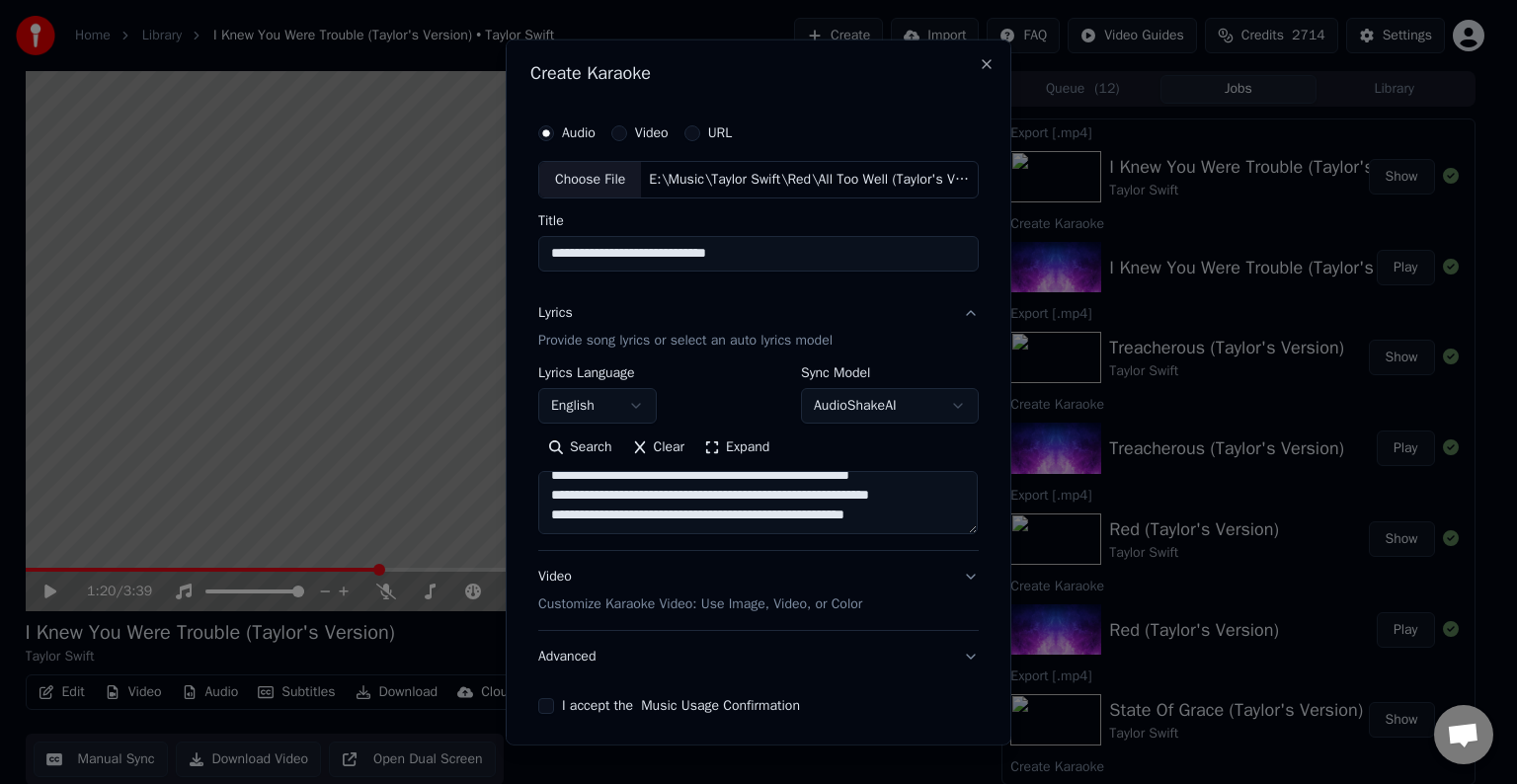 drag, startPoint x: 544, startPoint y: 520, endPoint x: 577, endPoint y: 523, distance: 33.13608 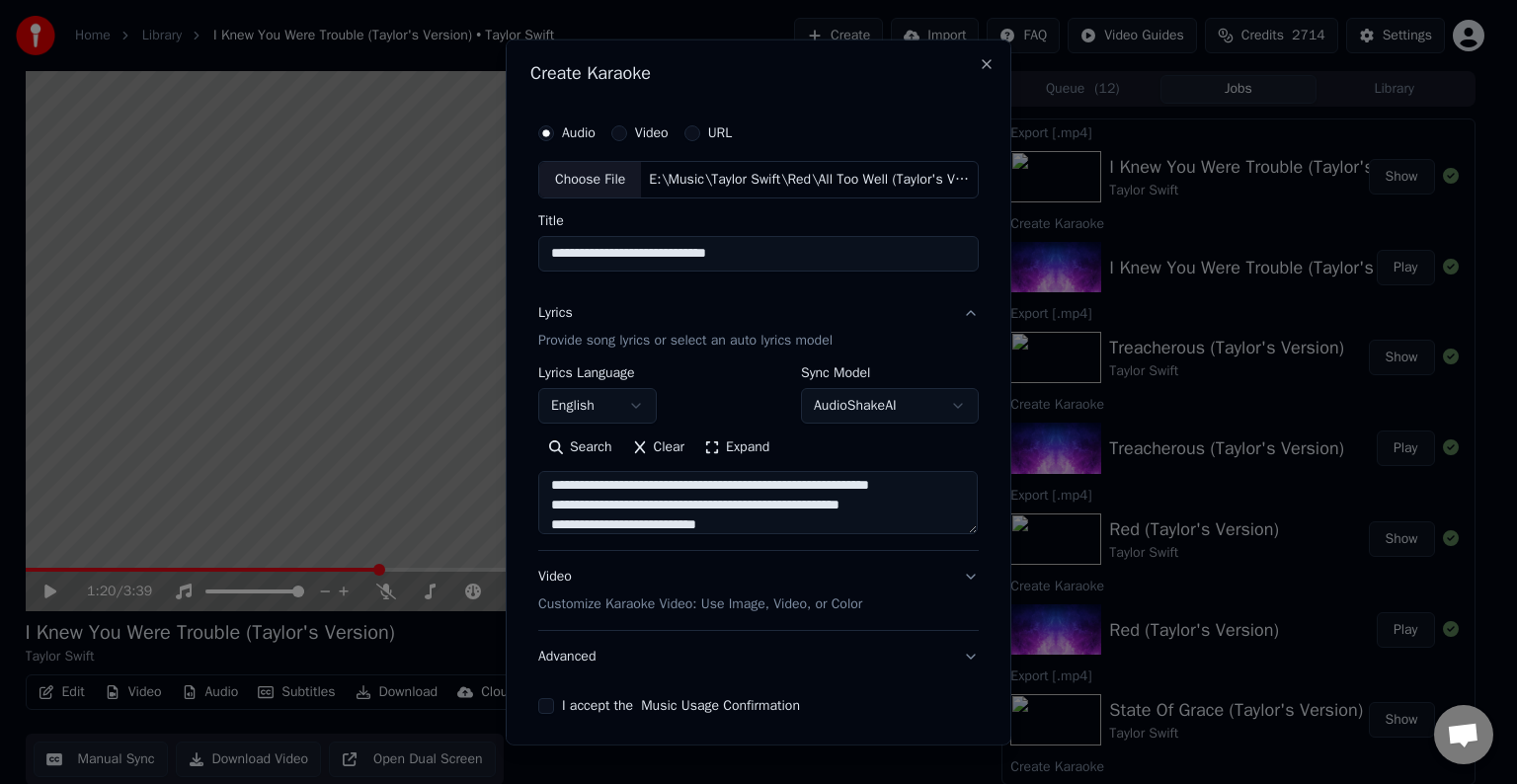scroll, scrollTop: 438, scrollLeft: 0, axis: vertical 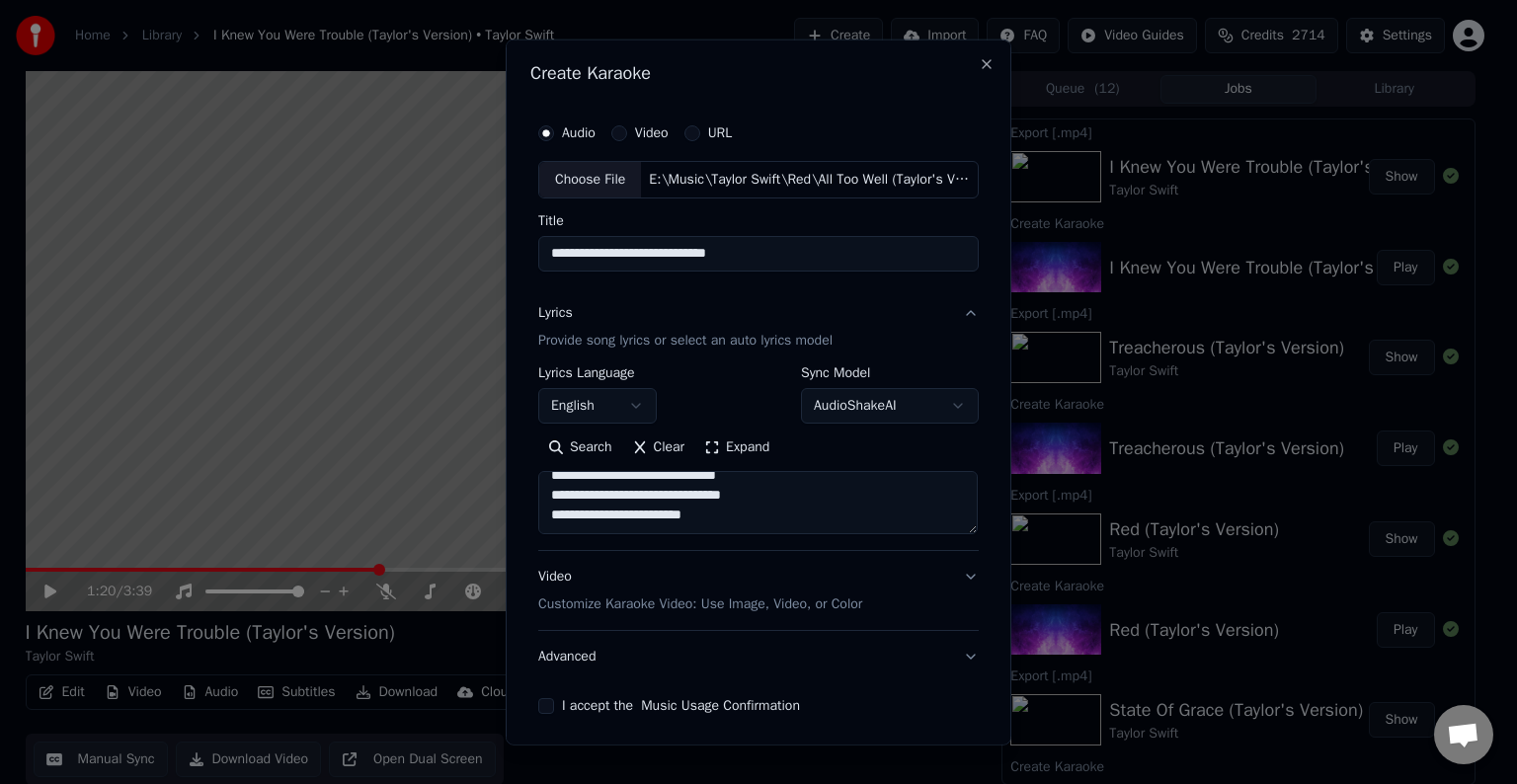 click at bounding box center (758, 503) 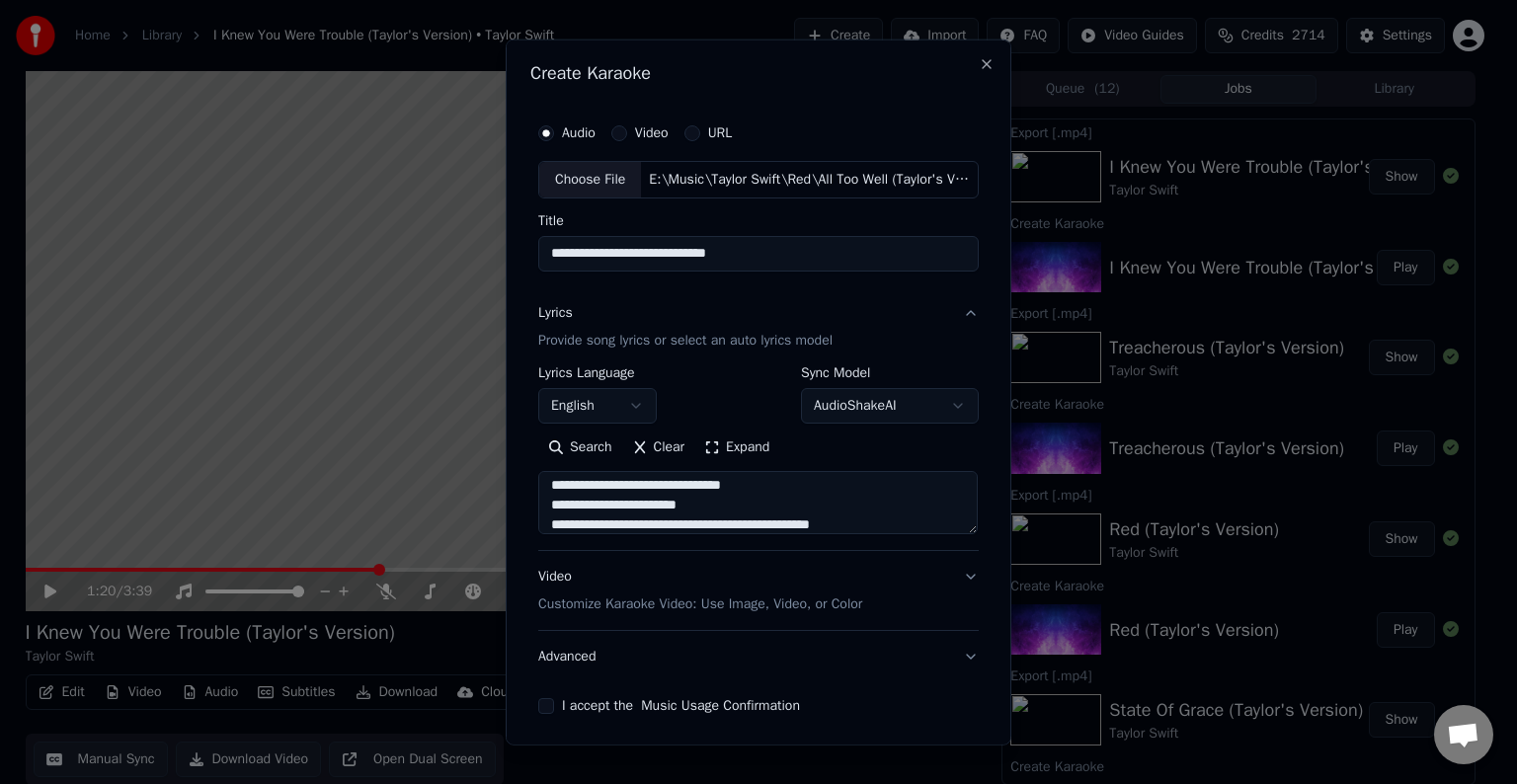 scroll, scrollTop: 517, scrollLeft: 0, axis: vertical 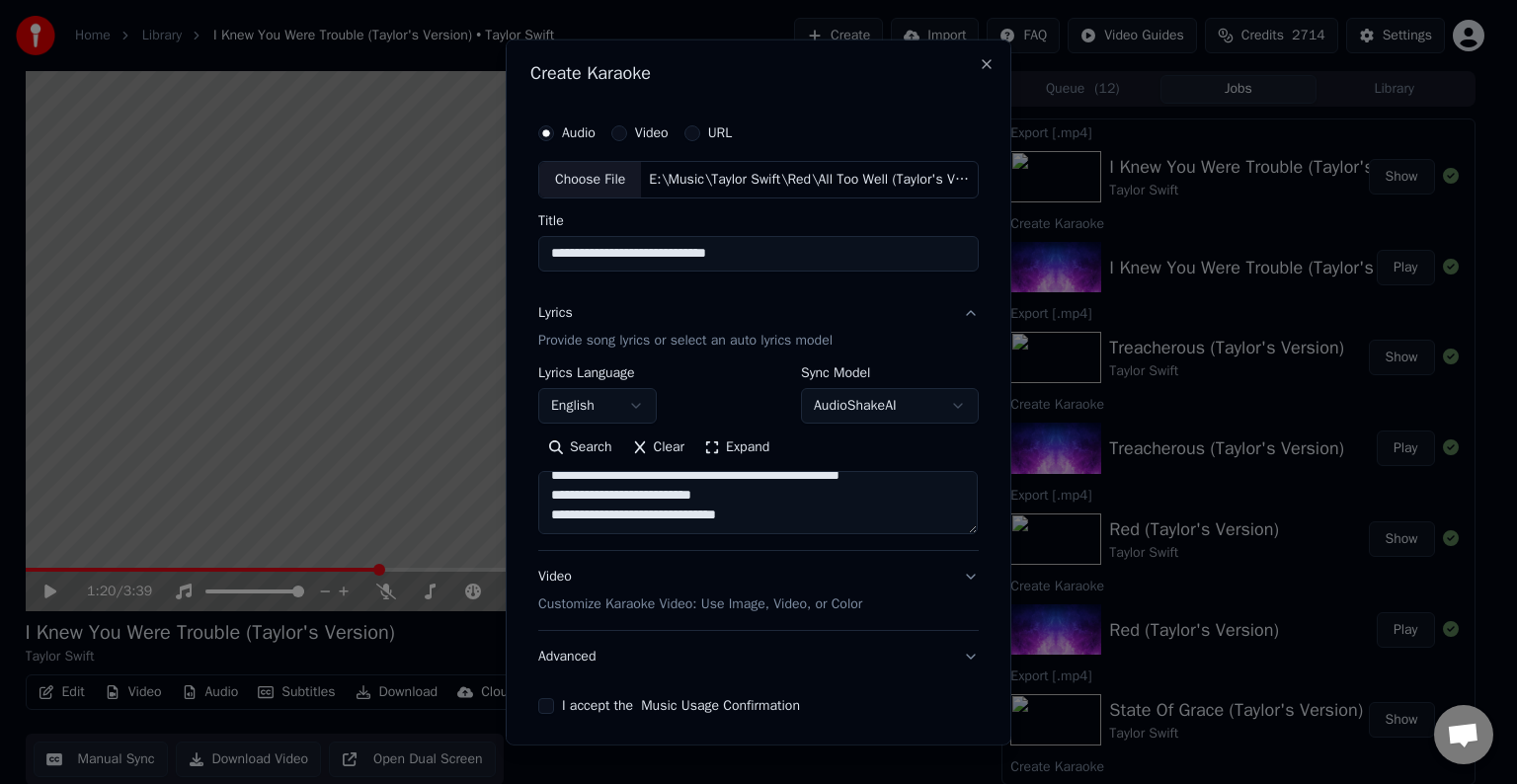 click at bounding box center (758, 503) 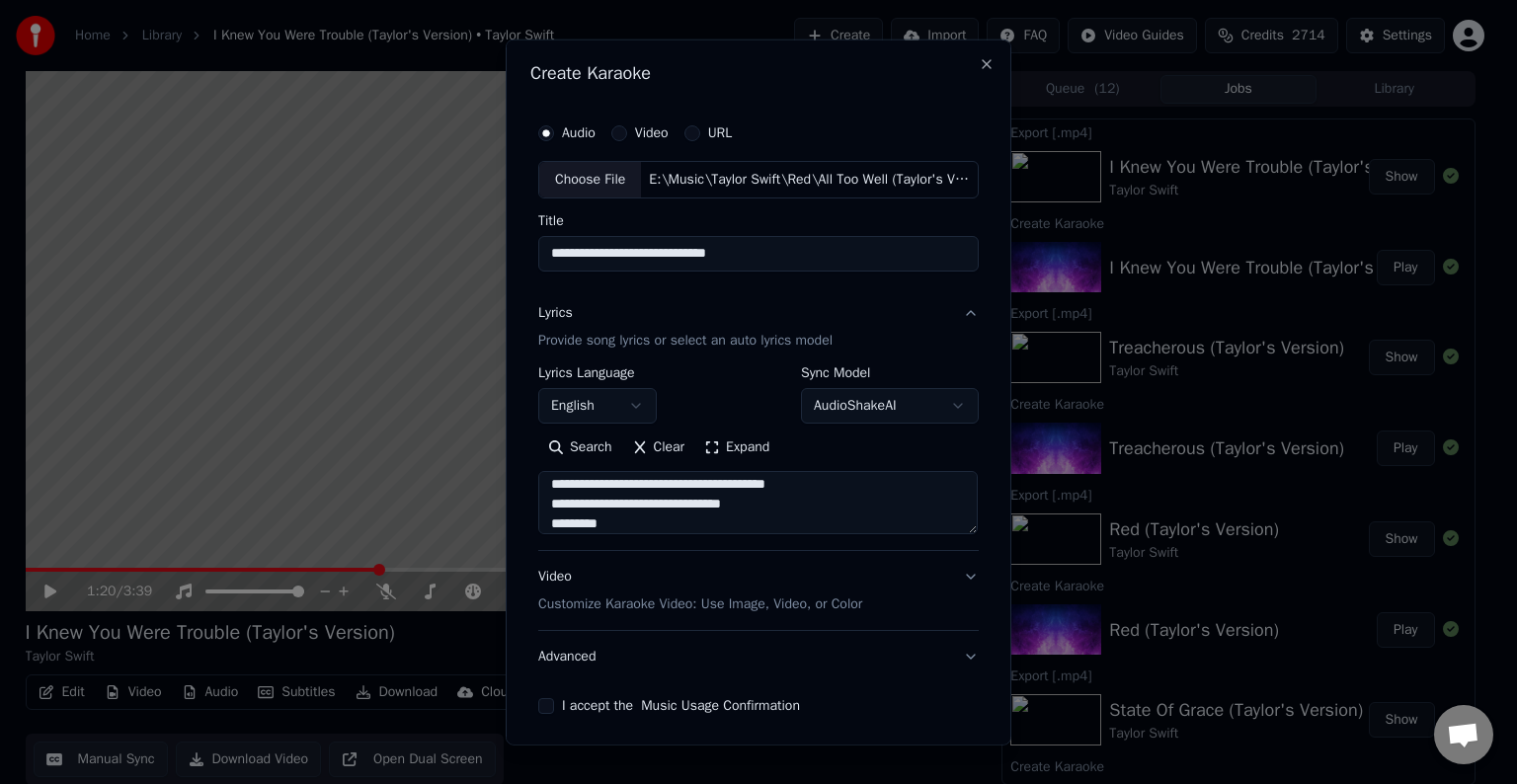 scroll, scrollTop: 754, scrollLeft: 0, axis: vertical 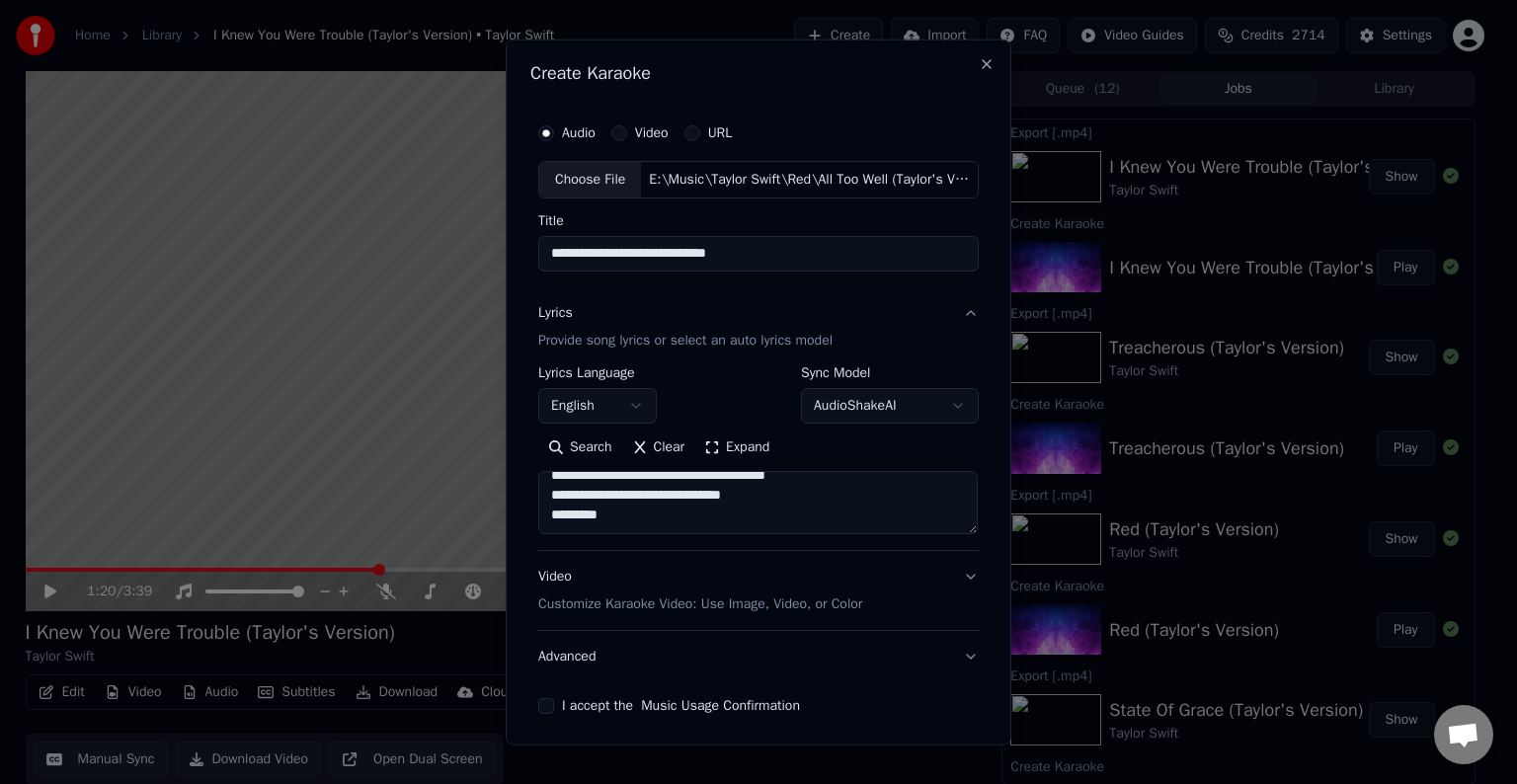 click at bounding box center [758, 503] 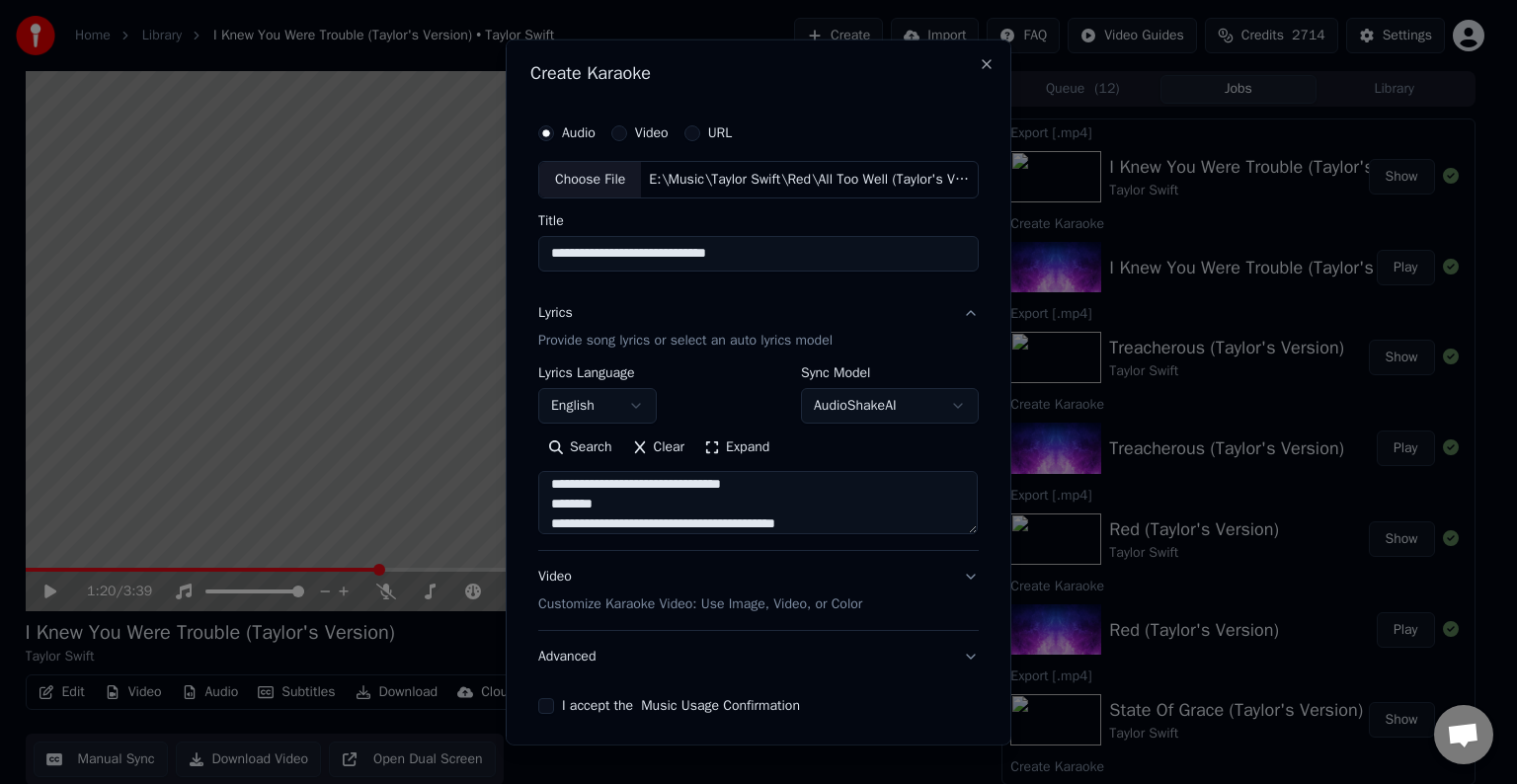scroll, scrollTop: 912, scrollLeft: 0, axis: vertical 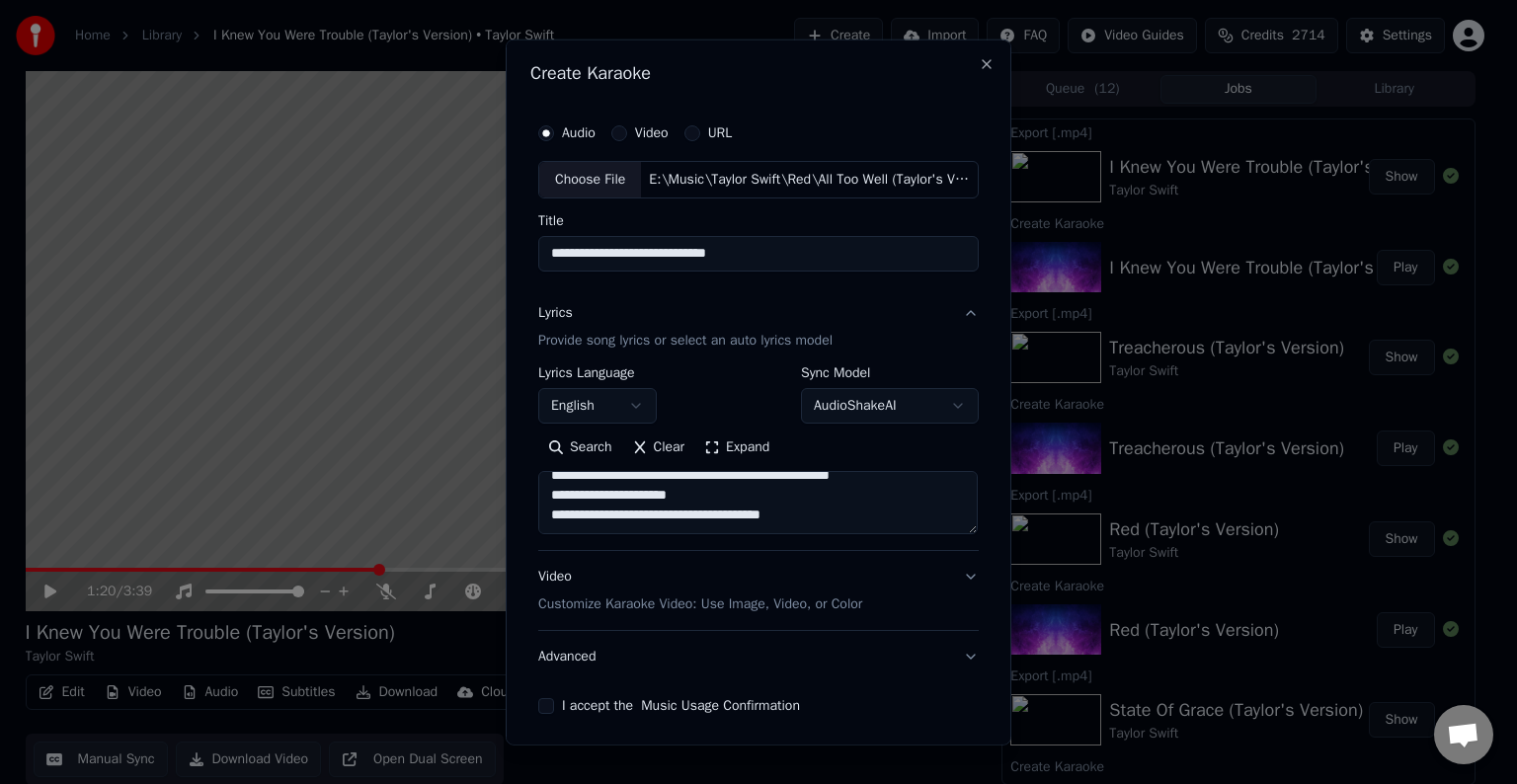 click at bounding box center (758, 503) 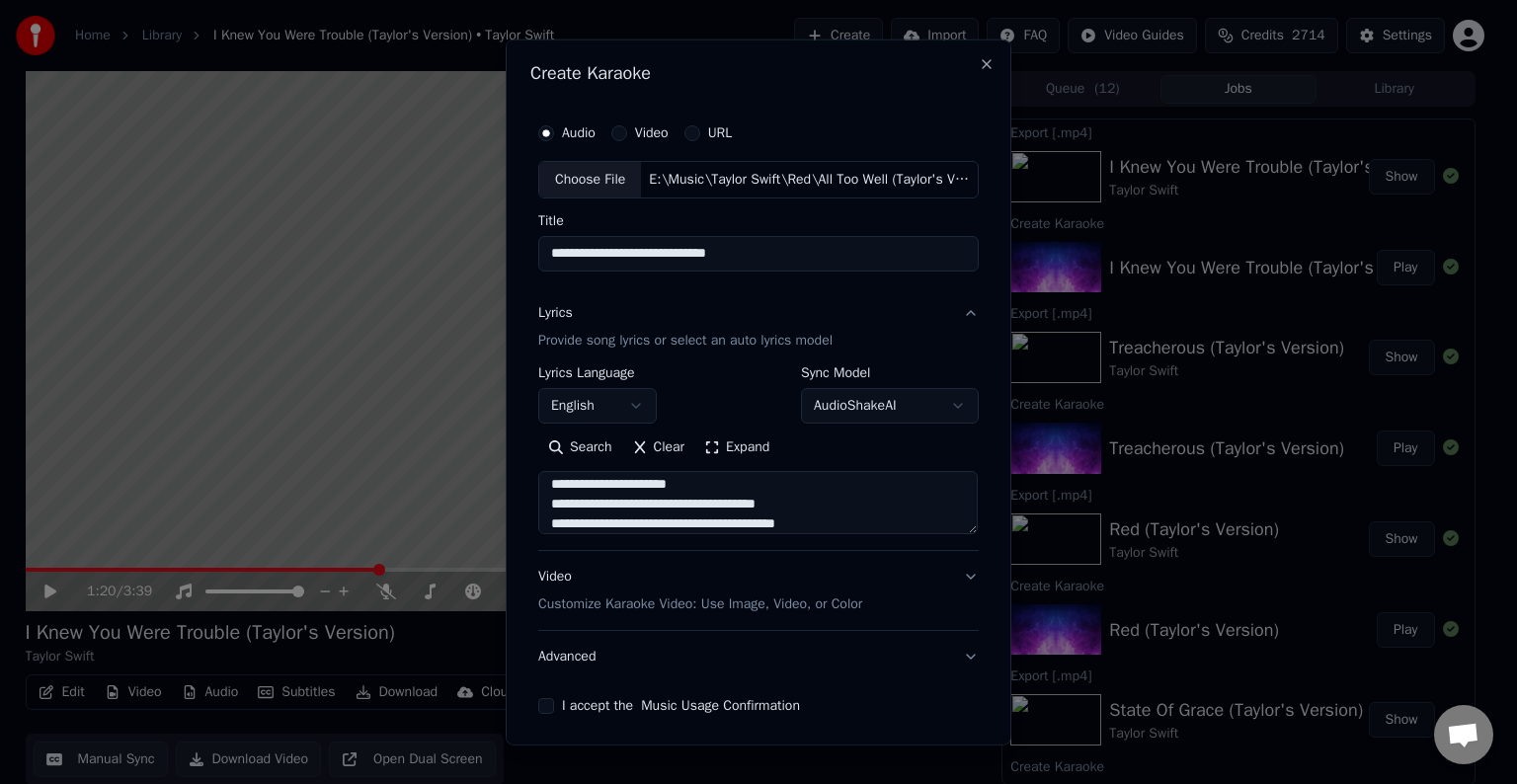 scroll, scrollTop: 991, scrollLeft: 0, axis: vertical 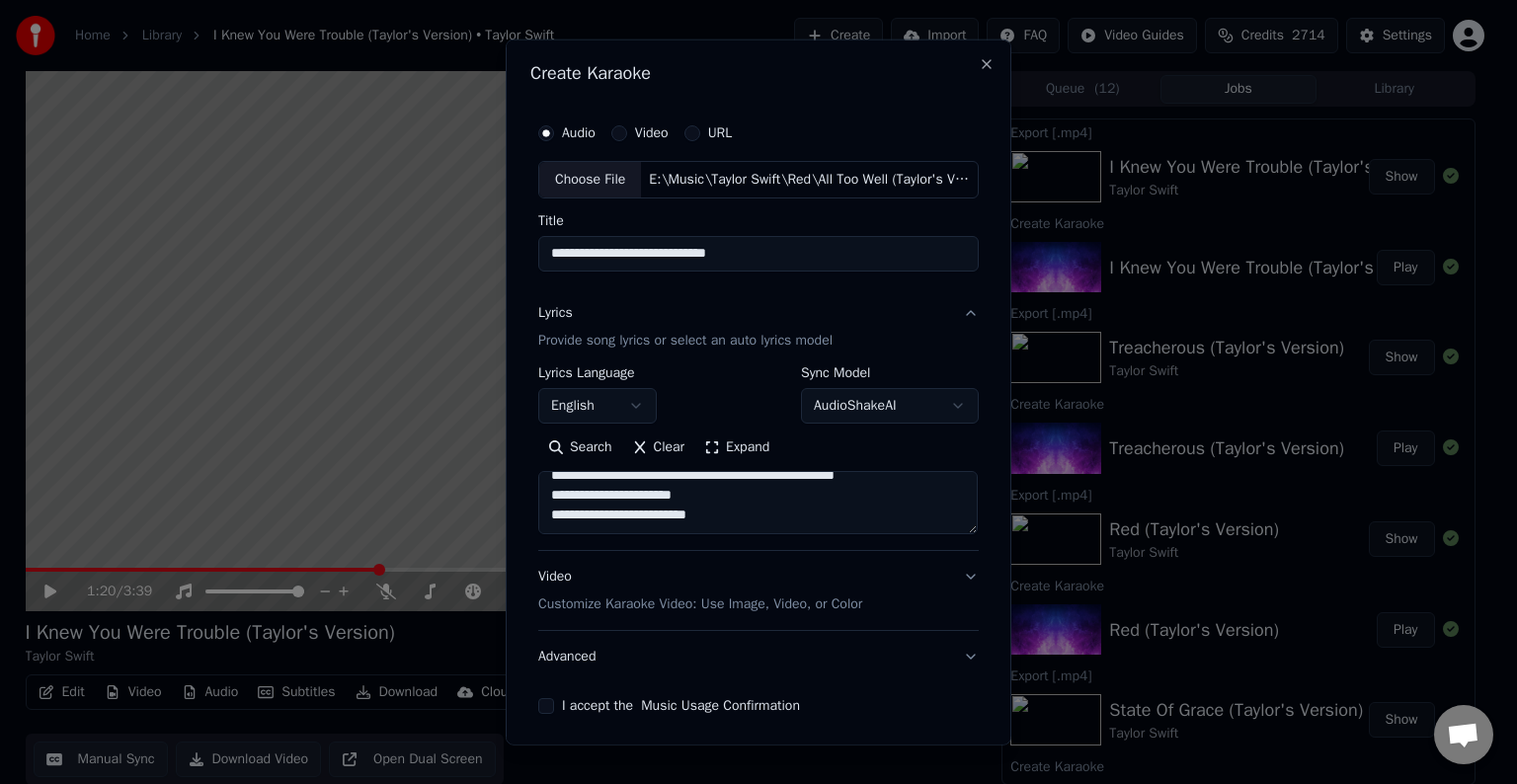 click at bounding box center [758, 503] 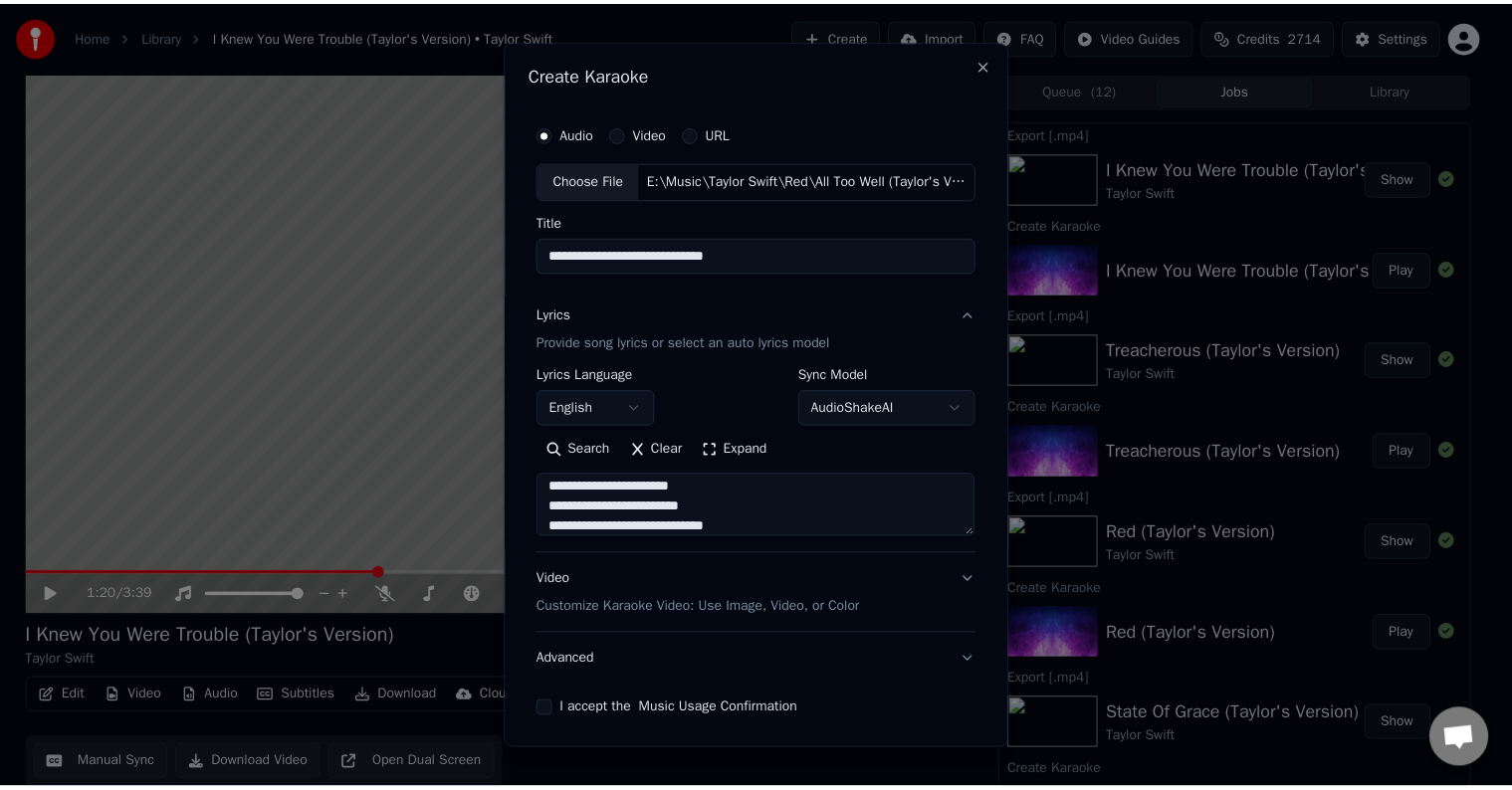 scroll, scrollTop: 1098, scrollLeft: 0, axis: vertical 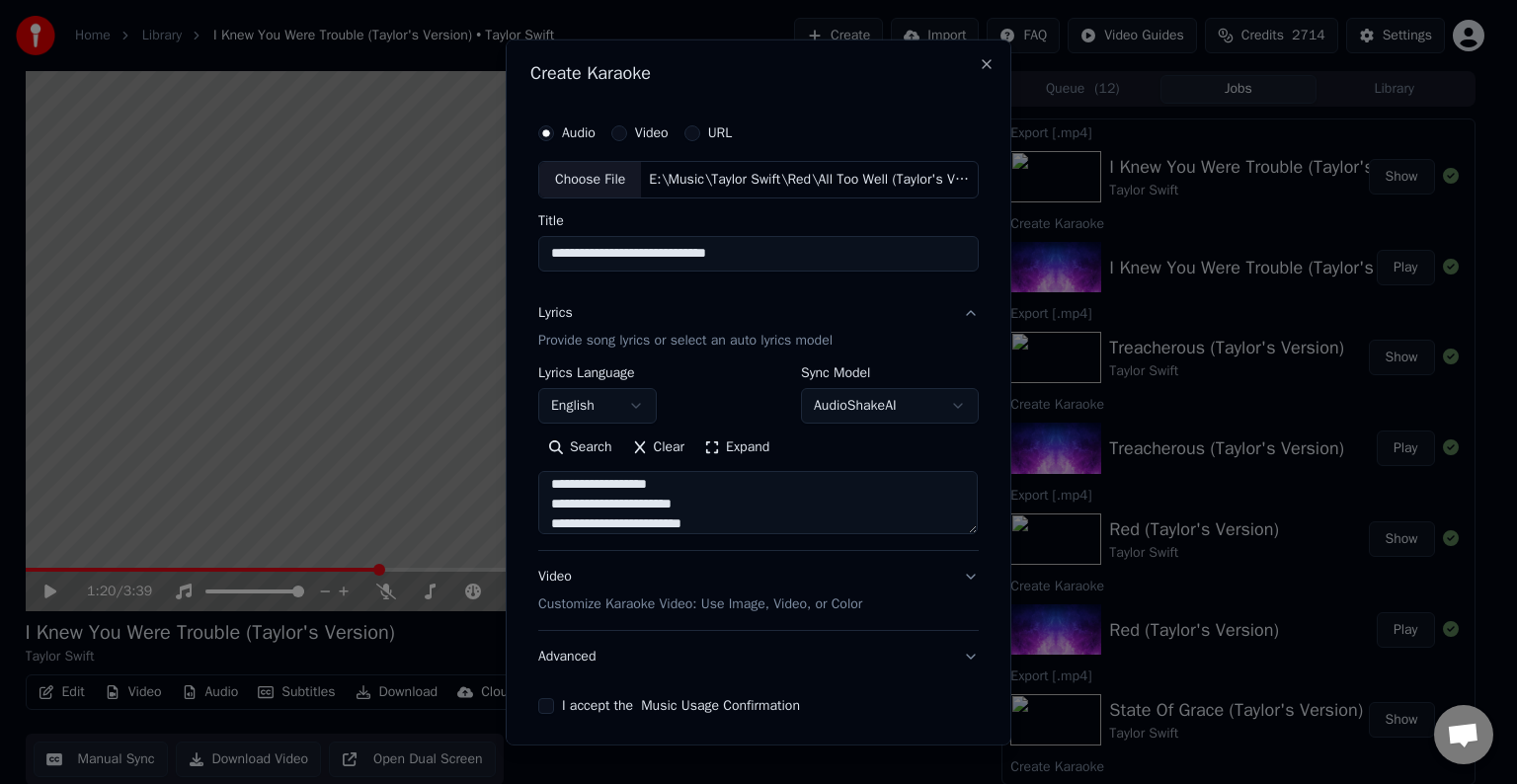 type on "**********" 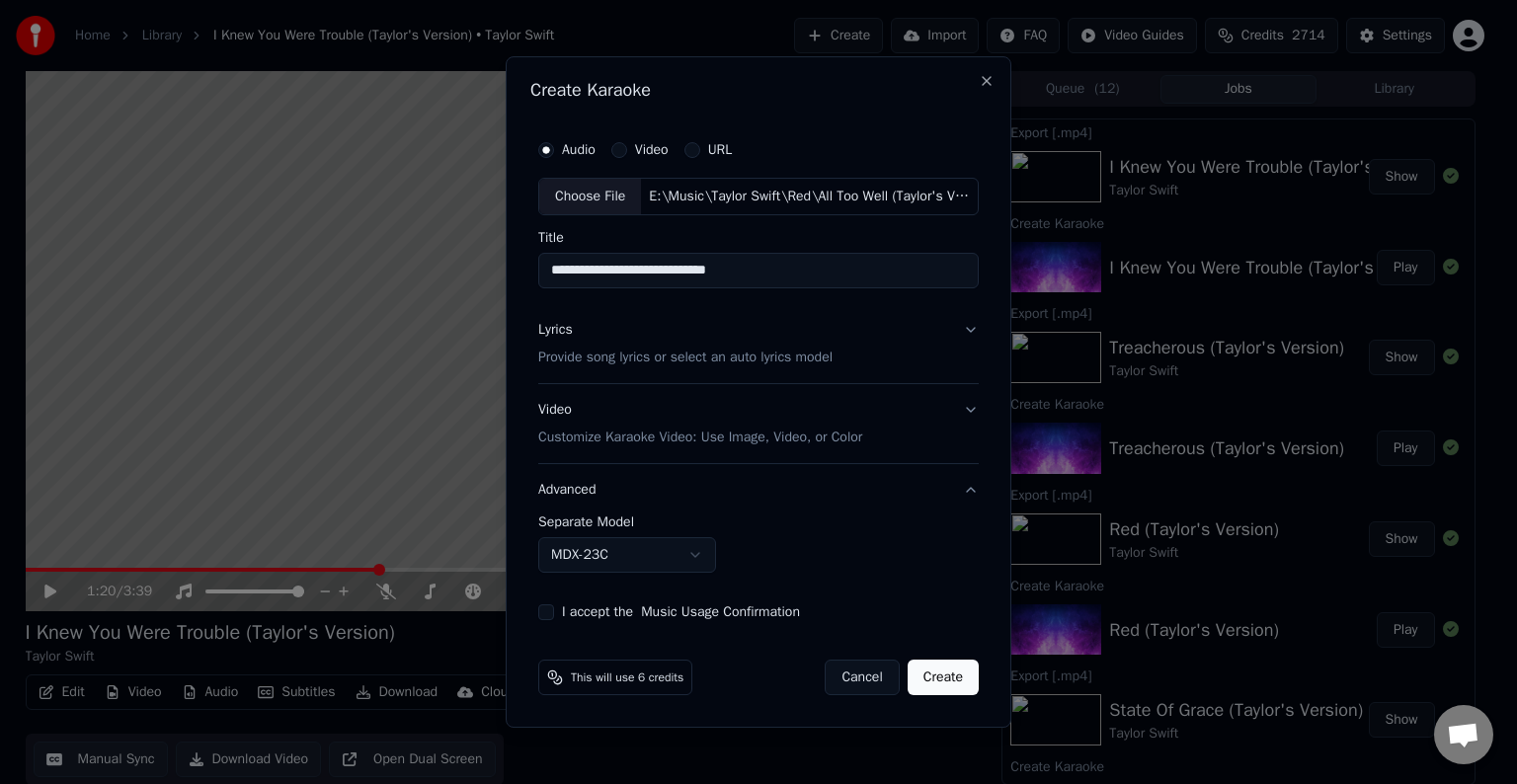 click on "Home Library I Knew You Were Trouble (Taylor's Version) • Taylor Swift Create Import FAQ Video Guides Credits 2714 Settings 1:20  /  3:39 I Knew You Were Trouble (Taylor's Version) Taylor Swift BPM 154 Key F# Edit Video Audio Subtitles Download Cloud Library Manual Sync Download Video Open Dual Screen Queue ( 12 ) Jobs Library Export [.mp4] I Knew You Were Trouble (Taylor's Version) Taylor Swift Show Create Karaoke I Knew You Were Trouble (Taylor's Version) Play Export [.mp4] Treacherous (Taylor's Version) Taylor Swift Show Create Karaoke Treacherous (Taylor's Version) Play Export [.mp4] Red (Taylor's Version) Taylor Swift Show Create Karaoke Red (Taylor's Version) Play Export [.mp4] State Of Grace (Taylor's Version) Taylor Swift Show Create Karaoke State Of Grace (Taylor's Version) Play Export [.mp4] Hits Different Taylor Swift Show Create Karaoke Hits Different Play Export [.mp4] Dear Reader Taylor Swift Show Create Karaoke Dear Reader Play Export [.mp4] Would've, Could've, Should've Taylor Swift Show URL" at bounding box center (750, 392) 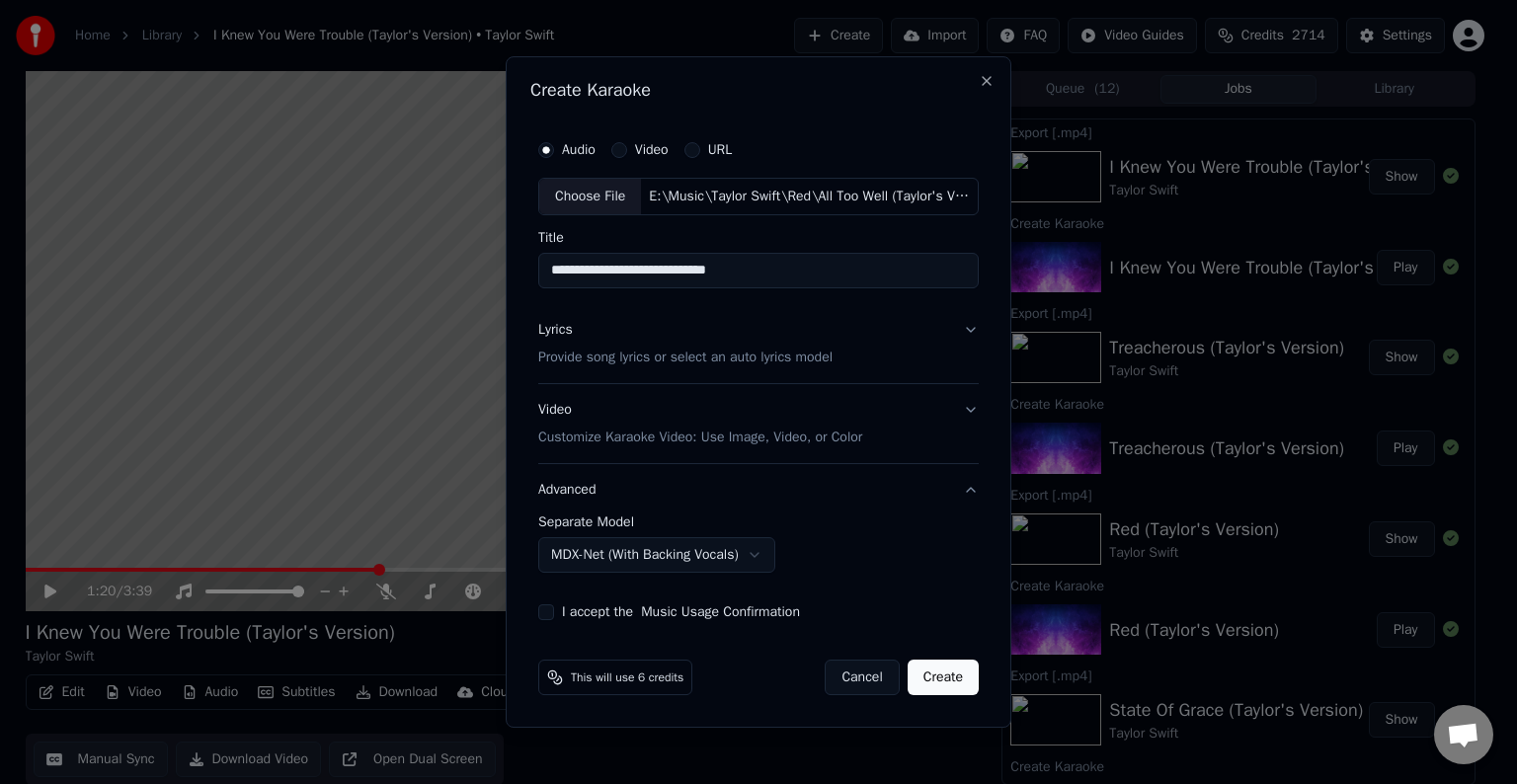 click on "I accept the   Music Usage Confirmation" at bounding box center [758, 612] 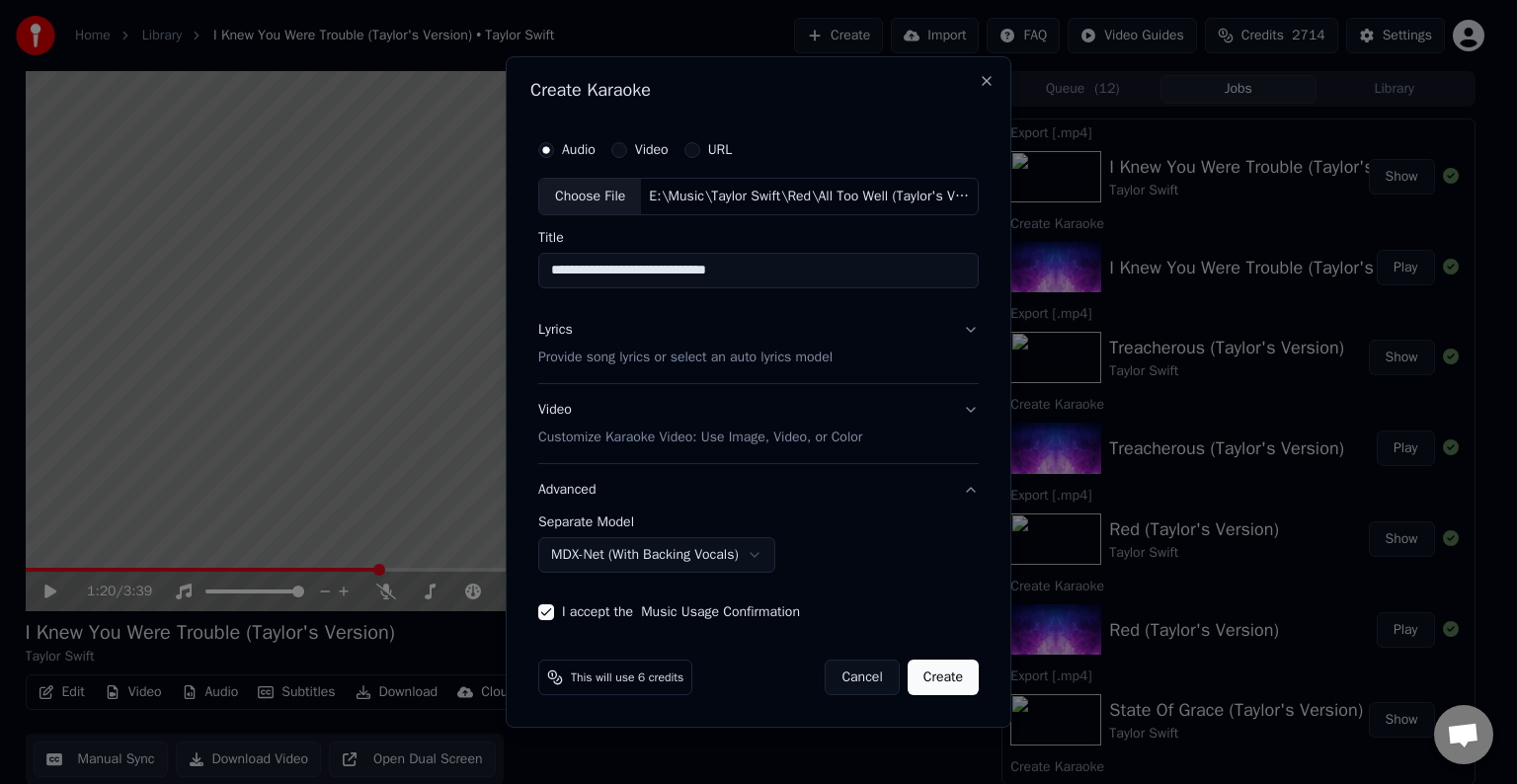 click on "Create" at bounding box center [943, 677] 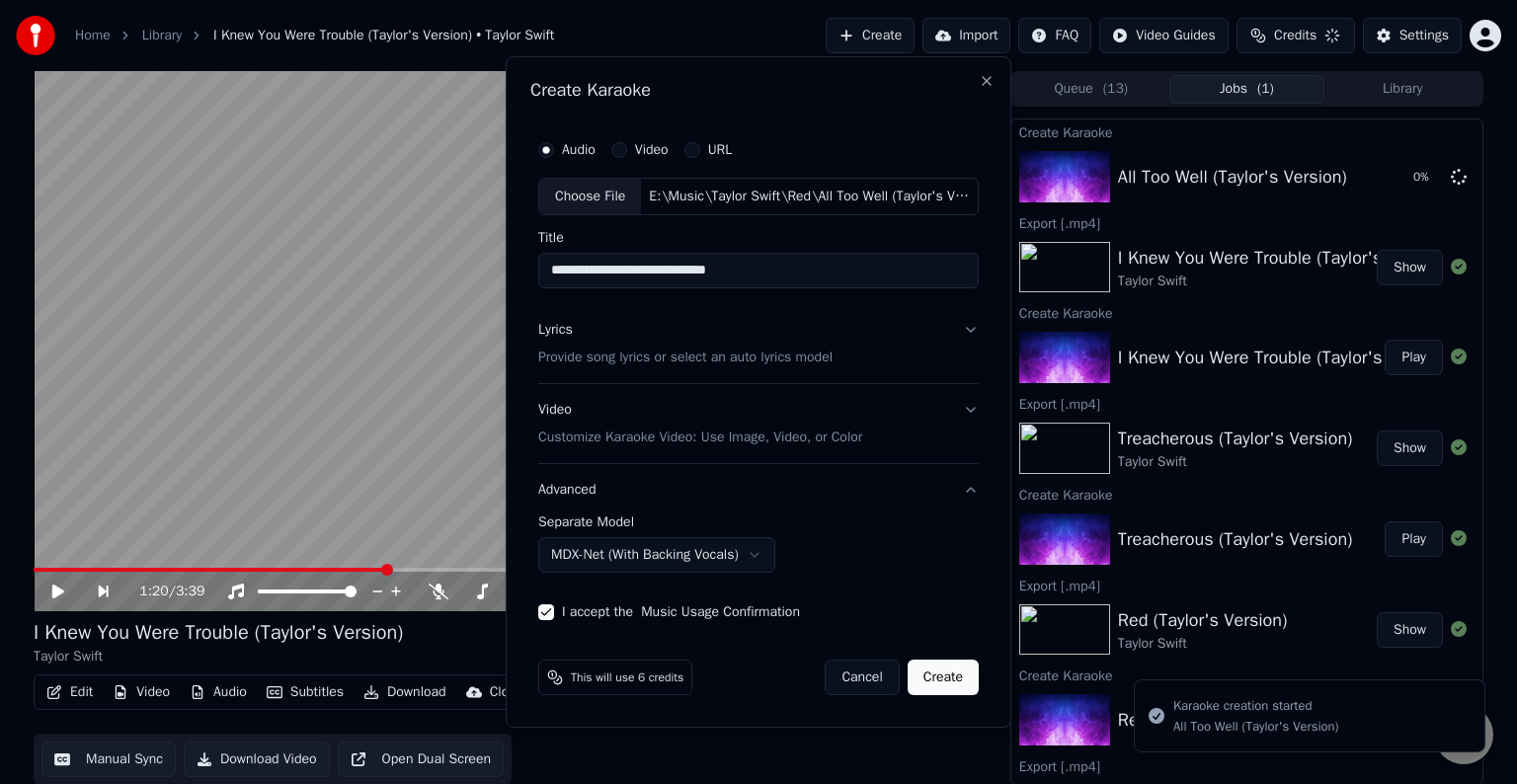 select on "******" 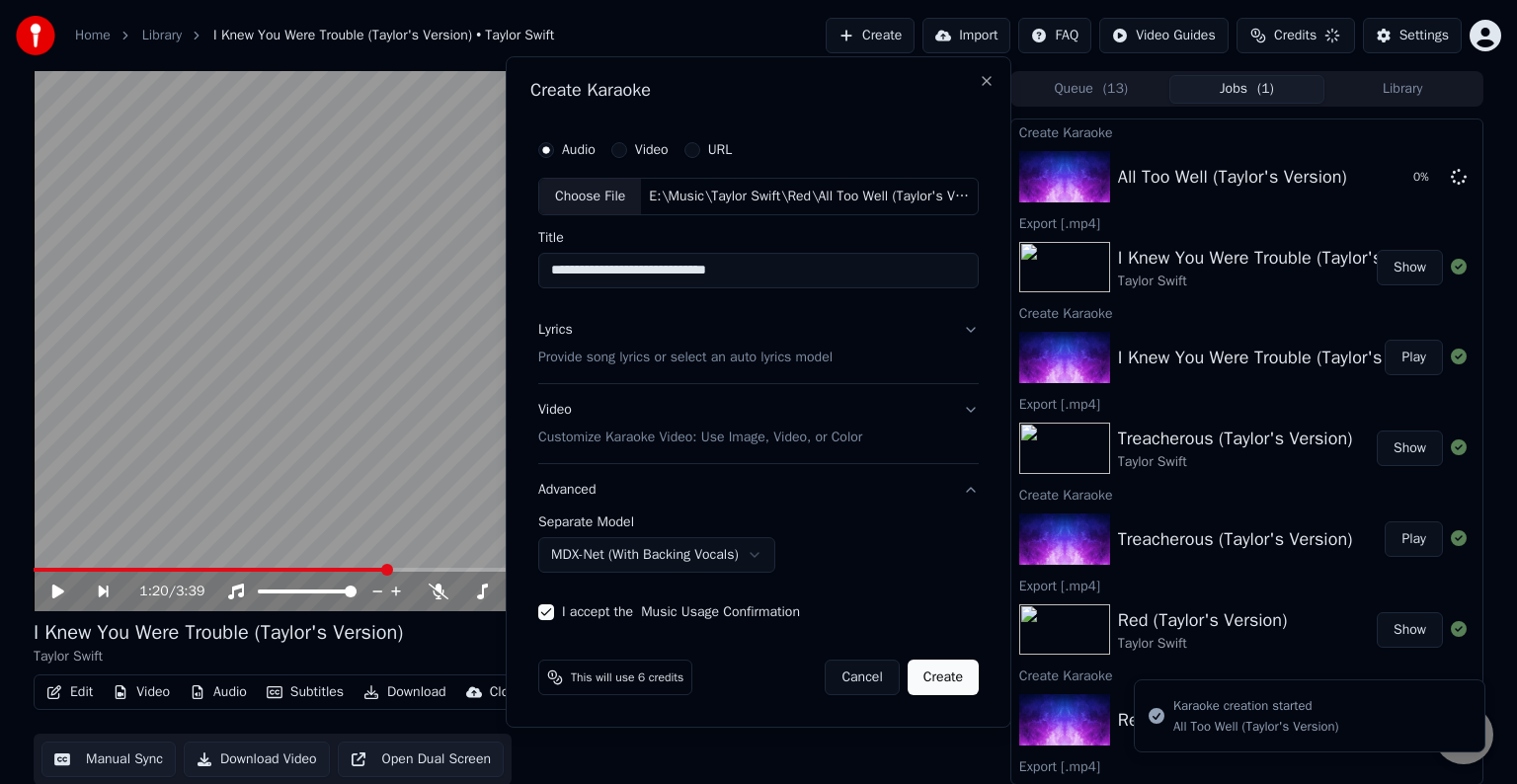 type 